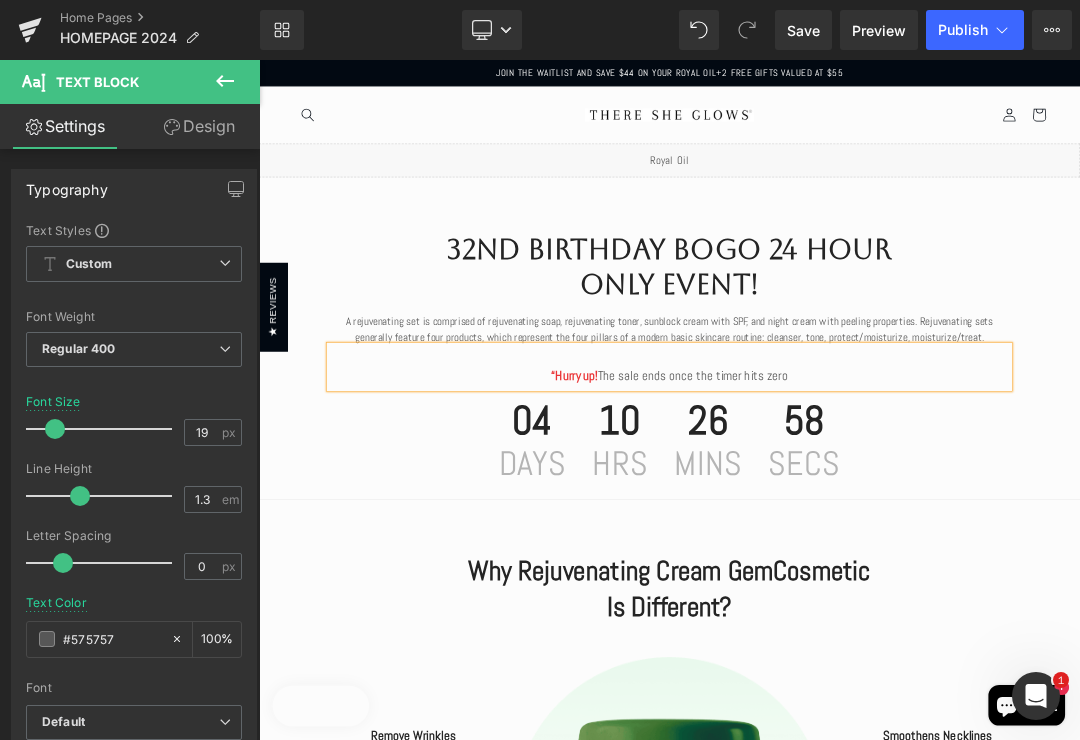 scroll, scrollTop: 0, scrollLeft: 0, axis: both 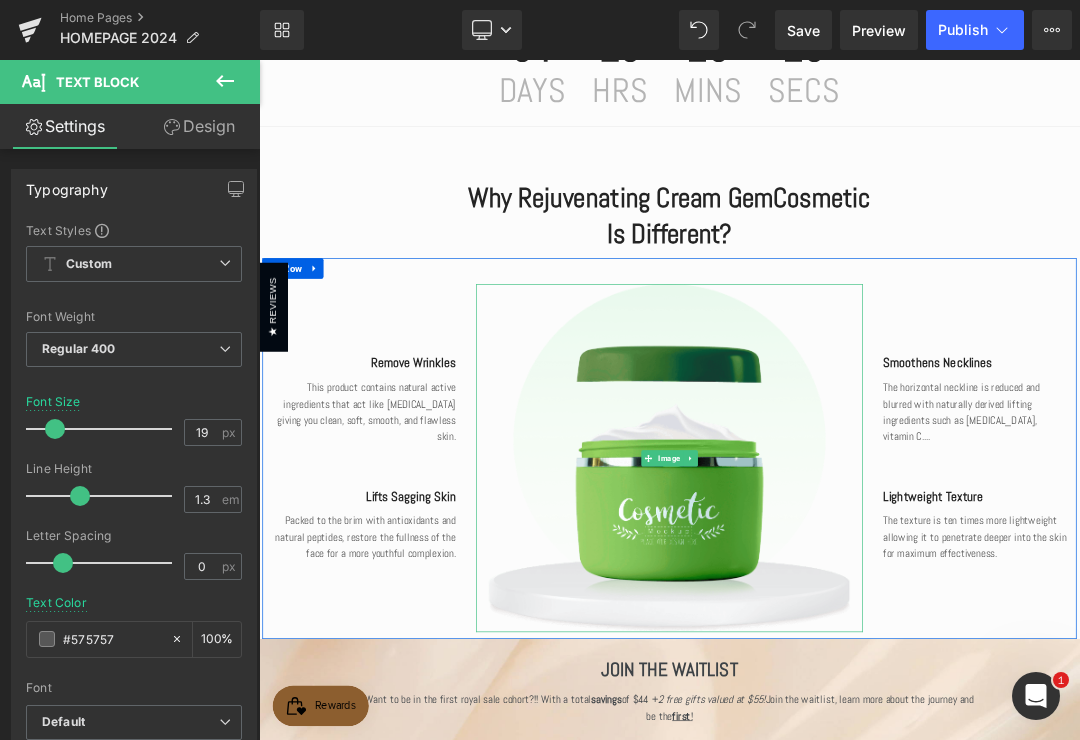 click 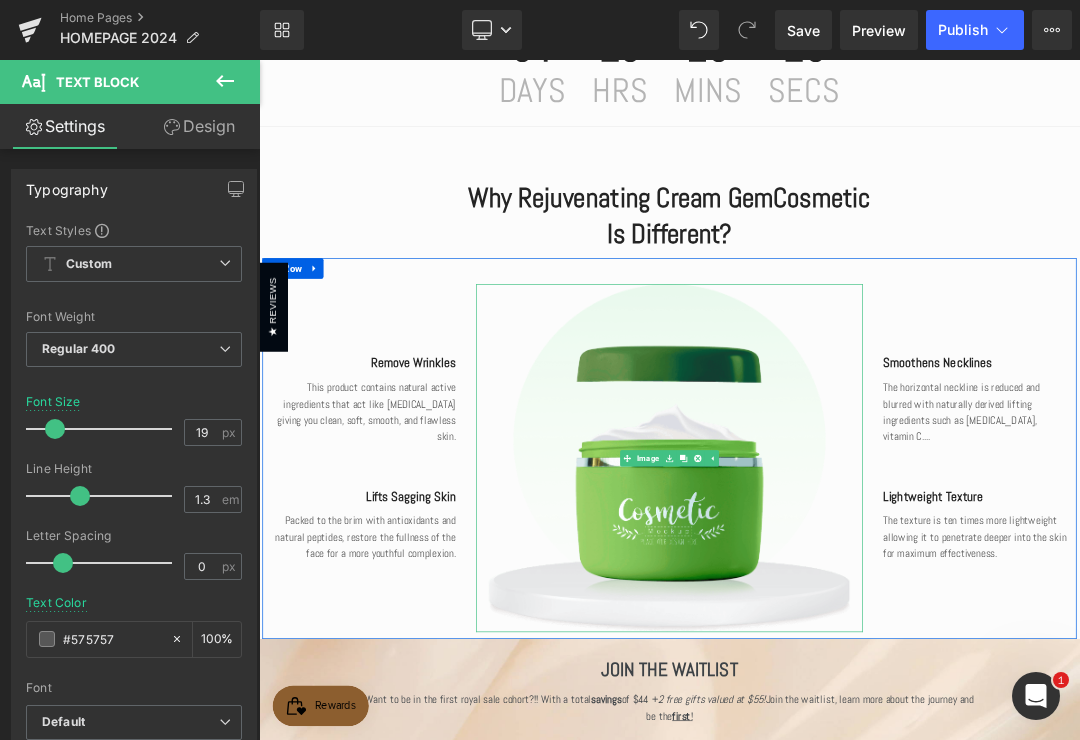 scroll, scrollTop: 0, scrollLeft: 0, axis: both 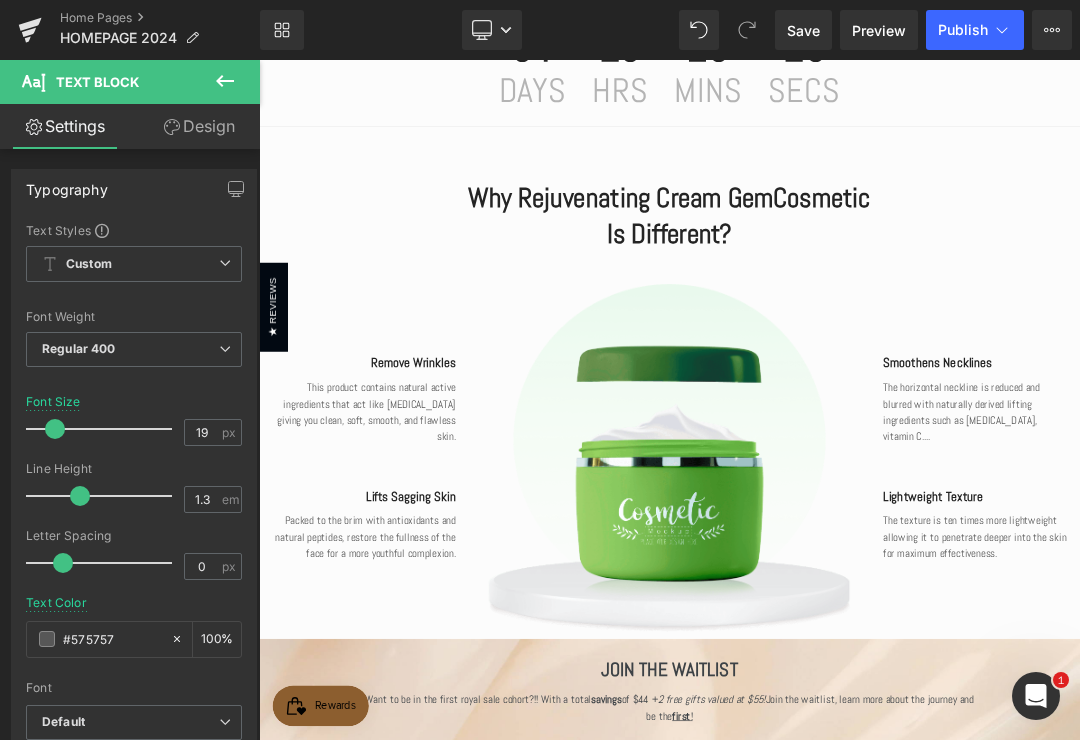 click at bounding box center [864, 646] 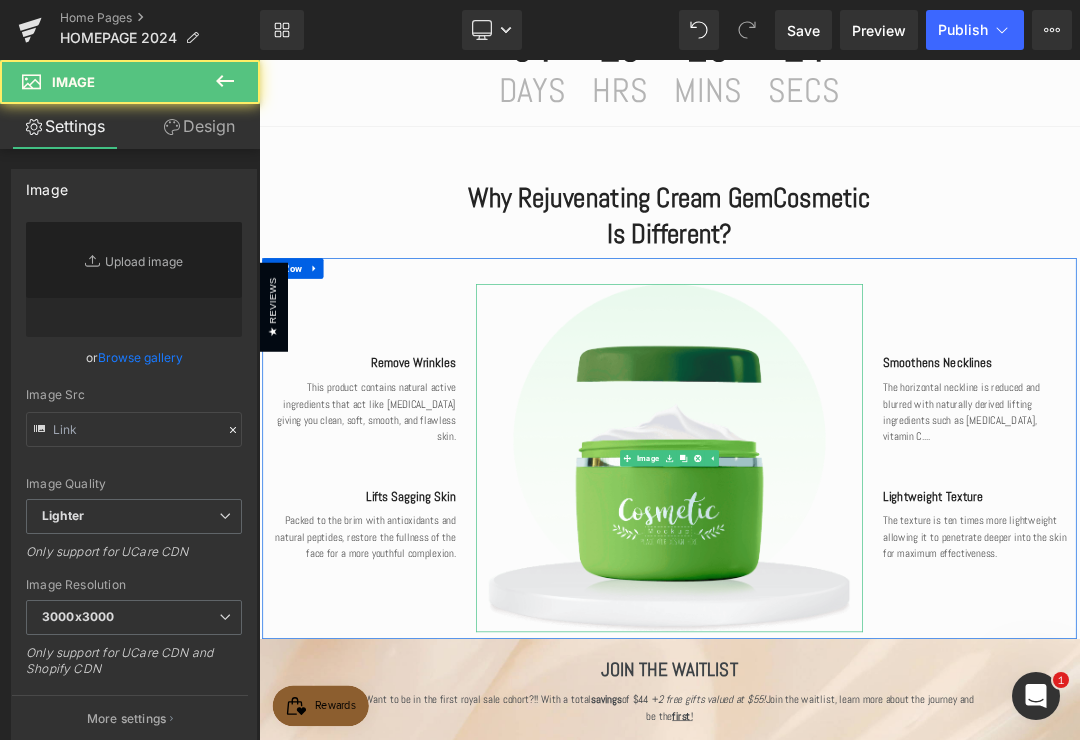 type on "[URL][DOMAIN_NAME]" 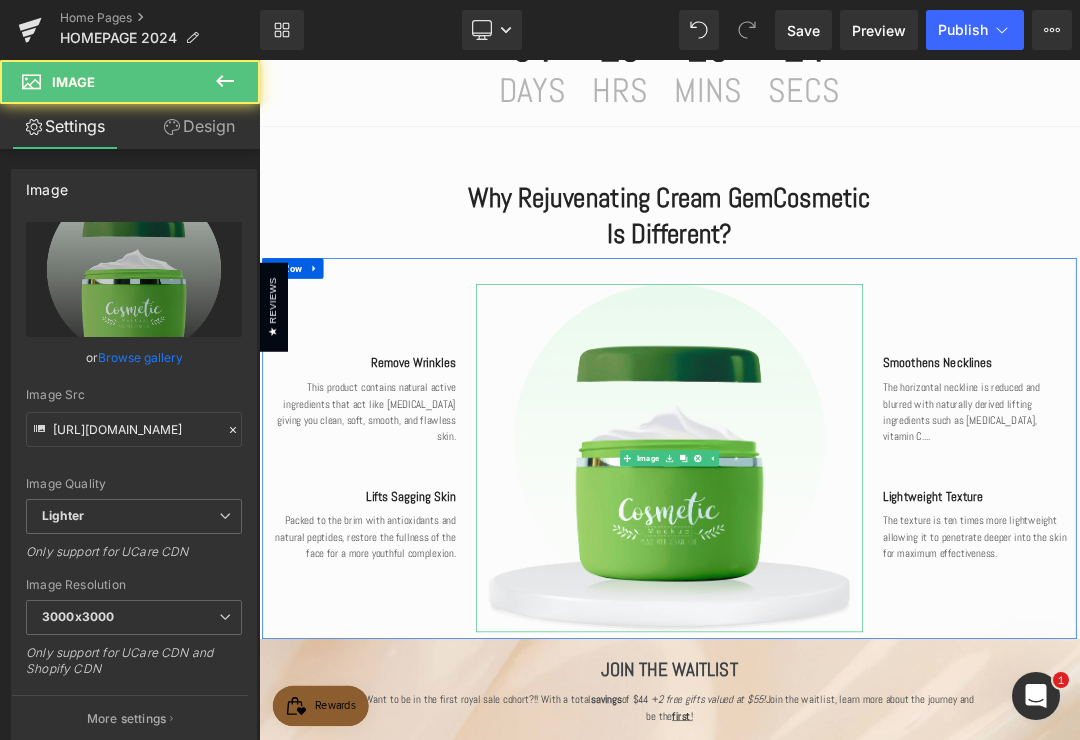 click at bounding box center (864, 646) 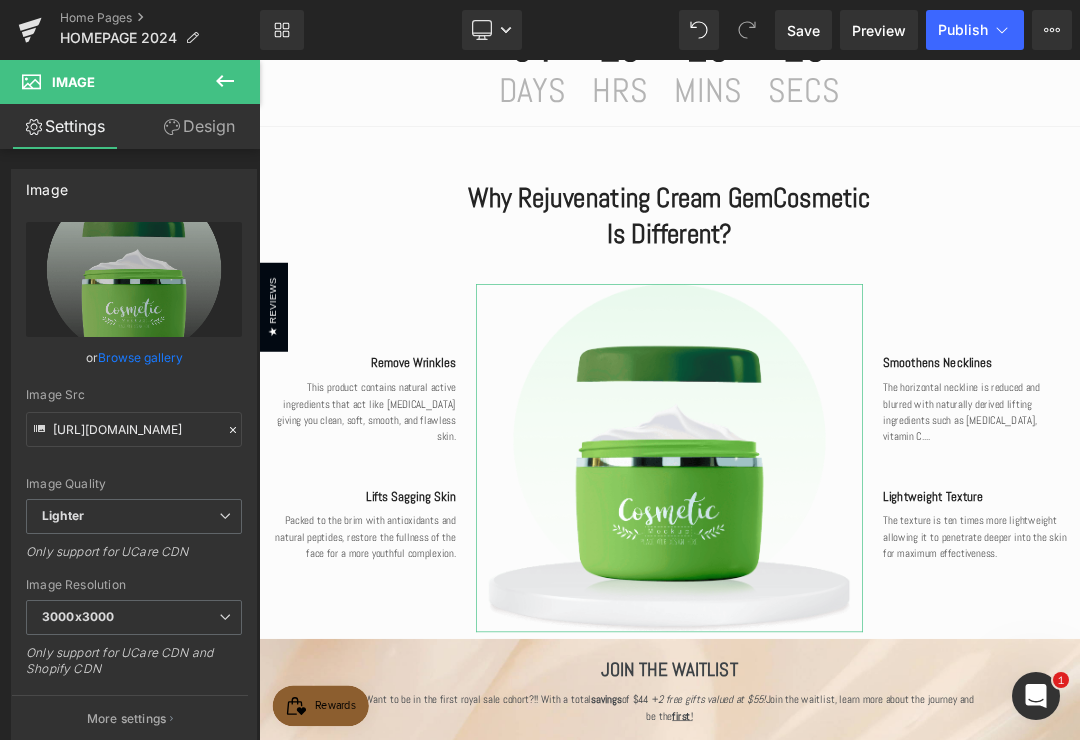 click on "Browse gallery" at bounding box center [140, 357] 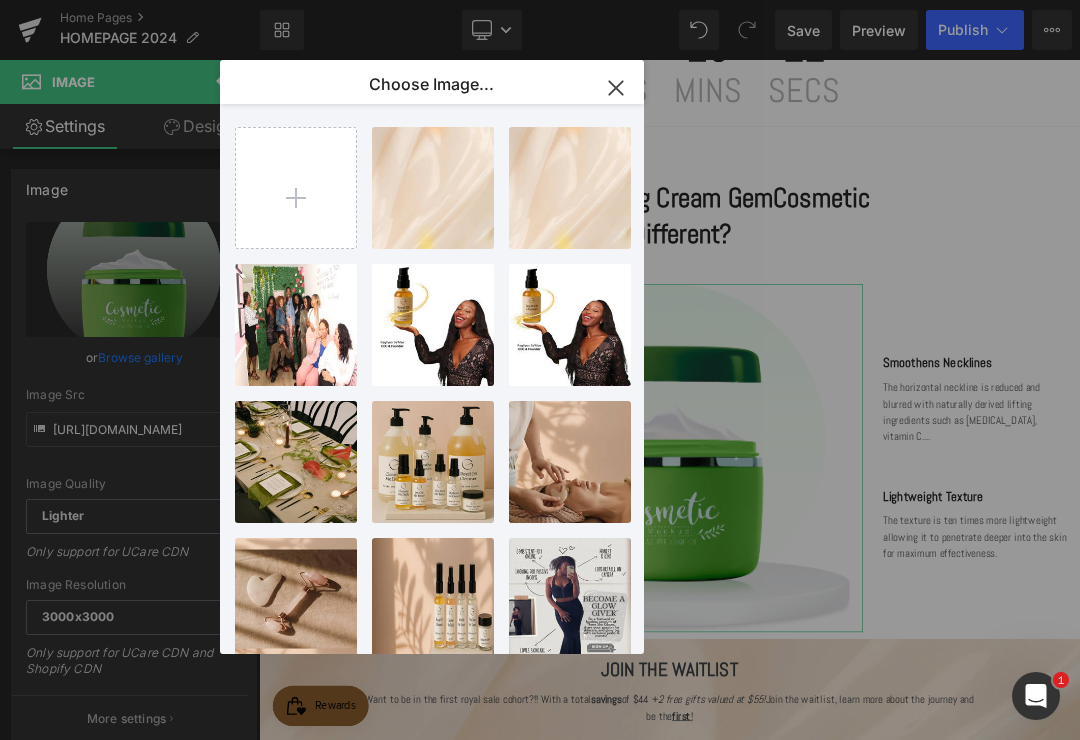 click at bounding box center [296, 188] 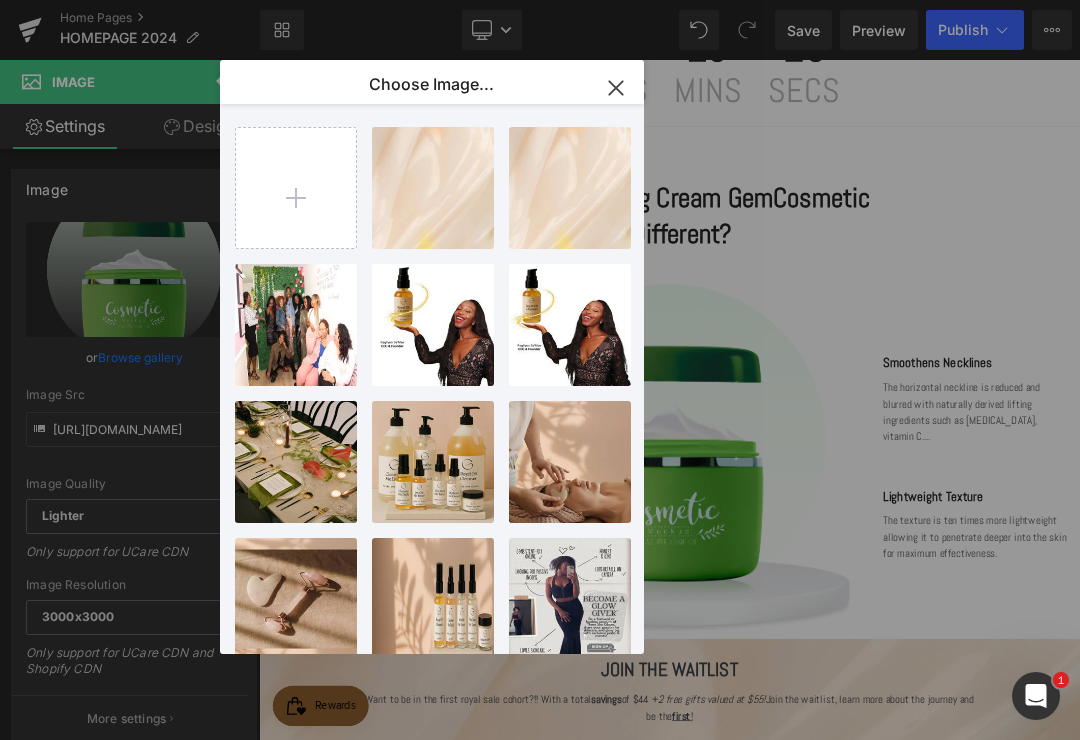 click at bounding box center (296, 188) 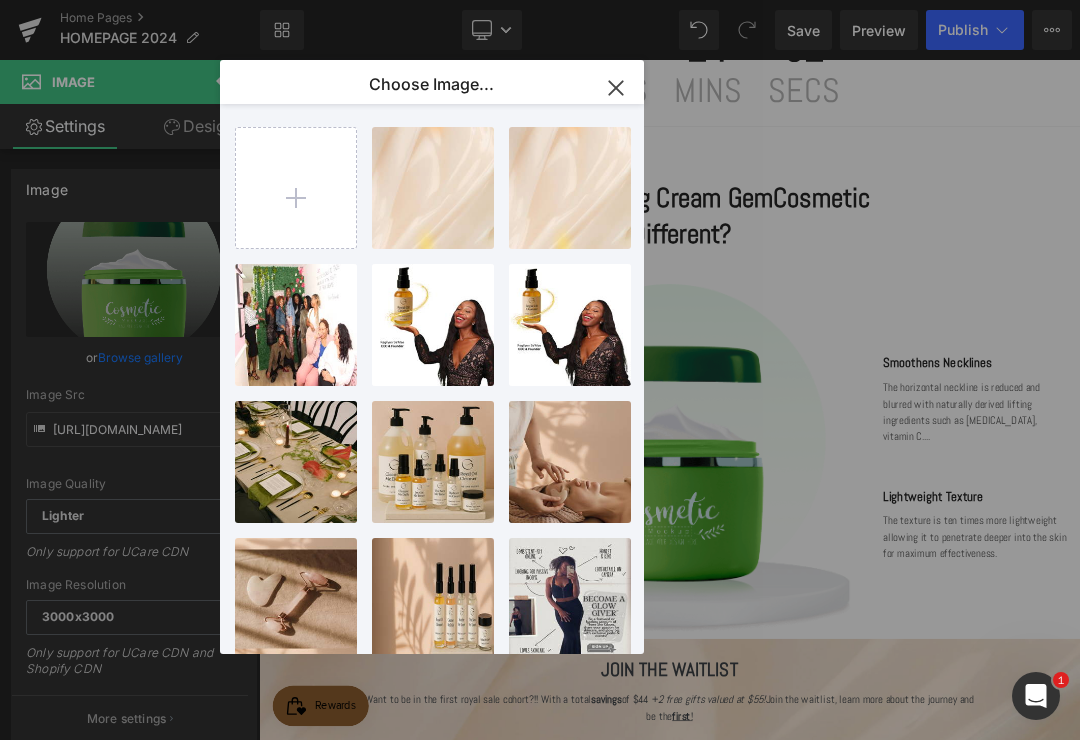 click at bounding box center [296, 188] 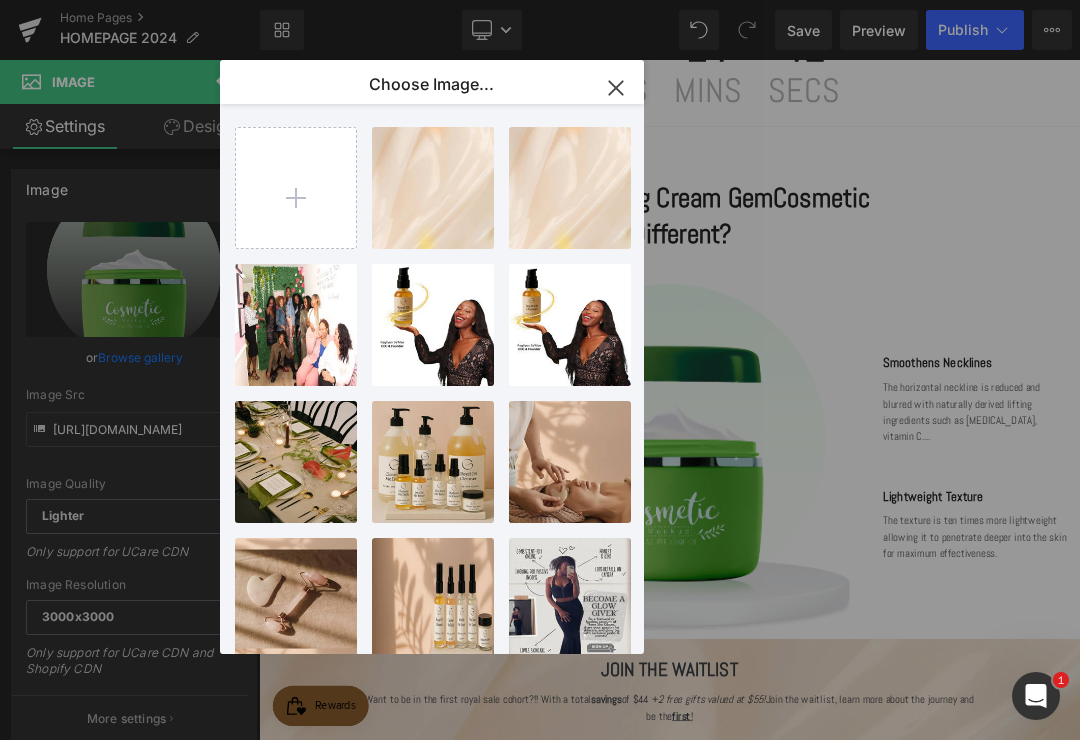 type on "C:\fakepath\pose.zip - 4.png" 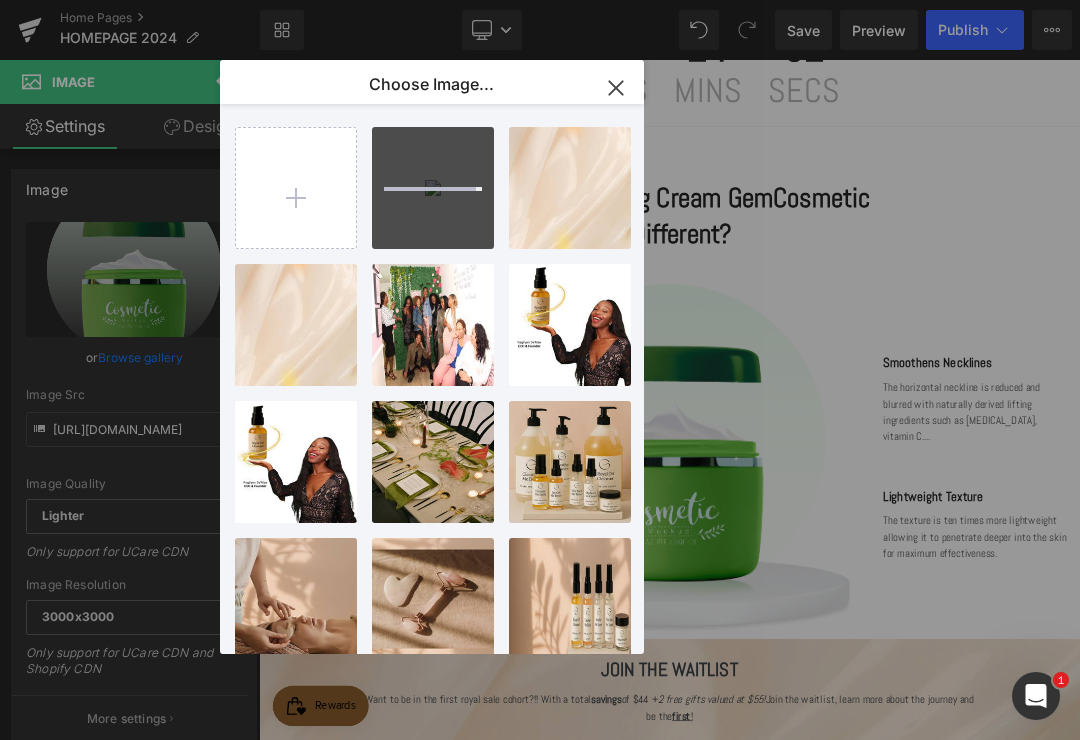 type 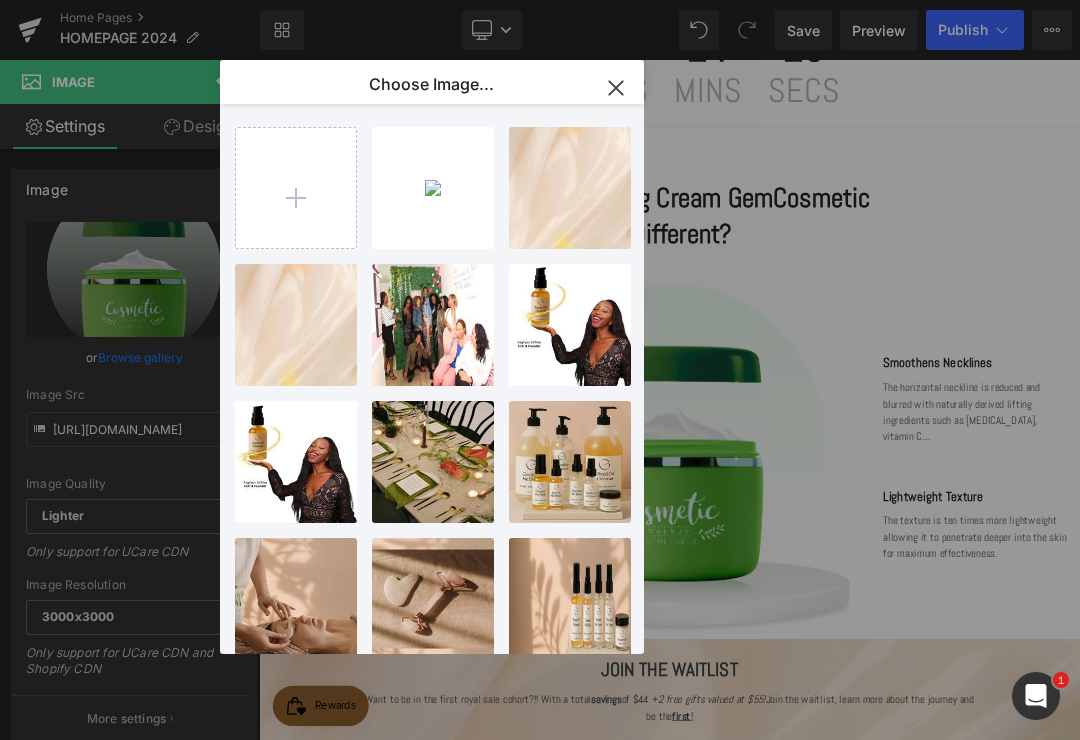 click on "pose...- 4.png 2.46 MB" at bounding box center (0, 0) 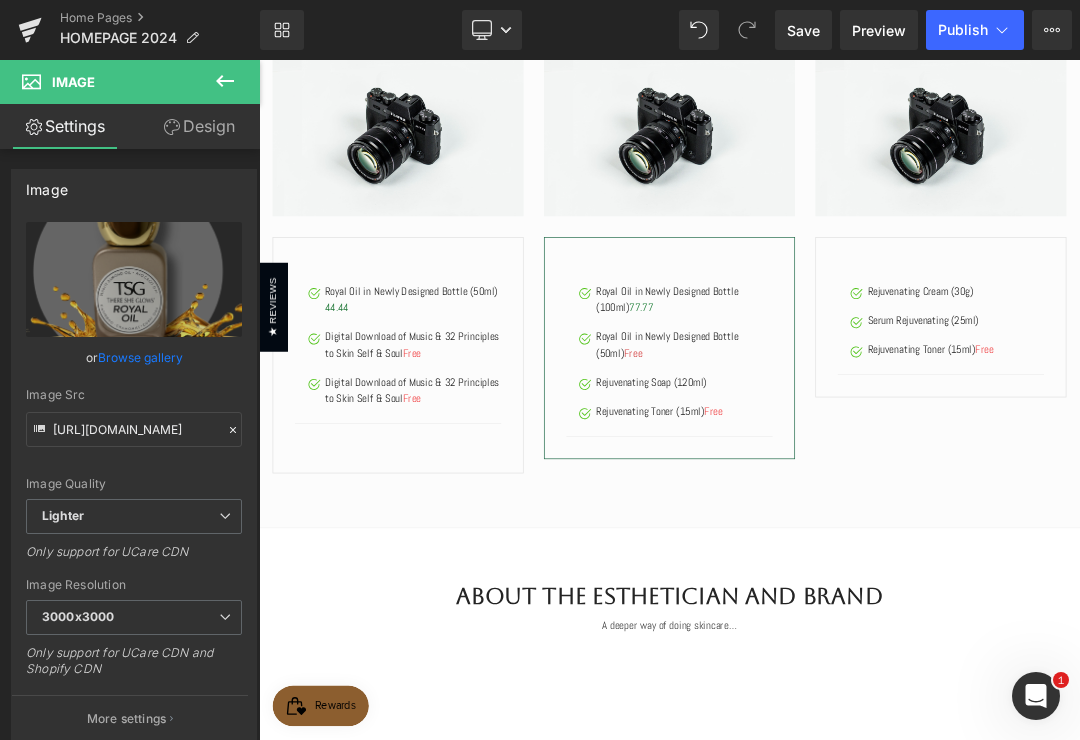 scroll, scrollTop: 1901, scrollLeft: 0, axis: vertical 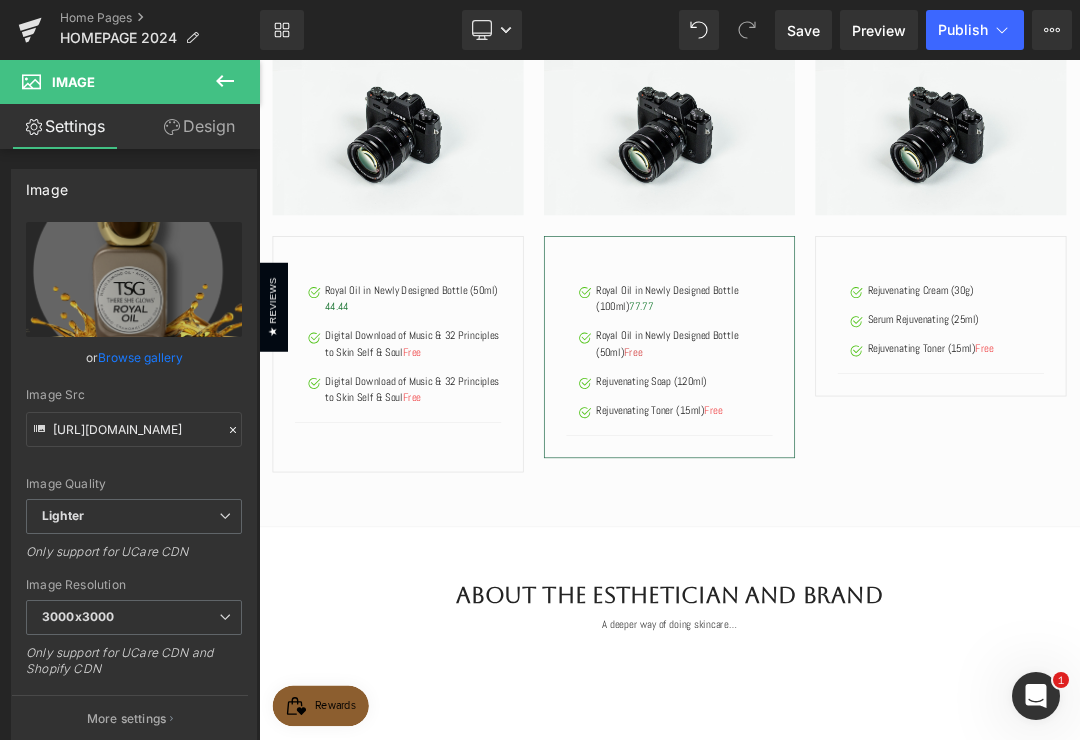 click at bounding box center [464, 165] 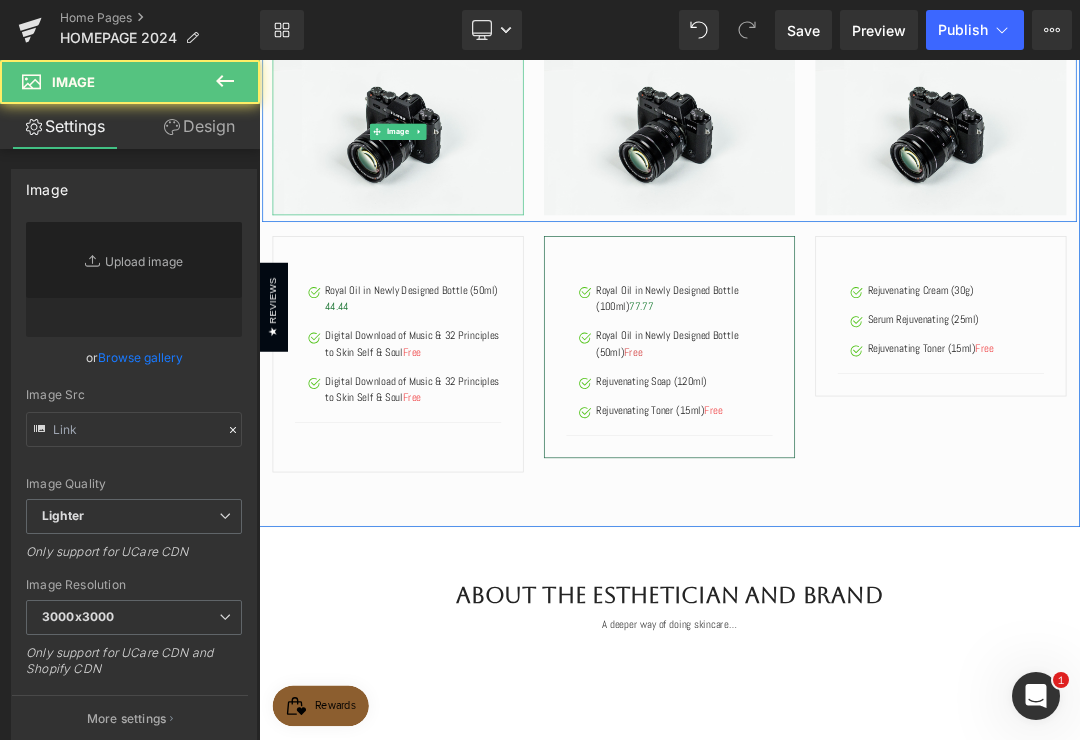 type on "//d1um8515vdn9kb.cloudfront.net/images/parallax.jpg" 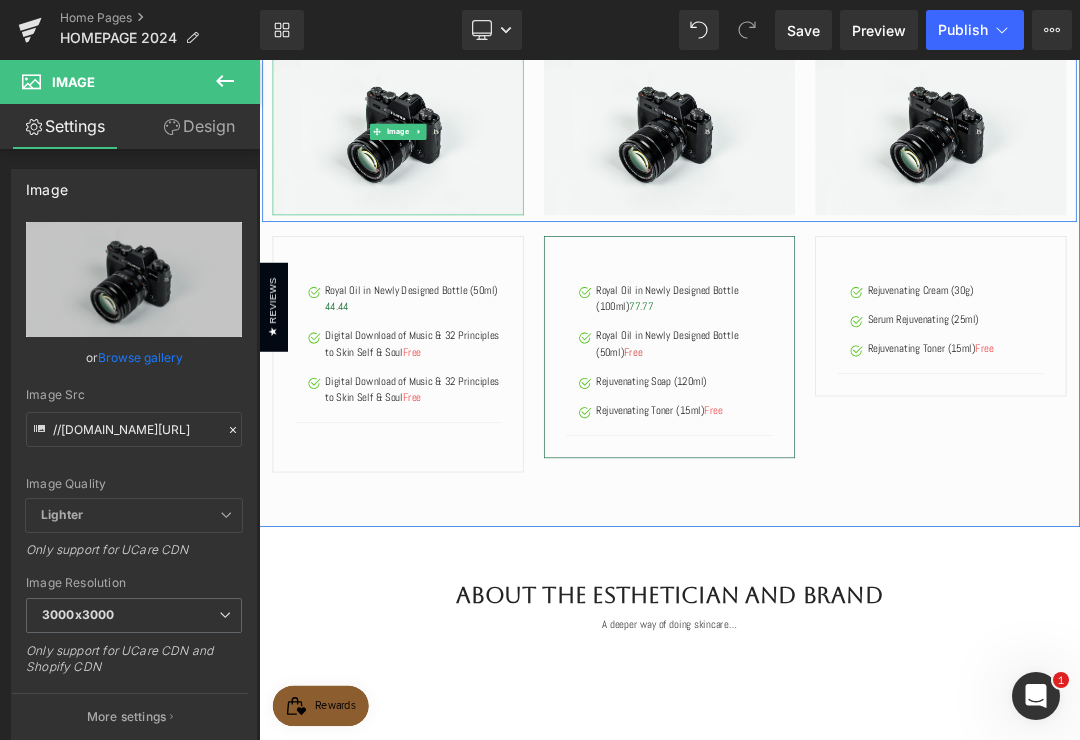 click on "Browse gallery" at bounding box center (140, 357) 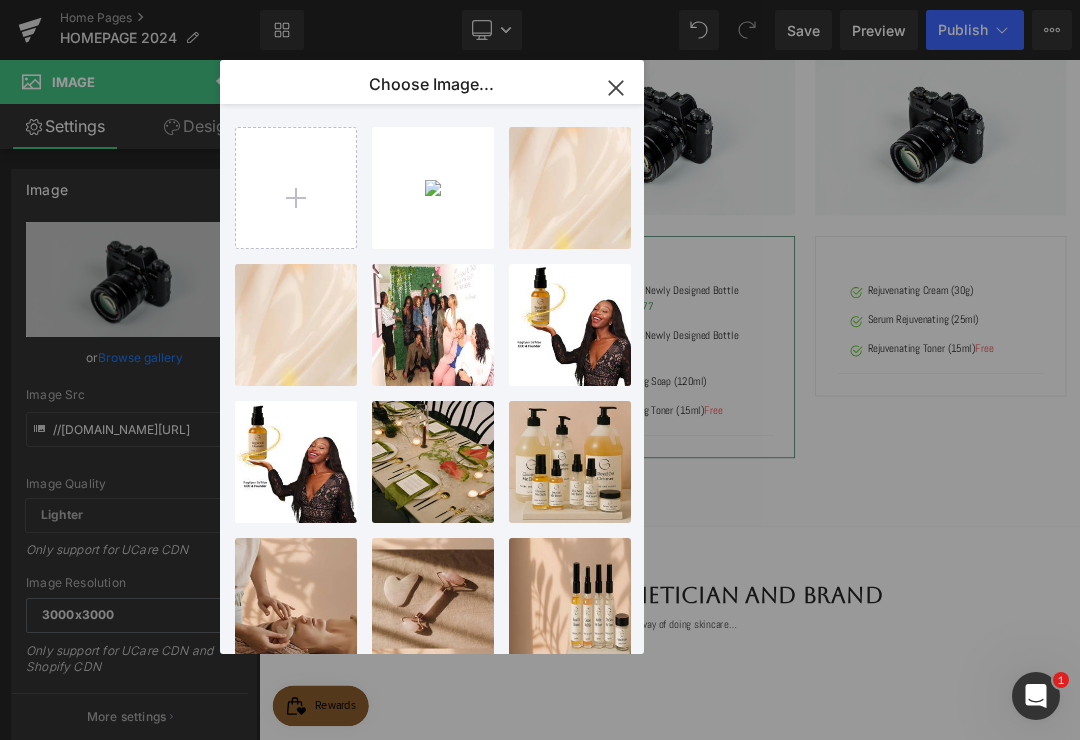 click at bounding box center [296, 188] 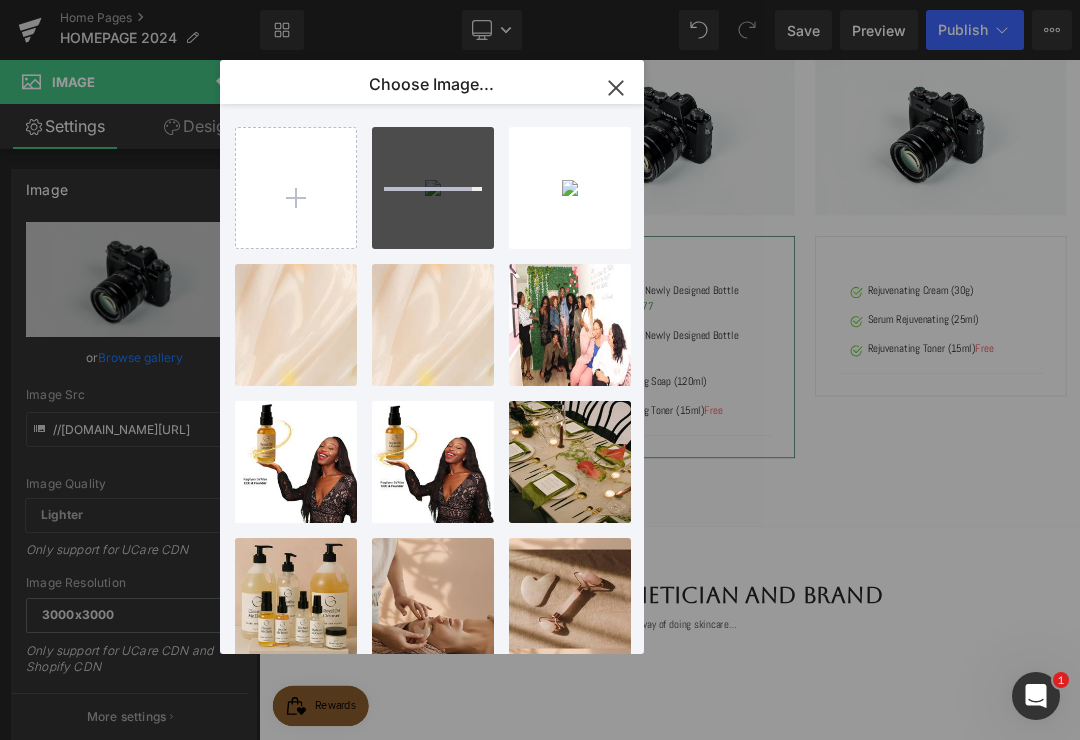 type 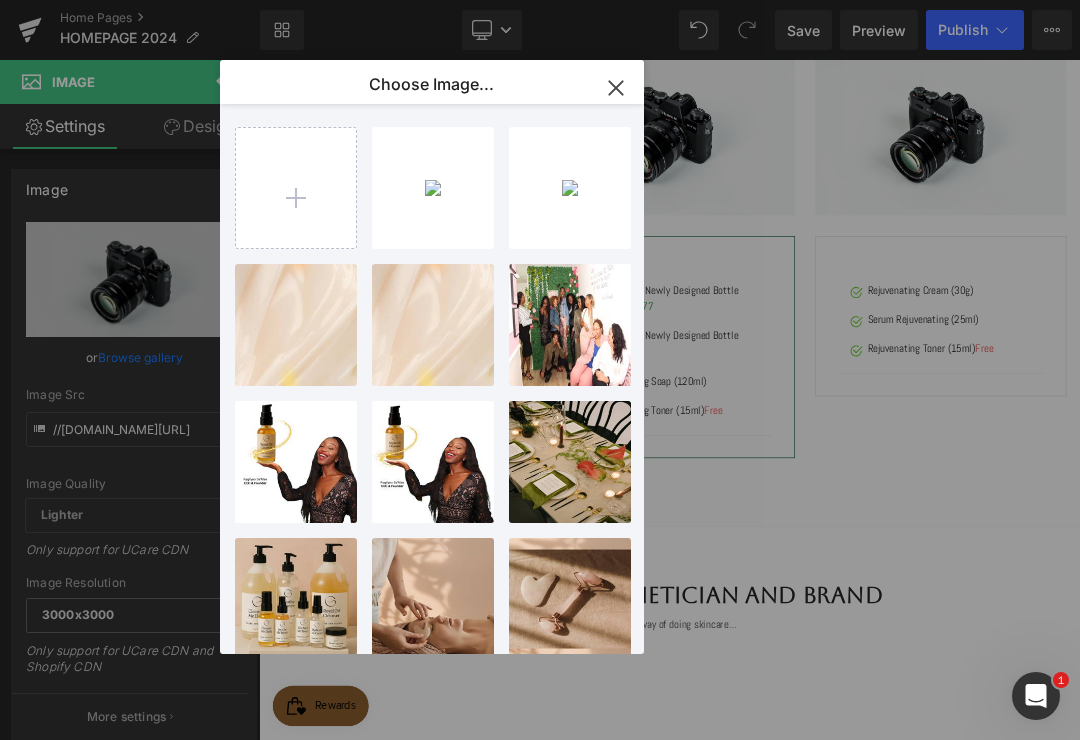 click on "pose...- 1.png 2.65 MB" at bounding box center [0, 0] 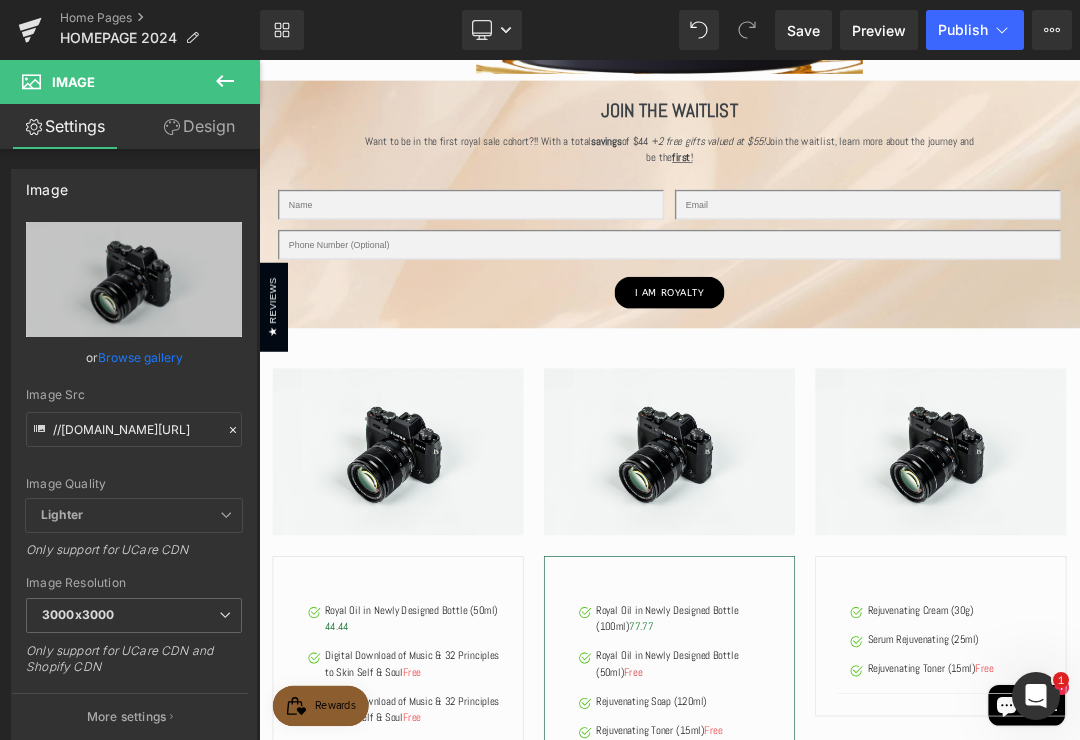 scroll, scrollTop: 1512, scrollLeft: 0, axis: vertical 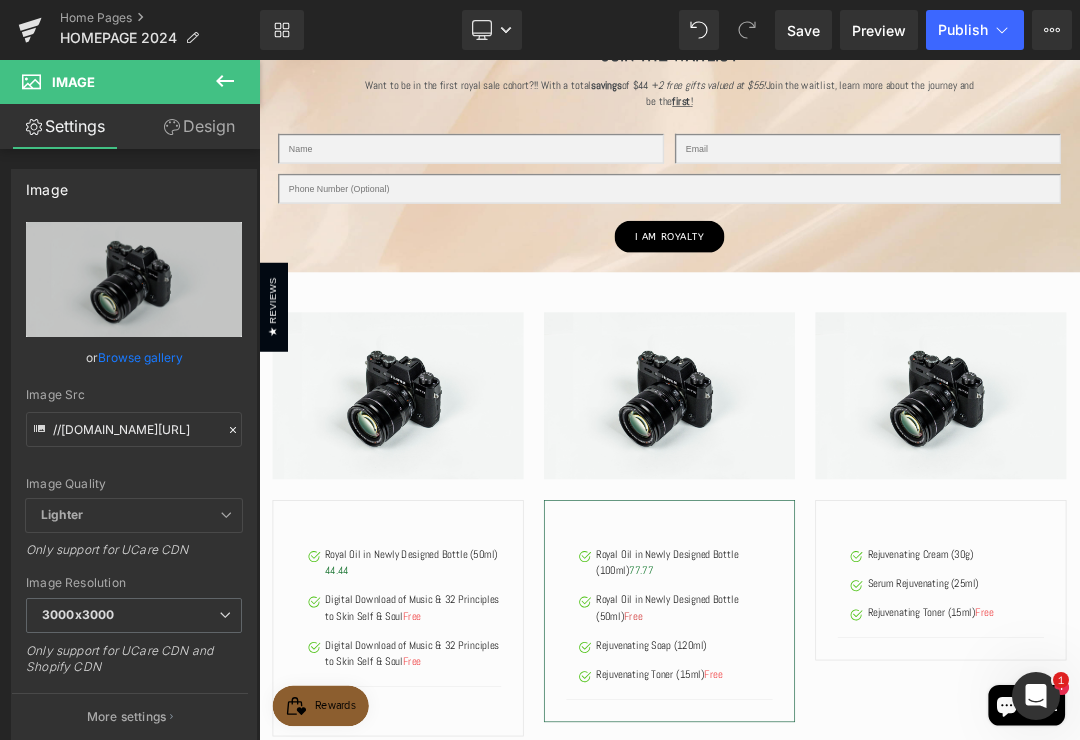 click at bounding box center (464, 554) 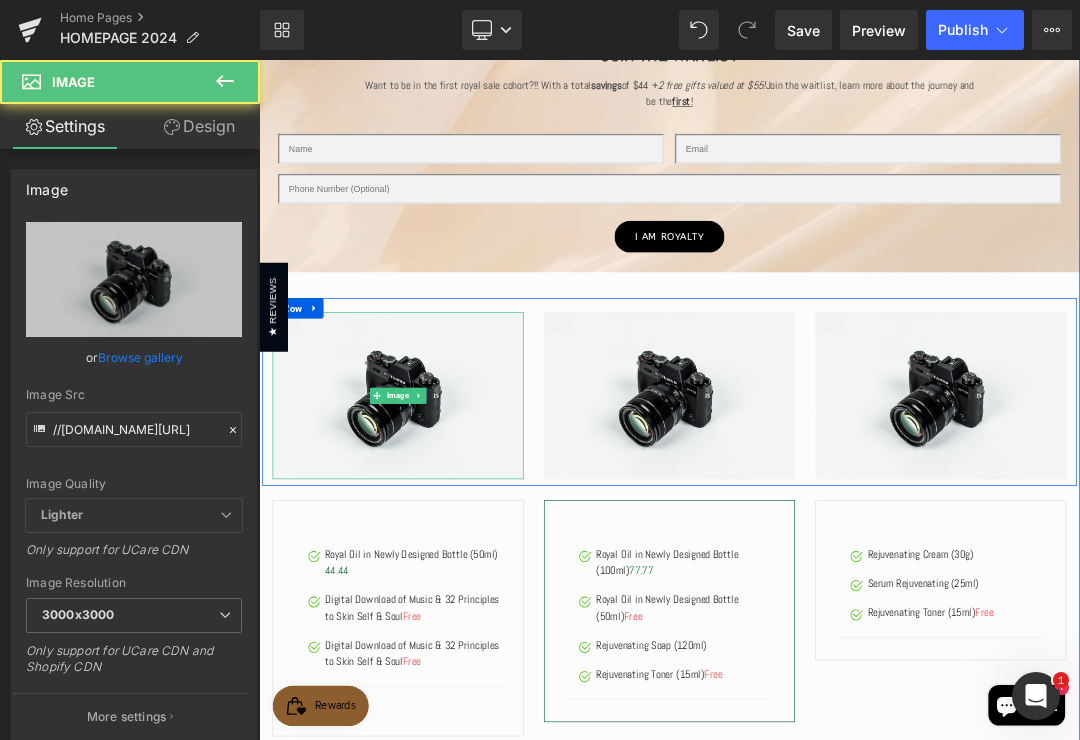 click on "Browse gallery" at bounding box center (140, 357) 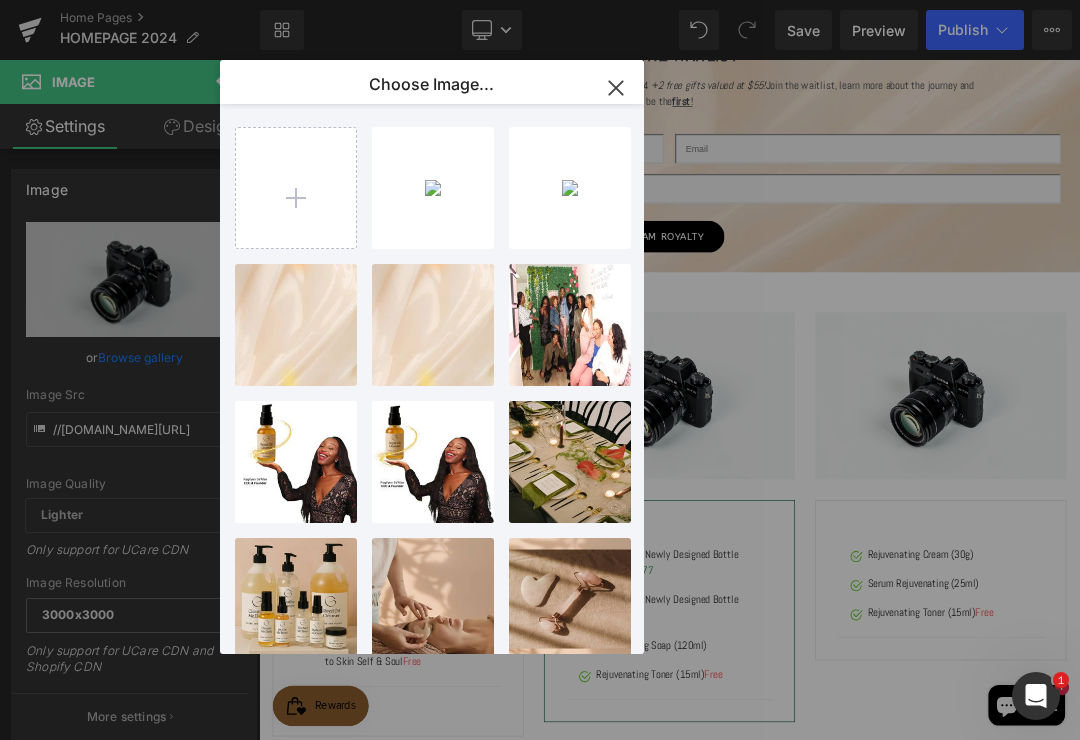 click on "pose...- 1.png 2.65 MB" at bounding box center [0, 0] 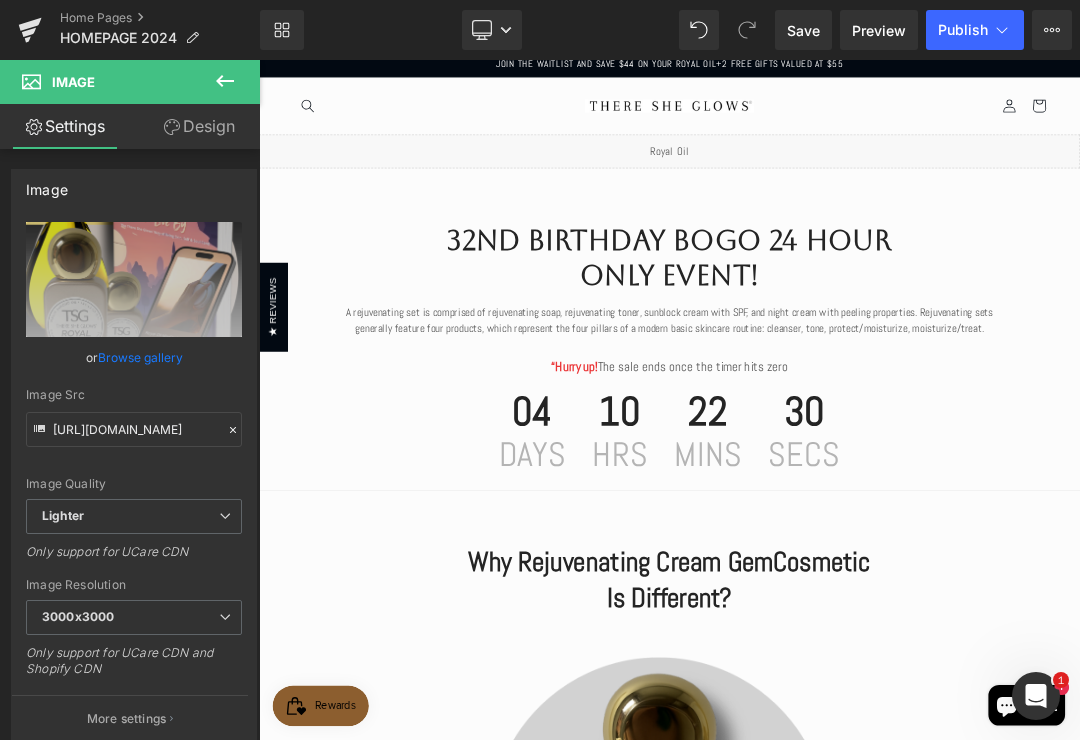 scroll, scrollTop: 44, scrollLeft: 0, axis: vertical 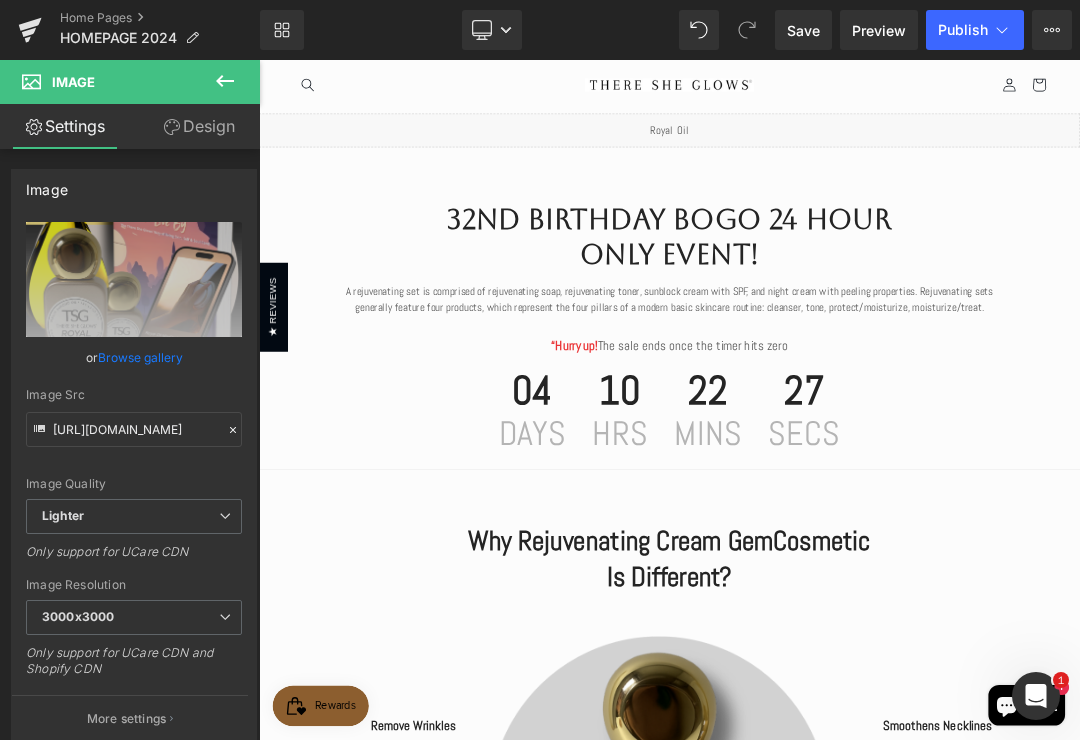 click on "32nd birthday bogo 24 hour only event! Heading         A rejuvenating set is comprised of rejuvenating soap, rejuvenating toner, sunblock cream with SPF, and night cream with peeling properties. Rejuvenating sets generally feature four products, which represent the four pillars of a modern basic skincare routine: cleanser, tone, protect/moisturize, moisturize/treat.  Text Block         “Hurry up!  The sale ends once the timer hits zero Text Block
04 Days
10 Hrs
22 Mins
27 Secs
Countdown Timer         Row" at bounding box center [864, 451] 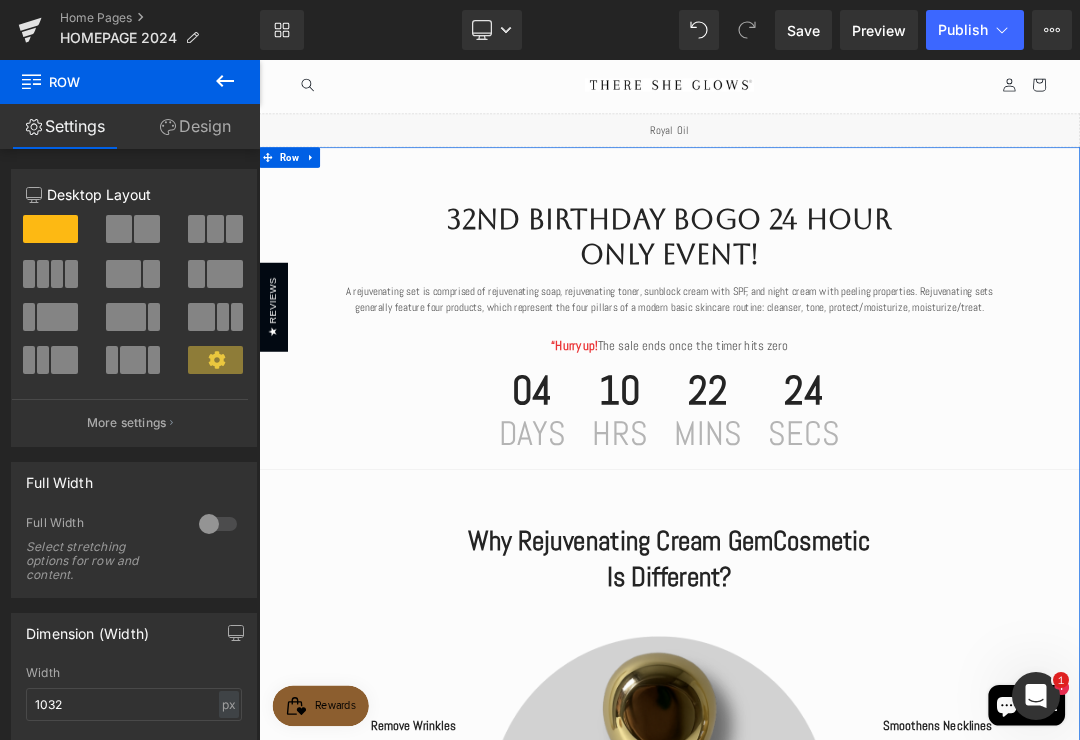click on "Row" at bounding box center (304, 204) 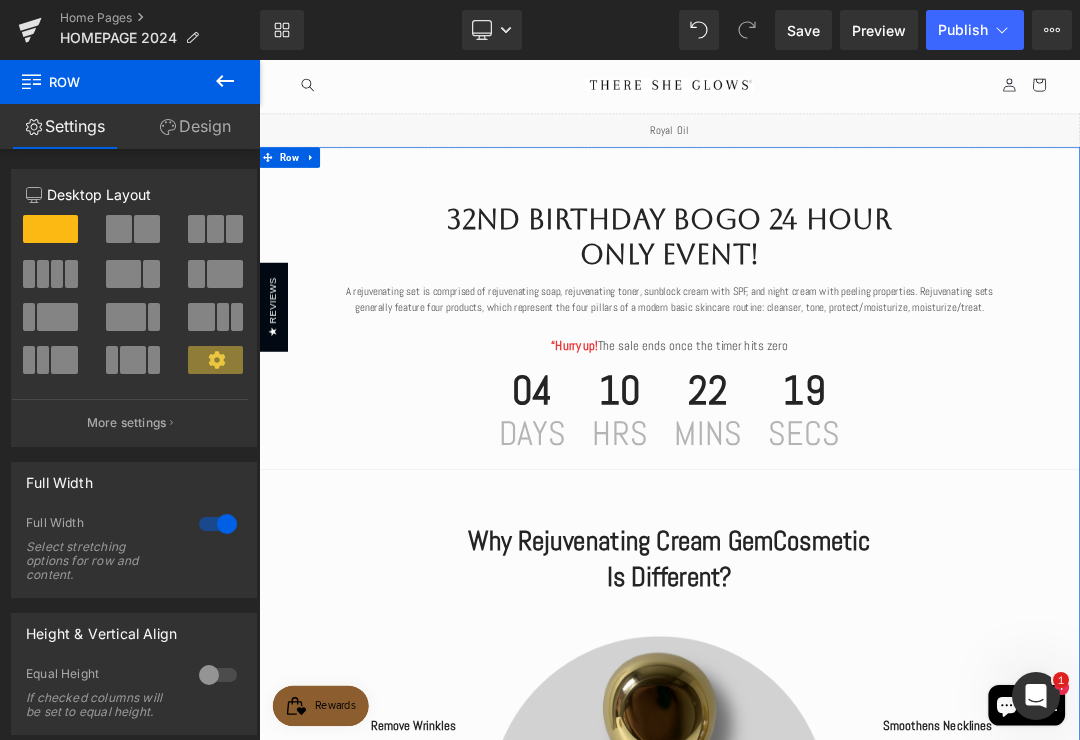 click on "Design" at bounding box center [195, 126] 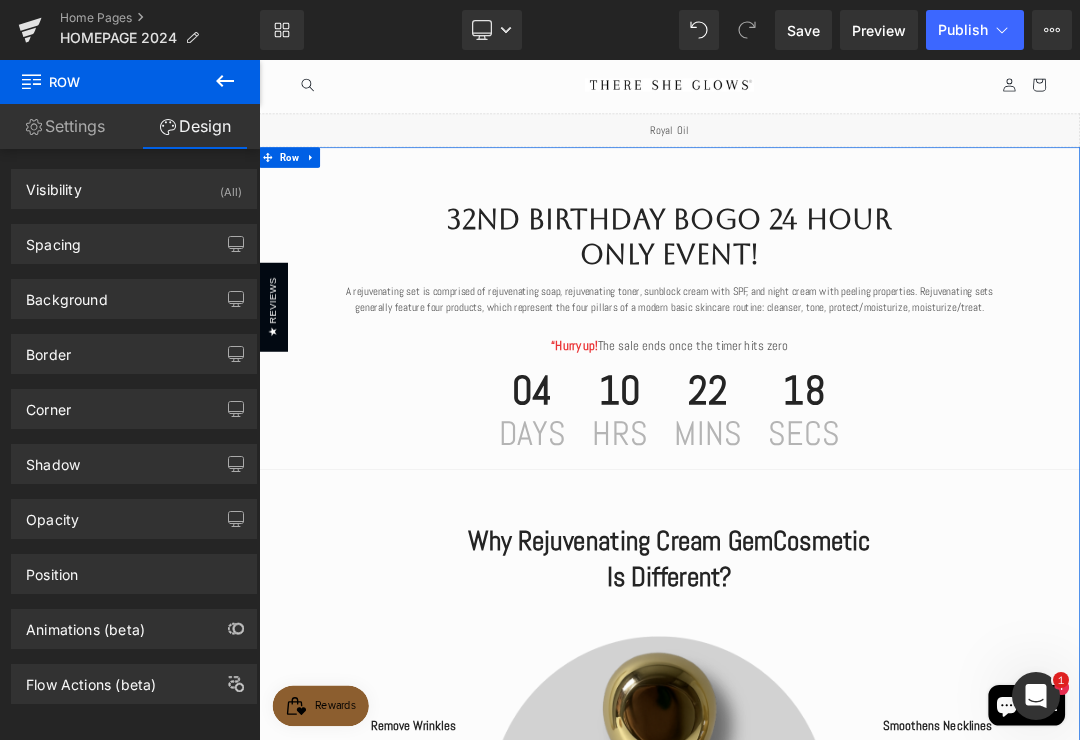 click on "Background" at bounding box center (134, 299) 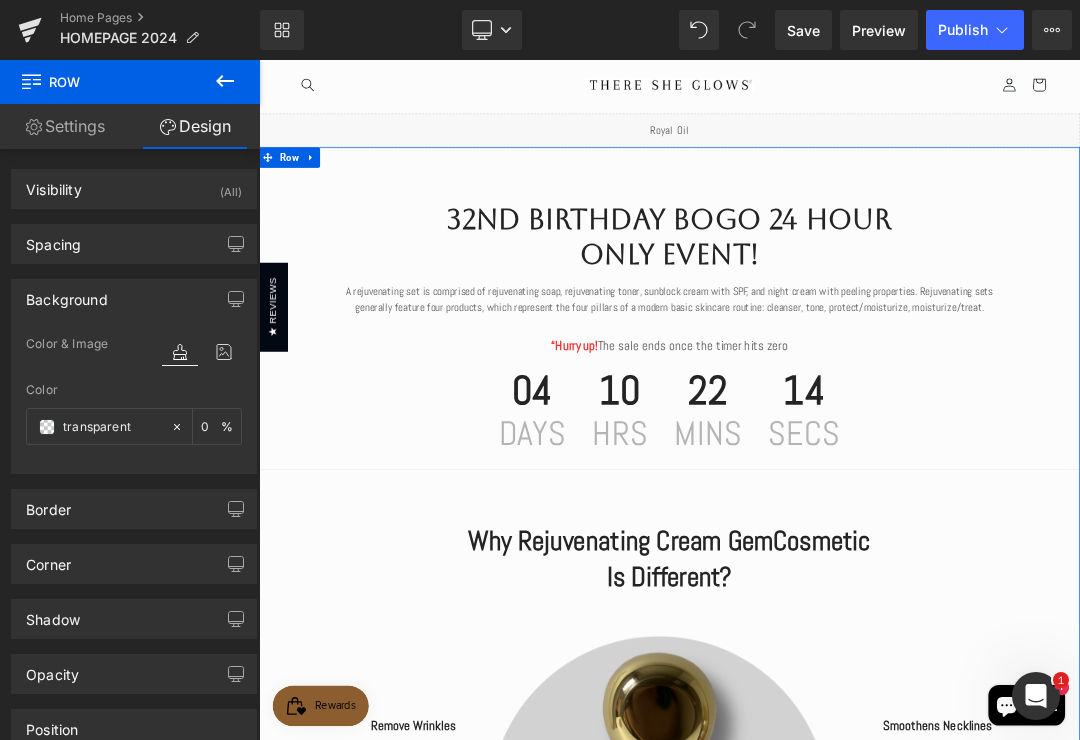 click at bounding box center [224, 352] 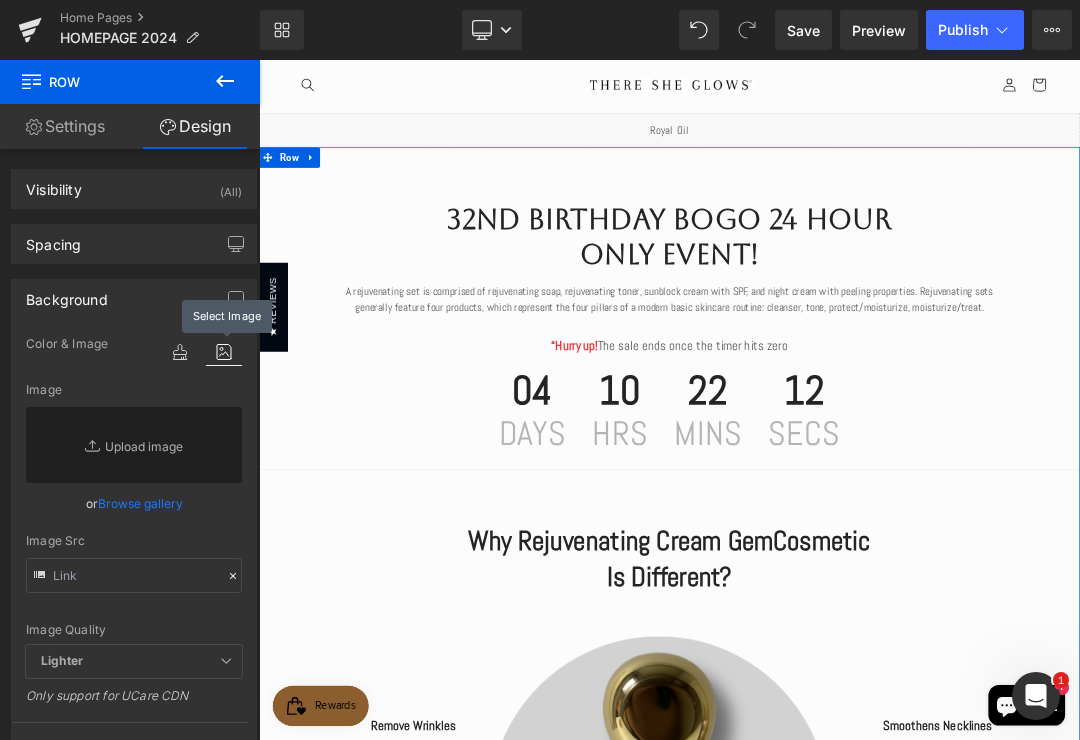 click on "Browse gallery" at bounding box center (140, 503) 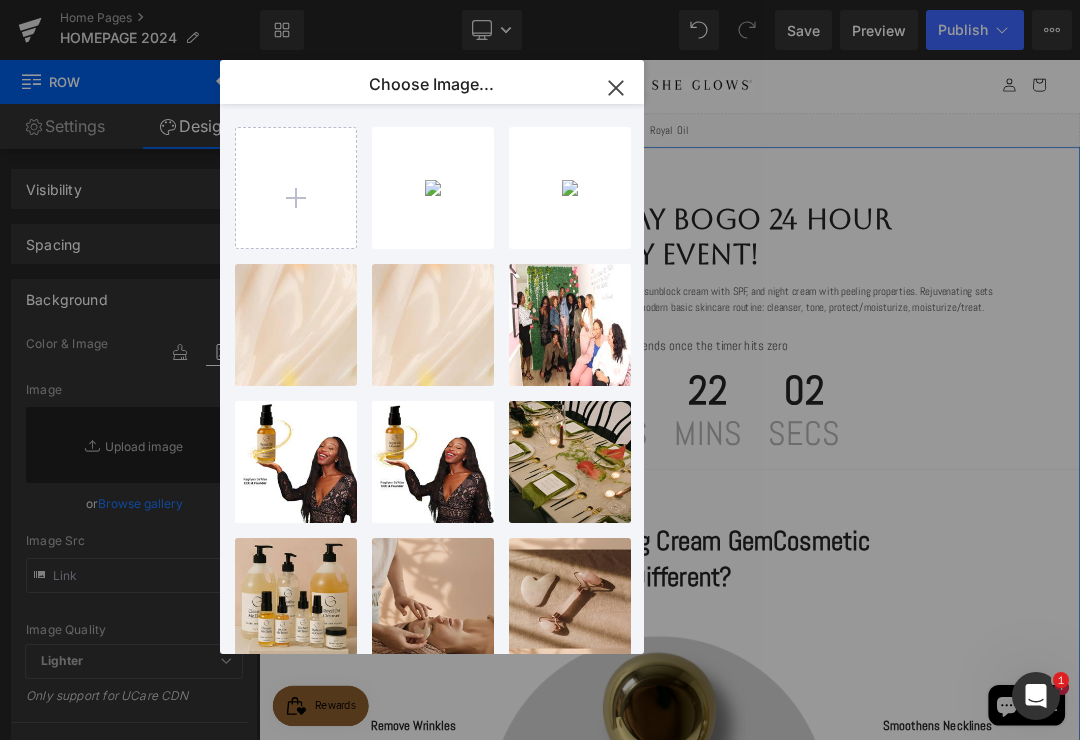 scroll, scrollTop: 0, scrollLeft: 0, axis: both 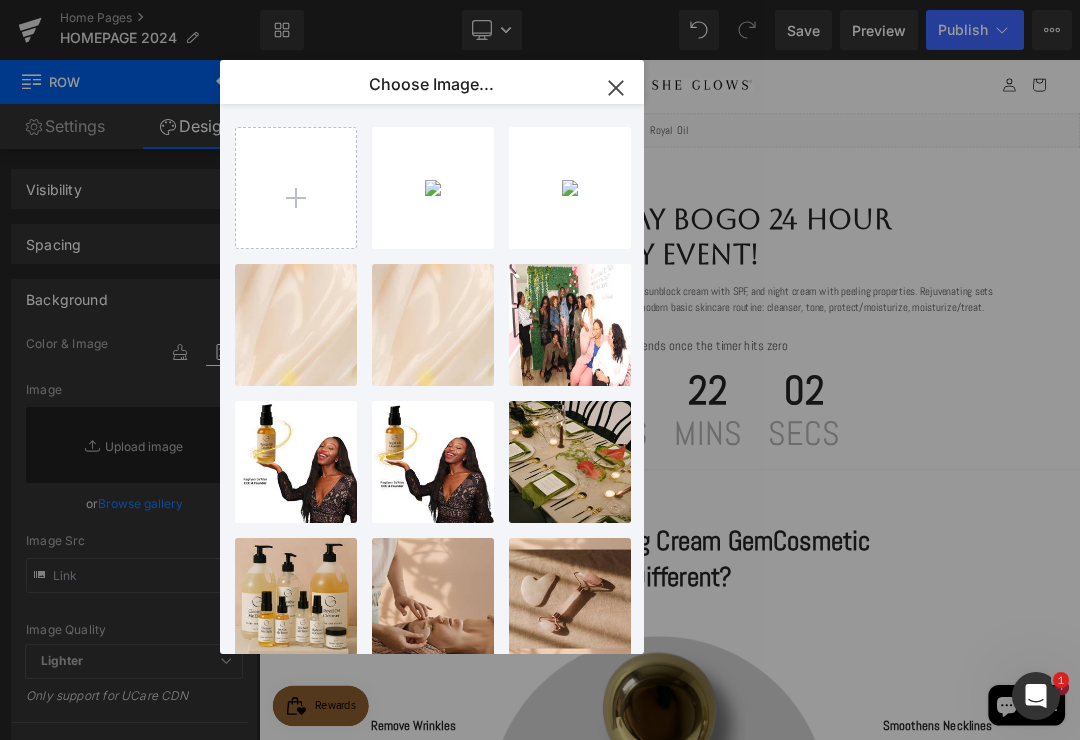 click at bounding box center [296, 188] 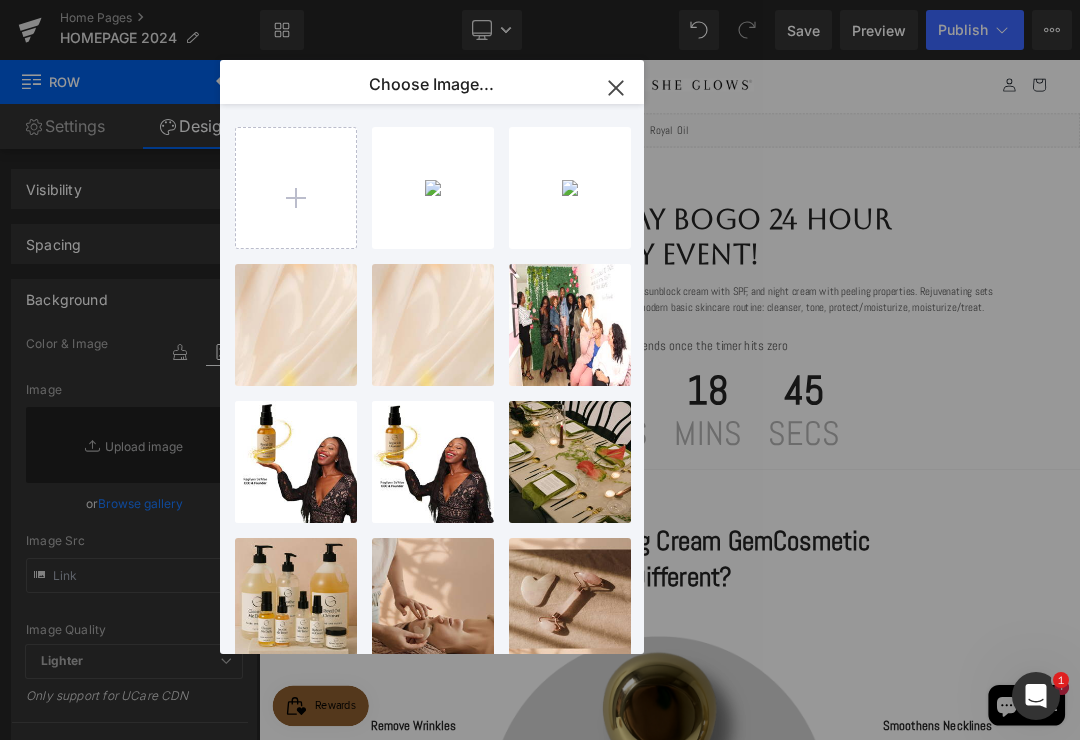 type on "C:\fakepath\IMG_2980.jpeg" 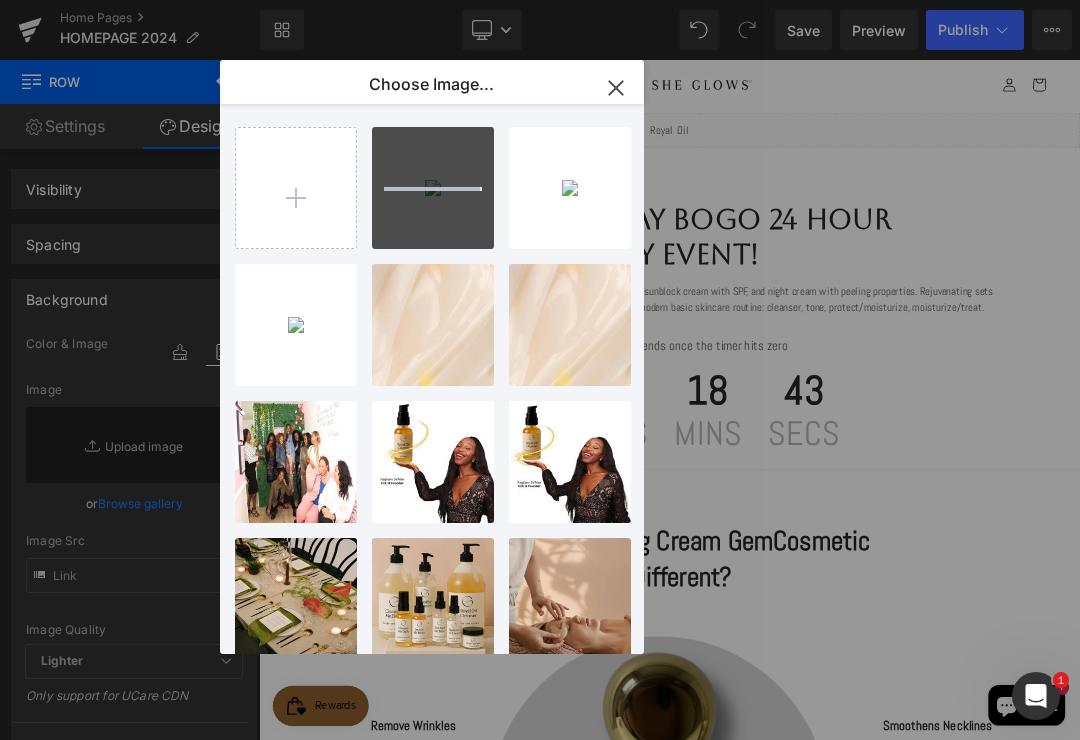 type 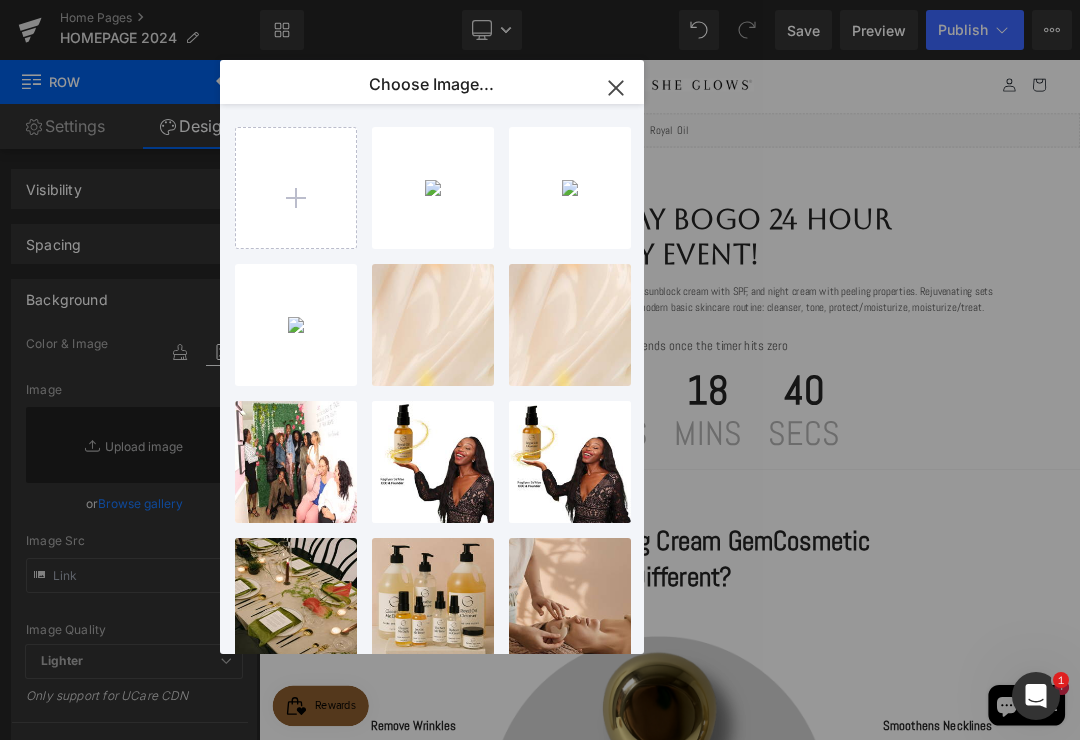 click on "IMG_298...2980.jpeg 380.96 KB" at bounding box center (0, 0) 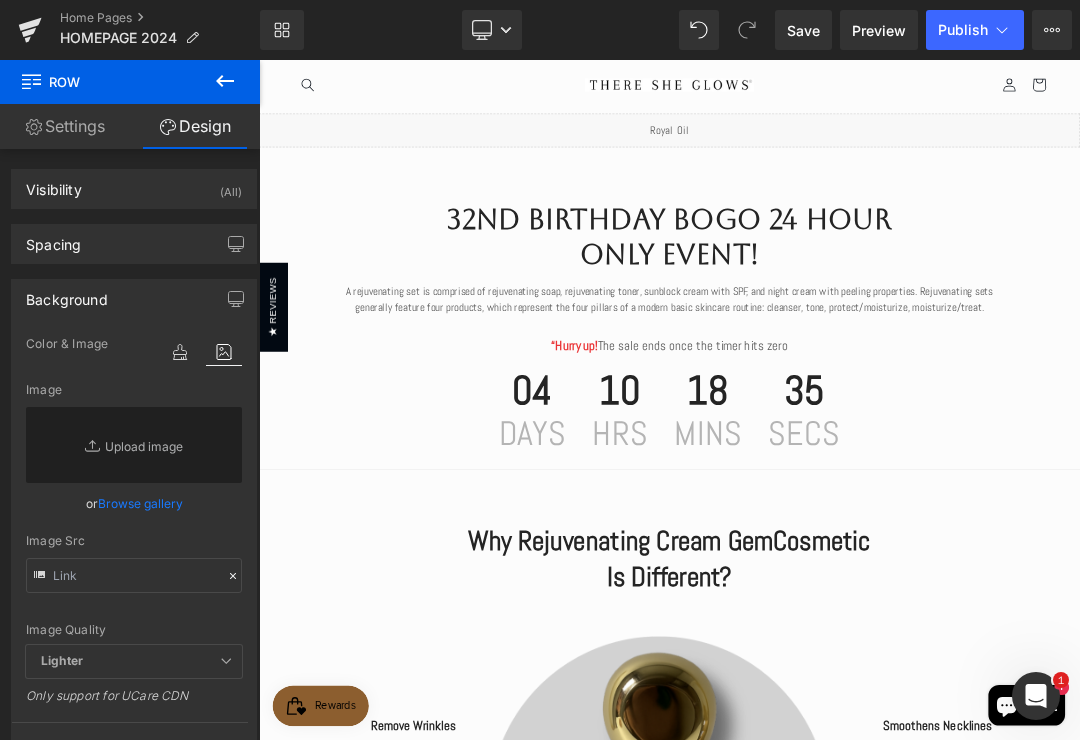 click on "Replace Image" at bounding box center (134, 445) 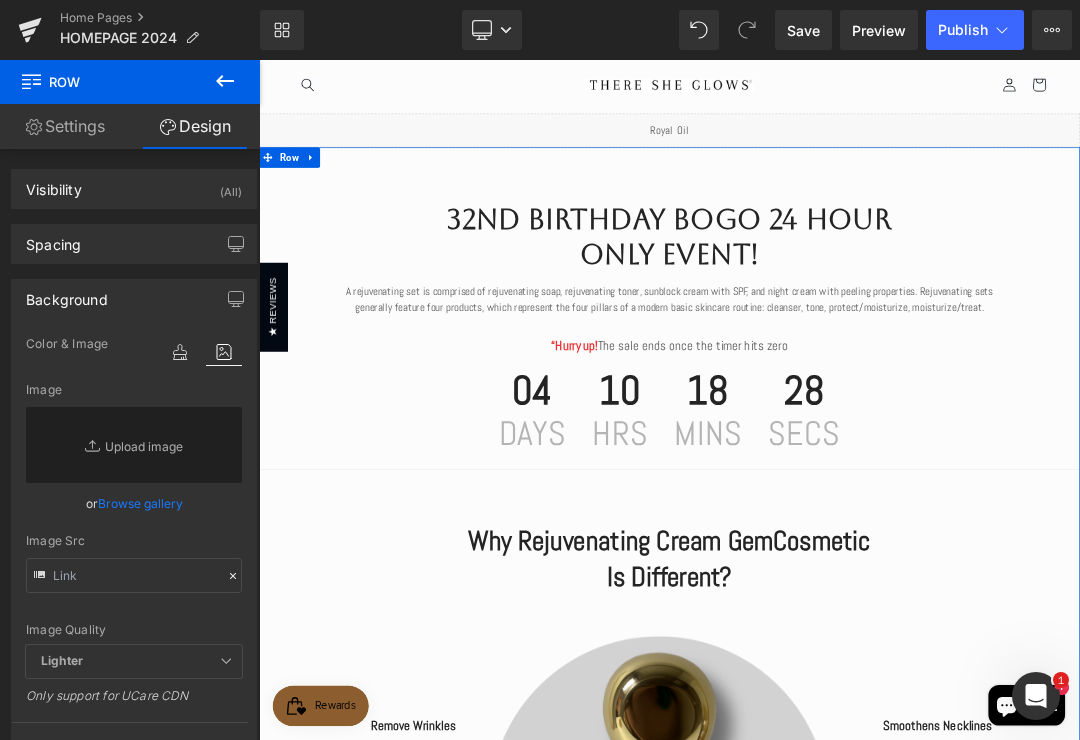 click on "Browse gallery" at bounding box center (140, 503) 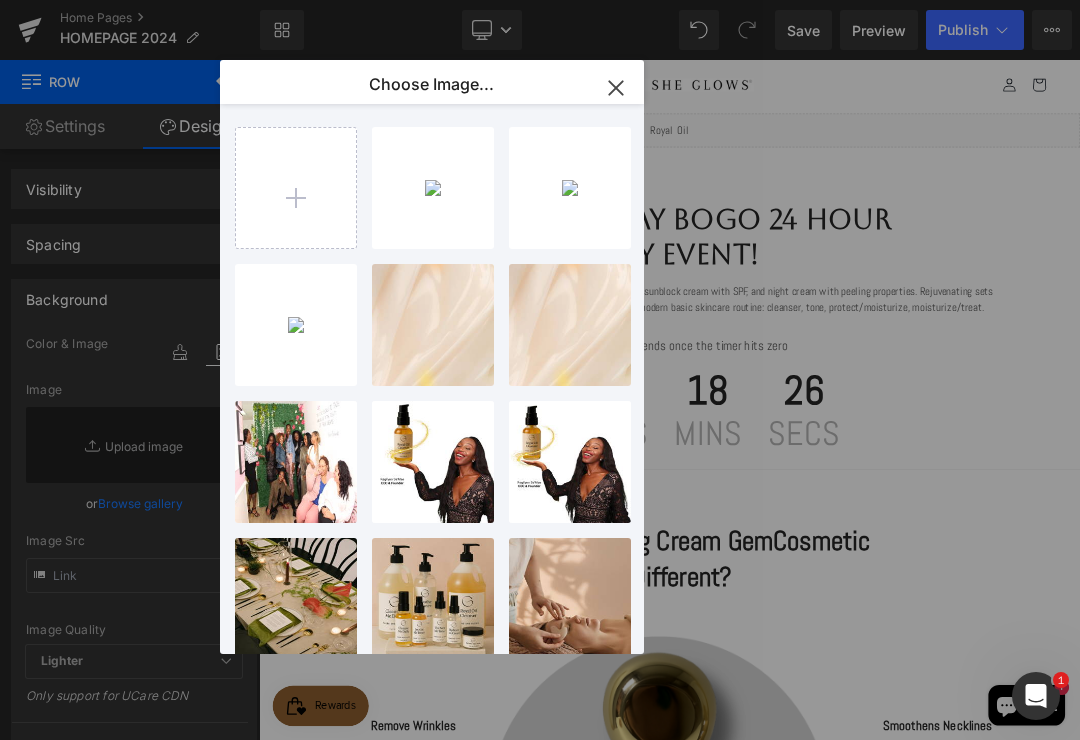 click on "IMG_298...2980.jpeg 380.96 KB" at bounding box center (0, 0) 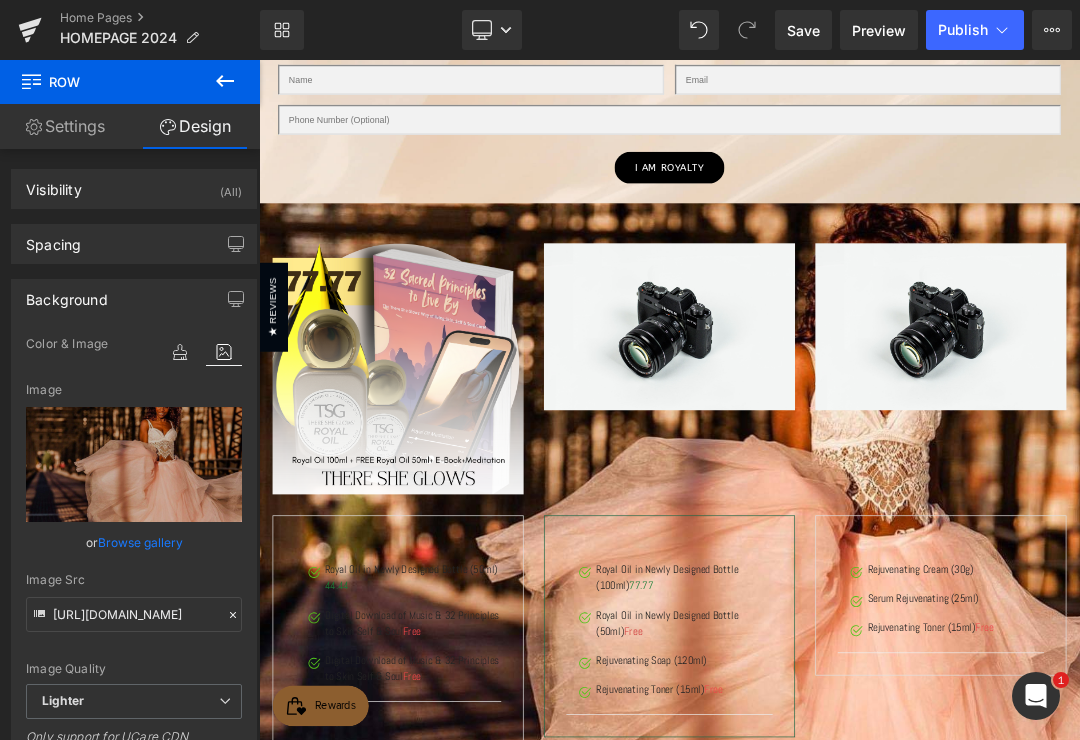 scroll, scrollTop: 1592, scrollLeft: 0, axis: vertical 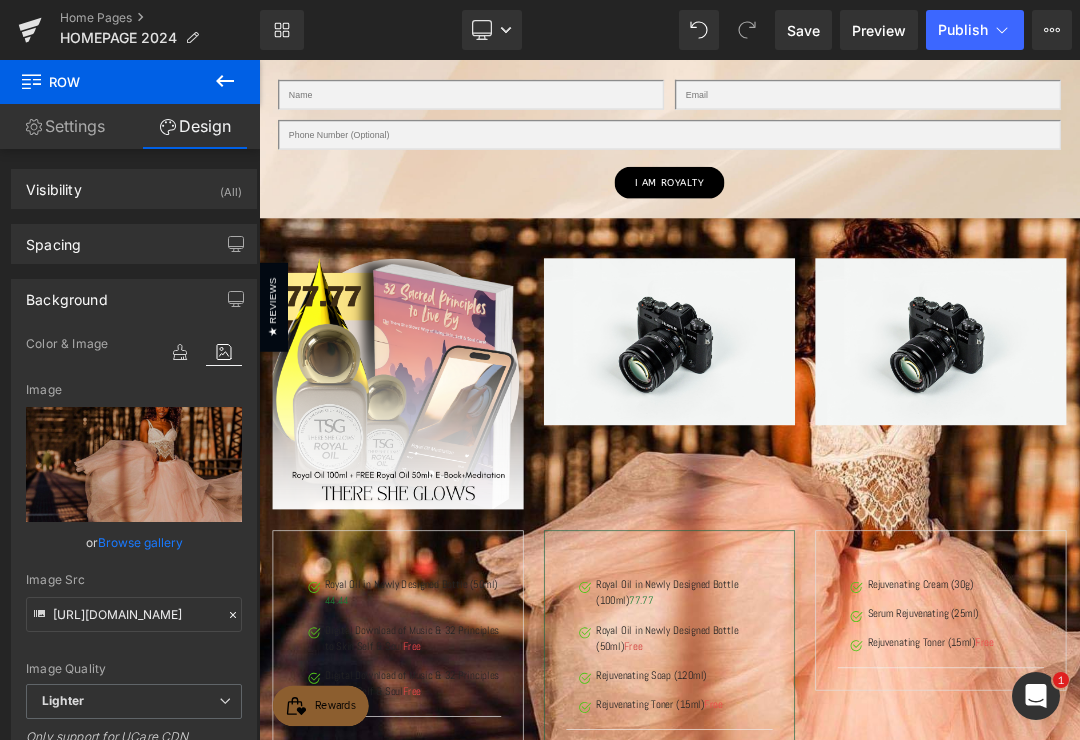 click on "Image         Image         Image         Row" at bounding box center [864, 531] 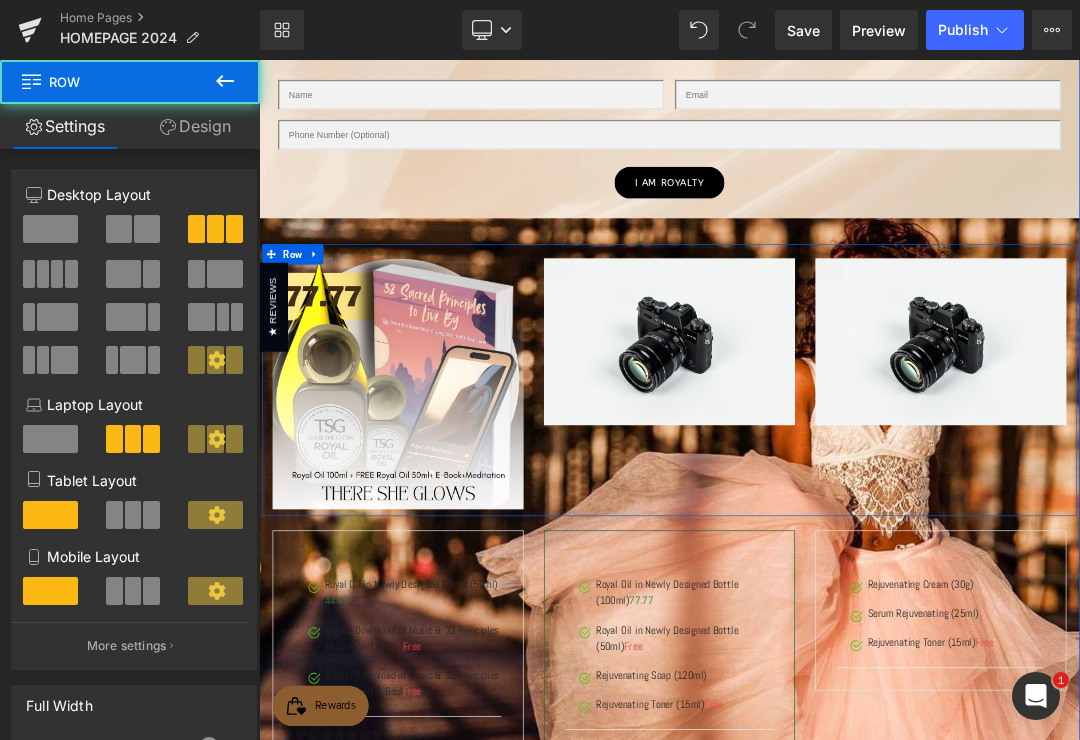 click at bounding box center (259, 60) 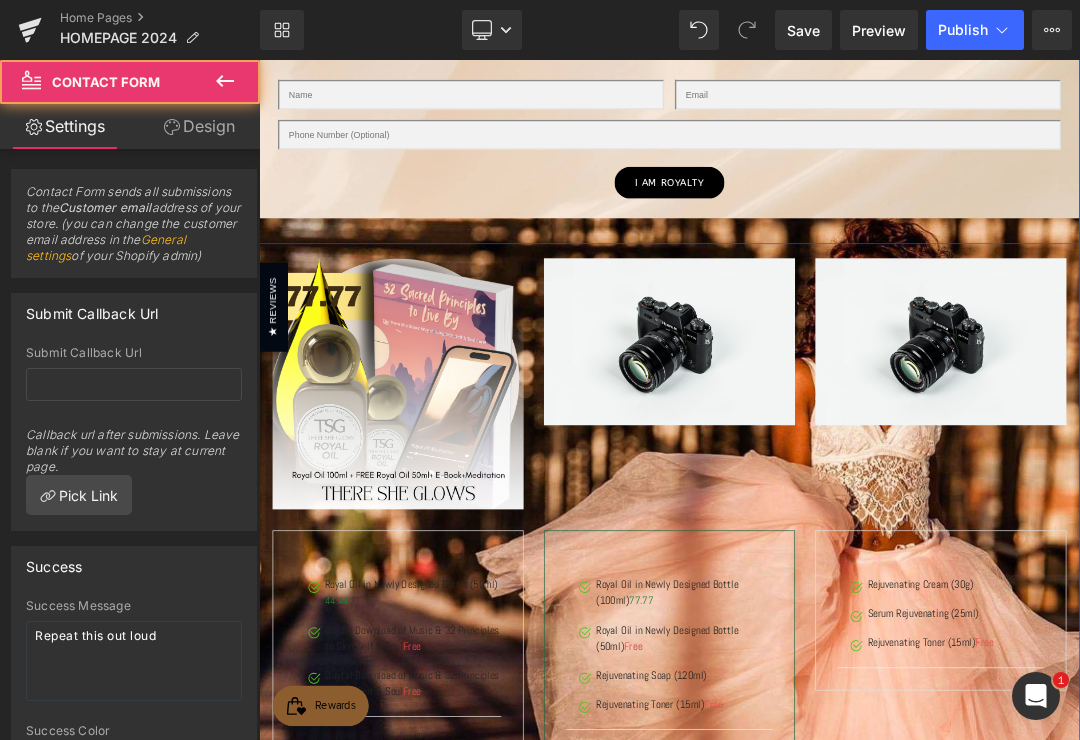 click on "Why Rejuvenating Cream GemCosmetic Is Different? Heading         Row         Image         Remove Wrinkles Text Block         This product contains natural active ingredients that act like snake venom giving you clean, soft, smooth, and flawless skin. Text Block         Lifts Sagging Skin Text Block         Packed to the brim with antioxidants and natural peptides, restore the fullness of the face for a more youthful complexion. Text Block         Smoothens Necklines Text Block         The horizontal neckline is reduced and blurred with naturally derived lifting ingredients such as amino acids, vitamin C.... Text Block         Lightweight Texture Text Block         The texture is ten times more lightweight allowing it to penetrate deeper into the skin for maximum effectiveness. Text Block         Row
JOIN THE WAITLIST Heading         savings  of $44 +  first ! Text Block" at bounding box center [864, -277] 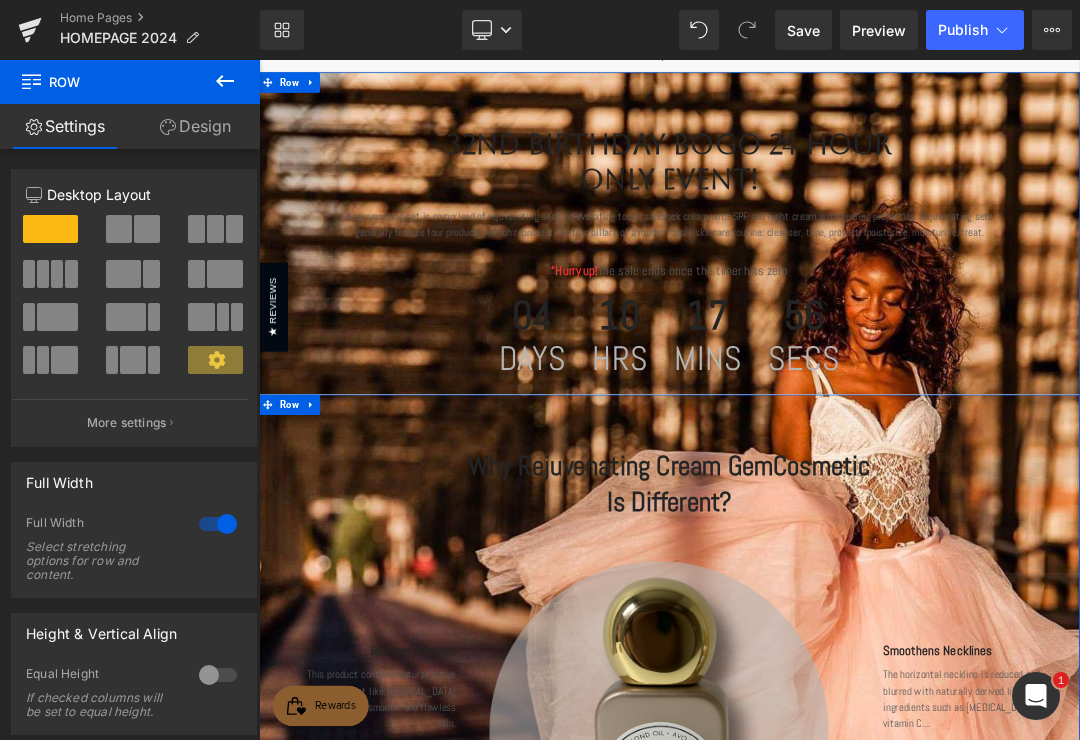 scroll, scrollTop: 142, scrollLeft: 0, axis: vertical 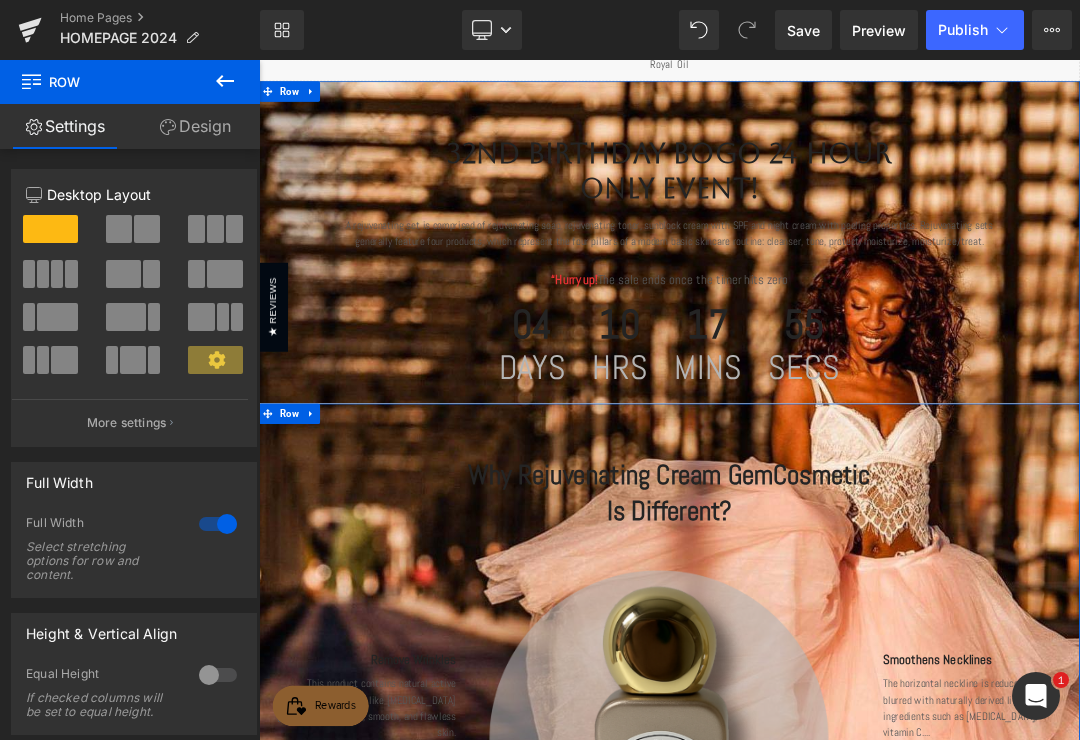 click on "32nd birthday bogo 24 hour only event! Heading         A rejuvenating set is comprised of rejuvenating soap, rejuvenating toner, sunblock cream with SPF, and night cream with peeling properties. Rejuvenating sets generally feature four products, which represent the four pillars of a modern basic skincare routine: cleanser, tone, protect/moisturize, moisturize/treat.  Text Block         “Hurry up!  The sale ends once the timer hits zero Text Block
04 Days
10 Hrs
17 Mins
55 Secs
Countdown Timer         Row         Why Rejuvenating Cream GemCosmetic Is Different? Heading         Row         Image         Remove Wrinkles Text Block         This product contains natural active ingredients that act like snake venom giving you clean, soft, smooth, and flawless skin. Text Block         Lifts Sagging Skin Text Block         Text Block" at bounding box center [864, 1362] 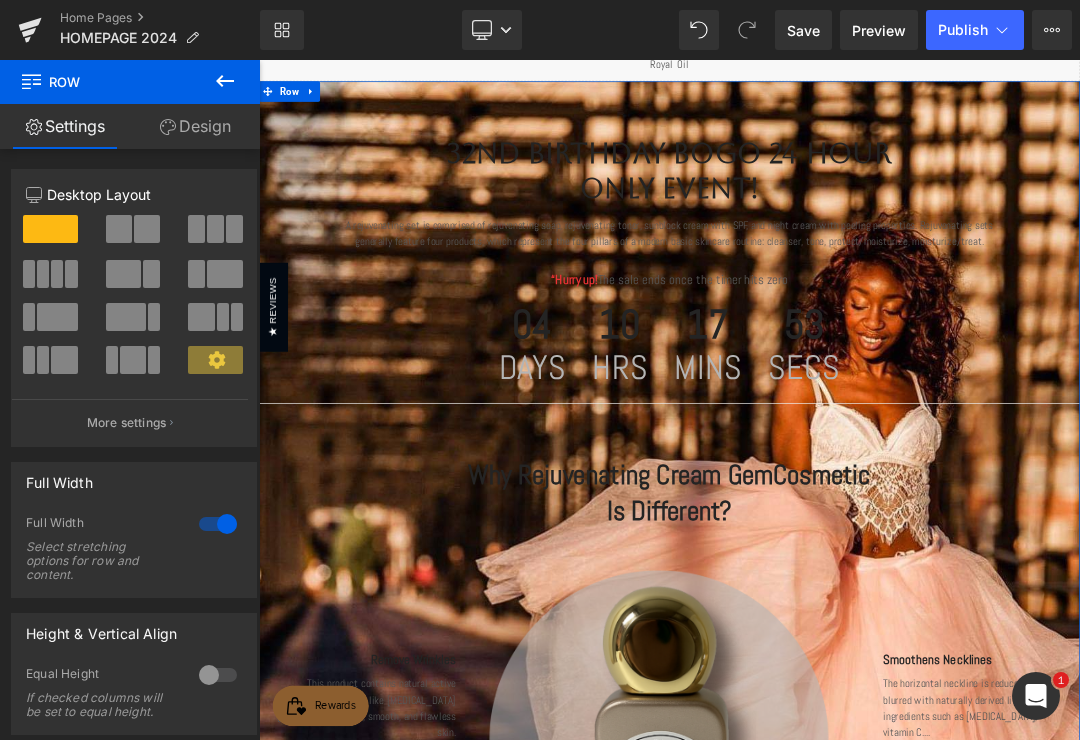 click at bounding box center [336, 106] 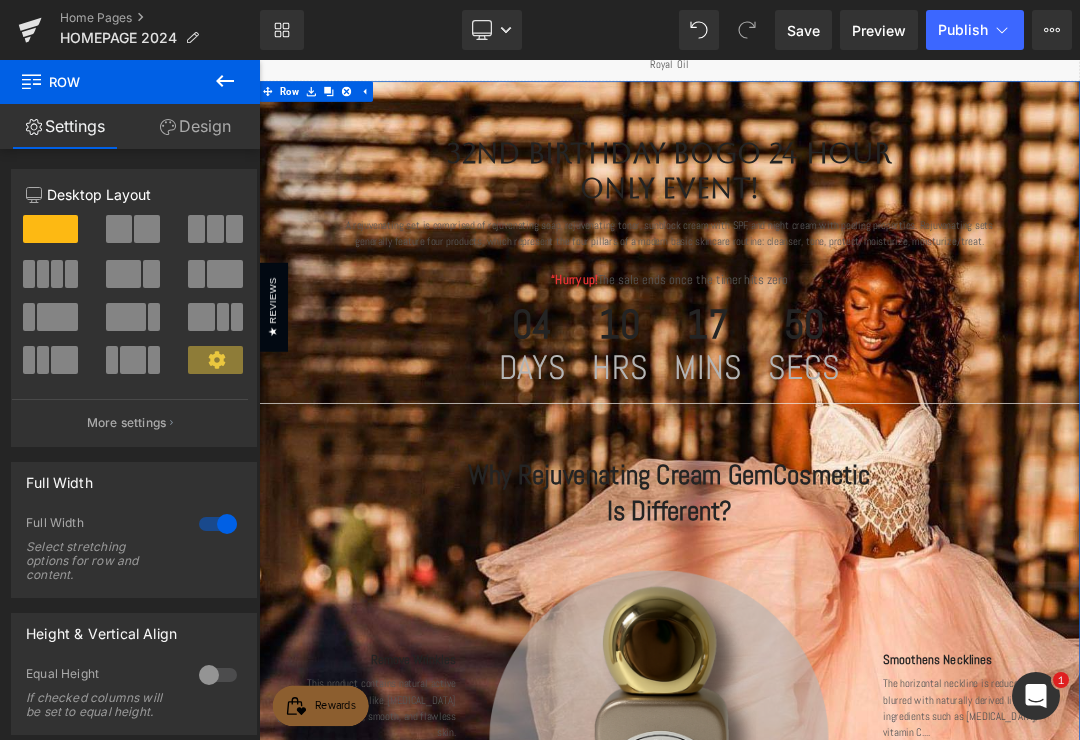 click on "Row" at bounding box center [304, 106] 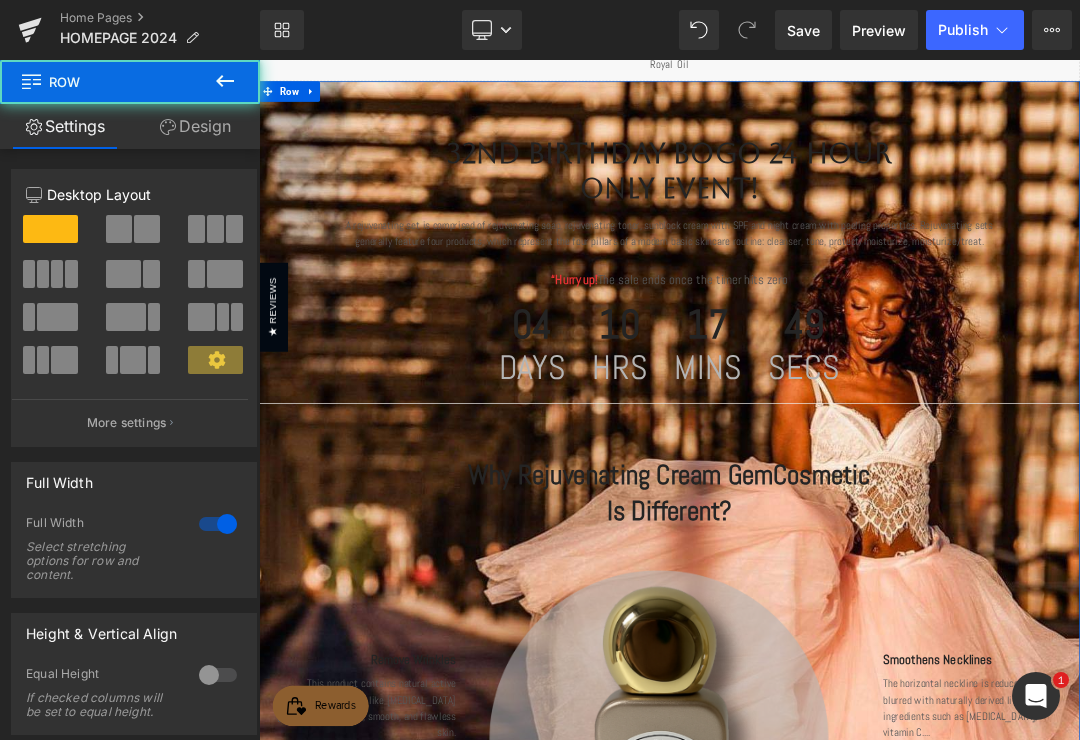 click on "Design" at bounding box center (195, 126) 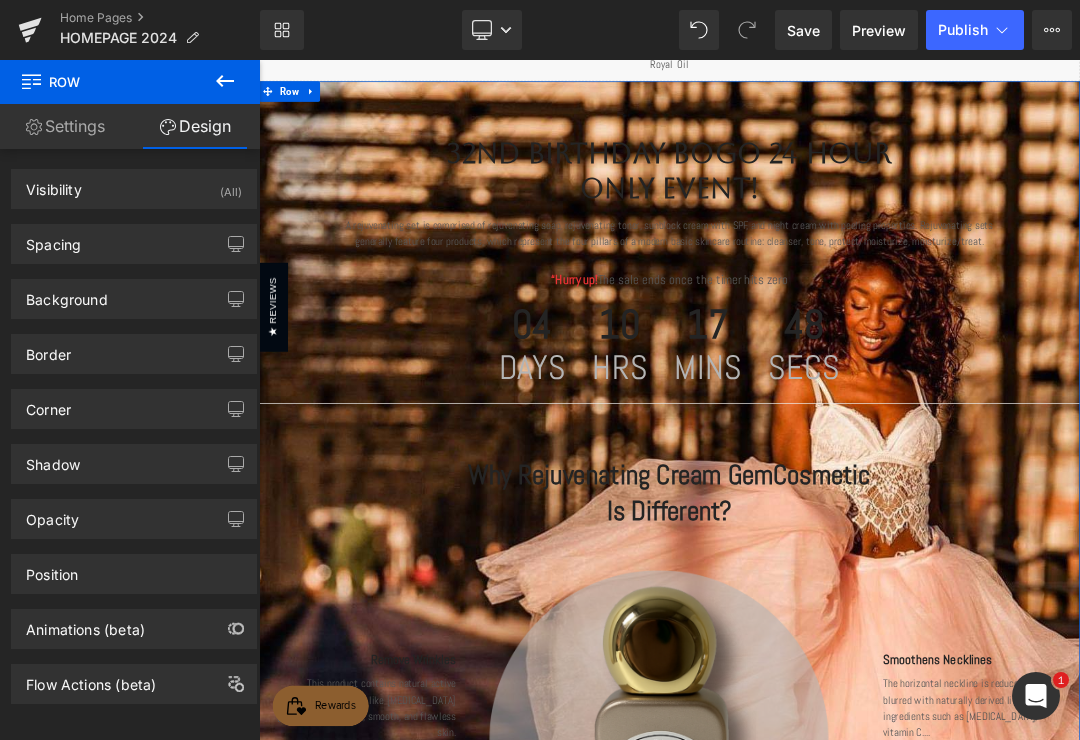 click on "Background" at bounding box center [134, 299] 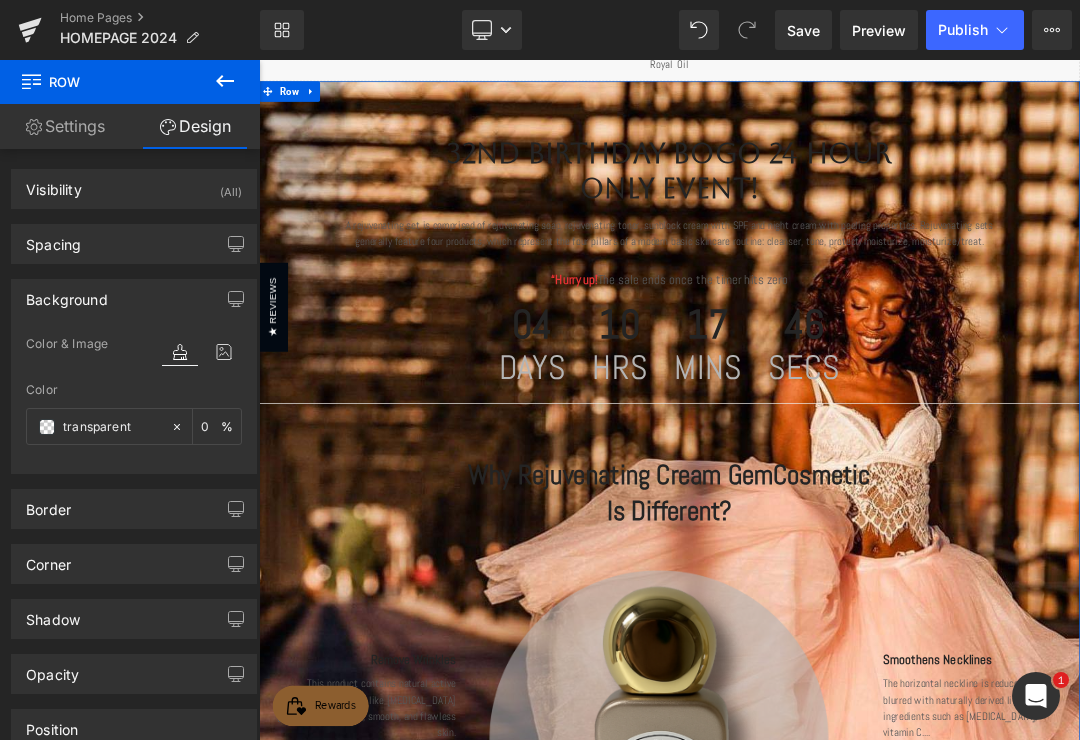 click at bounding box center [224, 352] 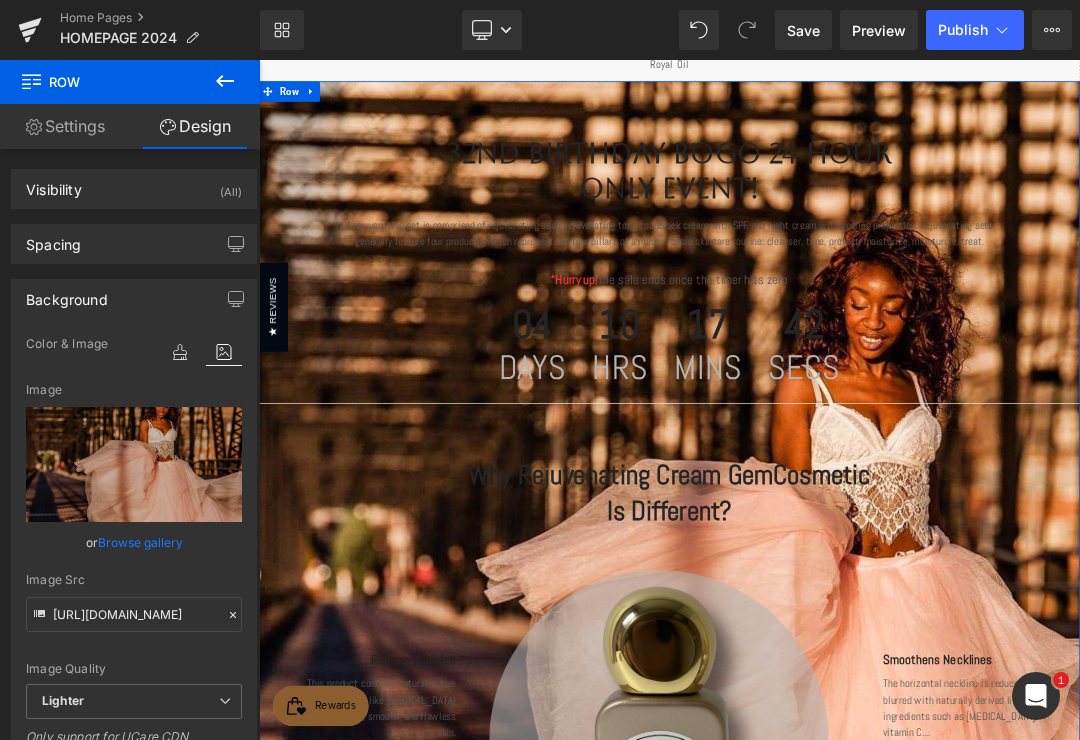 click at bounding box center [227, 424] 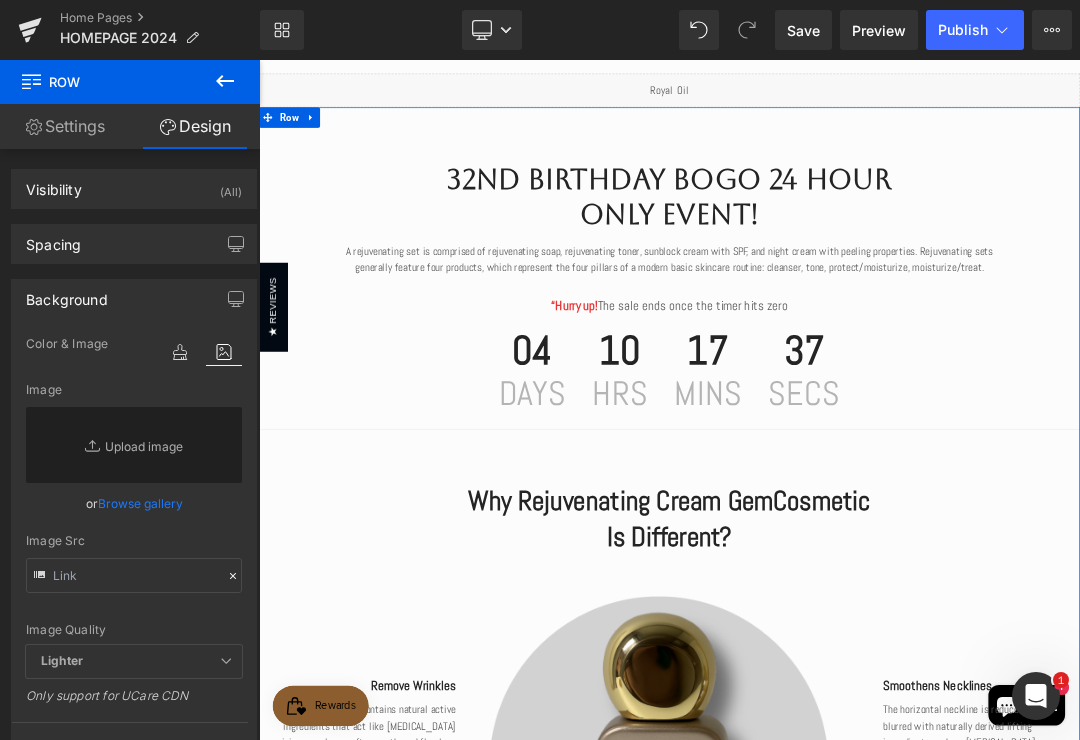 scroll, scrollTop: 28, scrollLeft: 0, axis: vertical 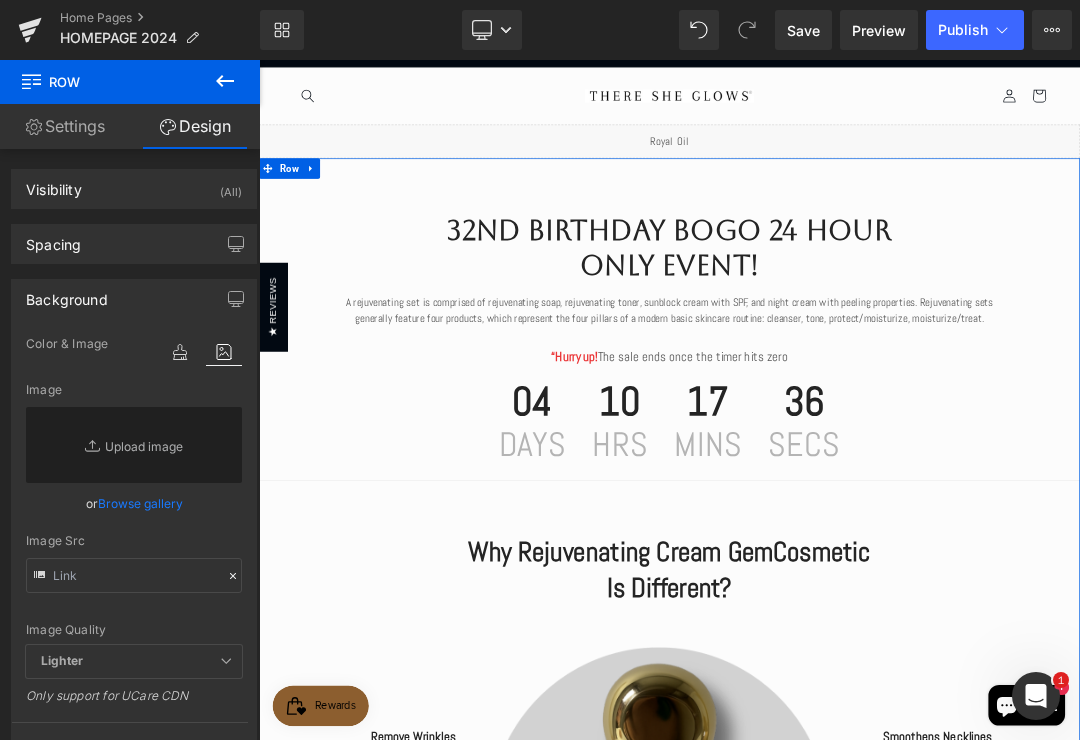 click on "32nd birthday bogo 24 hour only event!" at bounding box center [864, 337] 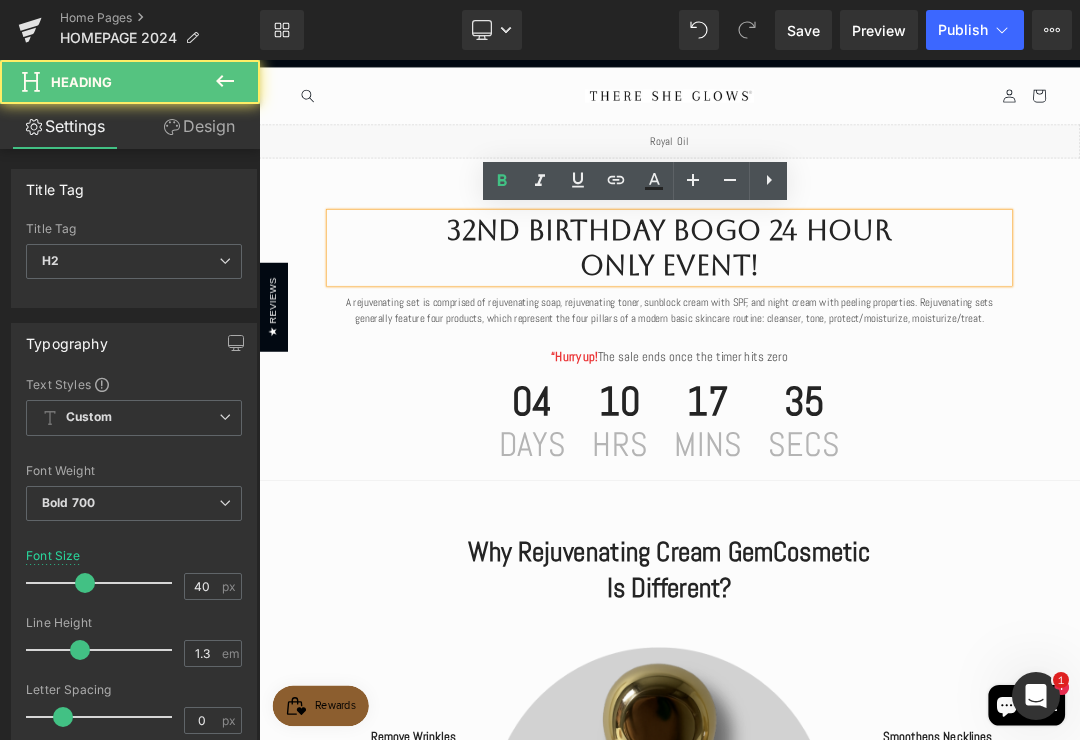 click on "32nd birthday bogo 24 hour only event!" at bounding box center [864, 337] 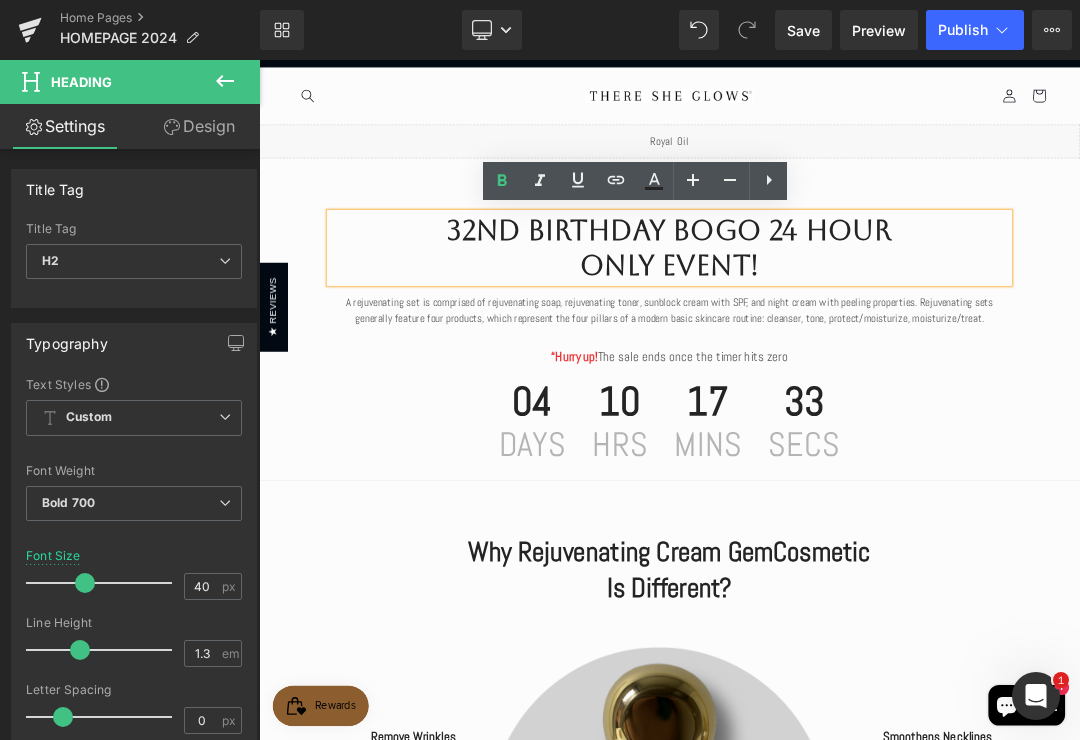 click on "Search
Search" at bounding box center (864, 113) 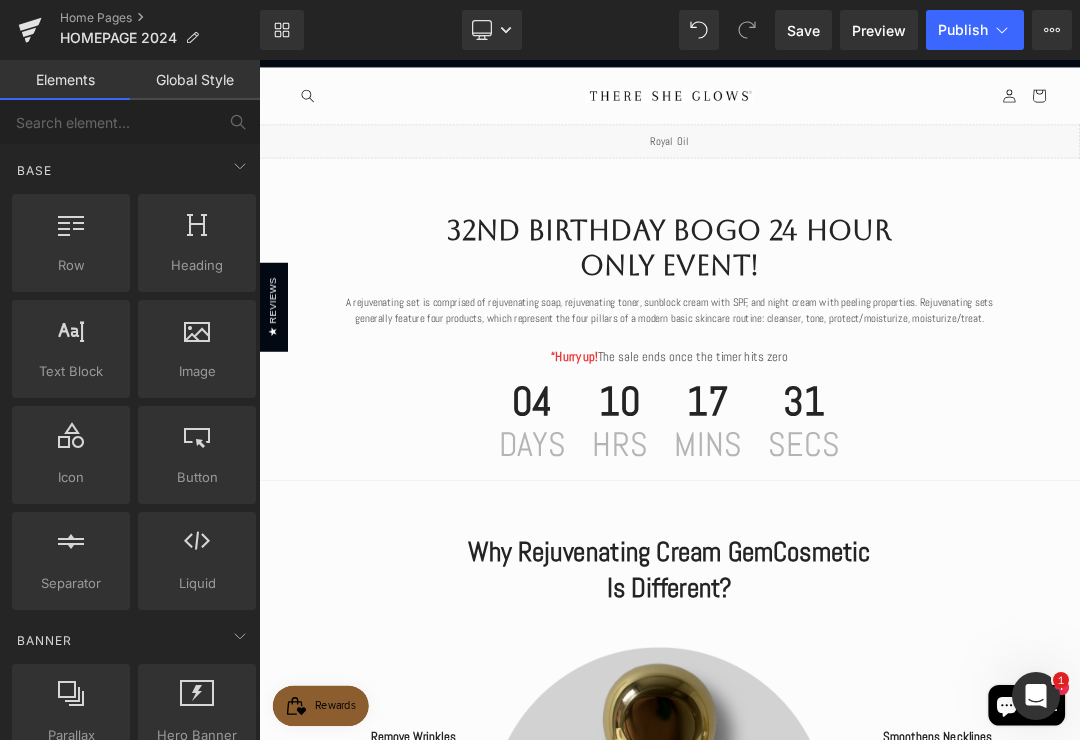 click on "32nd birthday bogo 24 hour only event! Heading         A rejuvenating set is comprised of rejuvenating soap, rejuvenating toner, sunblock cream with SPF, and night cream with peeling properties. Rejuvenating sets generally feature four products, which represent the four pillars of a modern basic skincare routine: cleanser, tone, protect/moisturize, moisturize/treat.  Text Block         “Hurry up!  The sale ends once the timer hits zero Text Block
04 Days
10 Hrs
17 Mins
31 Secs
Countdown Timer         Row         Why Rejuvenating Cream GemCosmetic Is Different? Heading         Row         Image         Remove Wrinkles Text Block         This product contains natural active ingredients that act like snake venom giving you clean, soft, smooth, and flawless skin. Text Block         Lifts Sagging Skin Text Block         Text Block" at bounding box center (864, 1476) 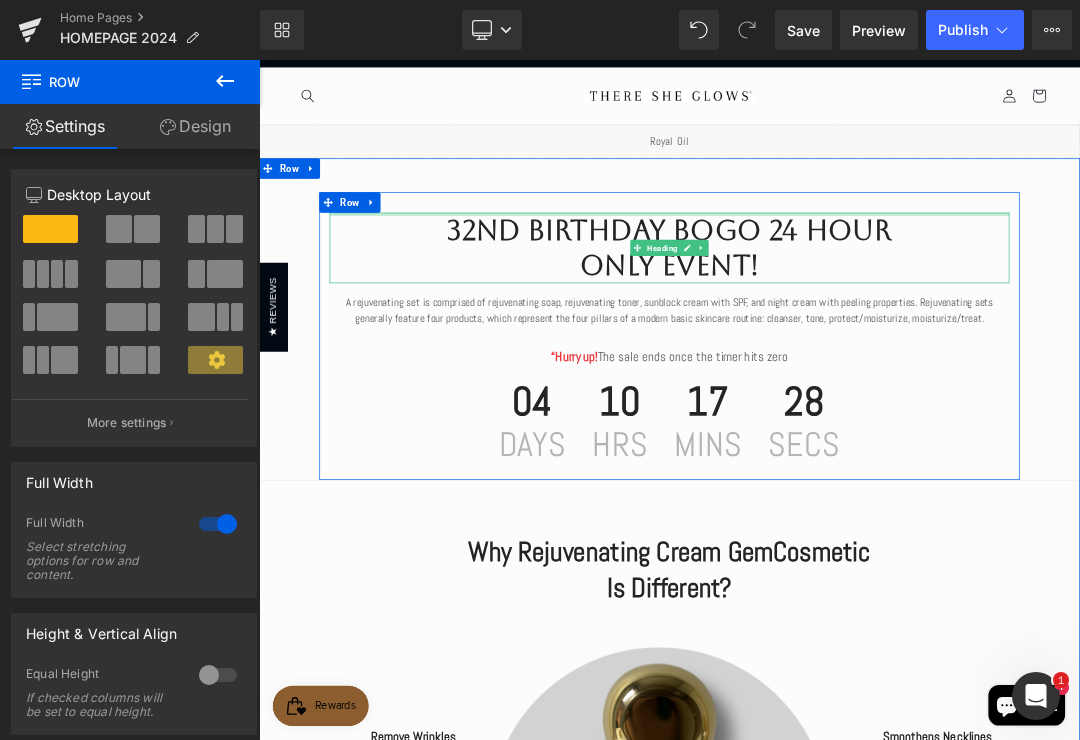 click on "Row" at bounding box center (393, 270) 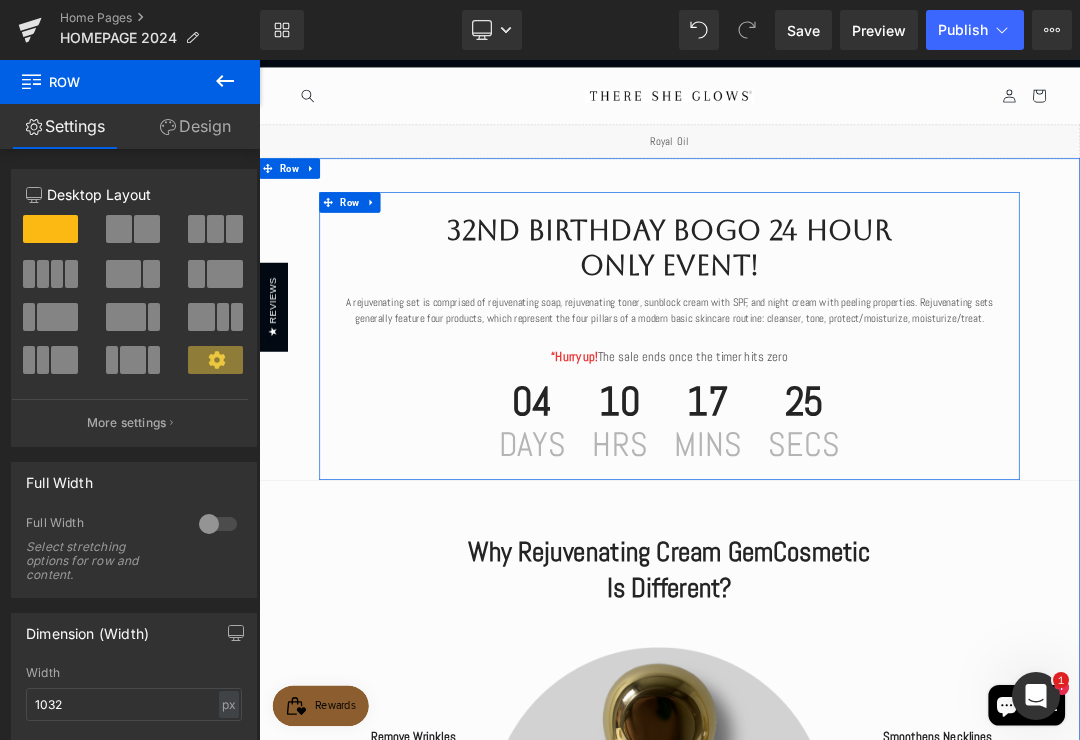 click on "Row" at bounding box center [393, 270] 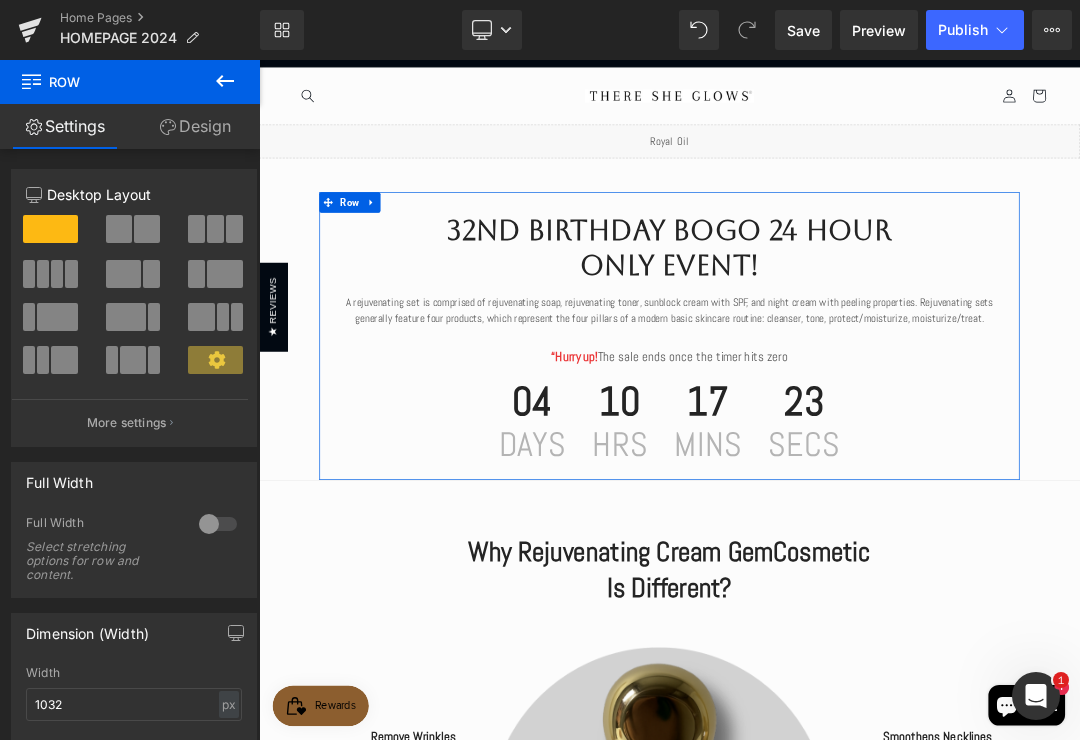 click on "Design" at bounding box center (195, 126) 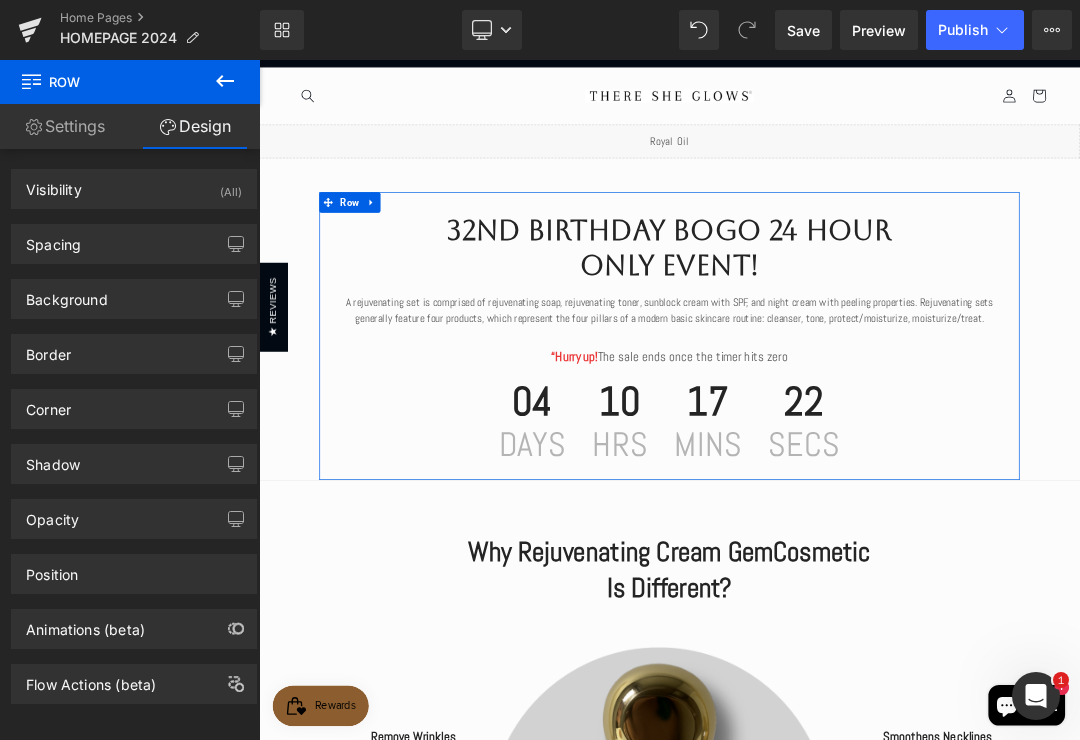 click on "Background" at bounding box center [134, 299] 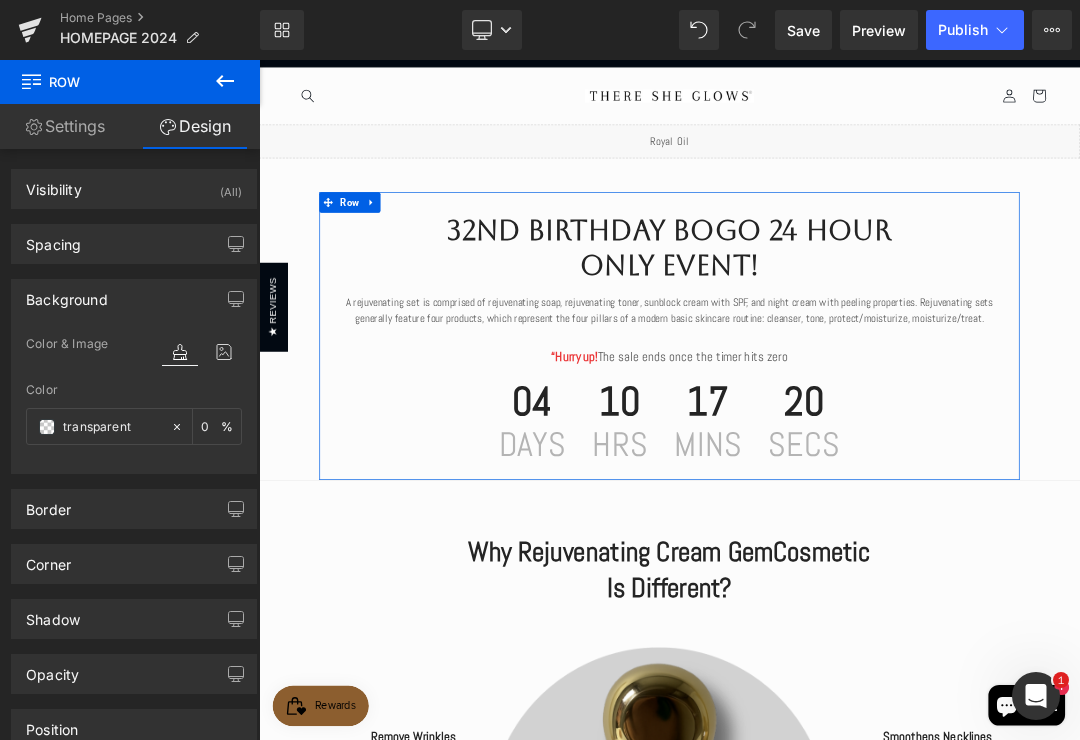 click at bounding box center [224, 352] 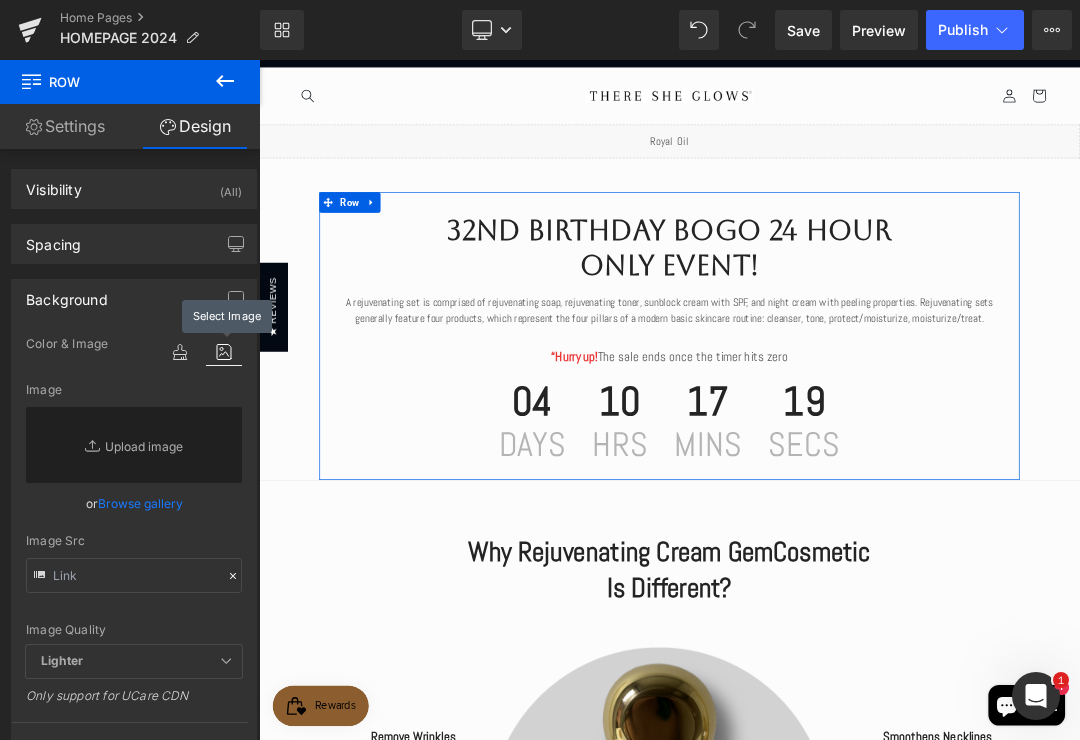 click on "Browse gallery" at bounding box center (140, 503) 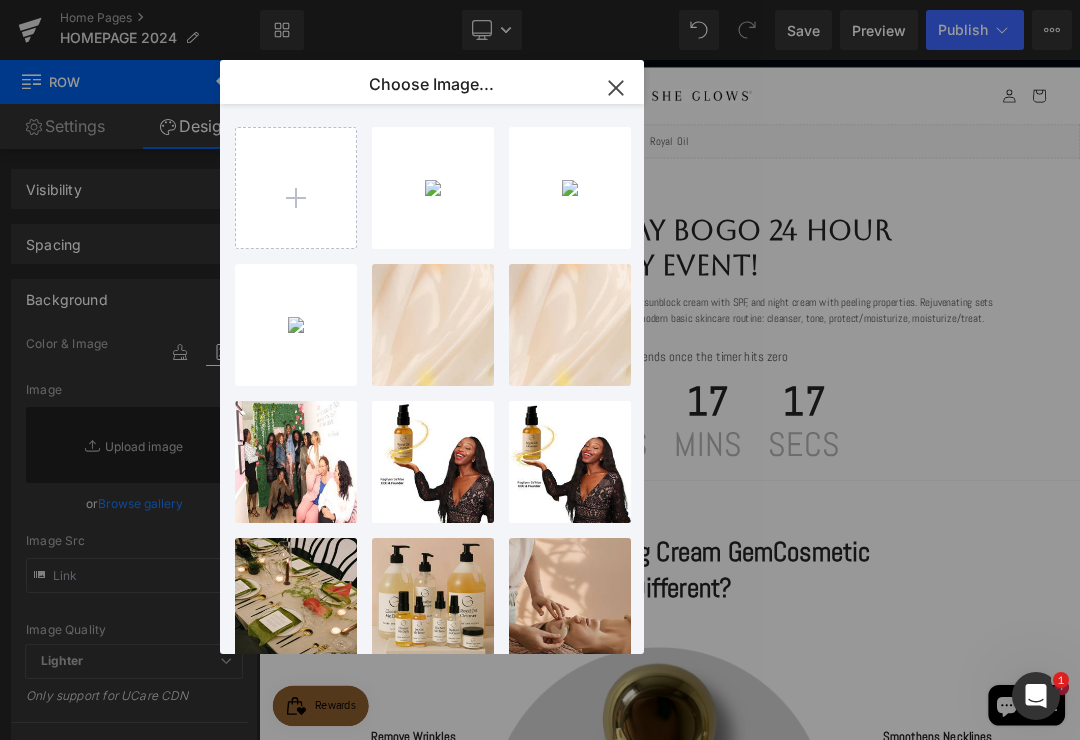 click on "IMG_298...2980.jpeg 380.96 KB" at bounding box center [0, 0] 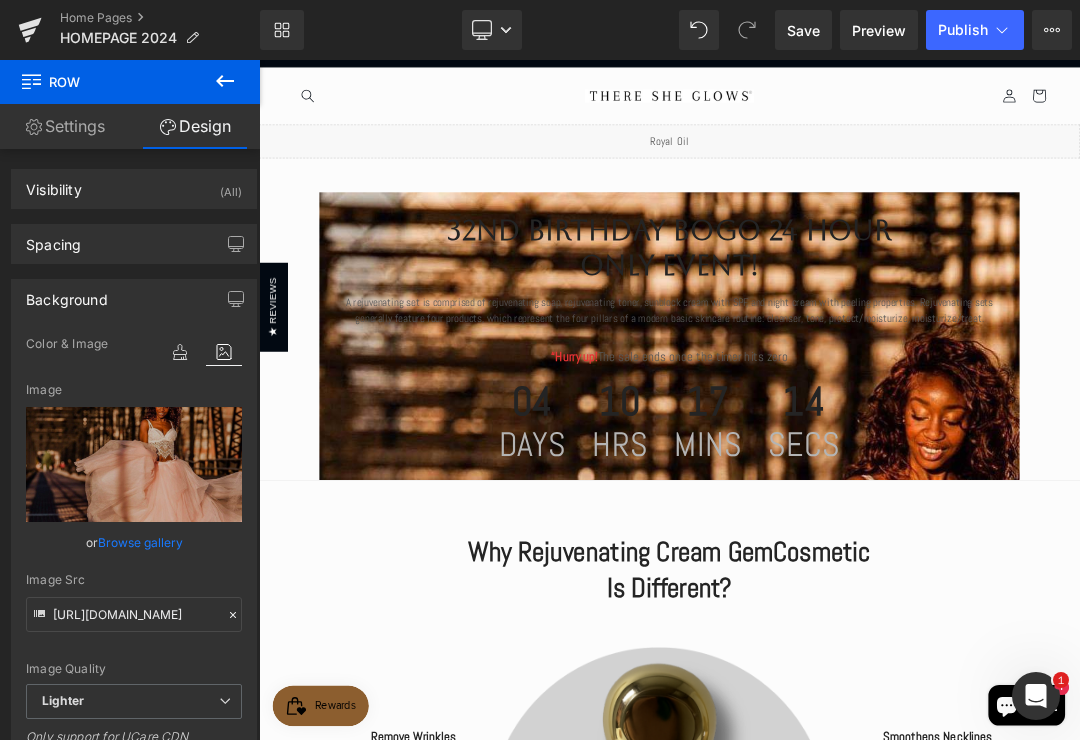 click on "04 Days
10 Hrs
17 Mins
14 Secs" at bounding box center [864, 592] 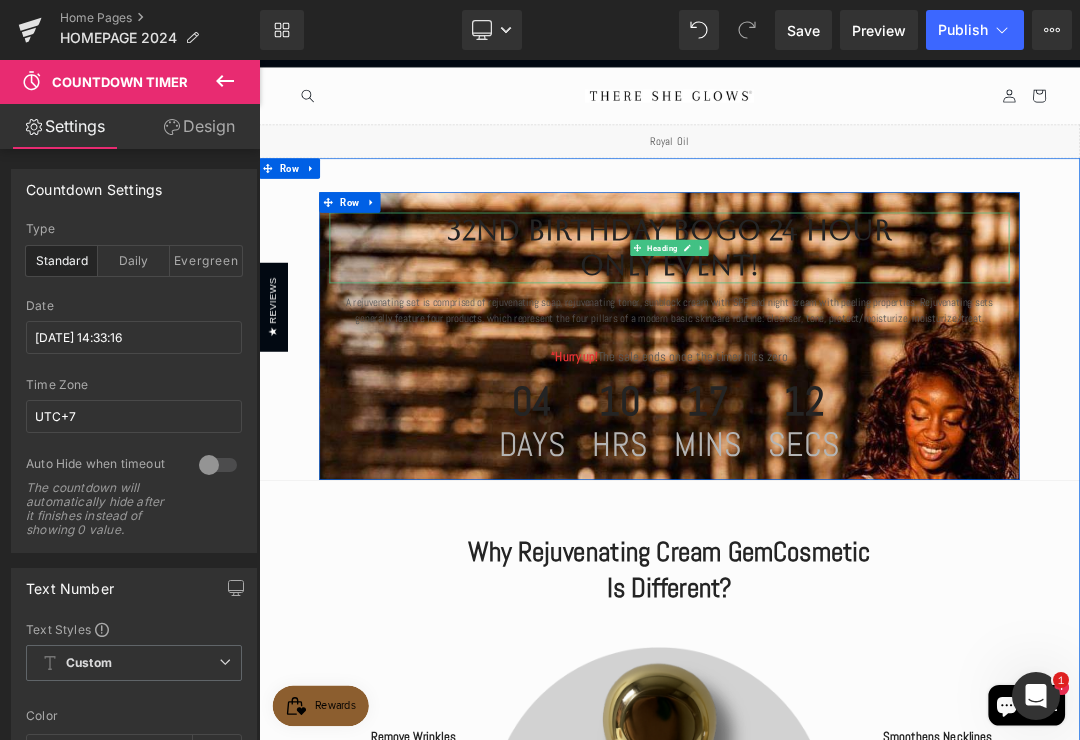 click on "32nd birthday bogo 24 hour only event!" at bounding box center [864, 337] 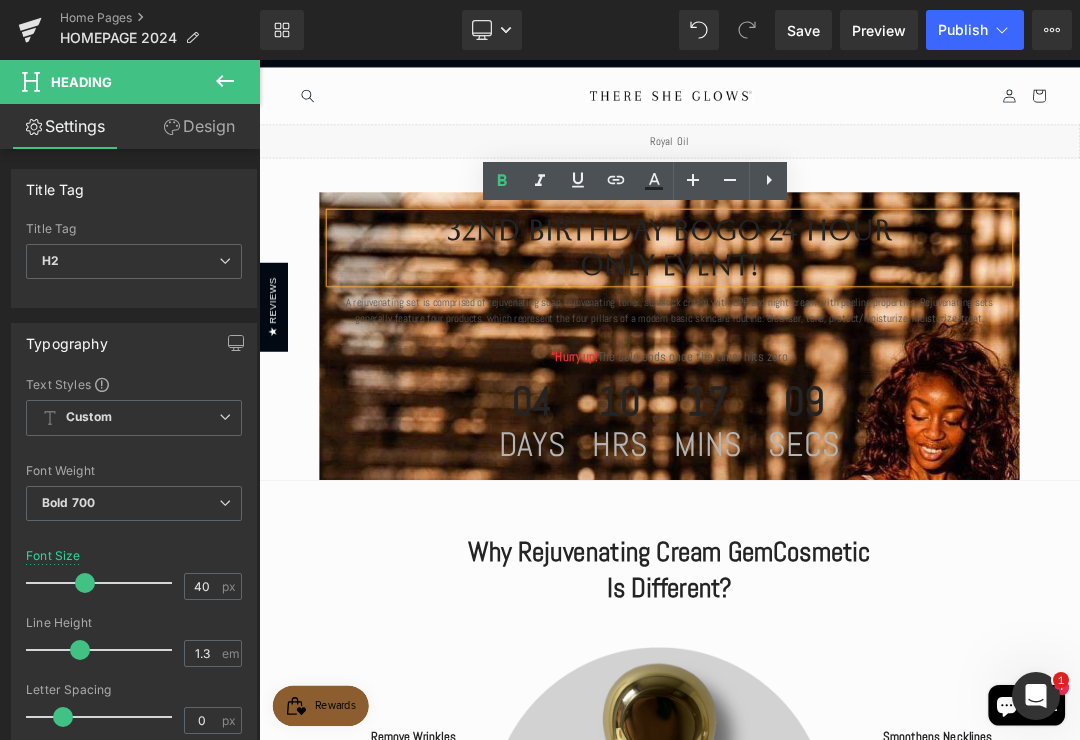 click 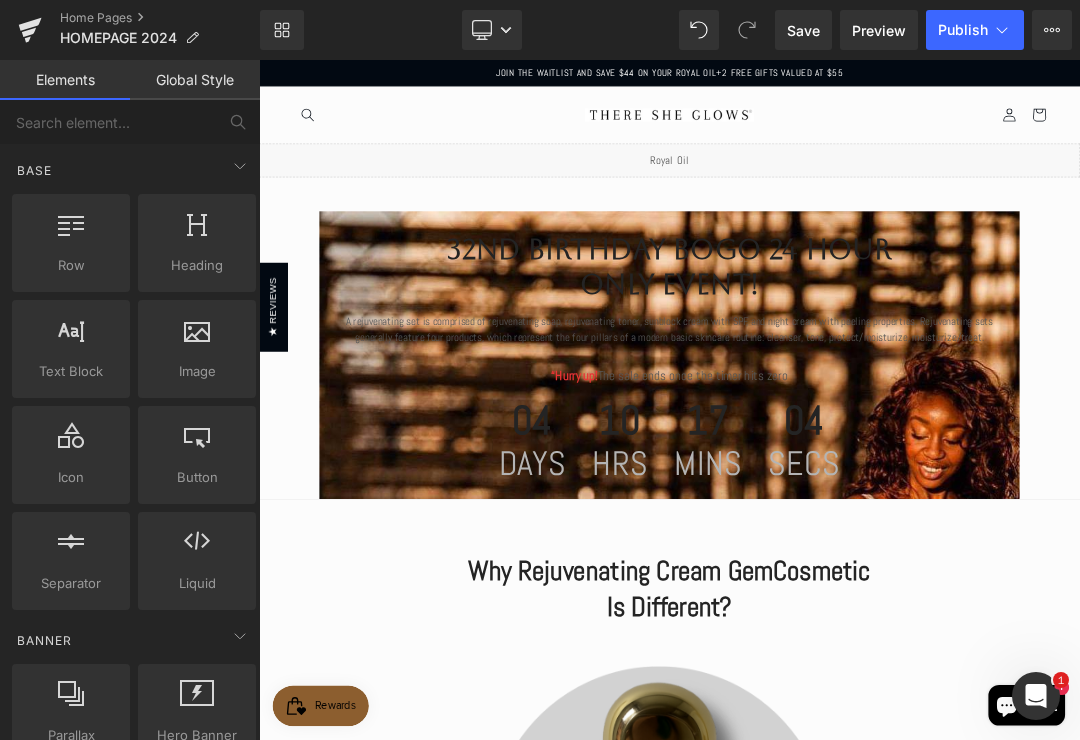 scroll, scrollTop: 0, scrollLeft: 0, axis: both 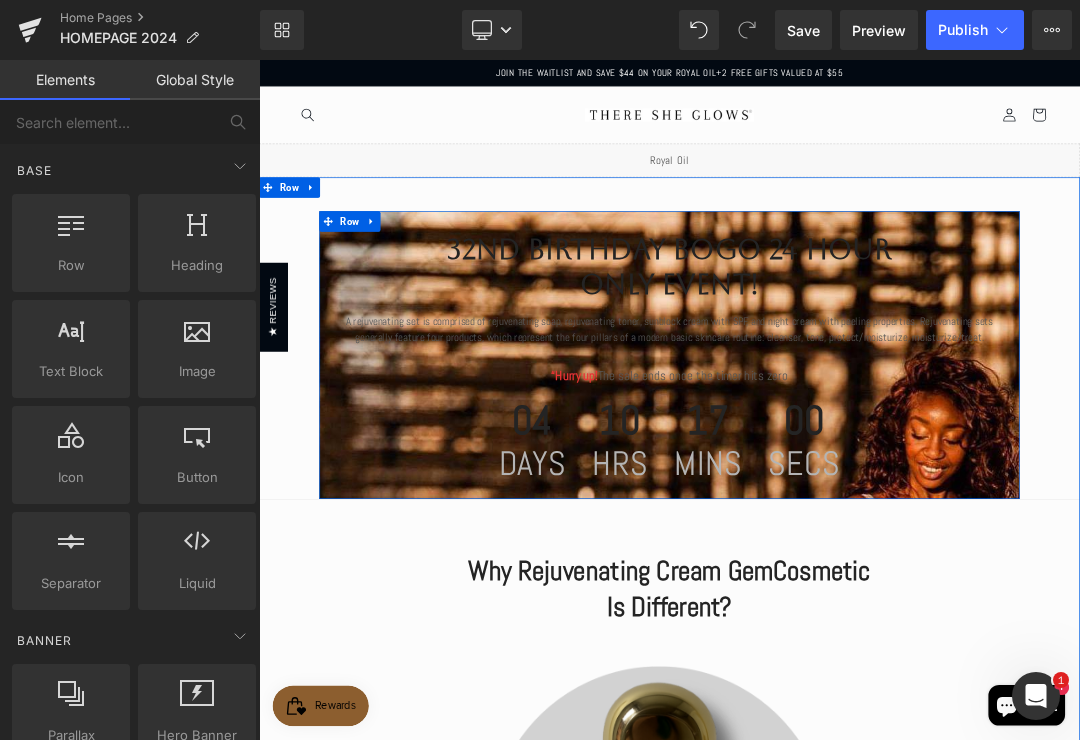 click on "32nd birthday bogo 24 hour only event! Heading         A rejuvenating set is comprised of rejuvenating soap, rejuvenating toner, sunblock cream with SPF, and night cream with peeling properties. Rejuvenating sets generally feature four products, which represent the four pillars of a modern basic skincare routine: cleanser, tone, protect/moisturize, moisturize/treat.  Text Block         “Hurry up!  The sale ends once the timer hits zero Text Block
04 Days
10 Hrs
17 Mins
00 Secs
Countdown Timer         Row" at bounding box center (864, 495) 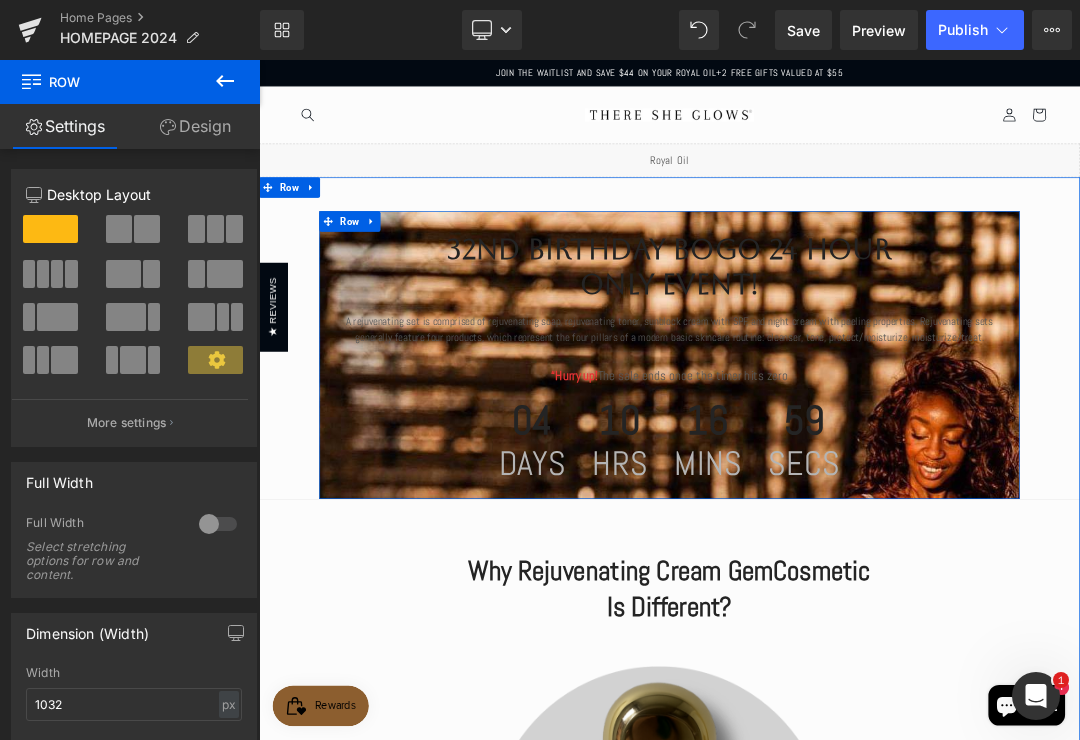 click on "Row" at bounding box center (393, 298) 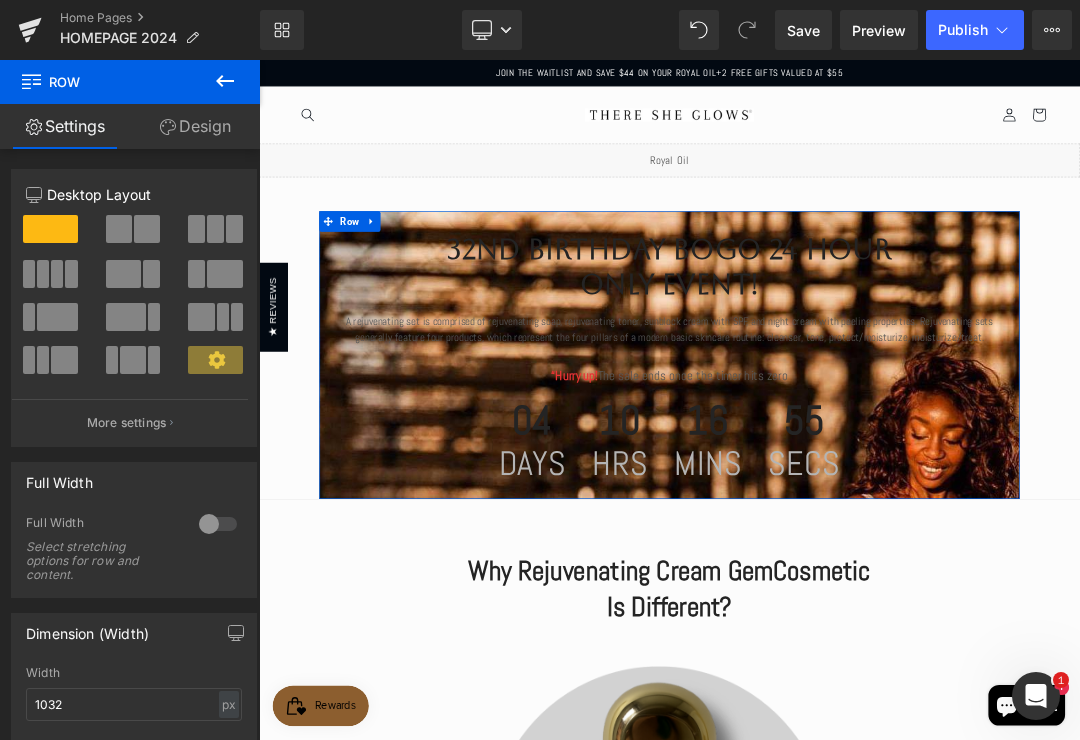 click on "Design" at bounding box center (195, 126) 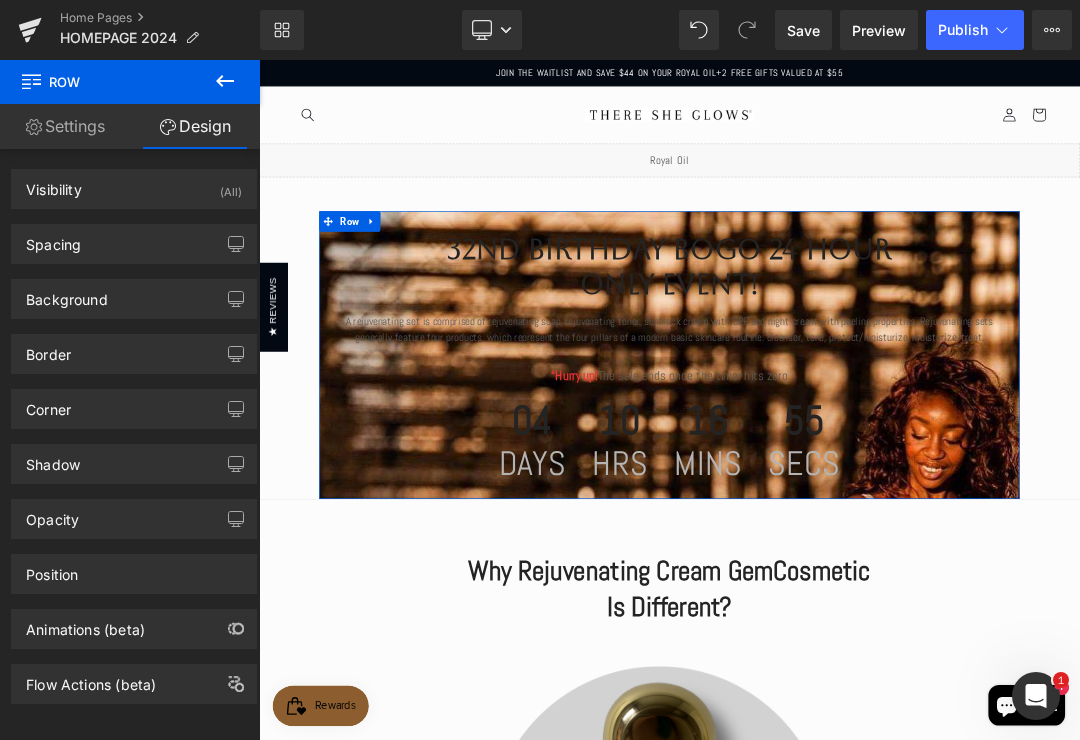 type on "transparent" 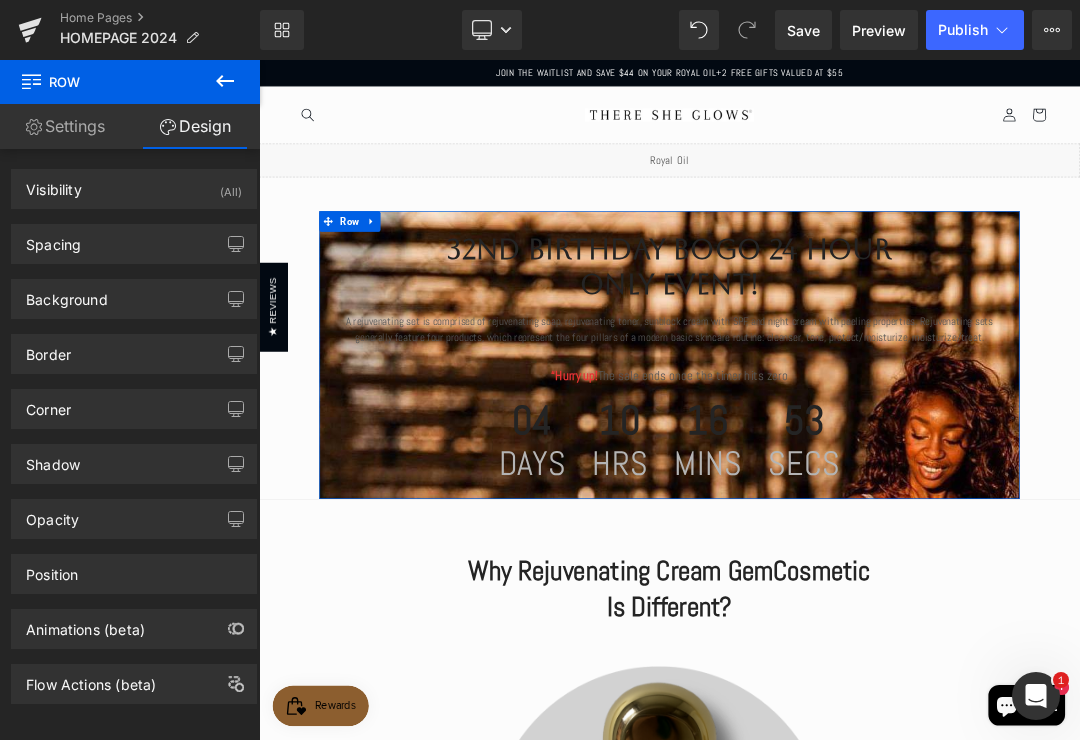 click on "Background" at bounding box center (67, 294) 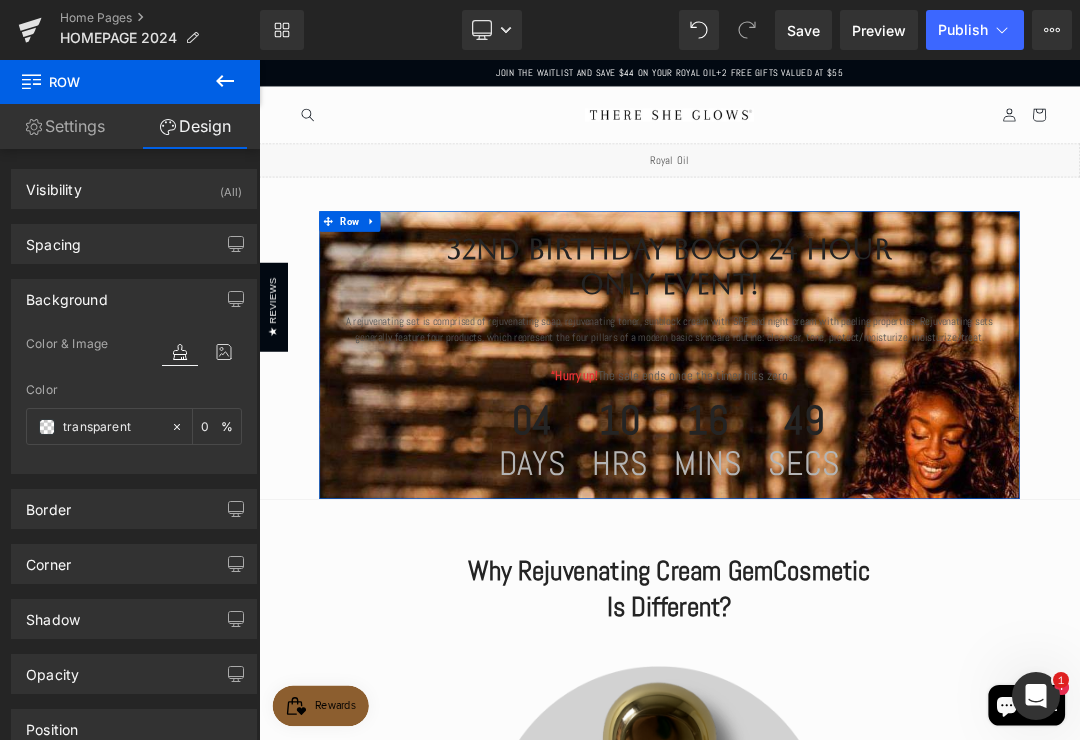 click at bounding box center [224, 352] 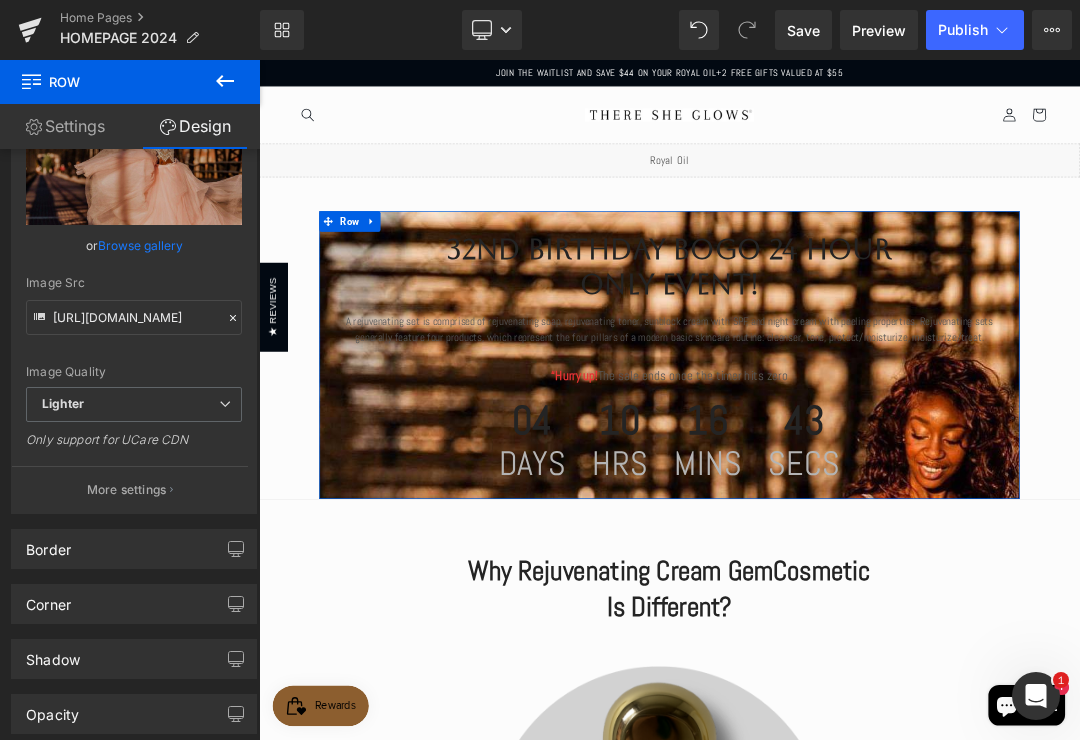 scroll, scrollTop: 295, scrollLeft: 0, axis: vertical 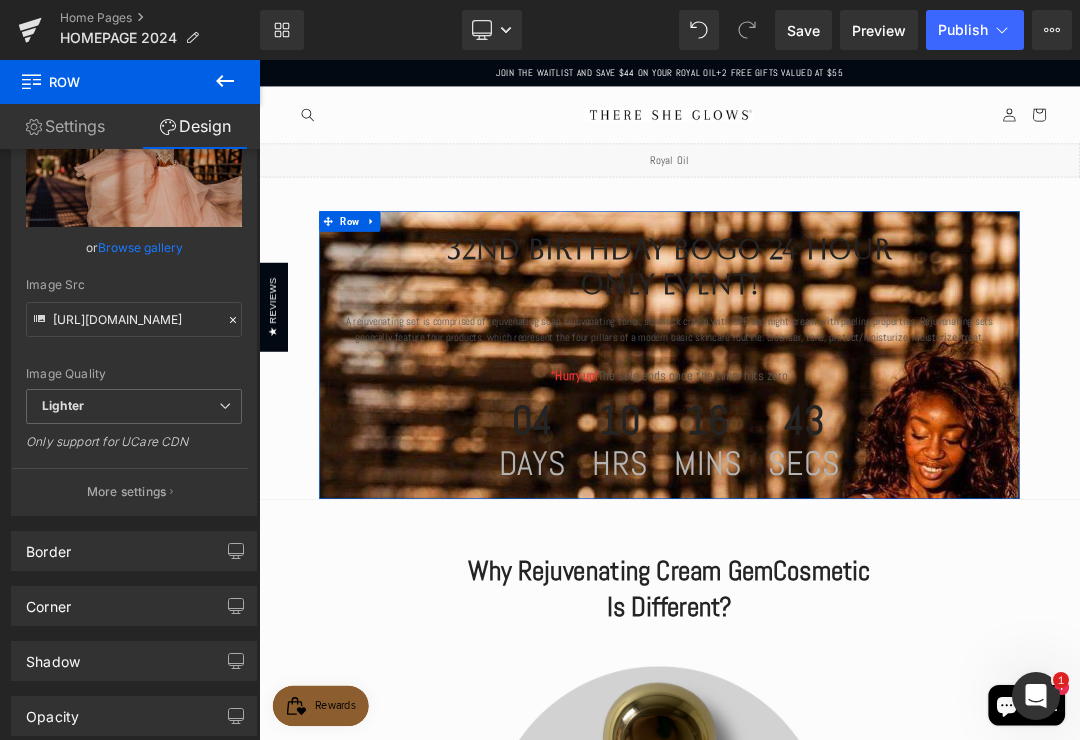 click on "More settings" at bounding box center [130, 491] 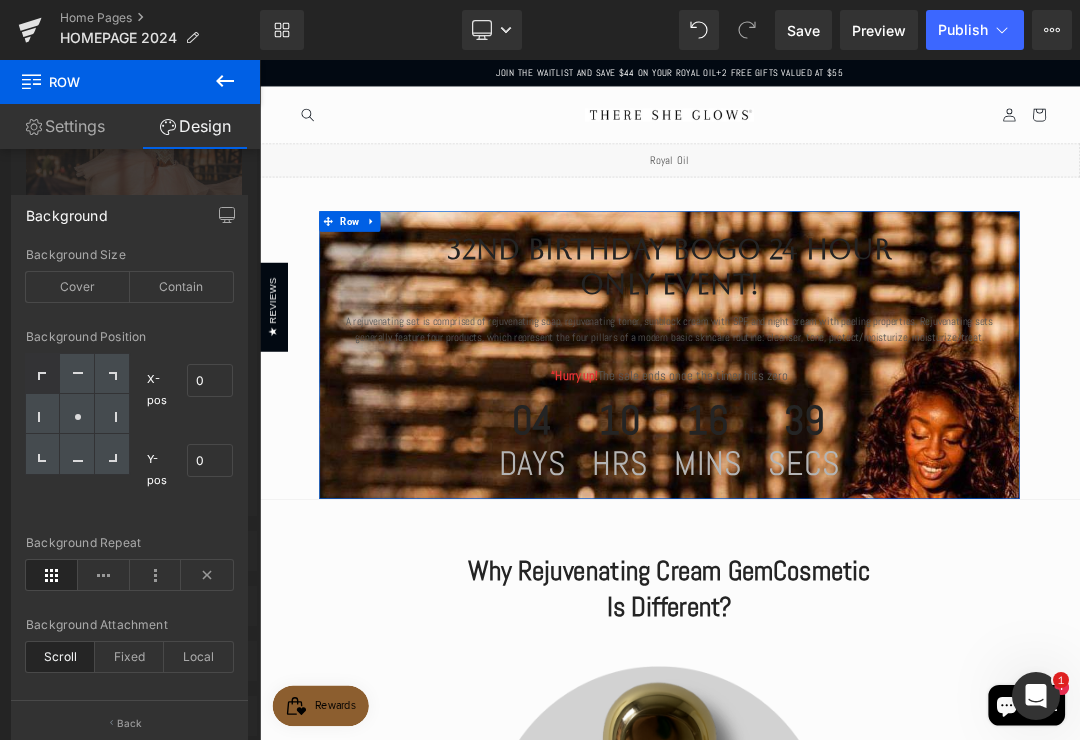 click 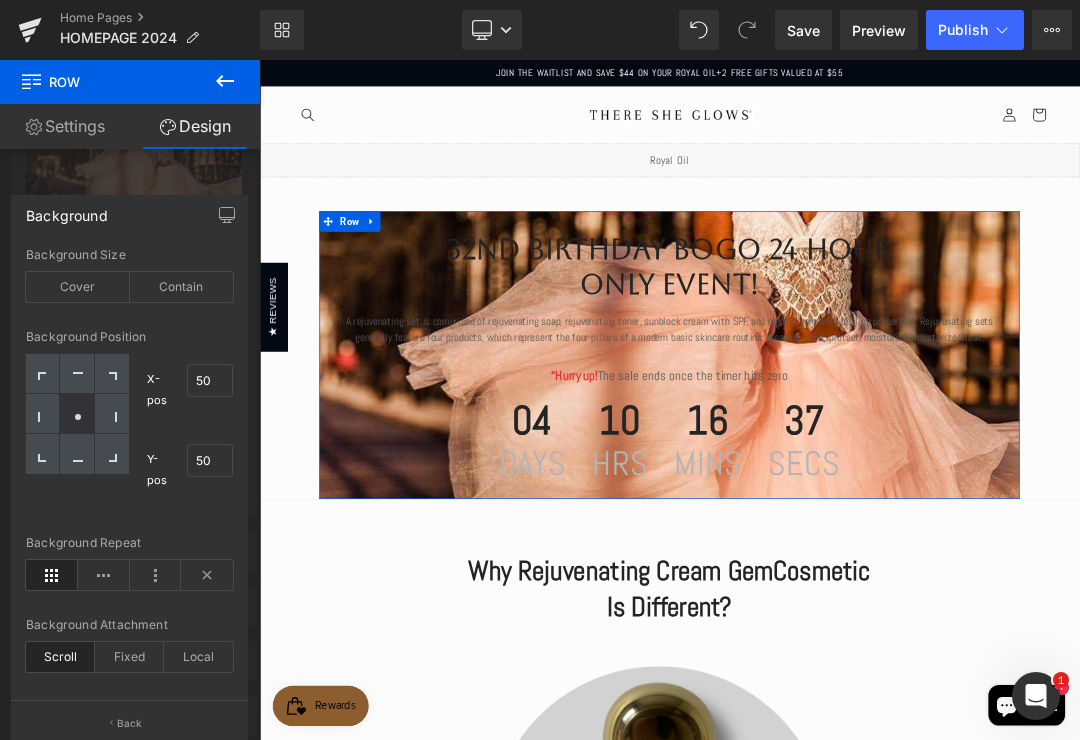 click 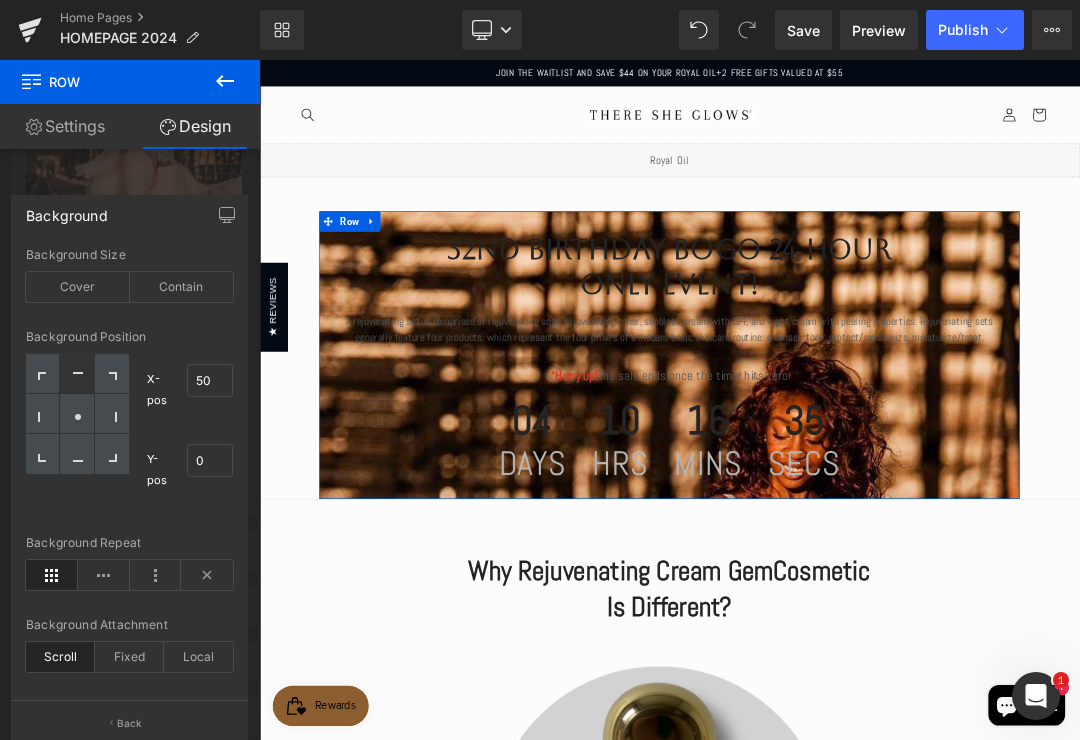 click at bounding box center (77, 414) 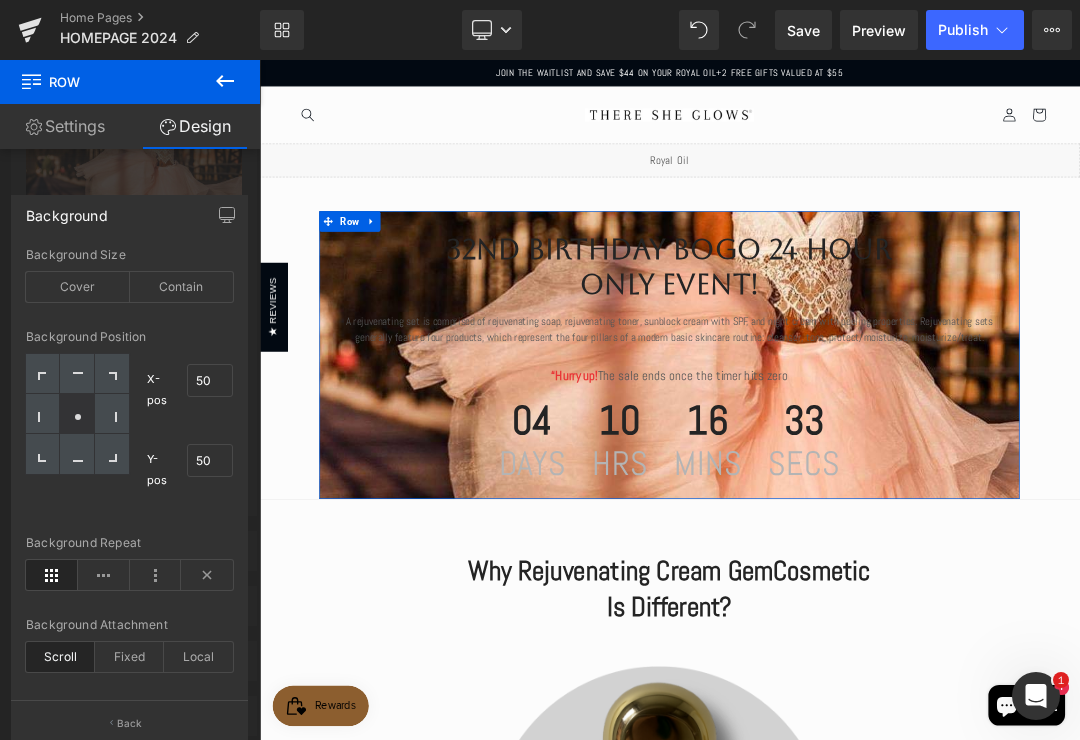 click at bounding box center [43, 414] 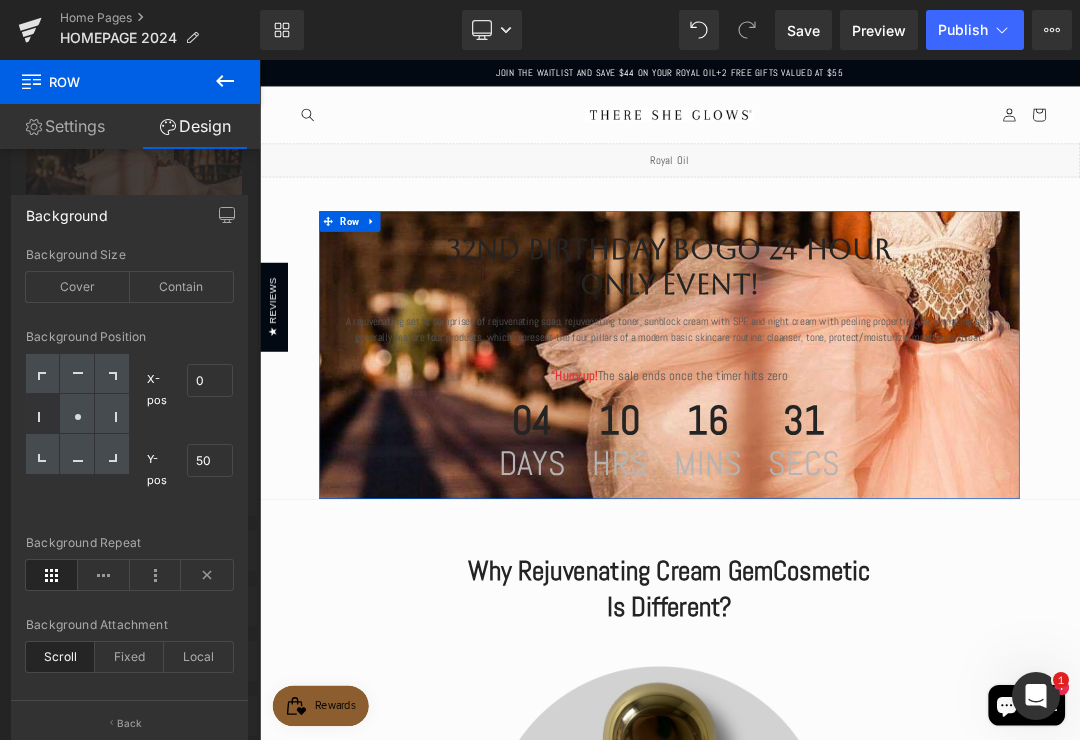 click 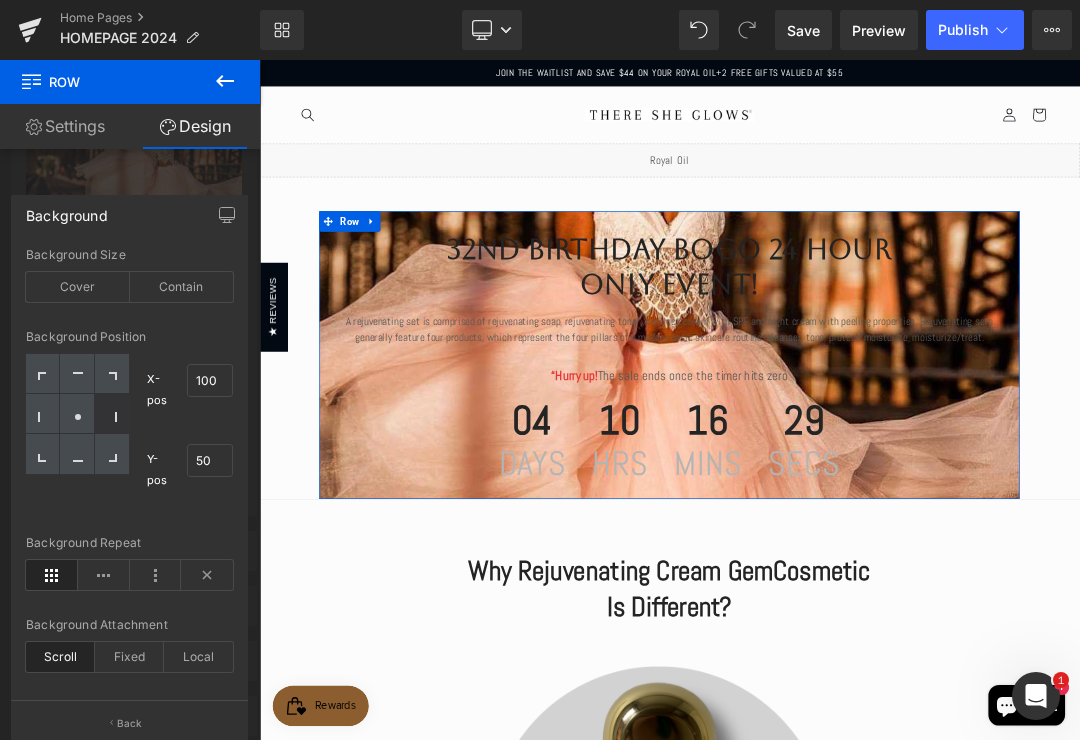 click at bounding box center [77, 414] 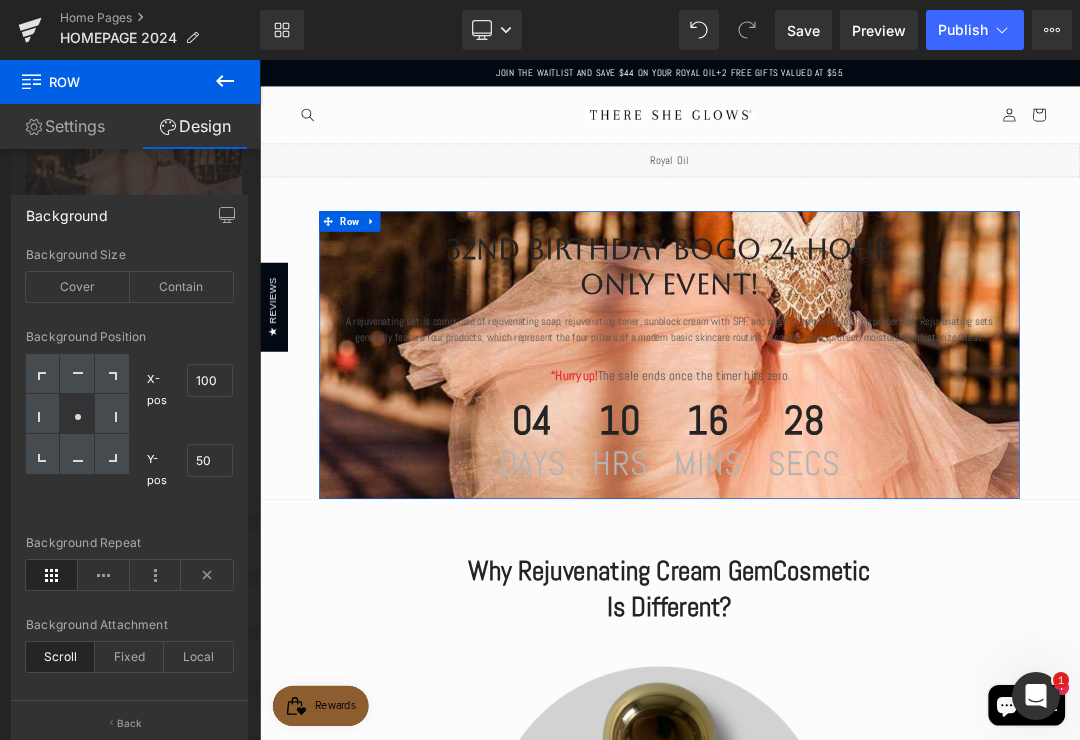 type on "50" 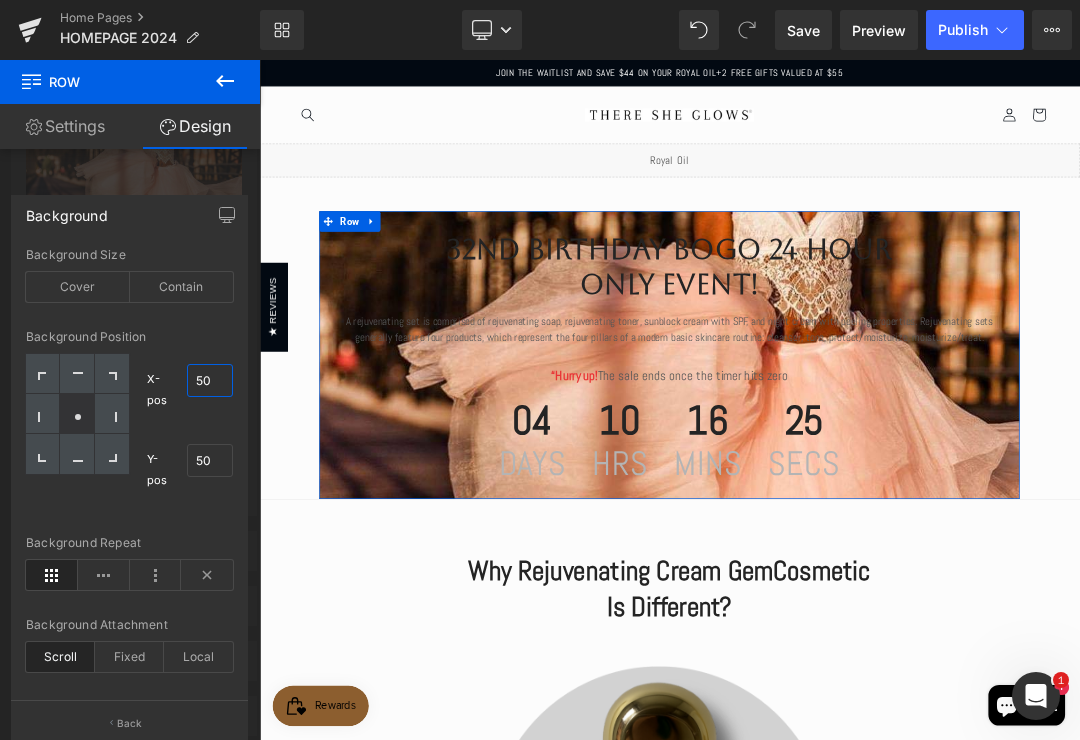 click on "50" at bounding box center (210, 380) 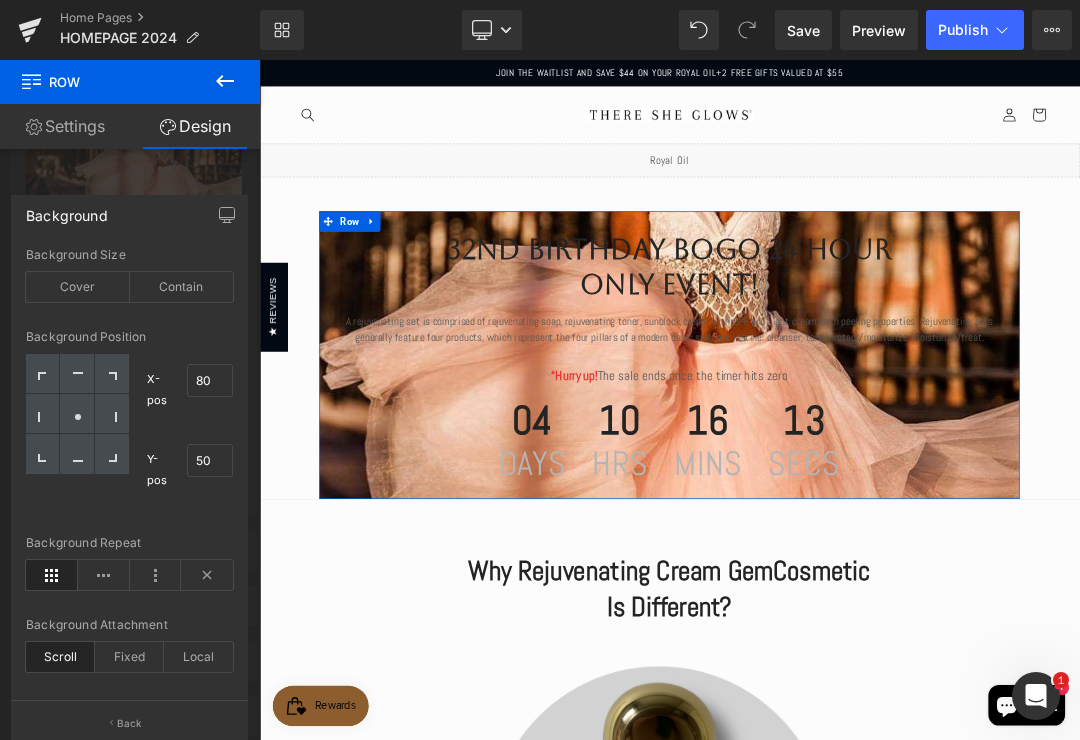 click on "Contain" at bounding box center (182, 287) 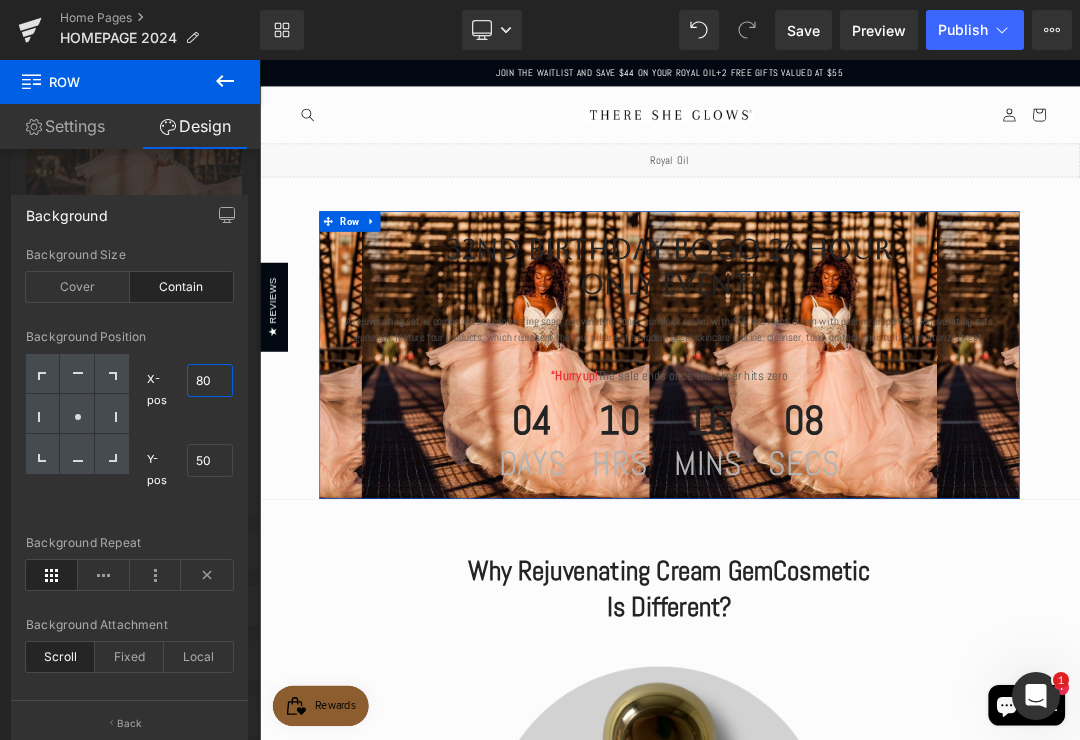 click on "80" at bounding box center (210, 380) 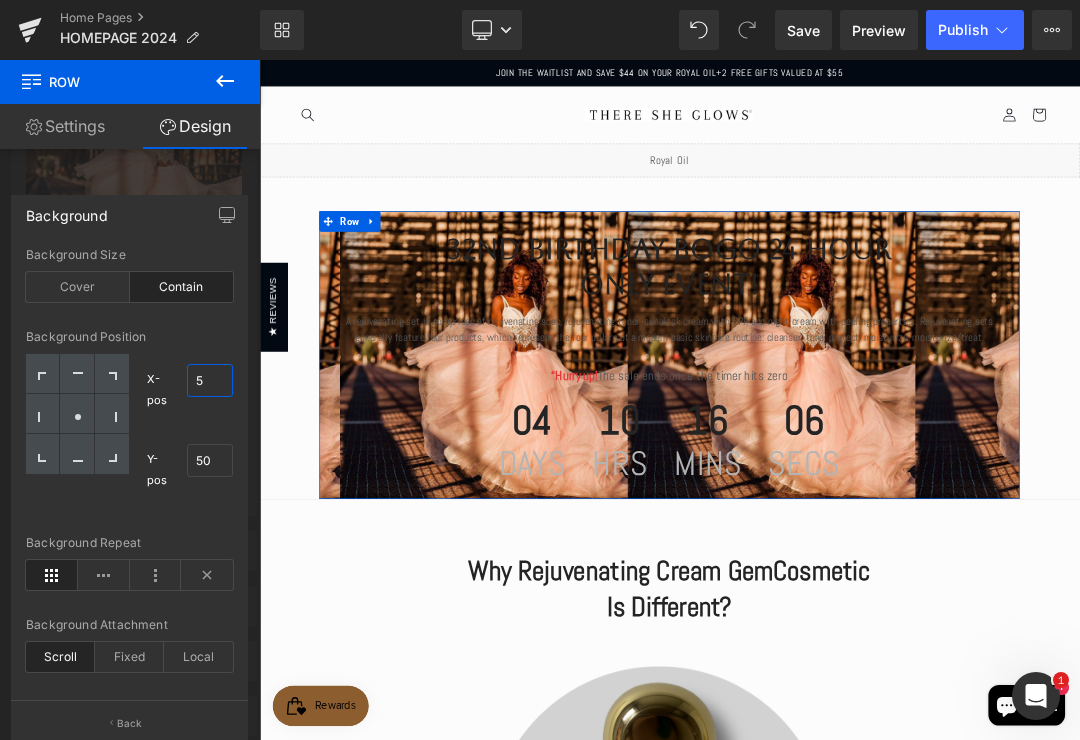 type on "50" 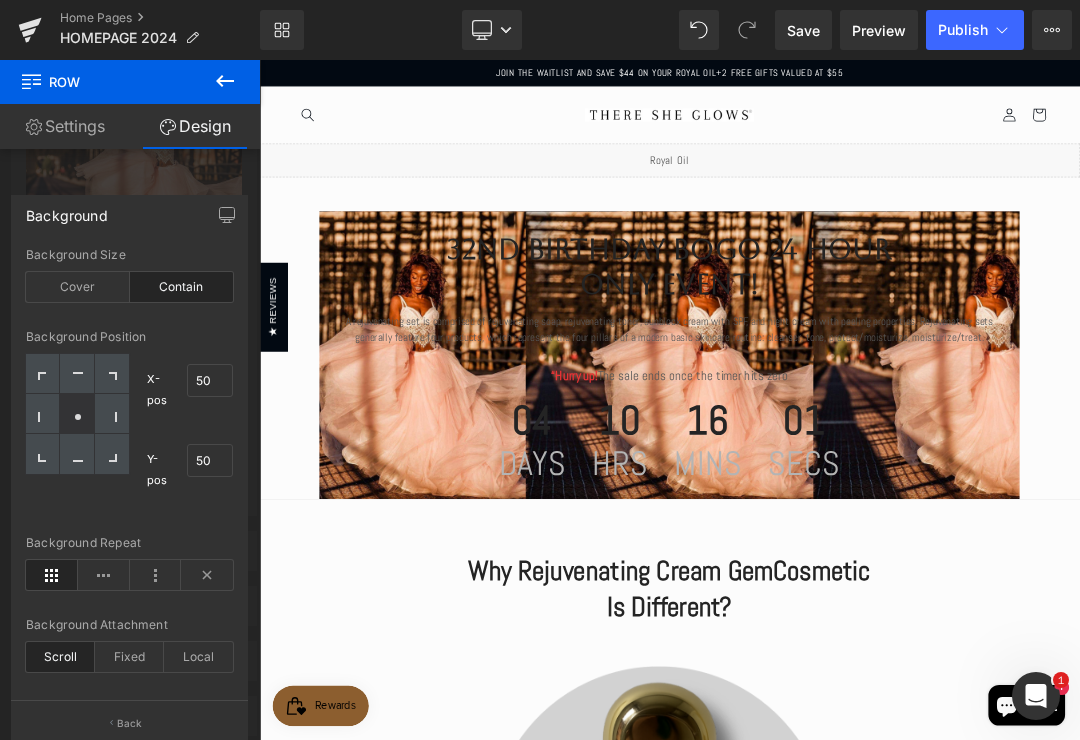 click at bounding box center [864, 561] 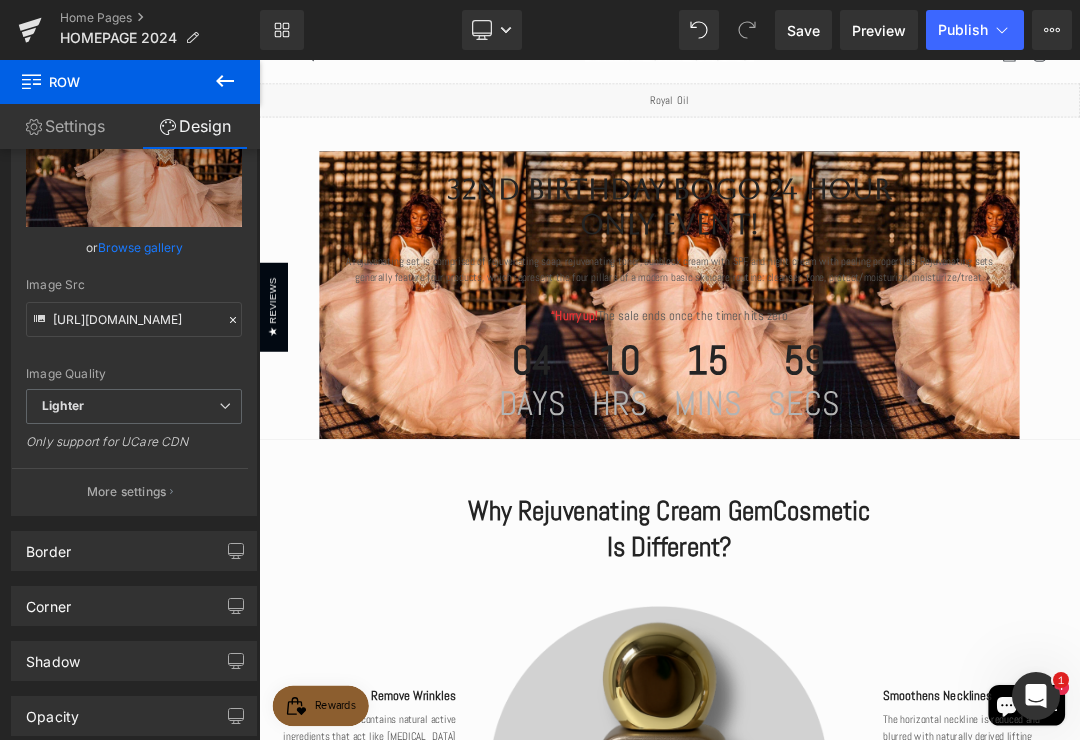 click on "Save" at bounding box center [803, 30] 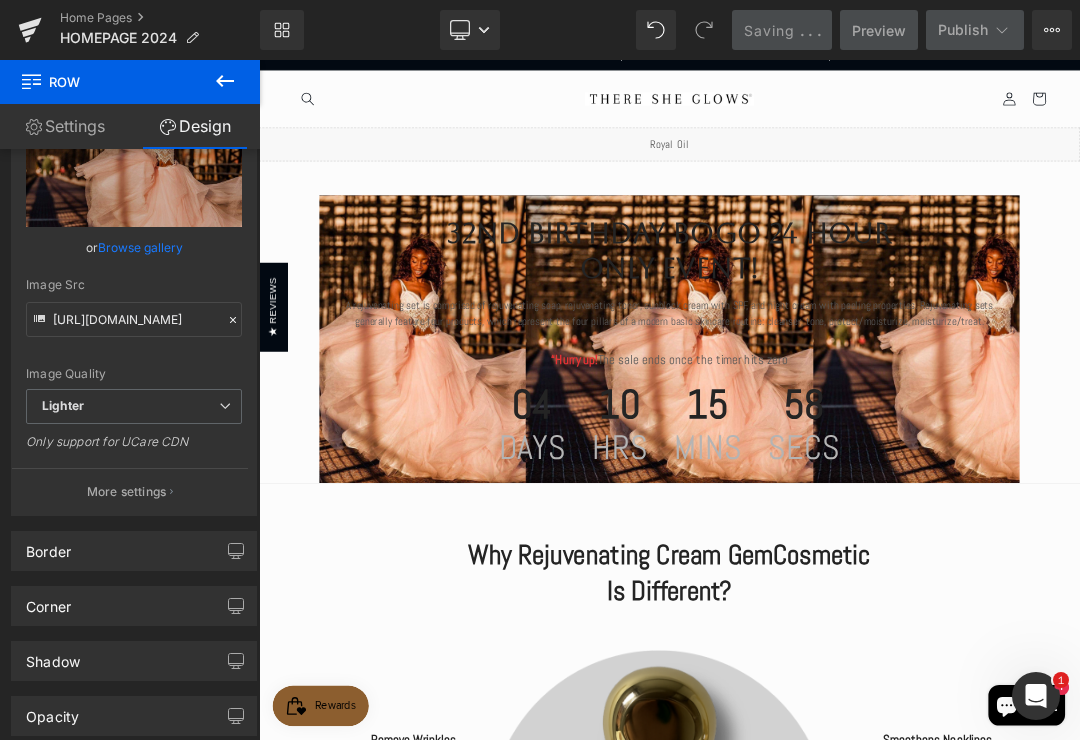 scroll, scrollTop: 21, scrollLeft: 0, axis: vertical 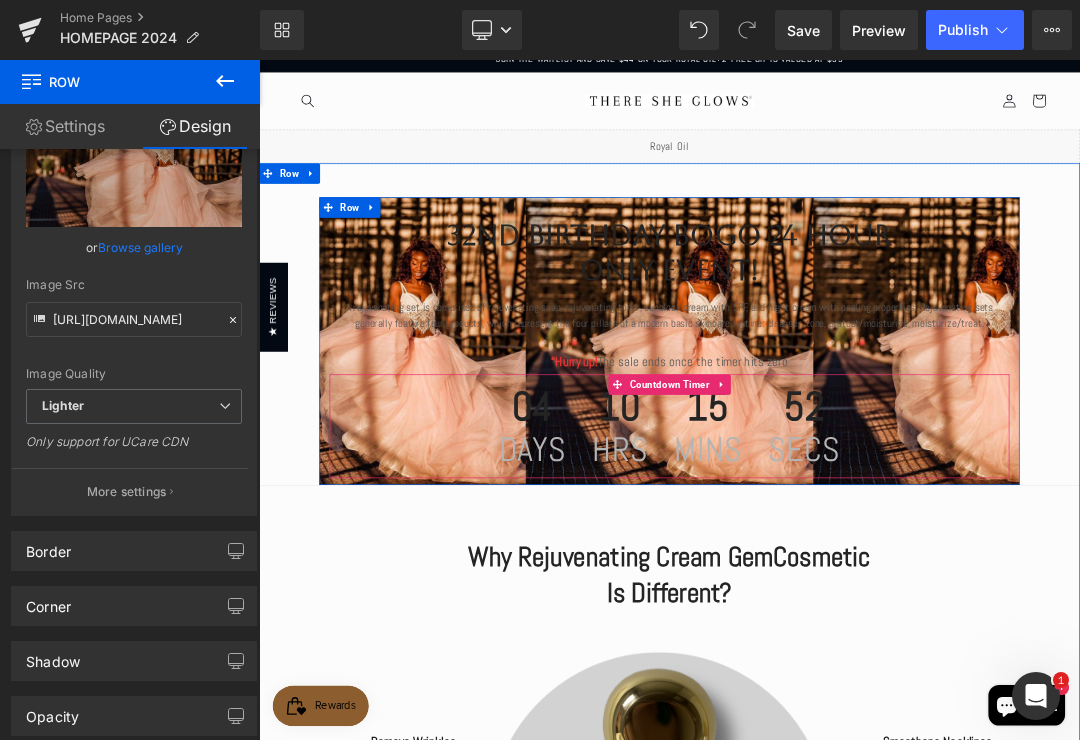 click on "15" at bounding box center (921, 574) 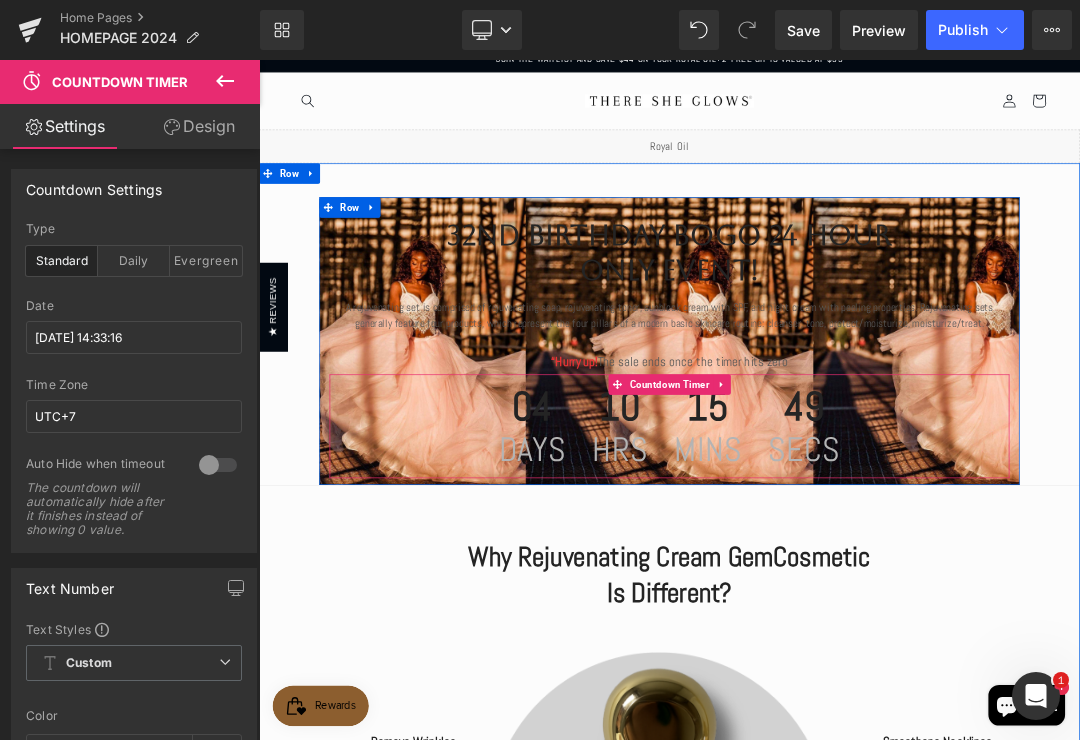 click on "Countdown Timer" at bounding box center (864, 538) 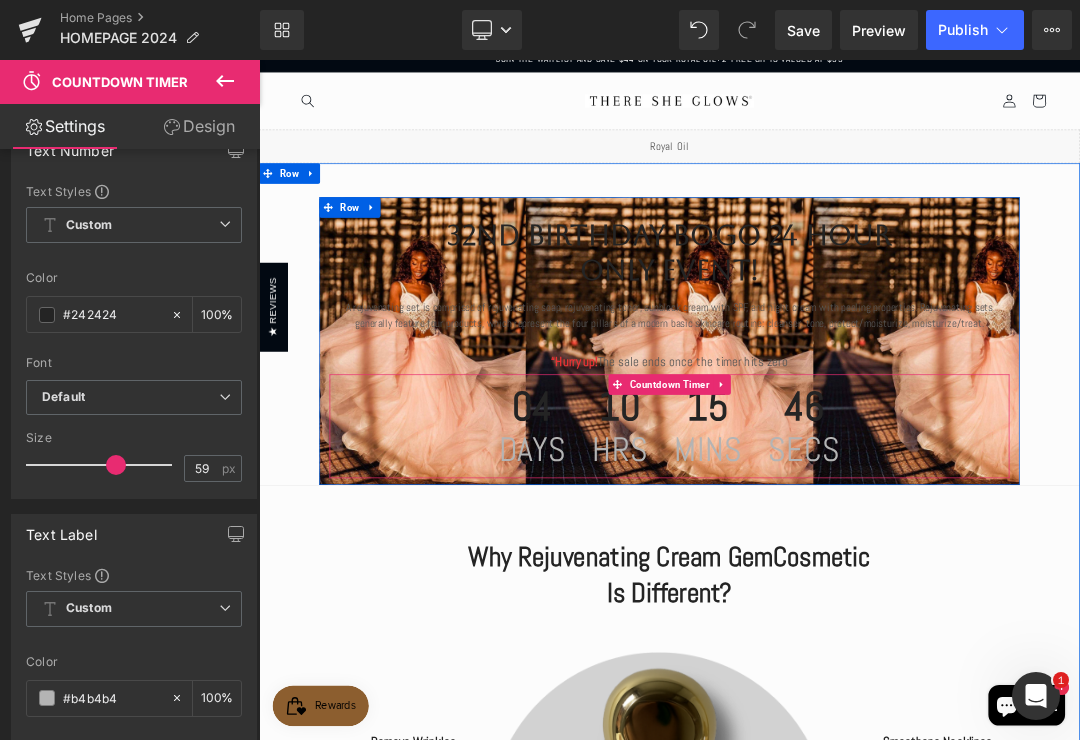 scroll, scrollTop: 440, scrollLeft: 0, axis: vertical 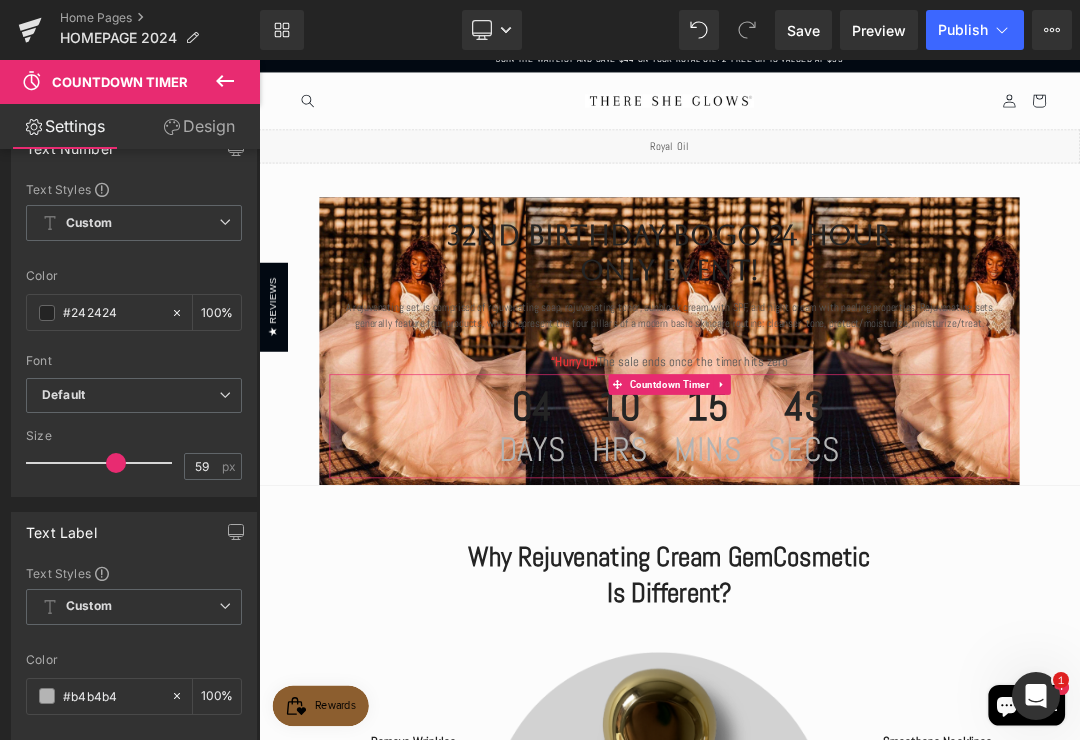 click on "Custom
Setup Global Style" at bounding box center [134, 223] 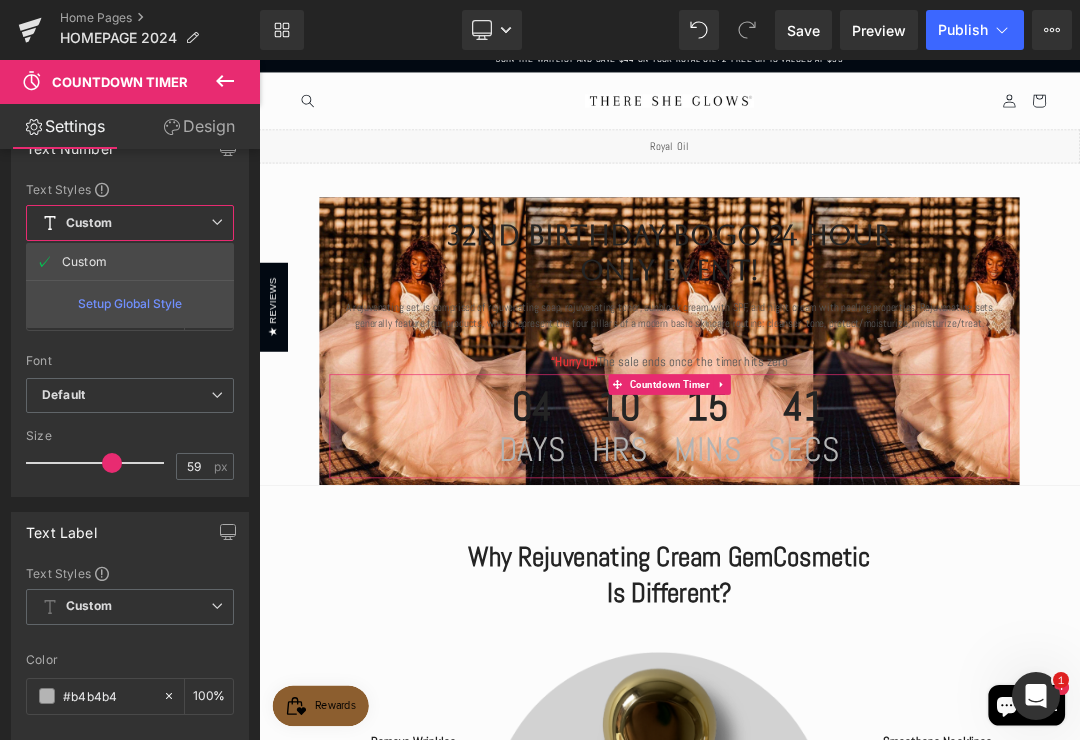click at bounding box center (217, 222) 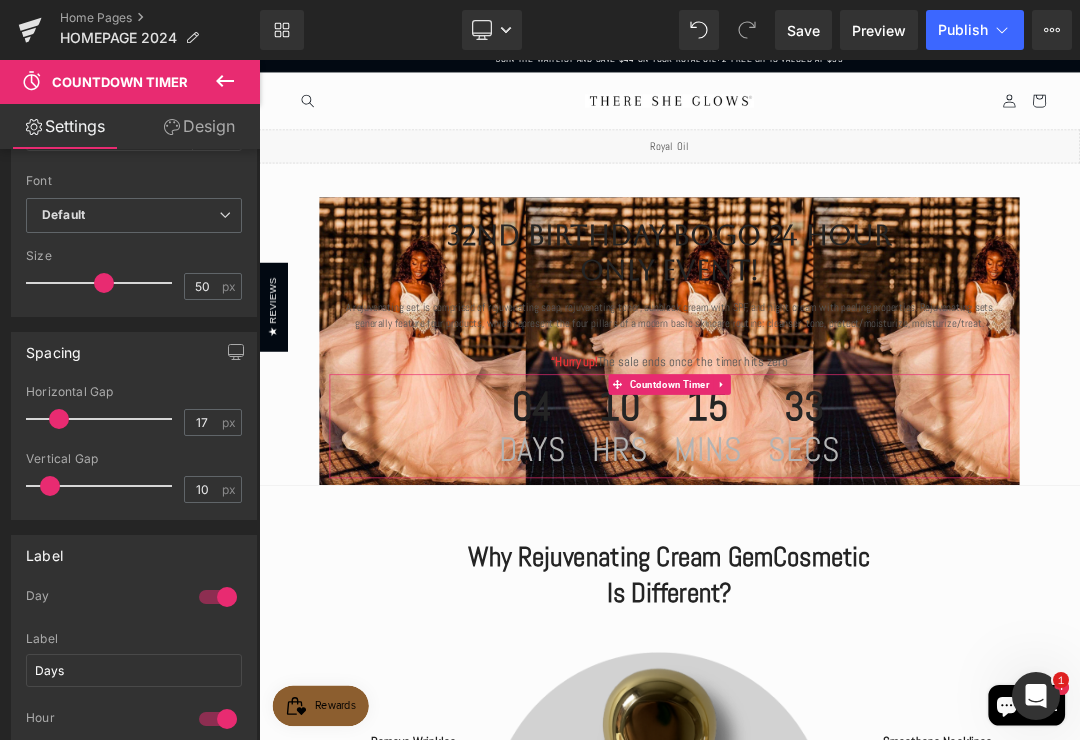 scroll, scrollTop: 909, scrollLeft: 0, axis: vertical 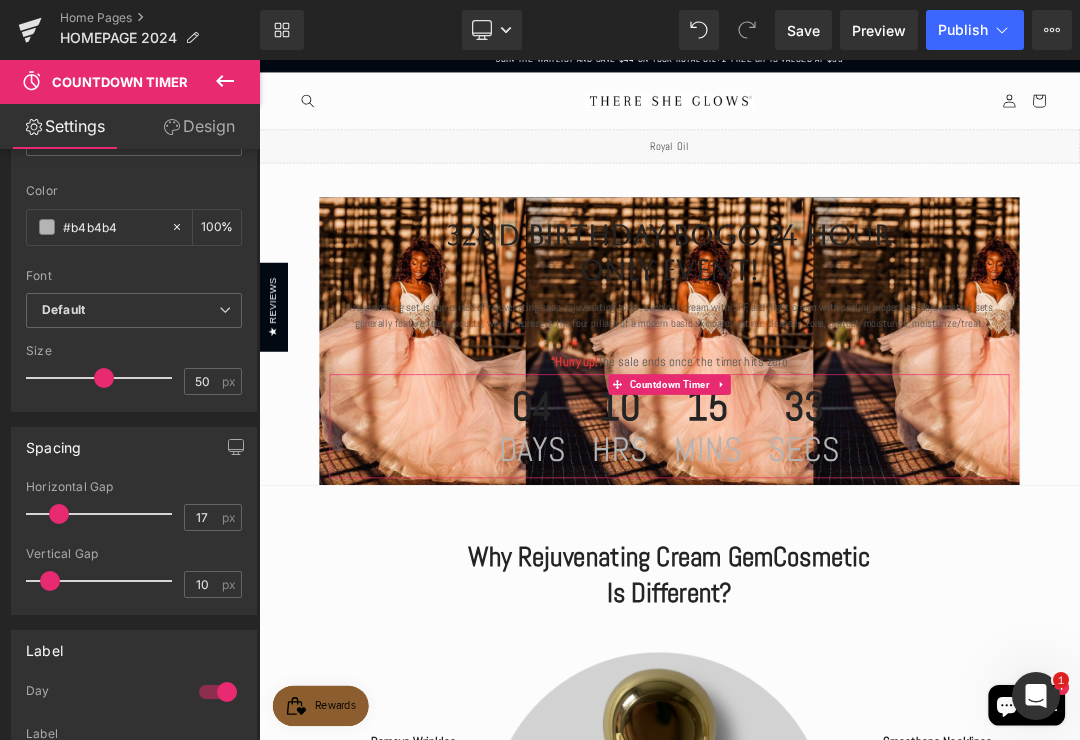 click on "Design" at bounding box center (199, 126) 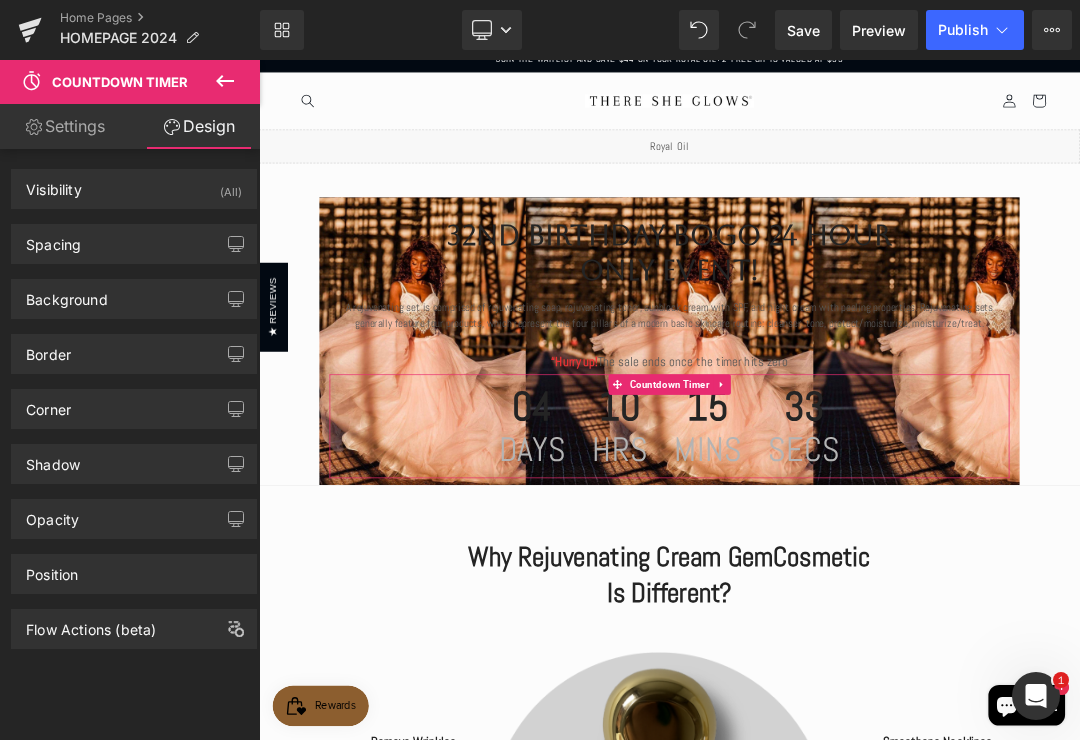 scroll, scrollTop: 0, scrollLeft: 0, axis: both 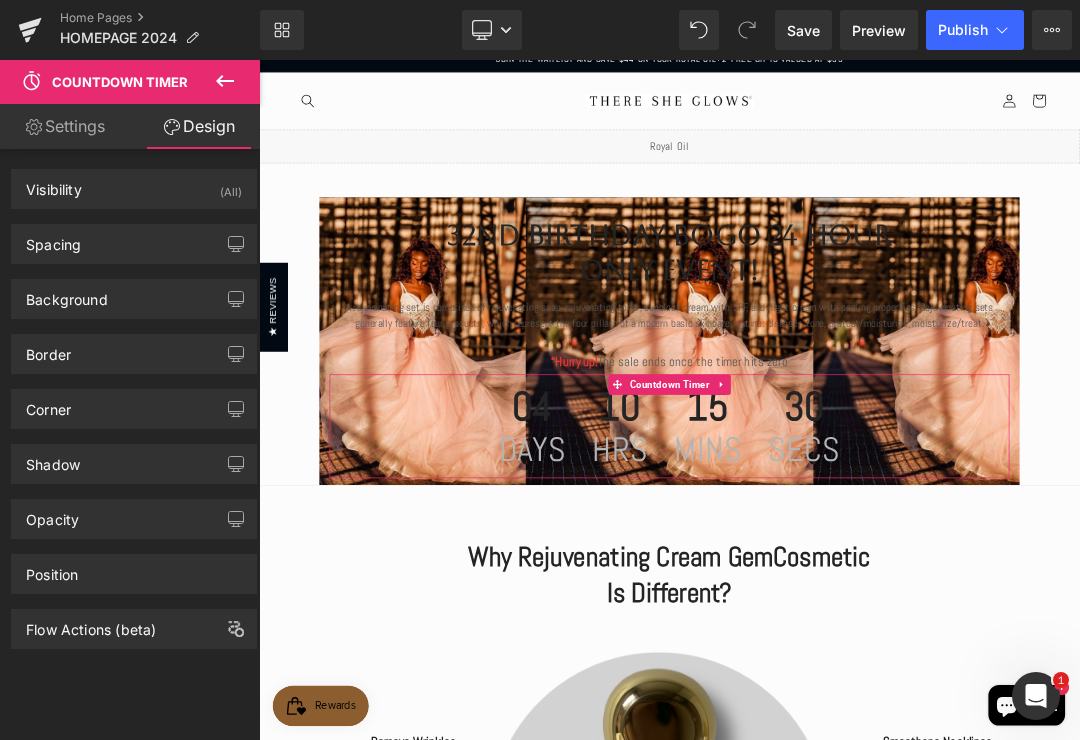 click on "Border" at bounding box center (134, 354) 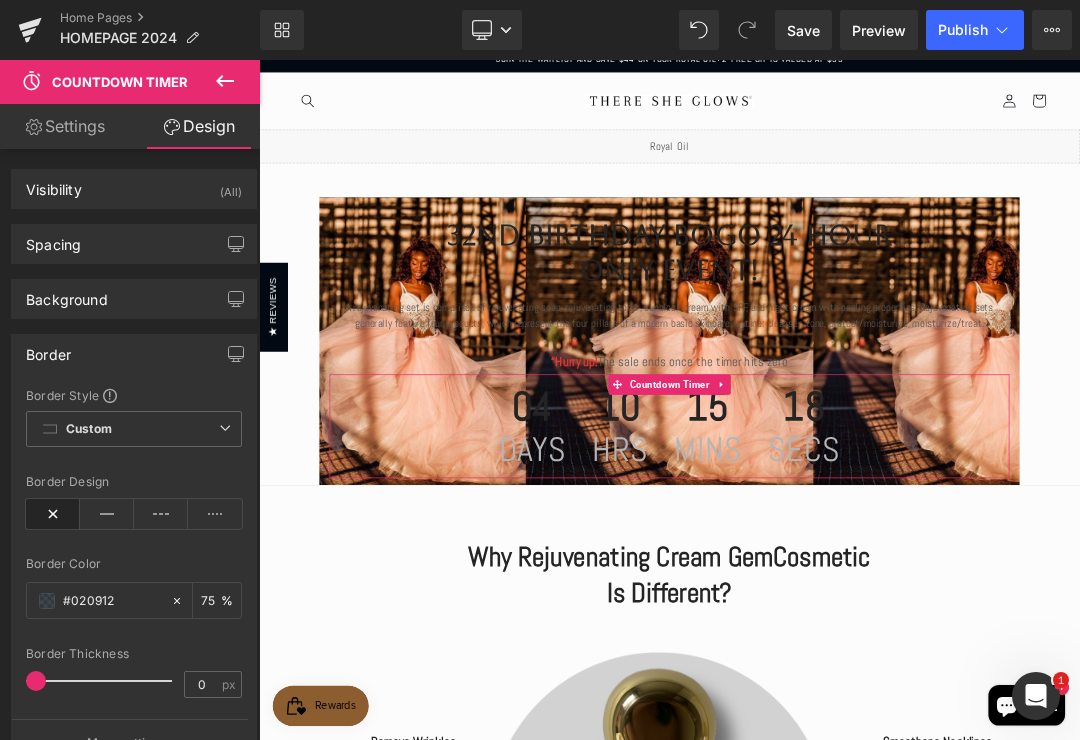 scroll, scrollTop: 0, scrollLeft: 0, axis: both 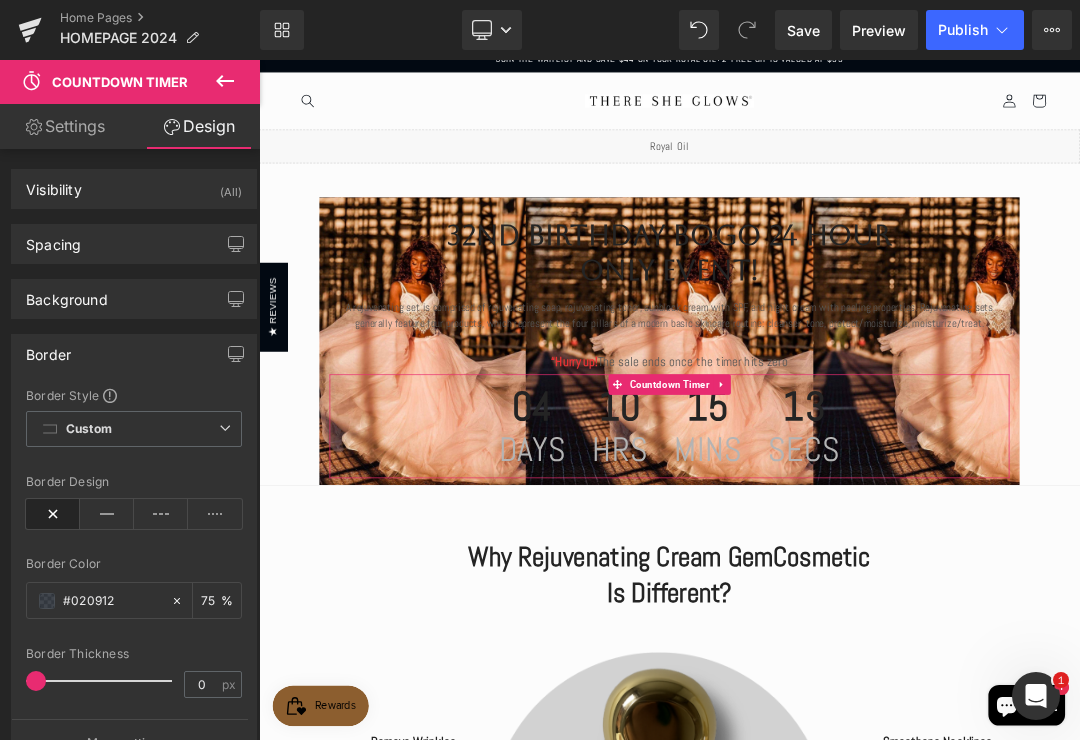 click on "Background" at bounding box center [67, 294] 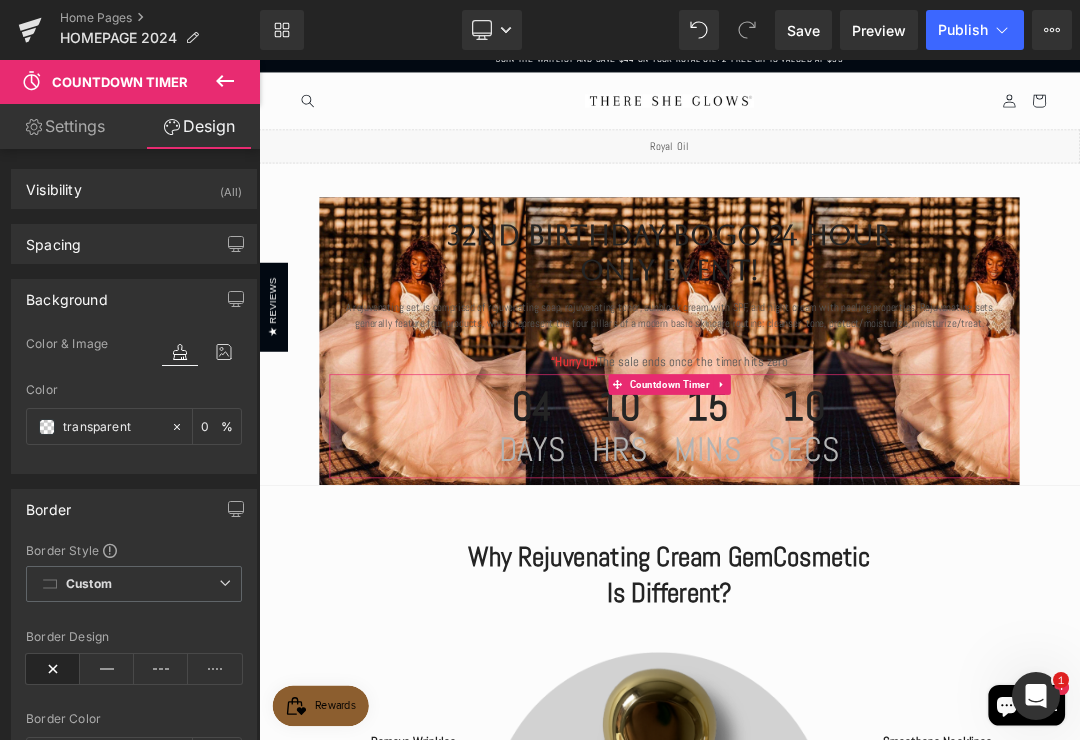 click at bounding box center [180, 352] 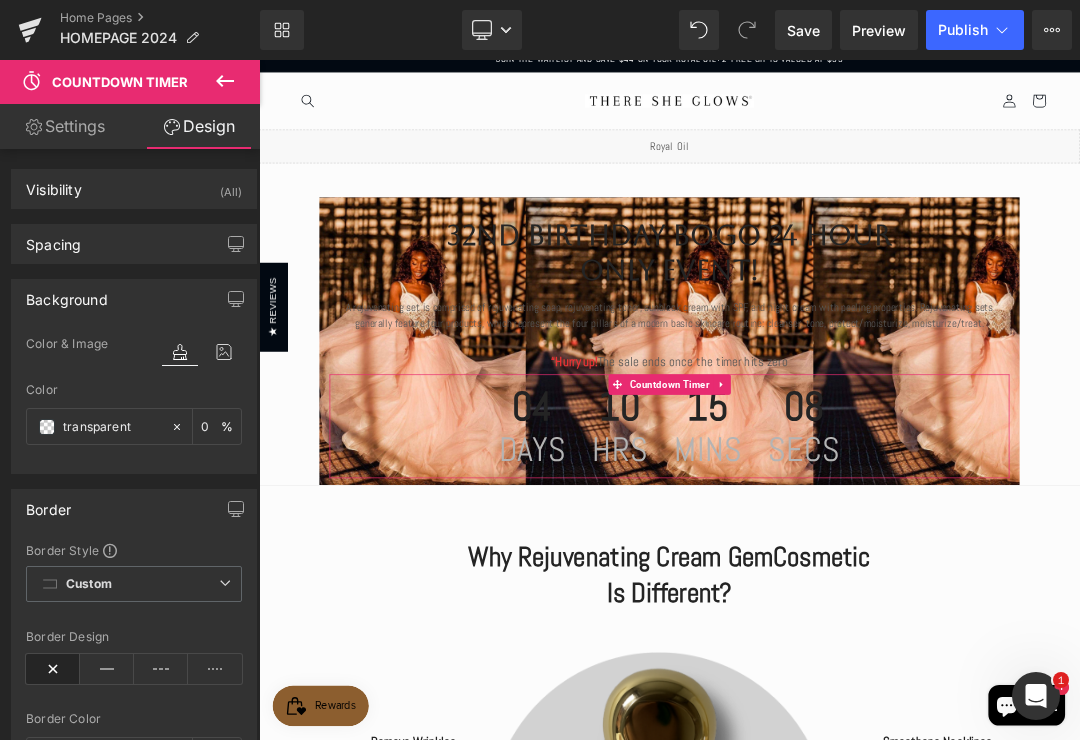 click on "Background
Color & Image color
transparent Color transparent 0 %
Image  Replace Image  Upload image or  Browse gallery Image Src Image Quality Lighter Lightest
Lighter
Lighter Lightest Only support for UCare CDN
More settings" at bounding box center (134, 376) 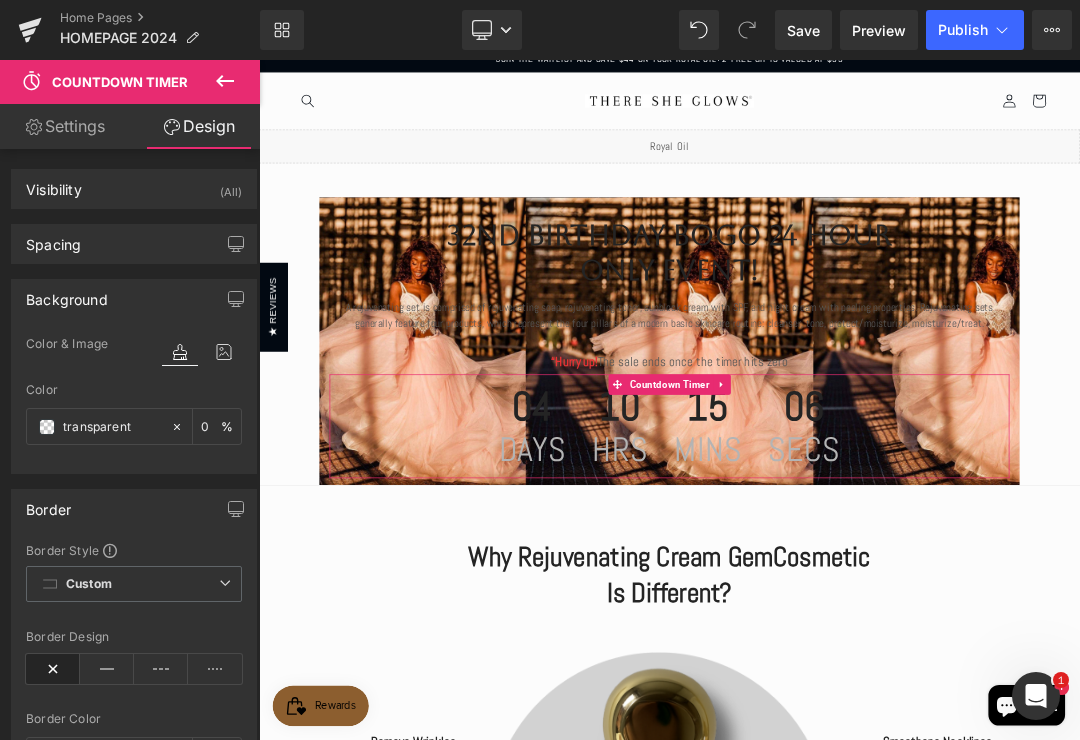 click on "Background" at bounding box center [134, 299] 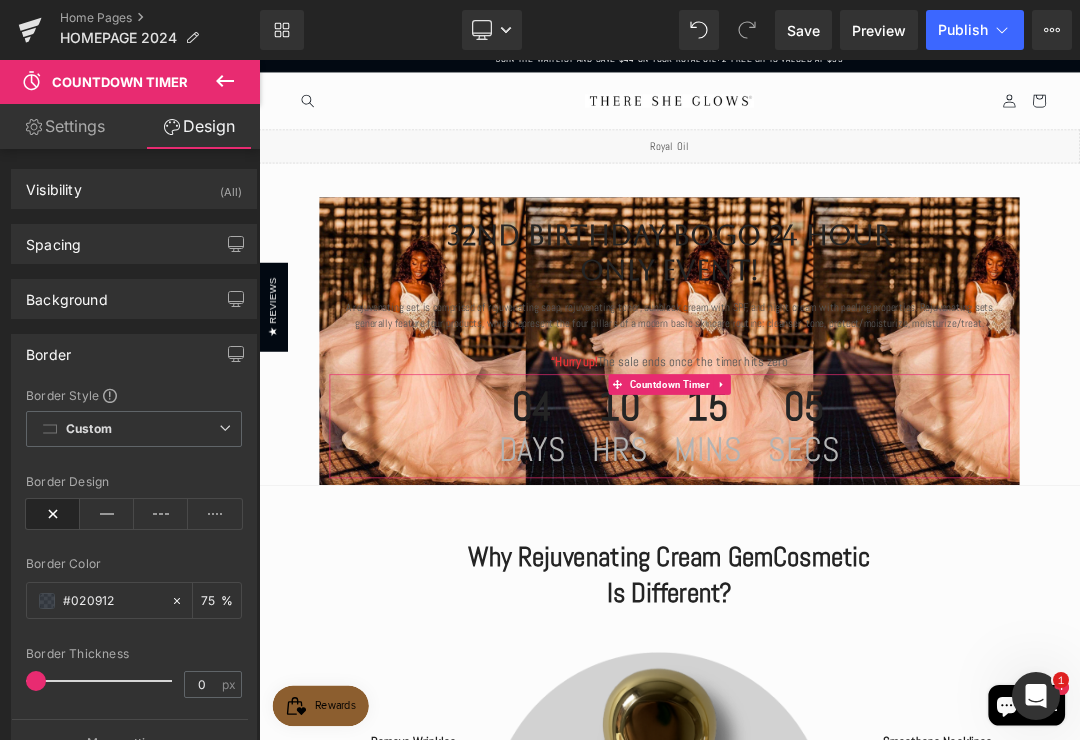 click on "Background" at bounding box center [134, 299] 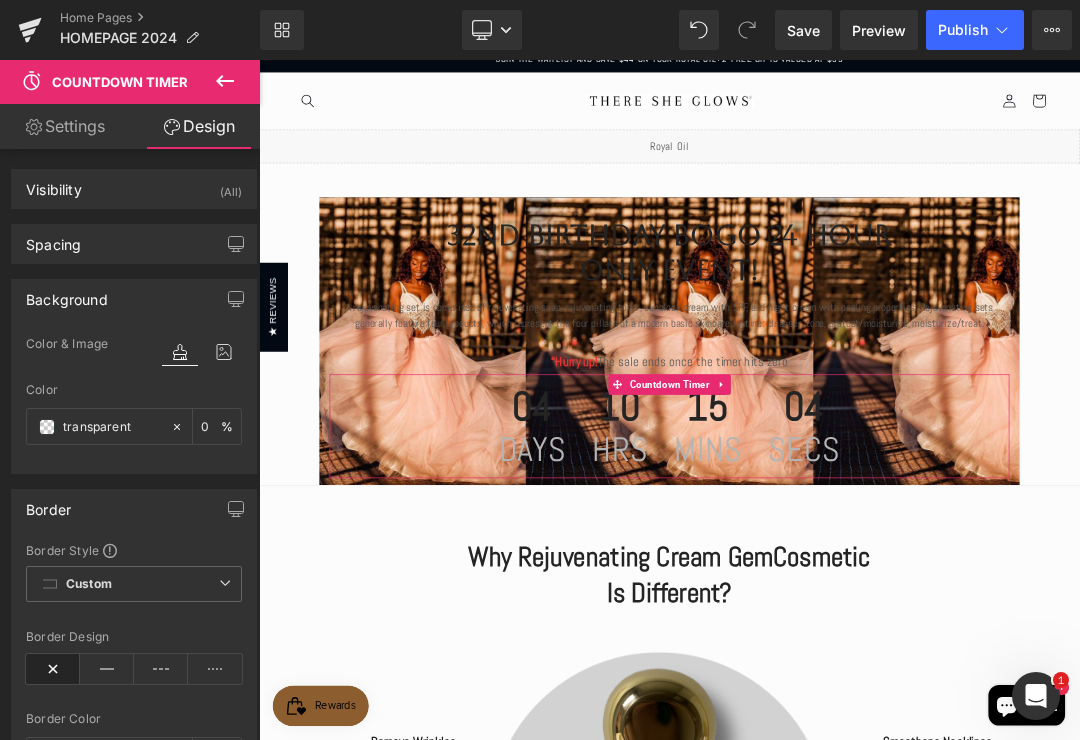 click at bounding box center (180, 352) 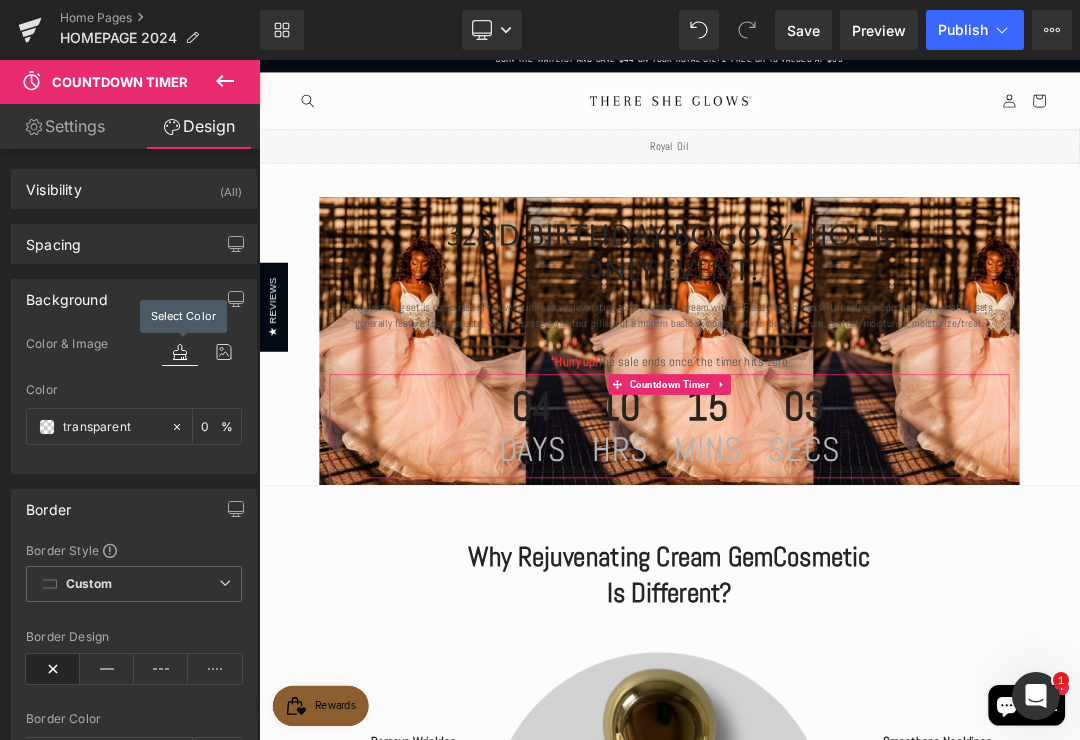 click at bounding box center [180, 352] 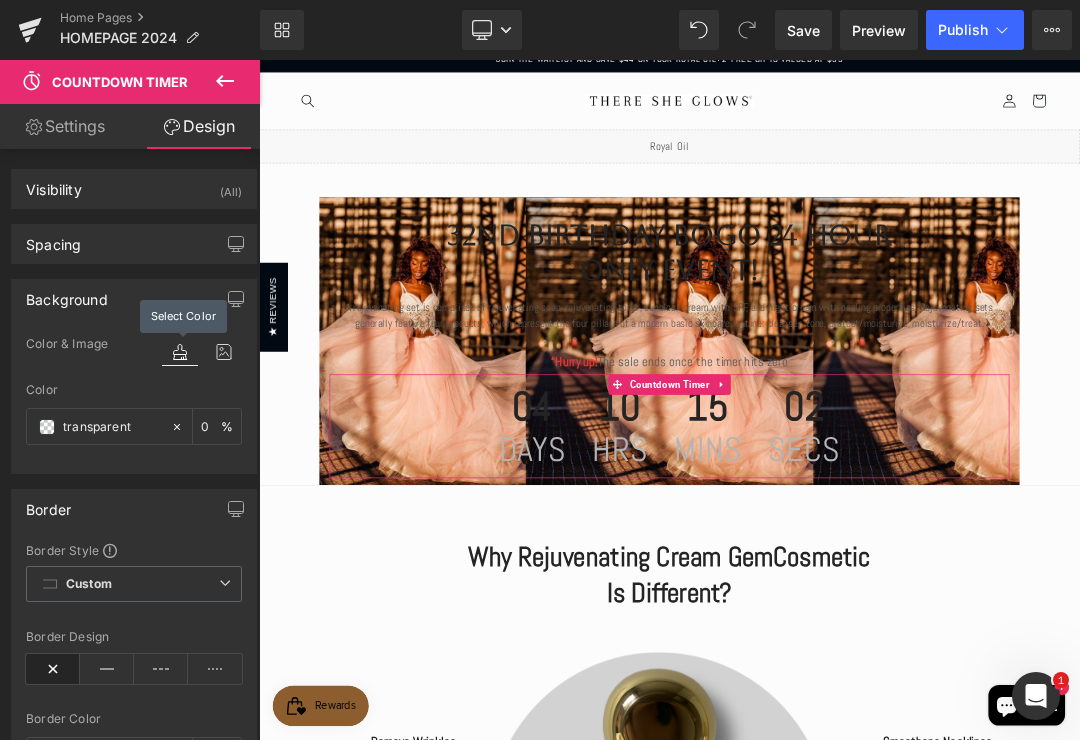 click on "Background" at bounding box center [134, 299] 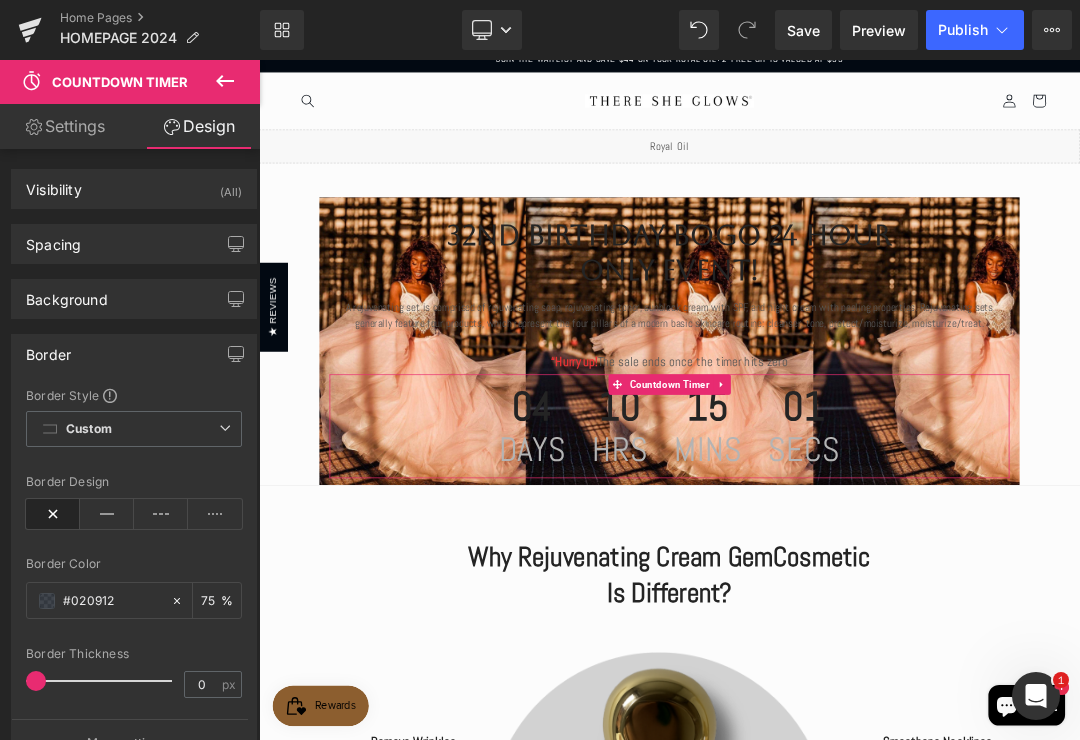 click on "Background" at bounding box center (134, 299) 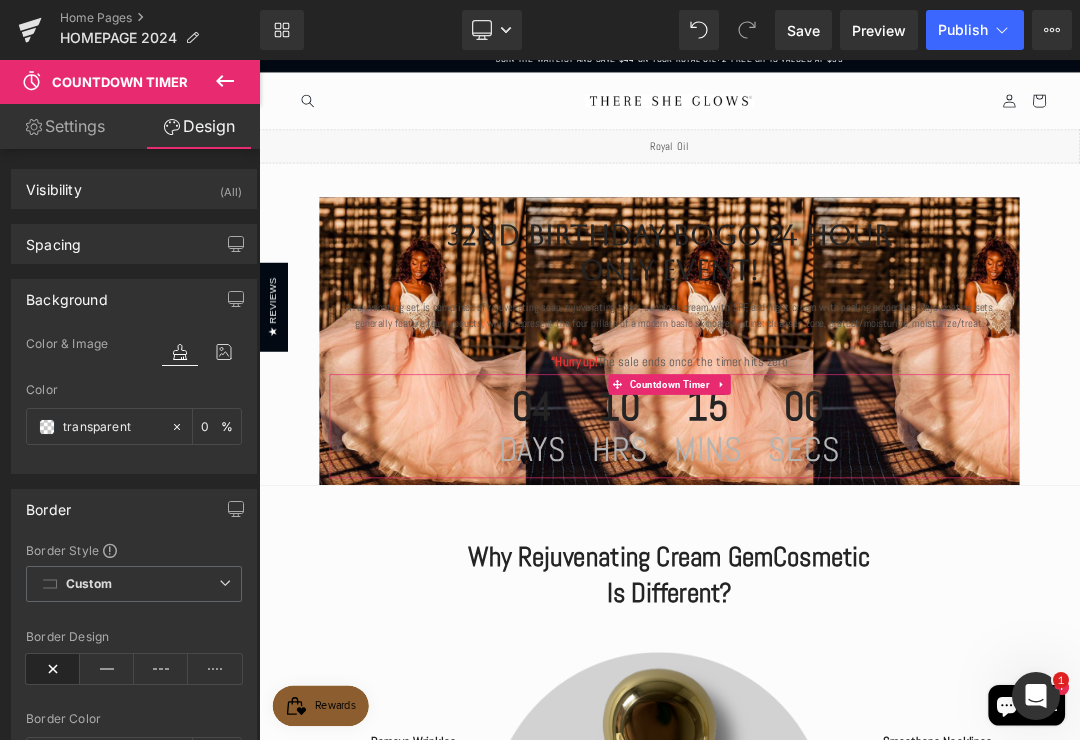 click on "transparent" at bounding box center (112, 427) 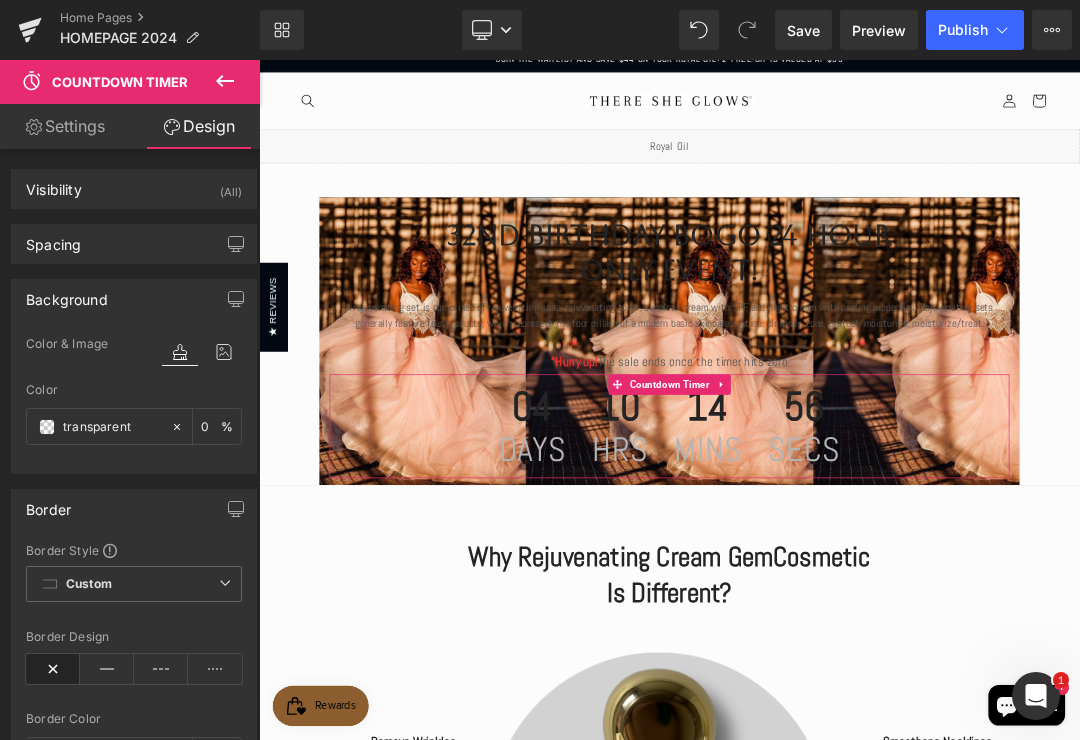 click 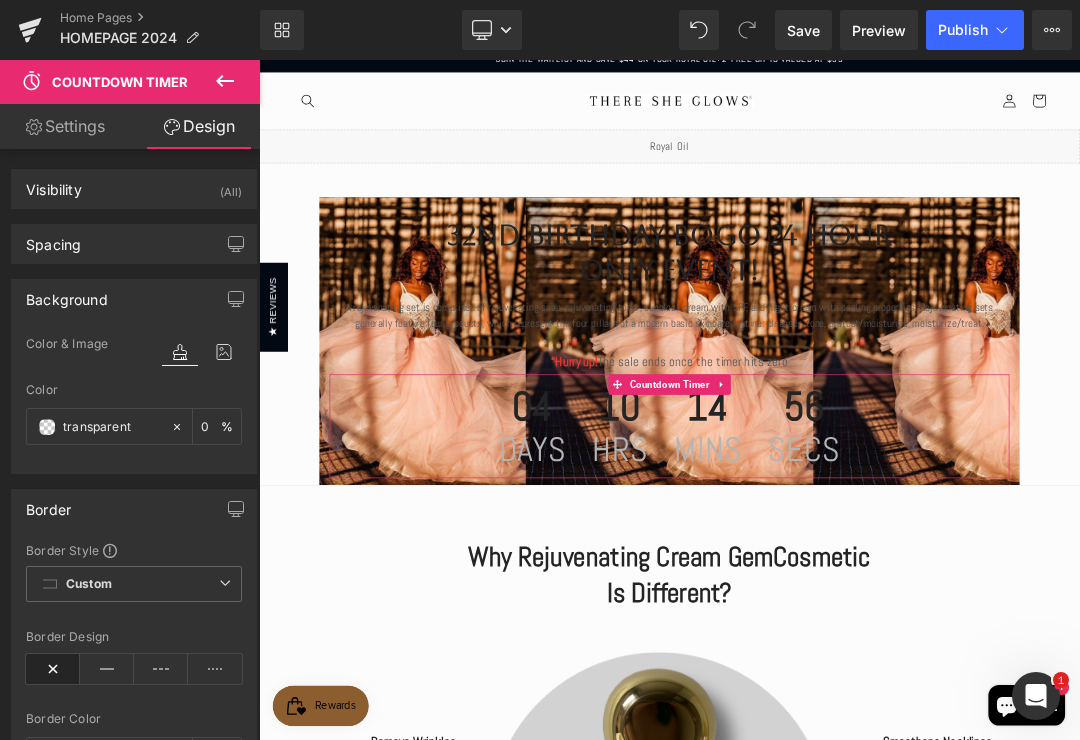 click on "transparent" at bounding box center [112, 427] 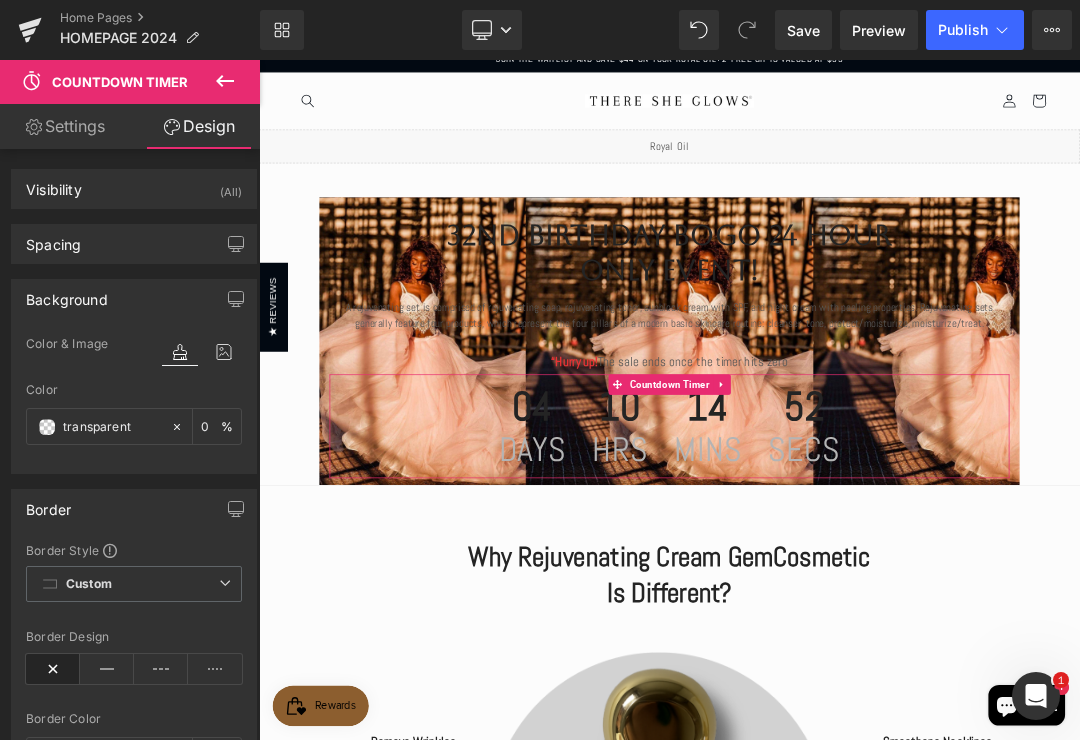click on "transparent" at bounding box center (98, 426) 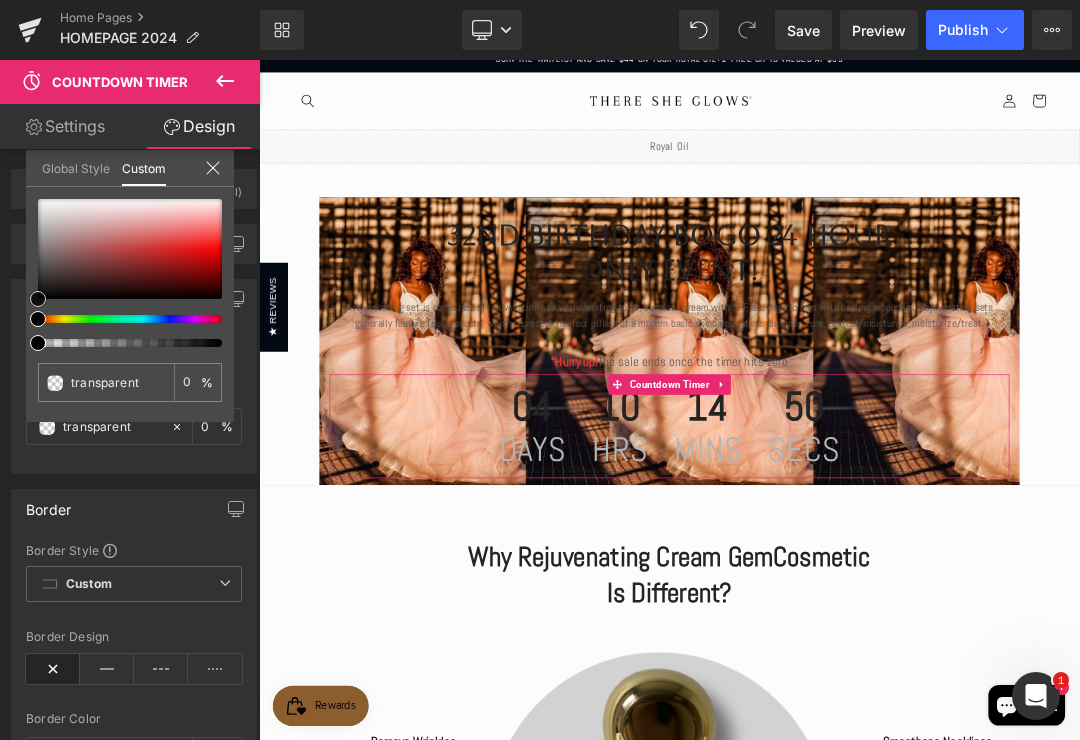 click at bounding box center (130, 249) 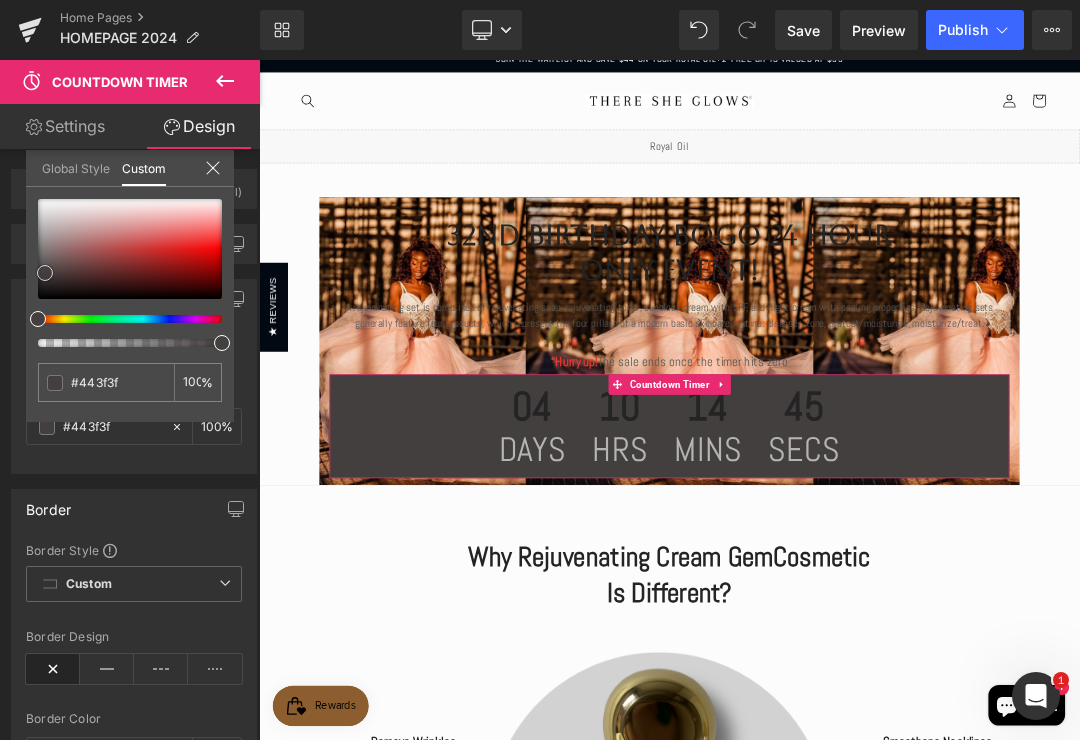 scroll, scrollTop: 0, scrollLeft: 0, axis: both 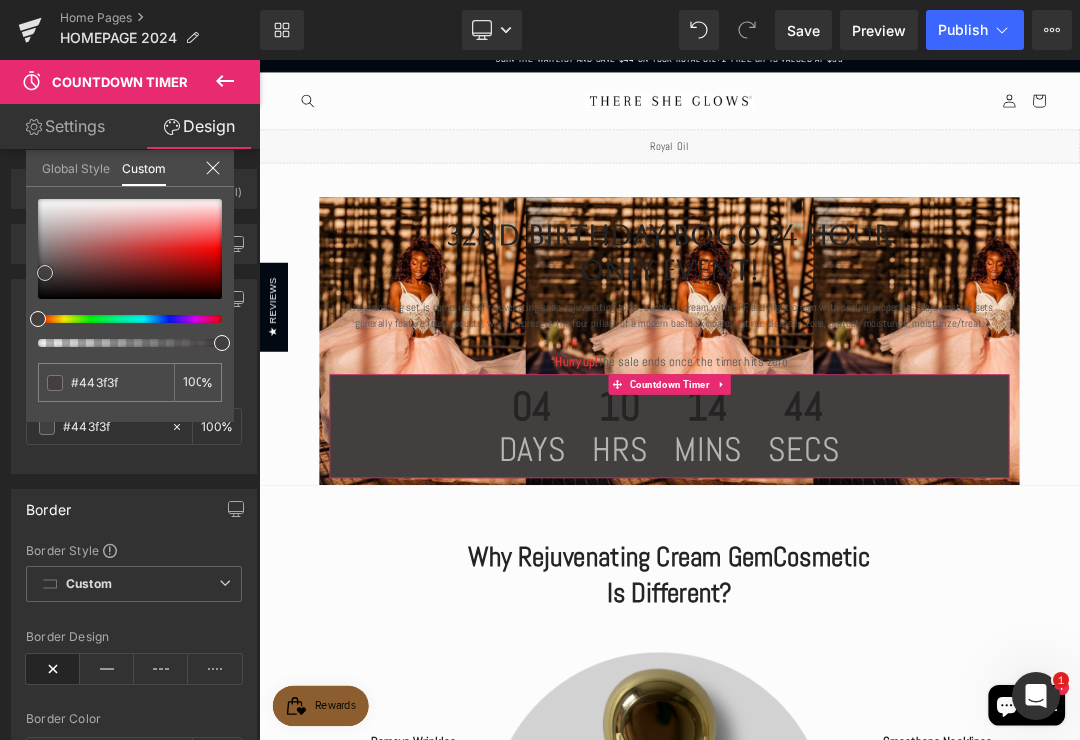 click at bounding box center (130, 249) 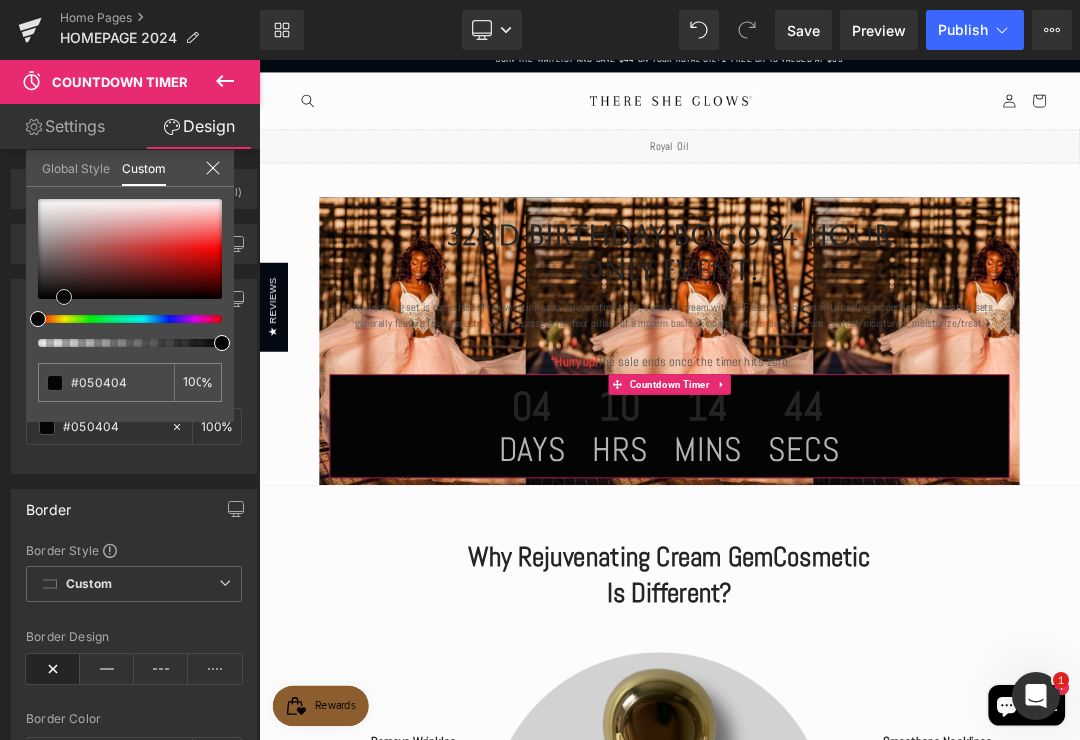 click at bounding box center (130, 249) 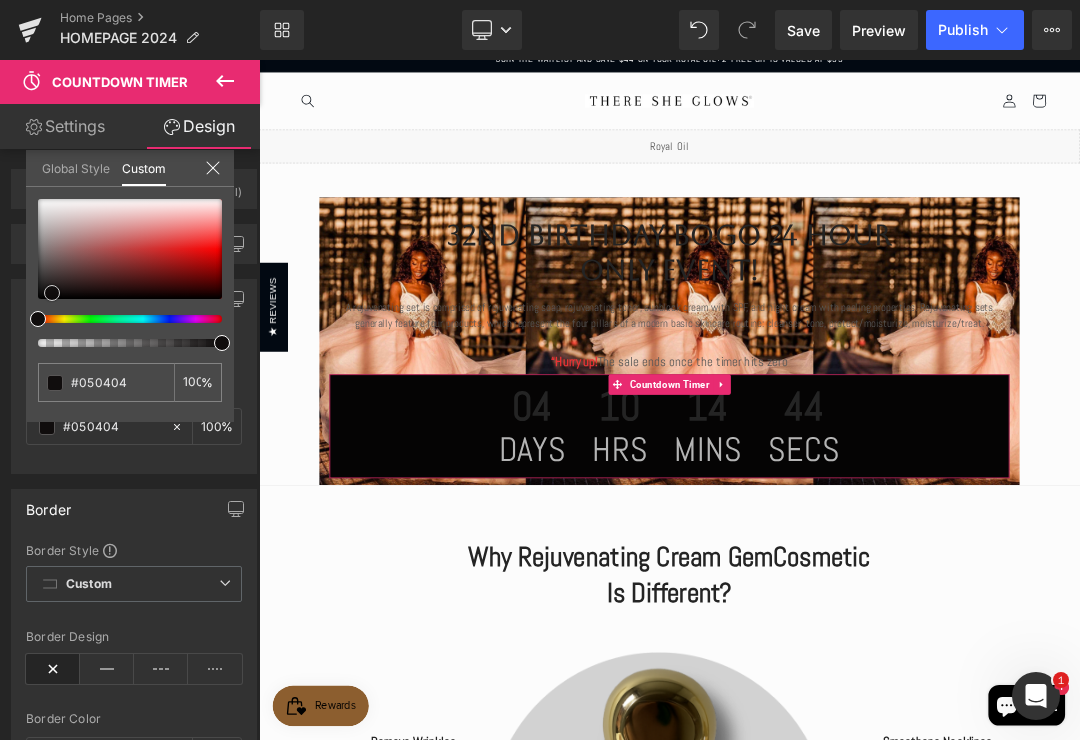 type on "#100d0d" 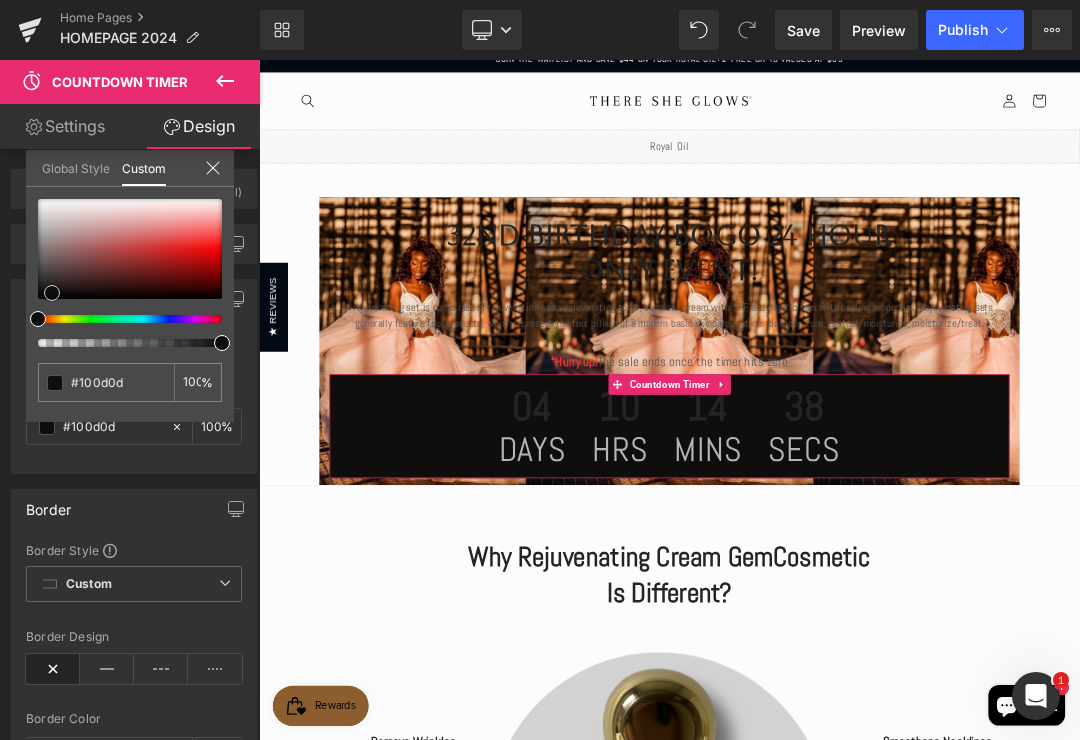 click at bounding box center [130, 249] 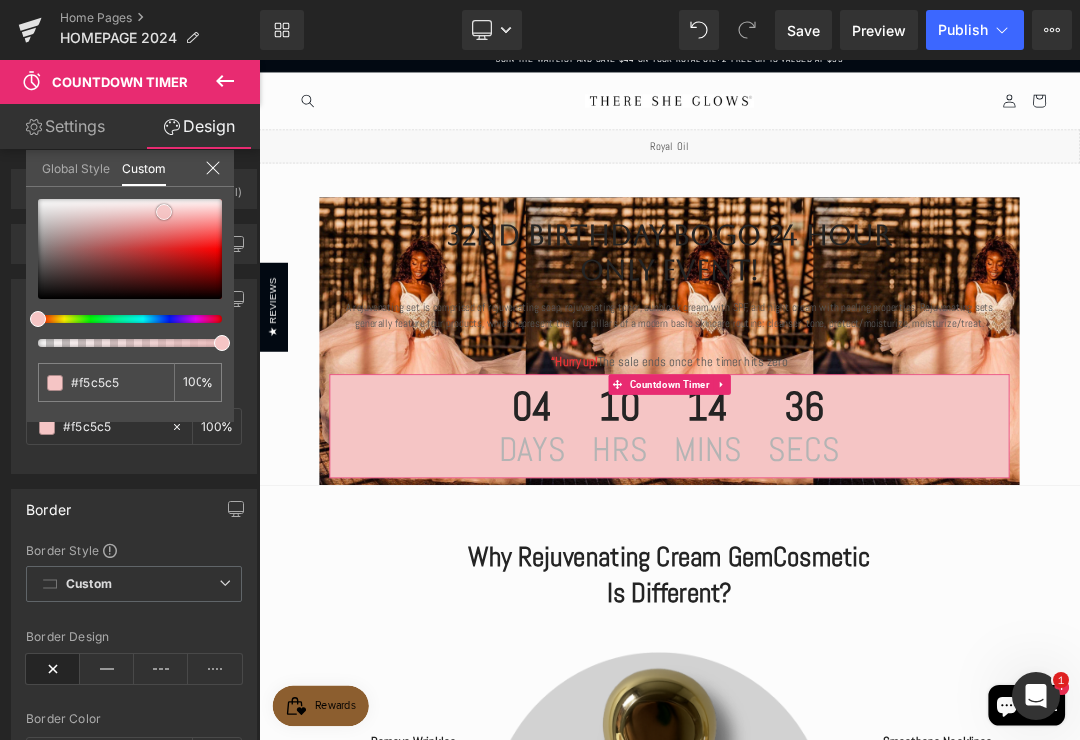 click at bounding box center [130, 249] 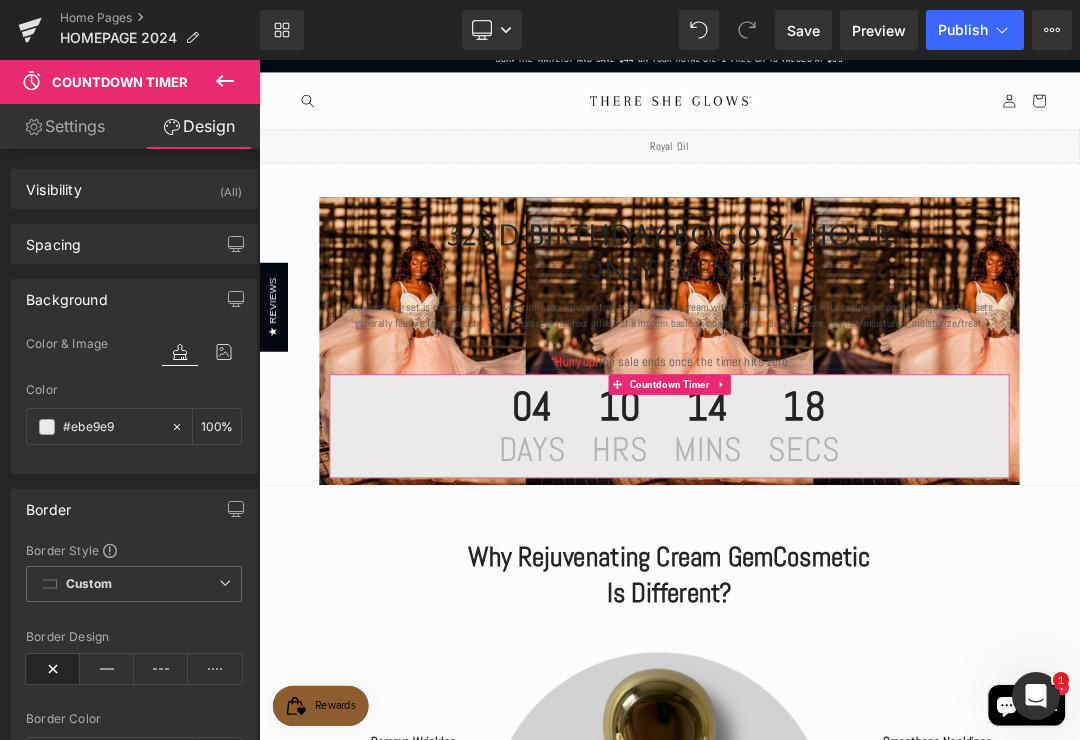 click on "#ebe9e9" at bounding box center (112, 427) 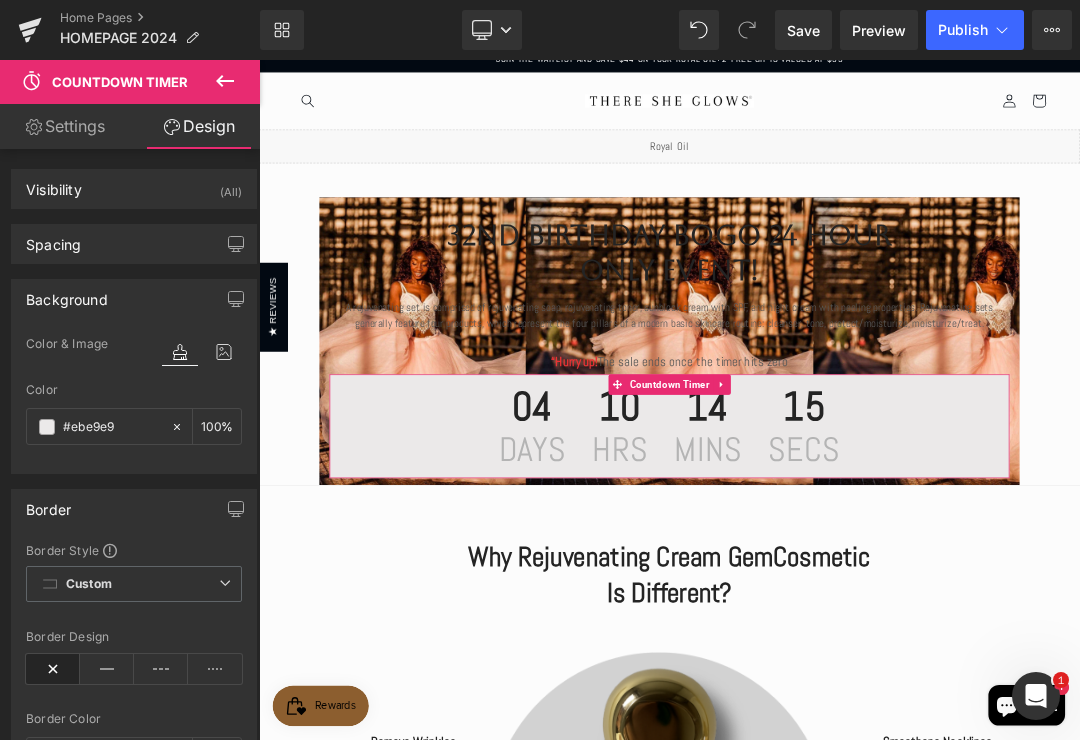 click on "#ebe9e9" at bounding box center (98, 426) 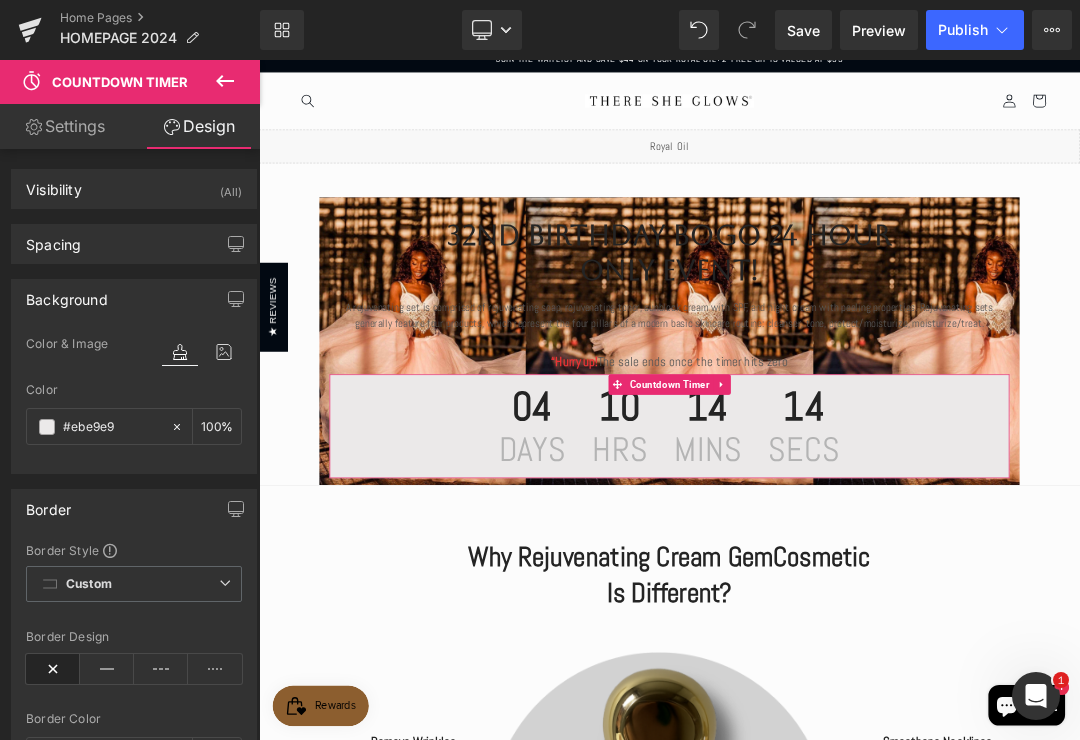 click on "#ebe9e9" at bounding box center [112, 427] 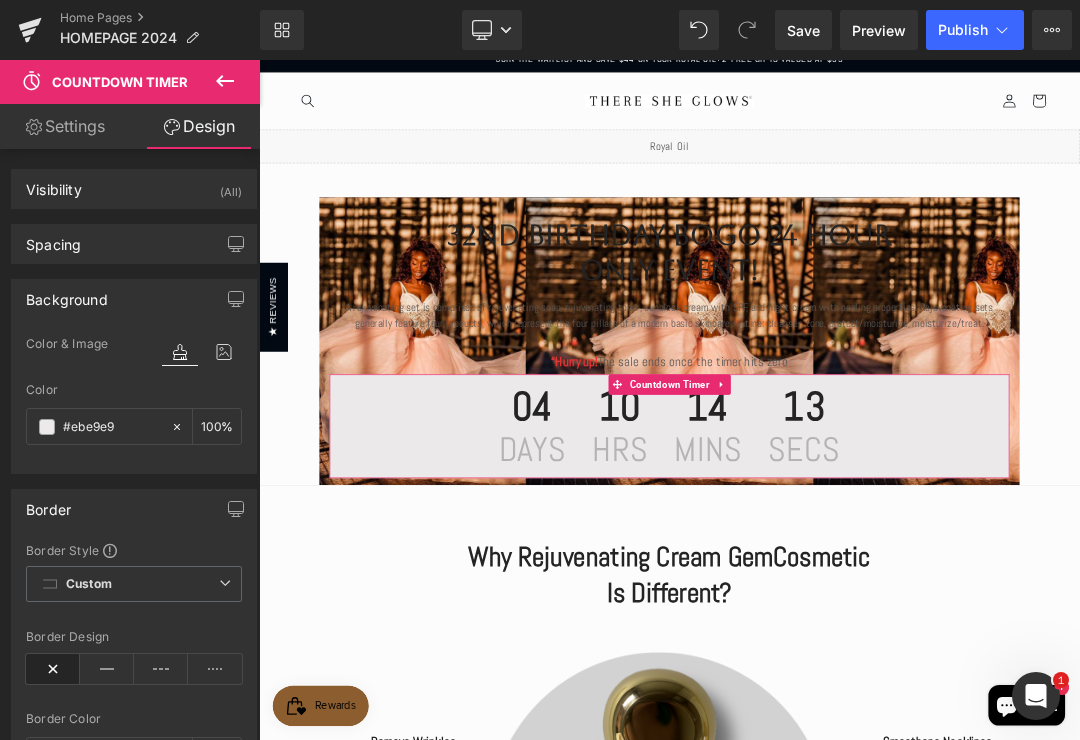 click on "#ebe9e9" at bounding box center [112, 427] 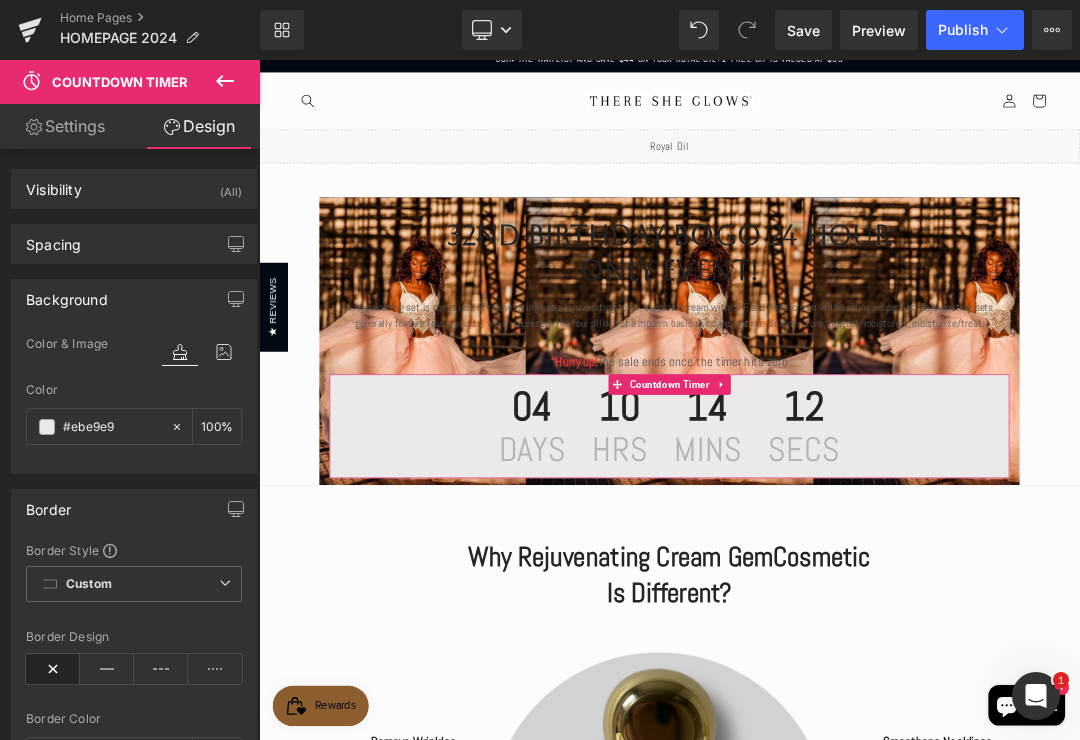 click on "#ebe9e9" at bounding box center (112, 427) 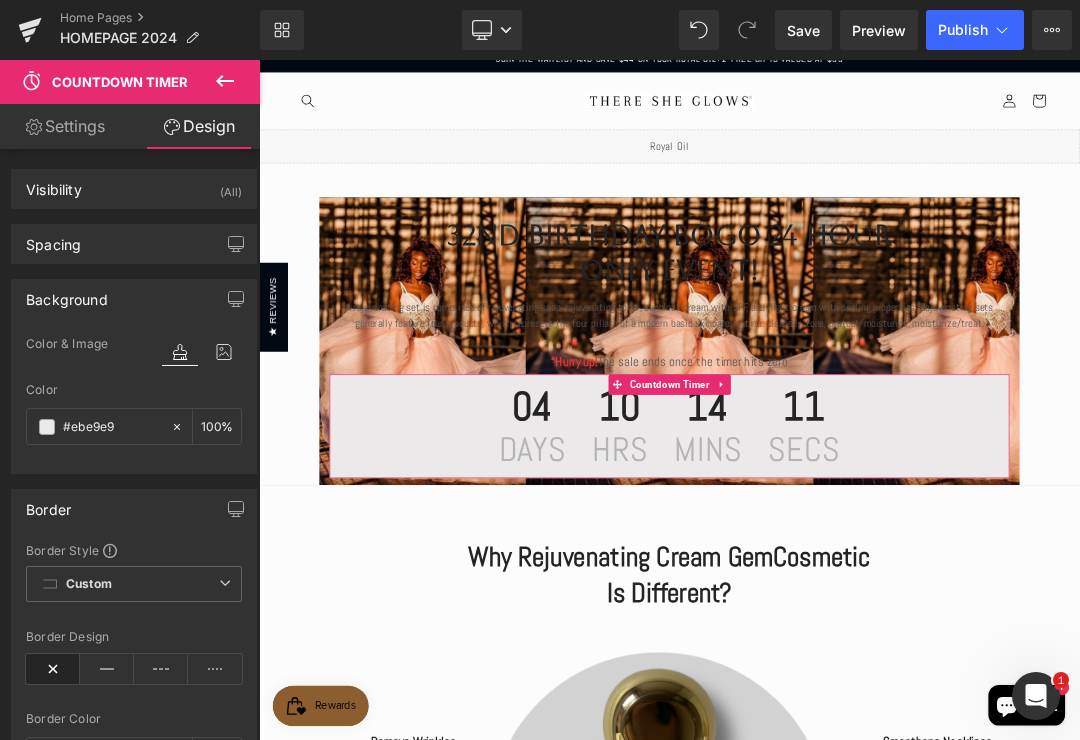 click at bounding box center [47, 427] 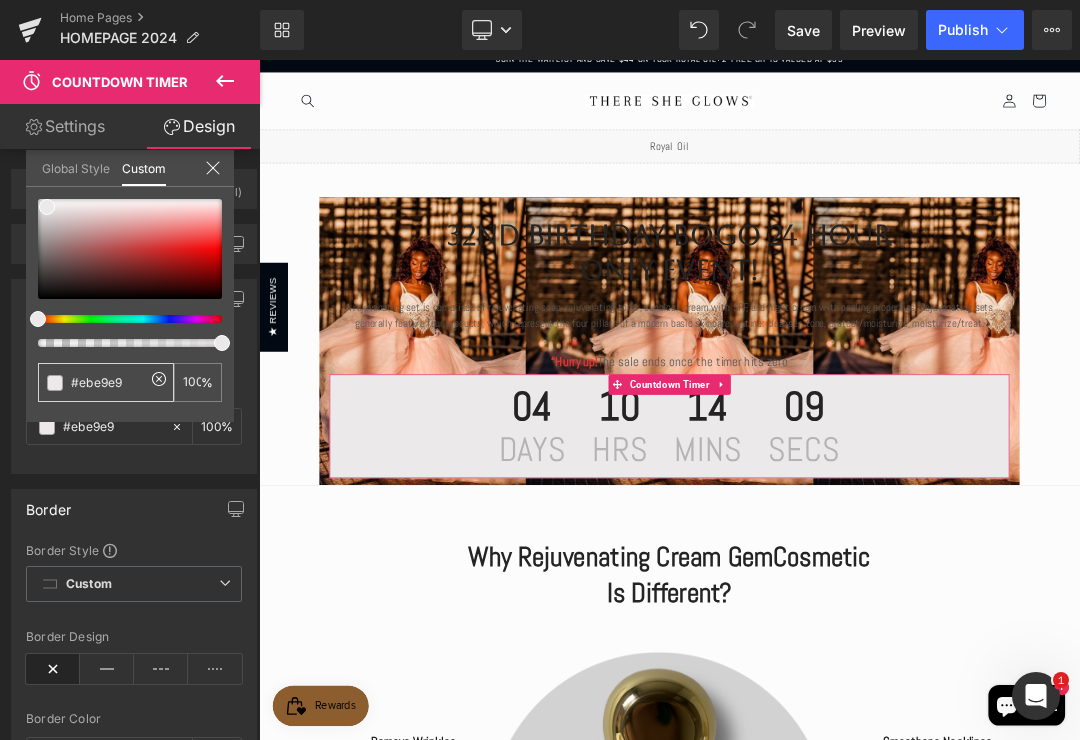 scroll, scrollTop: 0, scrollLeft: 0, axis: both 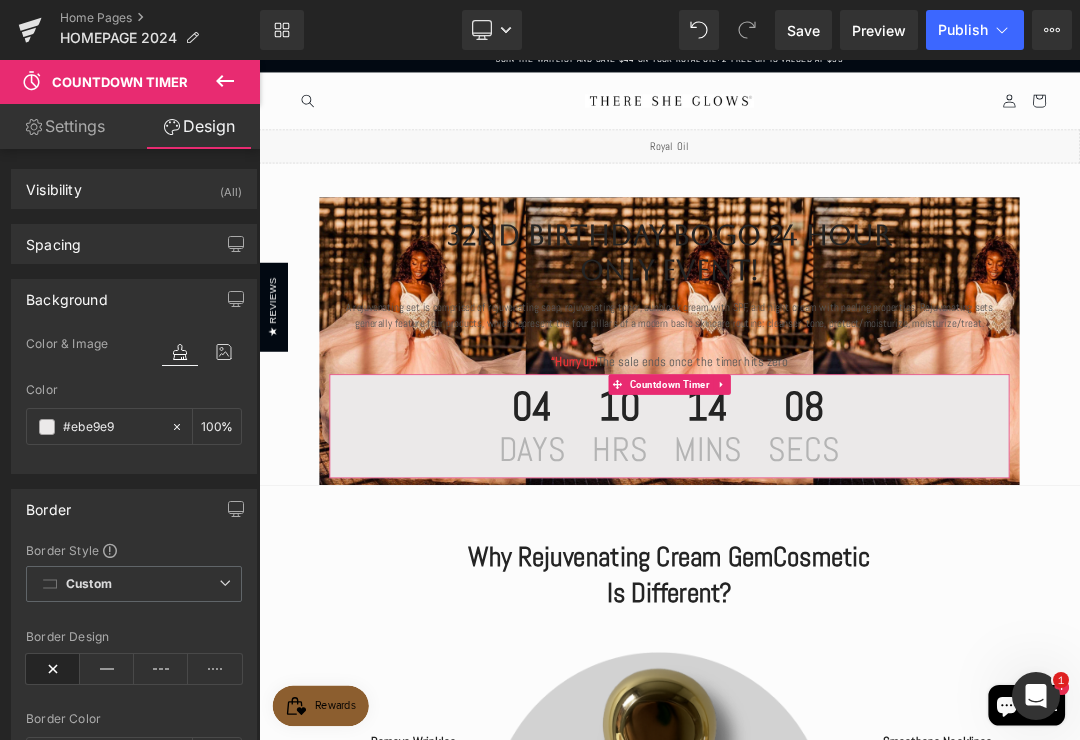 click on "#ebe9e9" at bounding box center (112, 427) 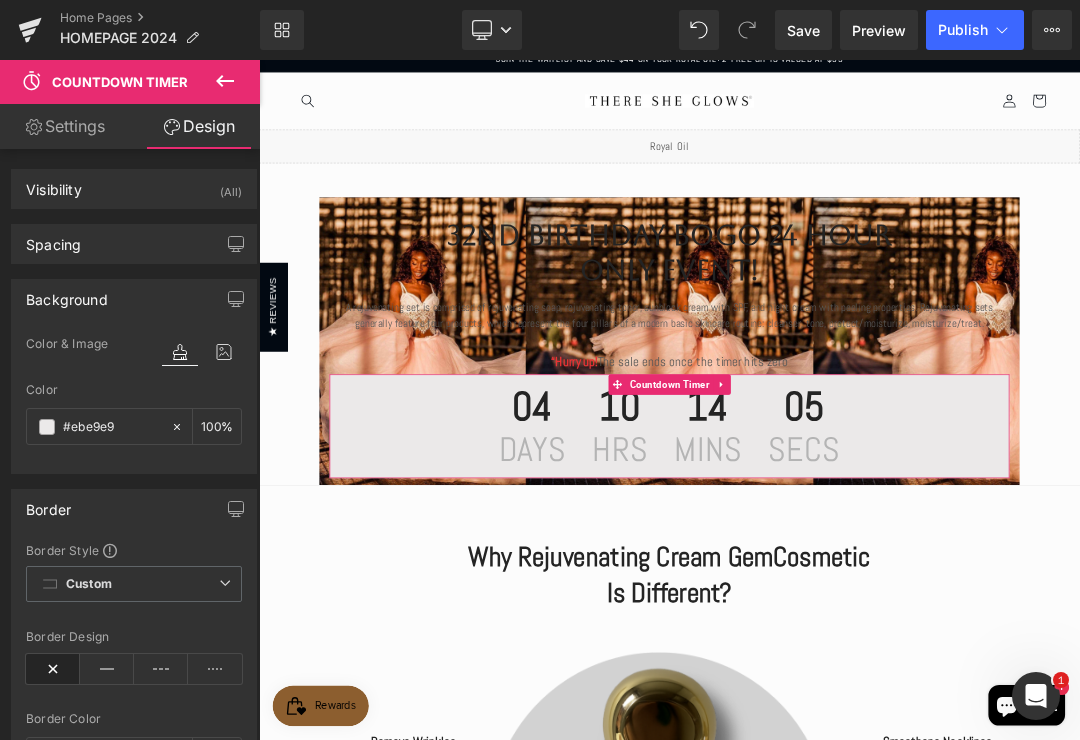 click on "#ebe9e9" at bounding box center [112, 427] 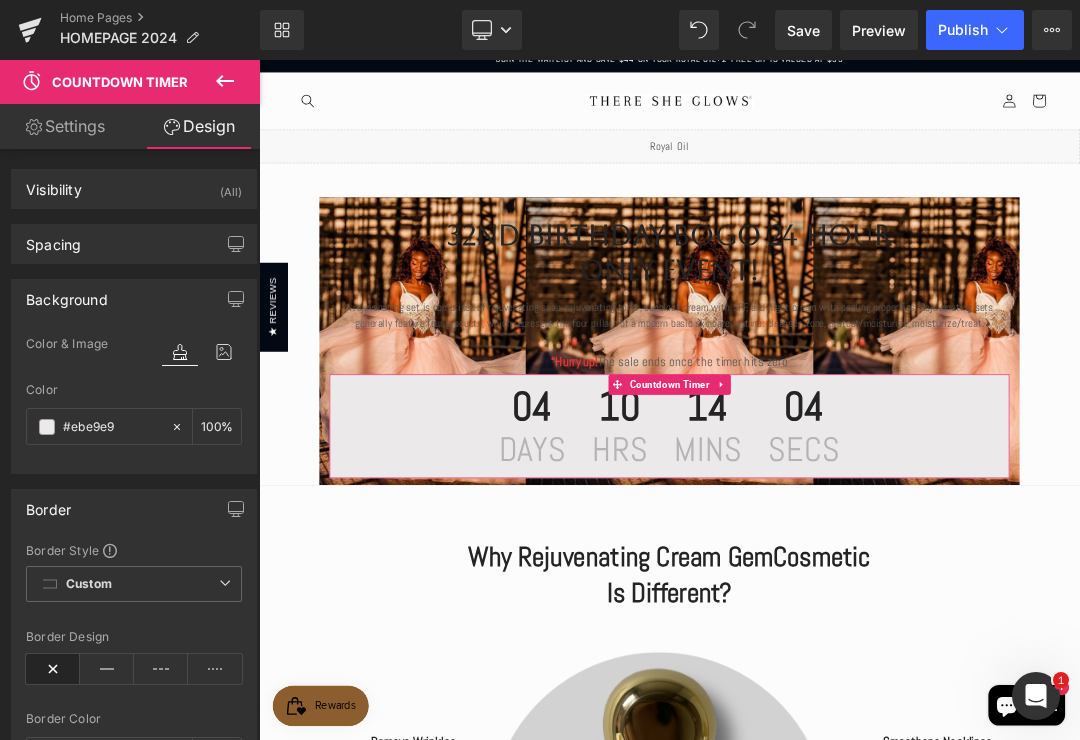 click on "#ebe9e9" at bounding box center (98, 426) 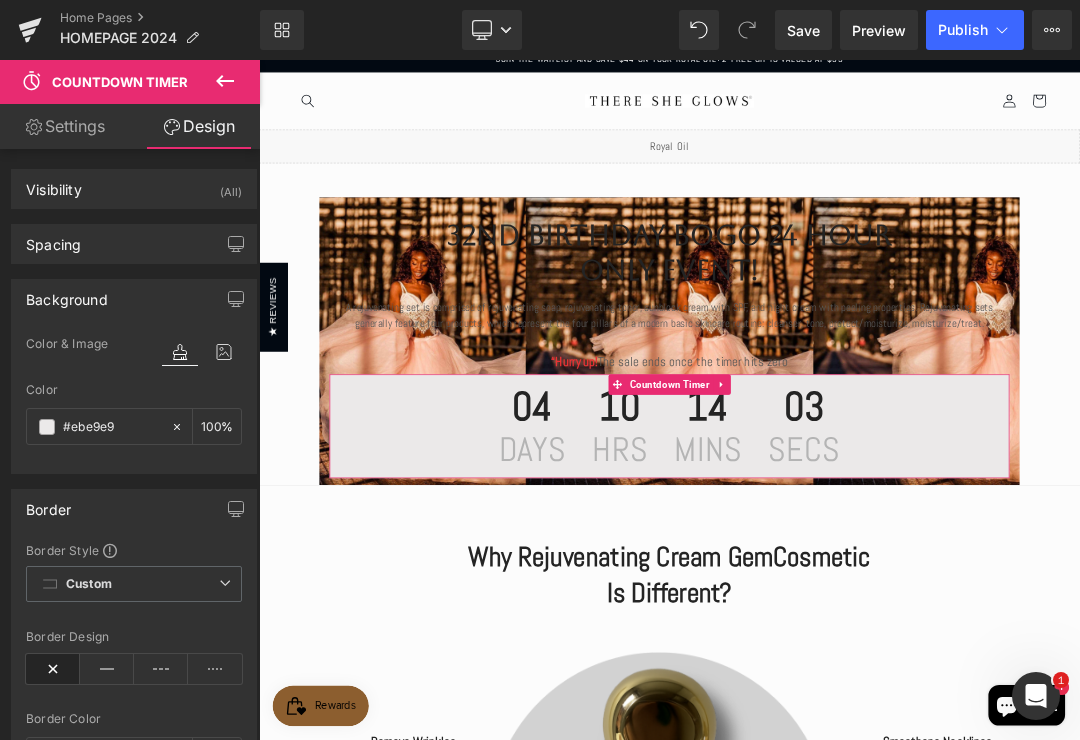 click on "#ebe9e9" at bounding box center (112, 427) 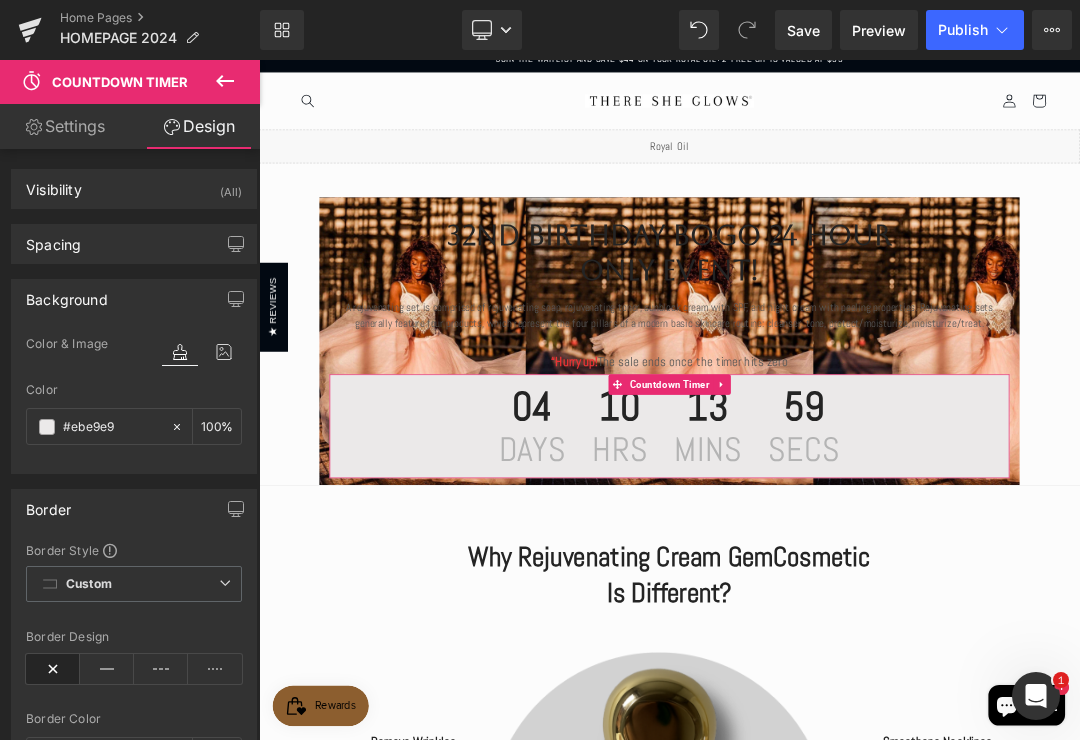 click on "Color #ebe9e9 100 %" at bounding box center (134, 425) 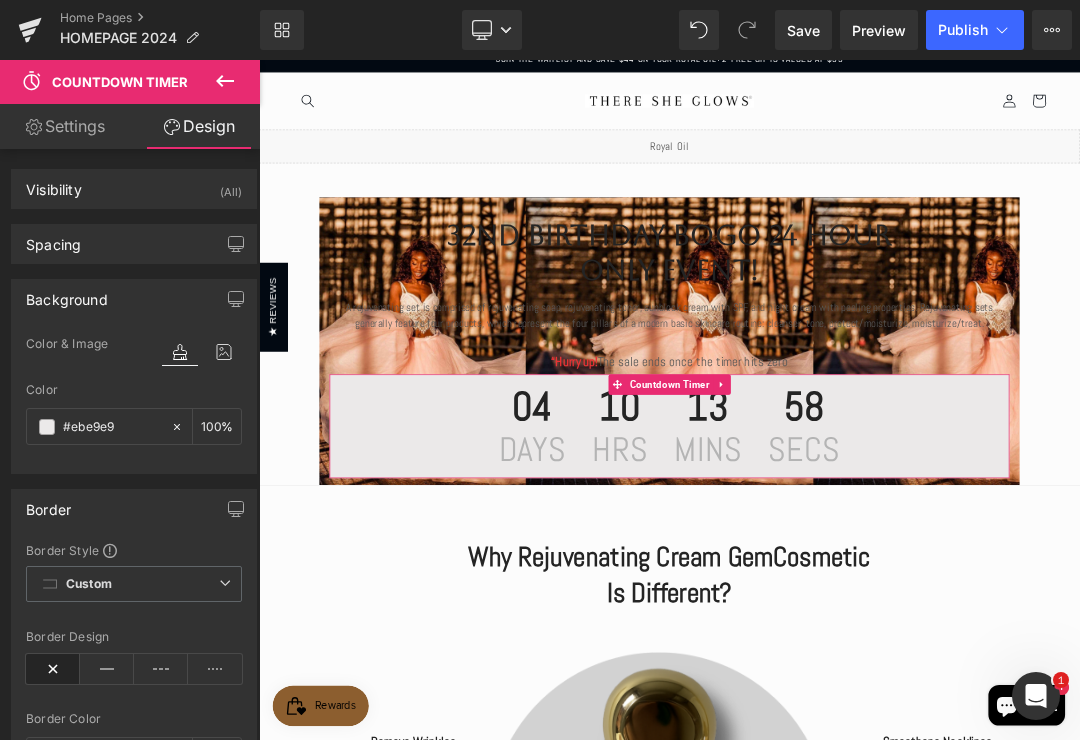 click at bounding box center (47, 427) 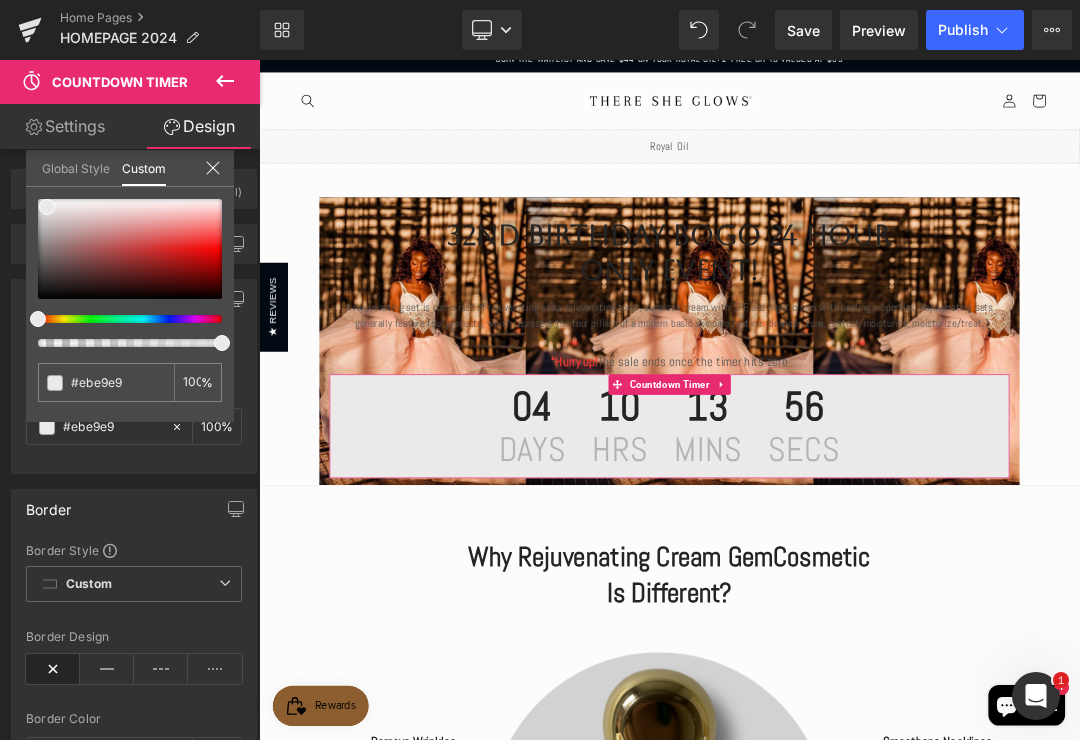 click at bounding box center (122, 343) 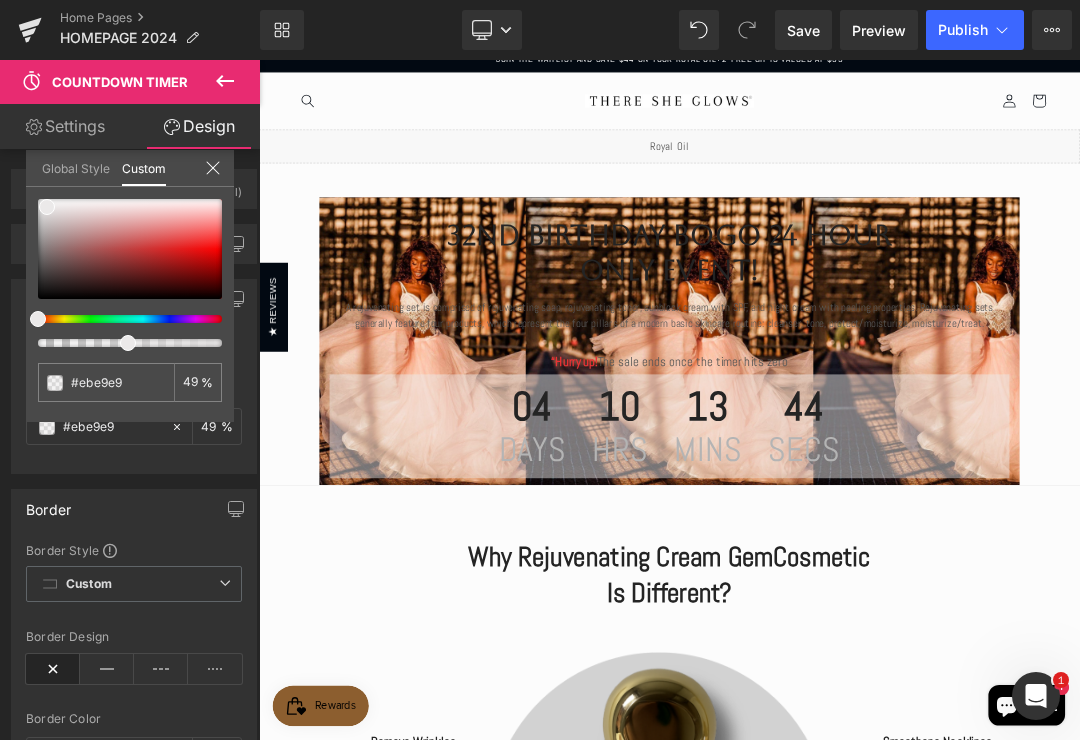 click at bounding box center (864, 561) 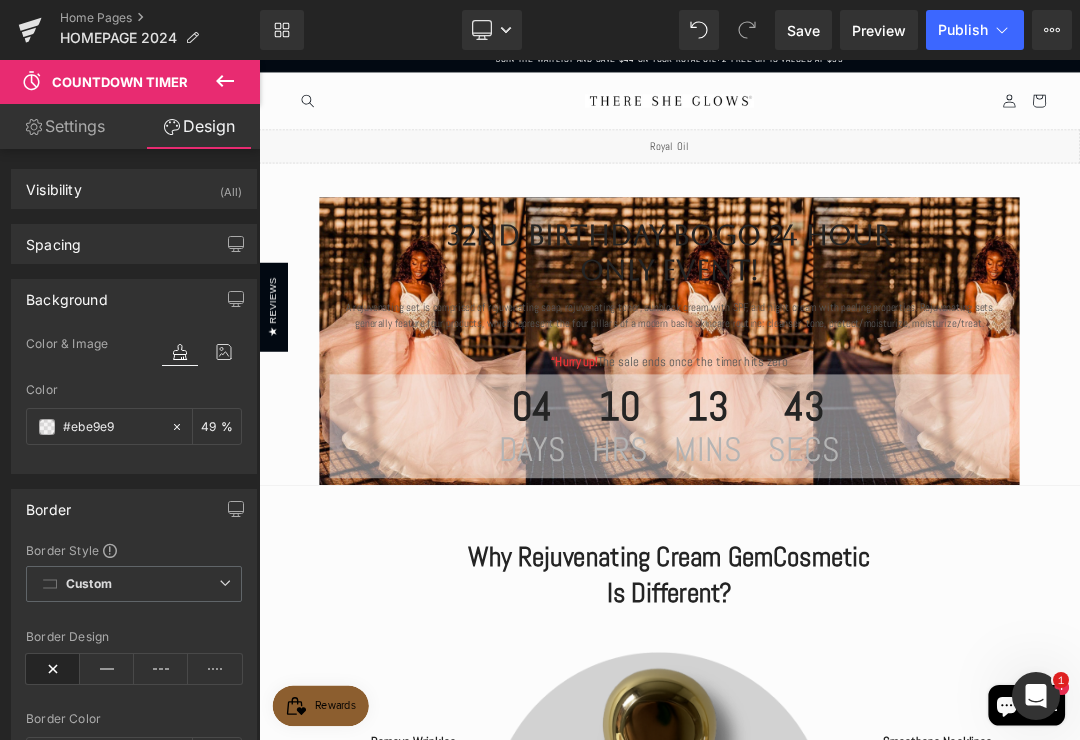 click on "32nd birthday bogo 24 hour only event!" at bounding box center (864, 344) 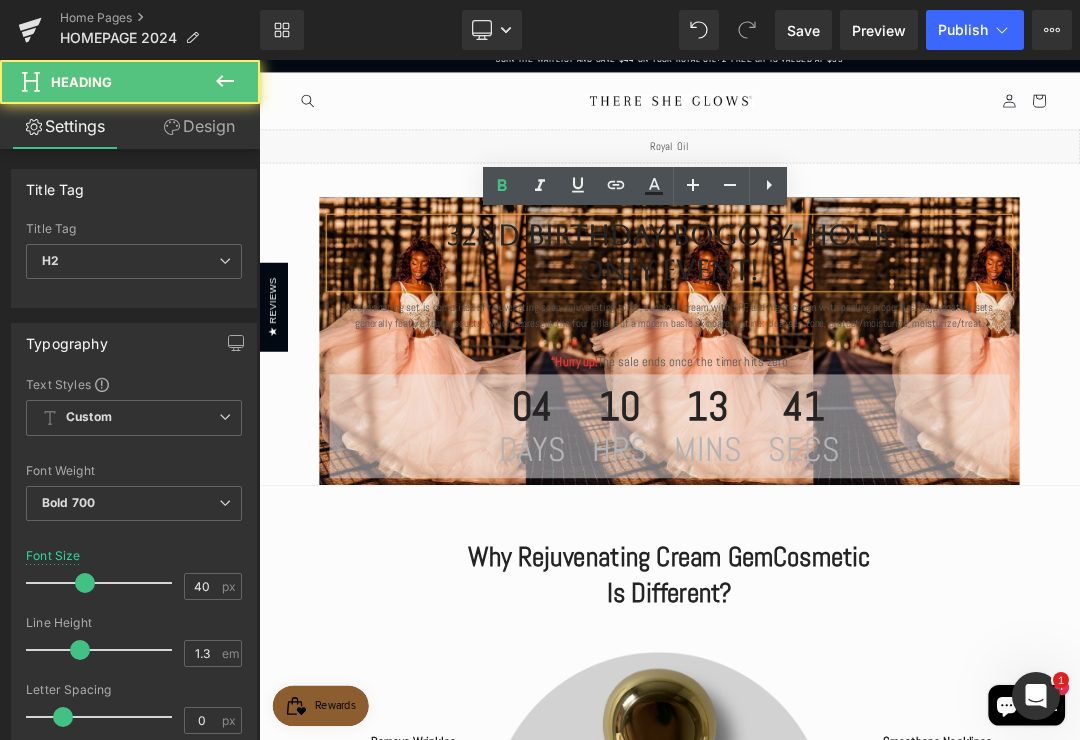 click on "32nd birthday bogo 24 hour only event!" at bounding box center [864, 344] 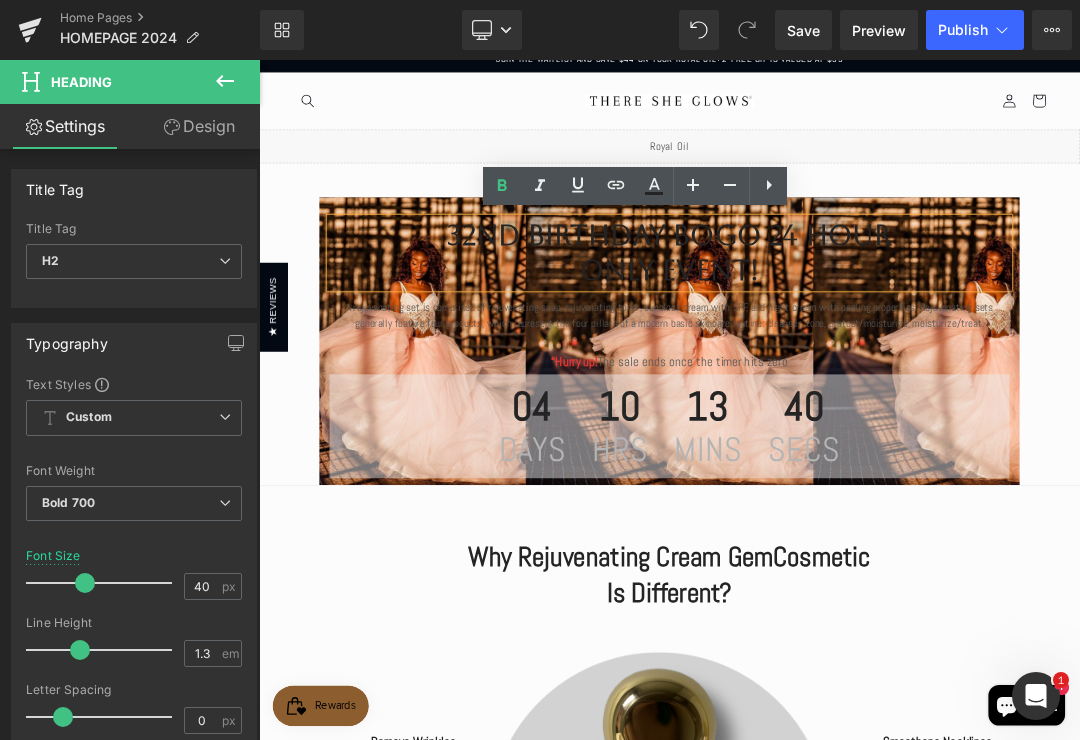 click on "32nd birthday bogo 24 hour only event!" at bounding box center (864, 344) 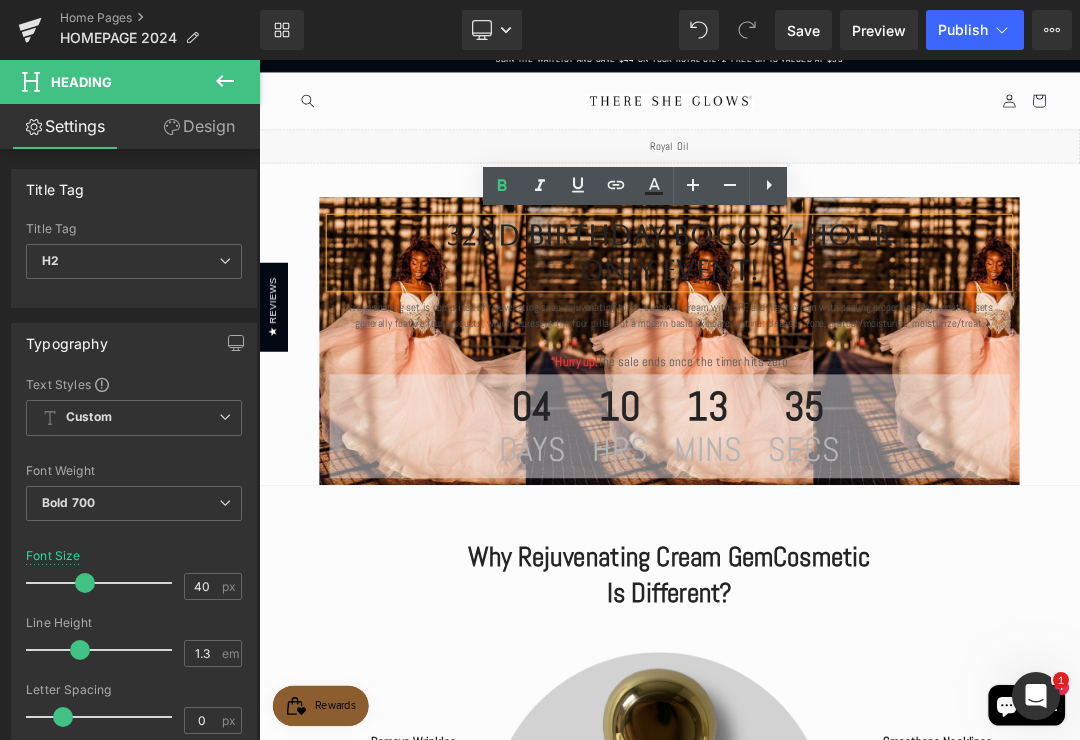 click on "Design" at bounding box center (199, 126) 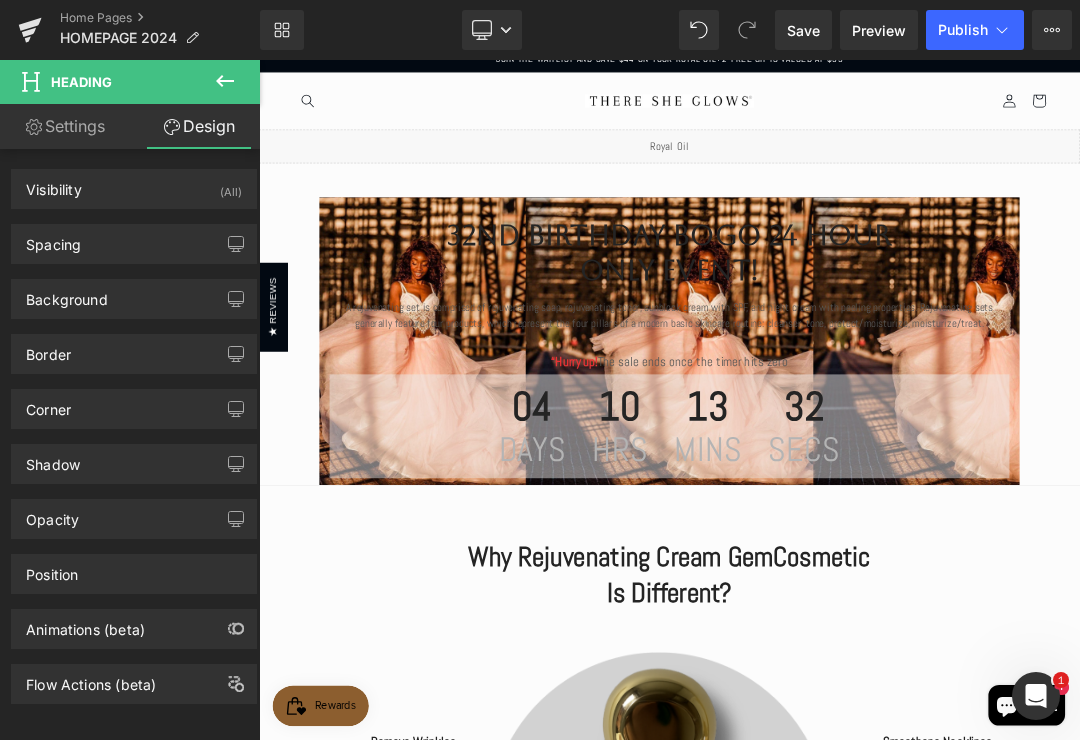 click on "Background" at bounding box center [67, 294] 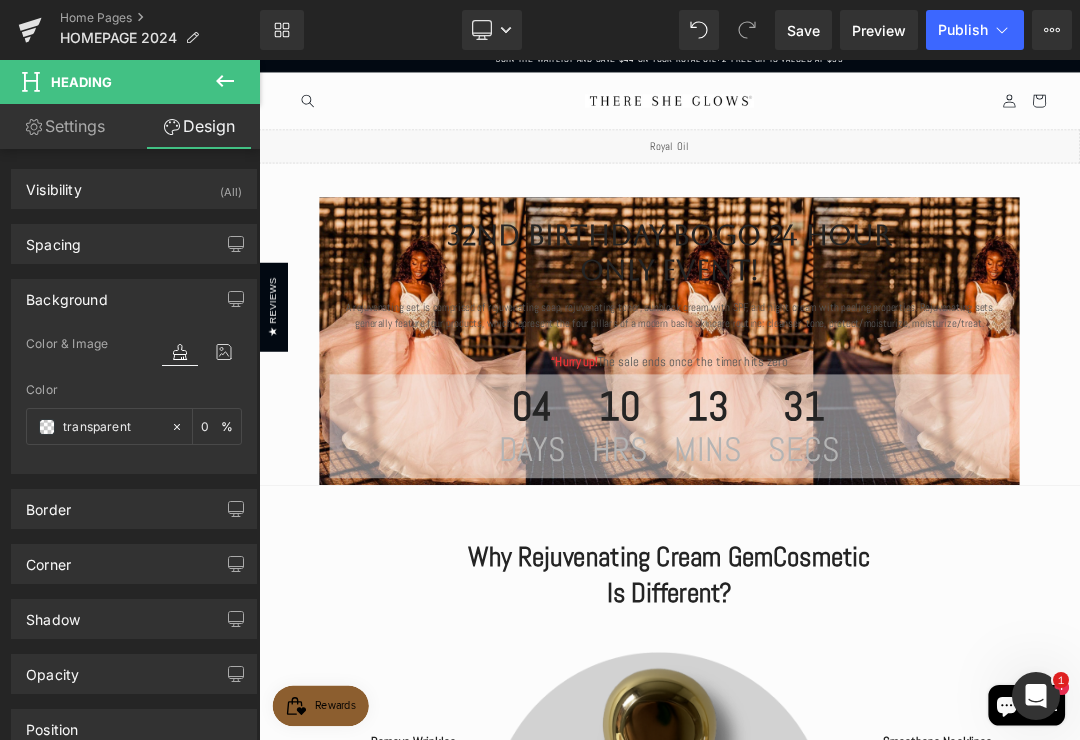 click on "transparent" at bounding box center (112, 427) 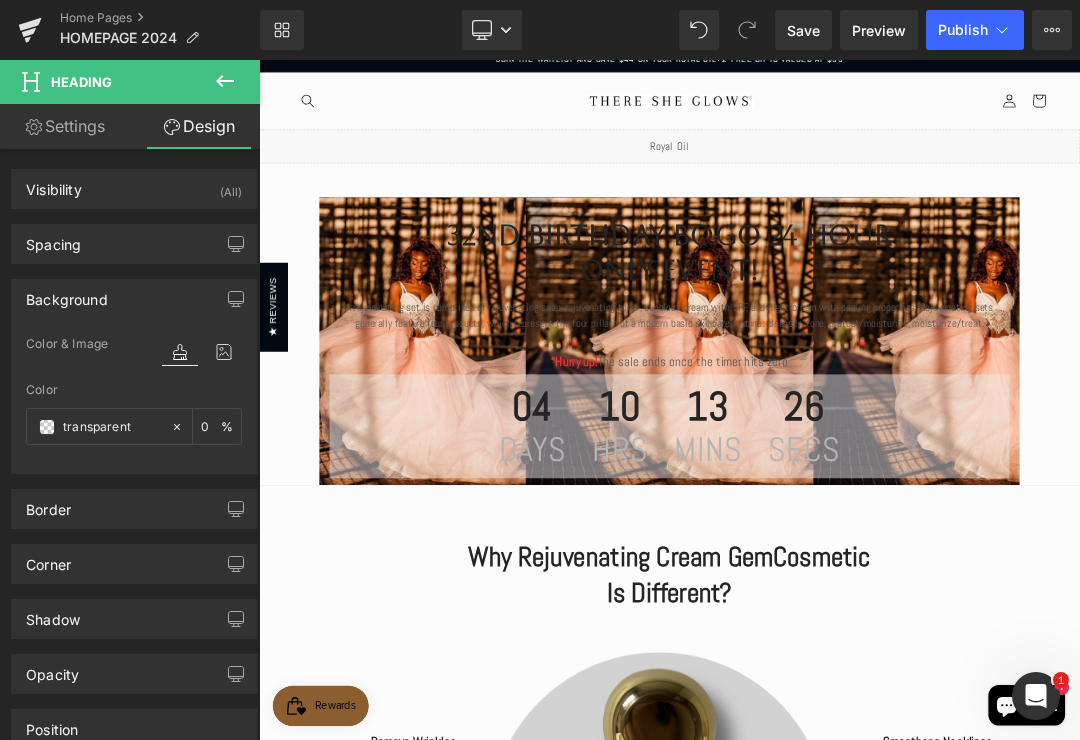 click on "transparent" at bounding box center (112, 427) 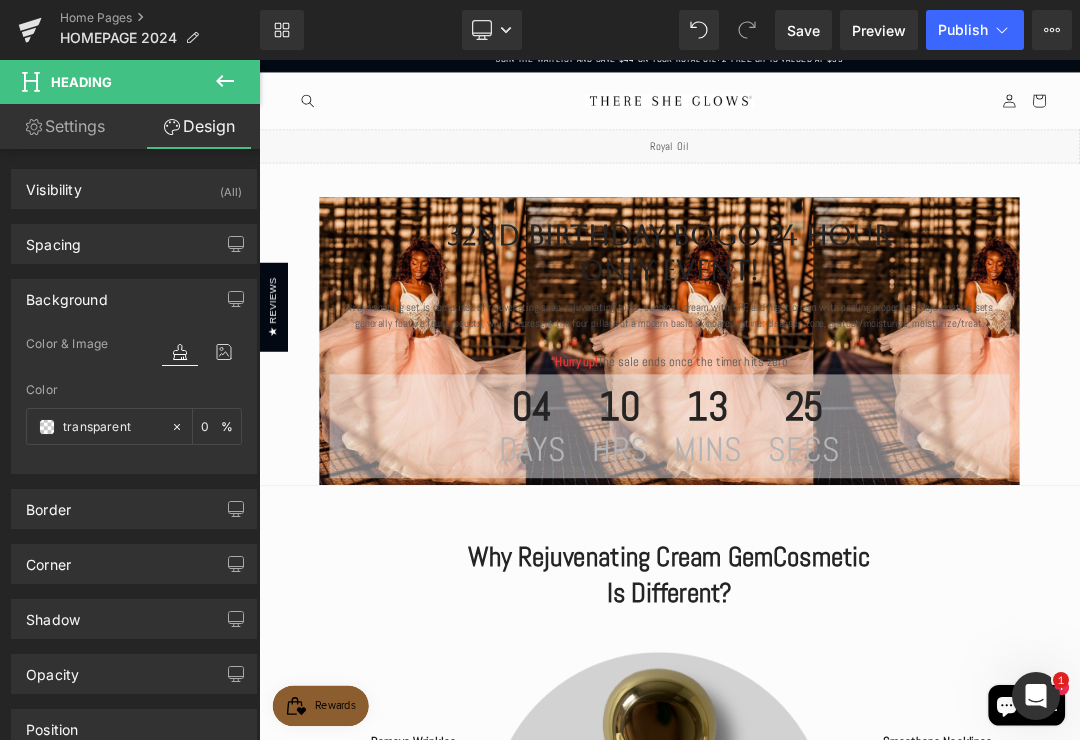 click 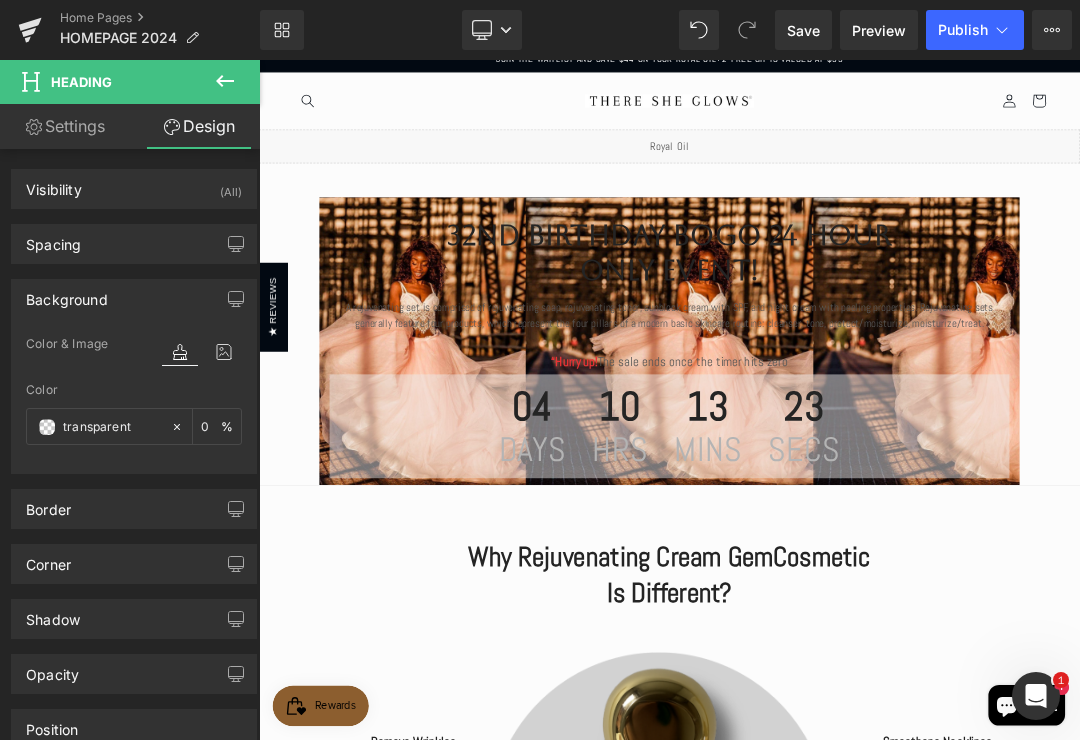 click at bounding box center (47, 427) 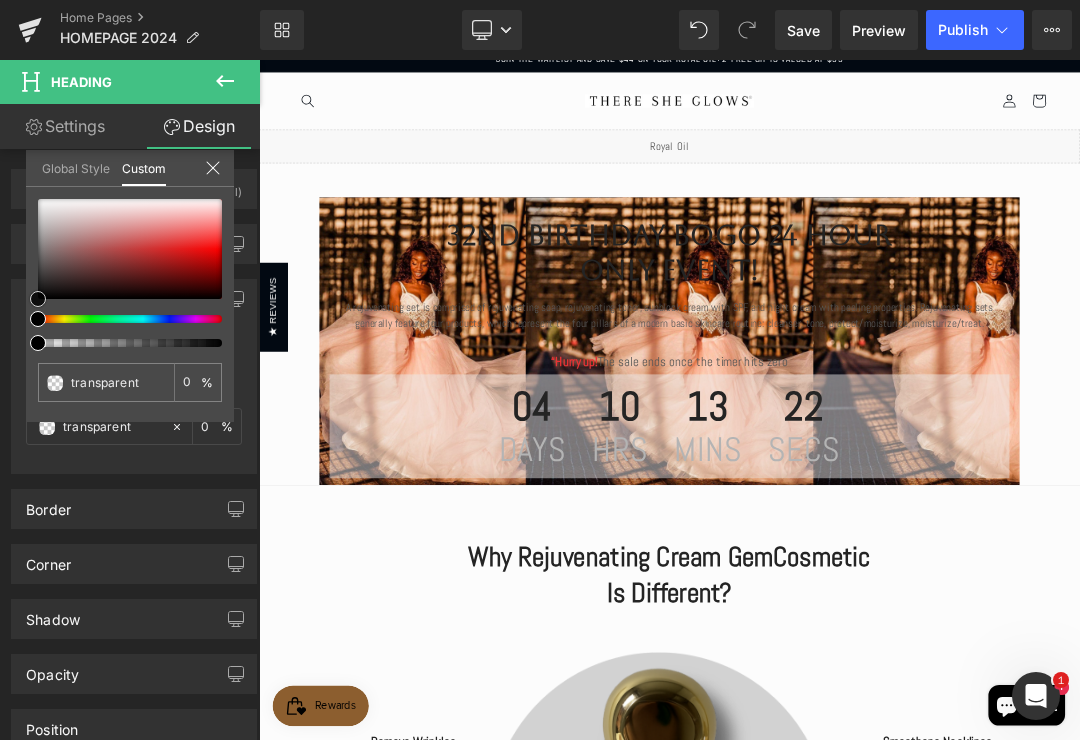 click at bounding box center [130, 249] 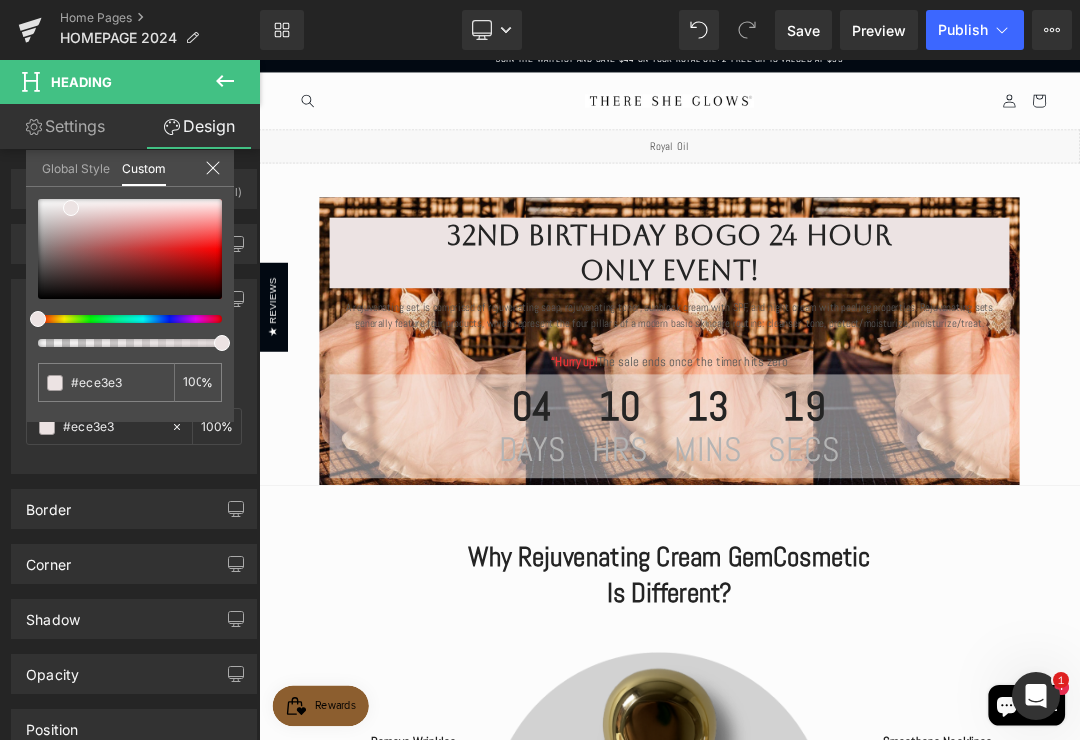 click at bounding box center (122, 343) 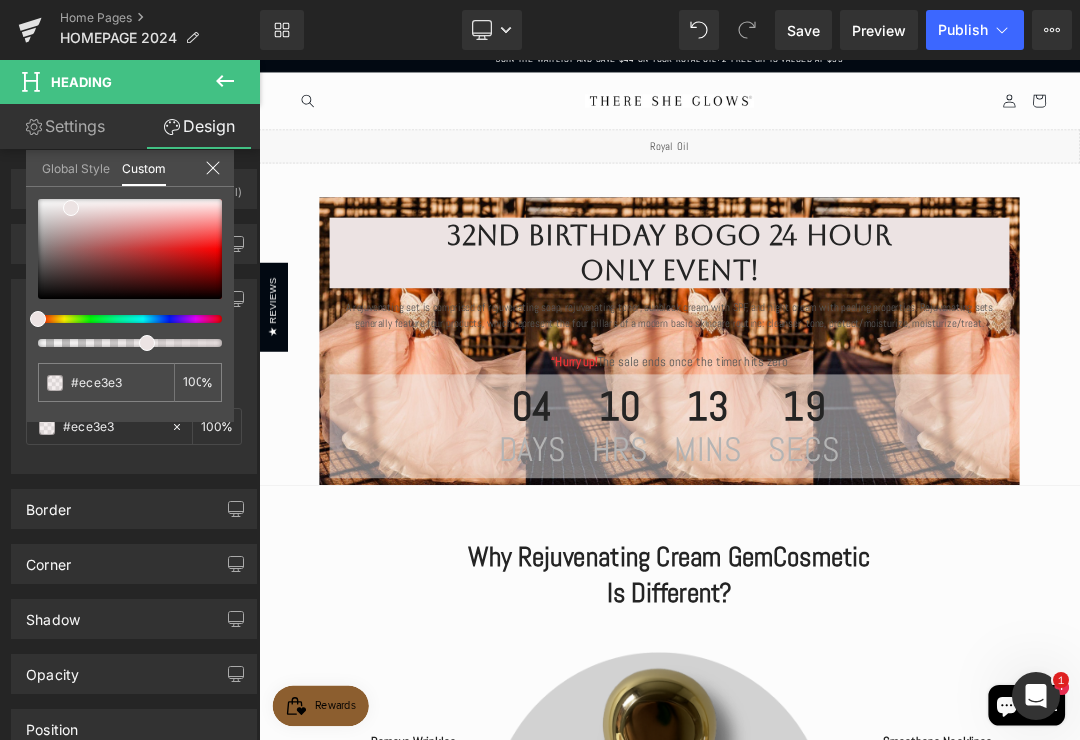 type on "59" 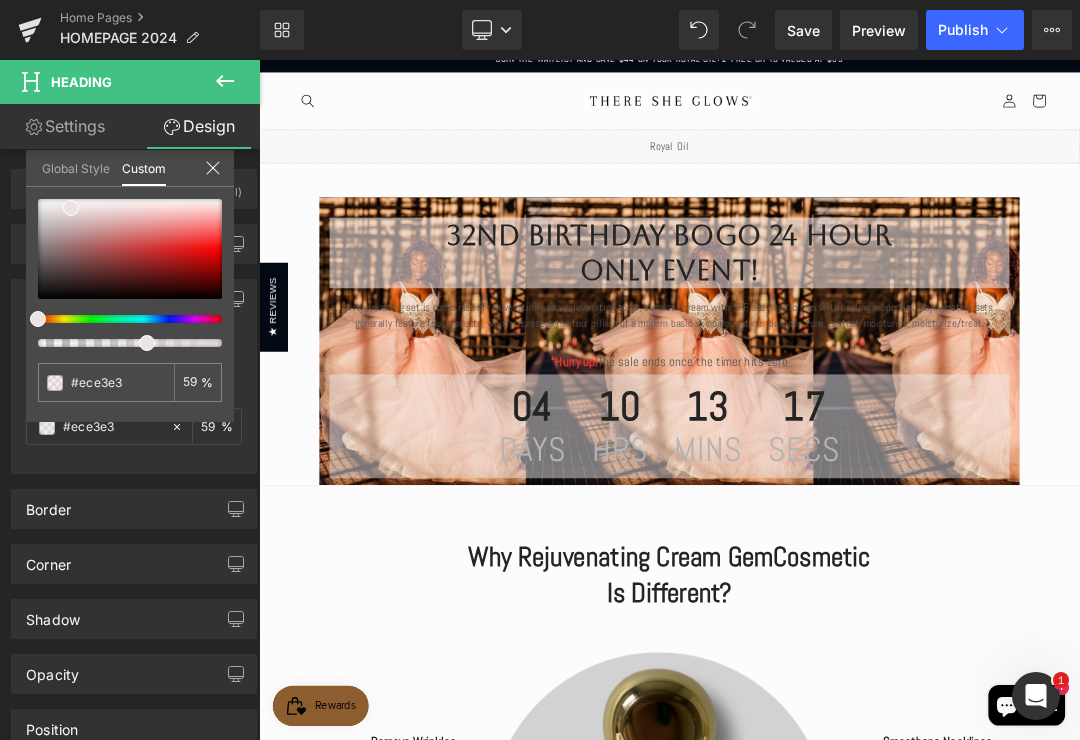 click at bounding box center (122, 343) 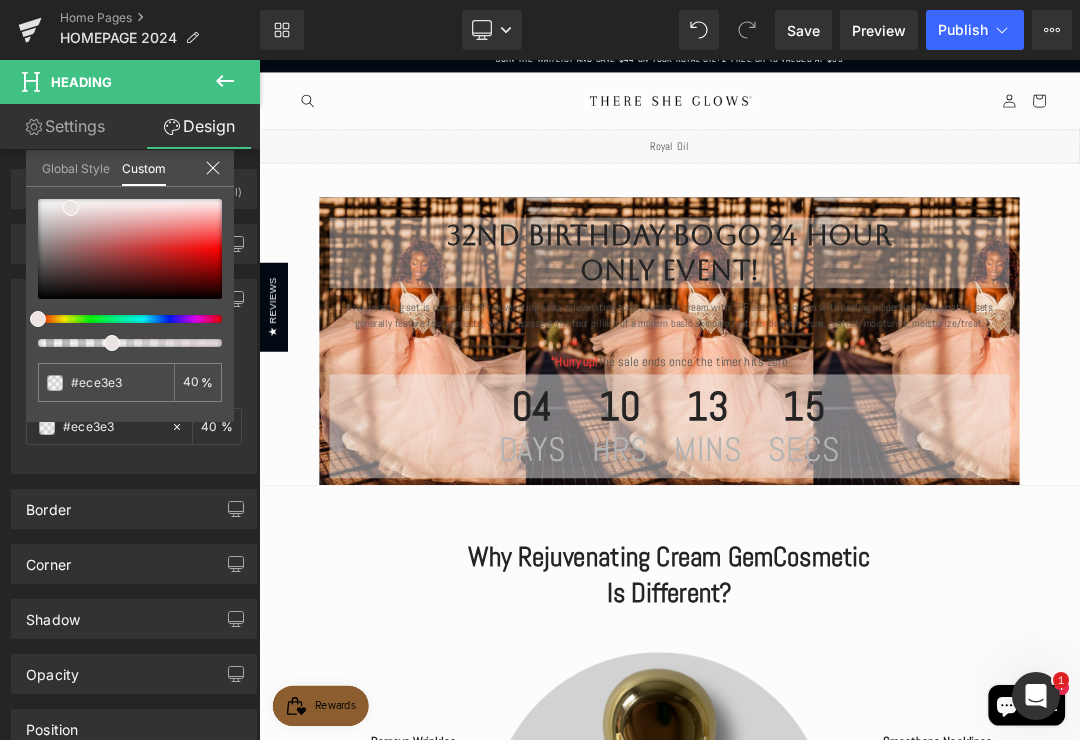 click at bounding box center (122, 343) 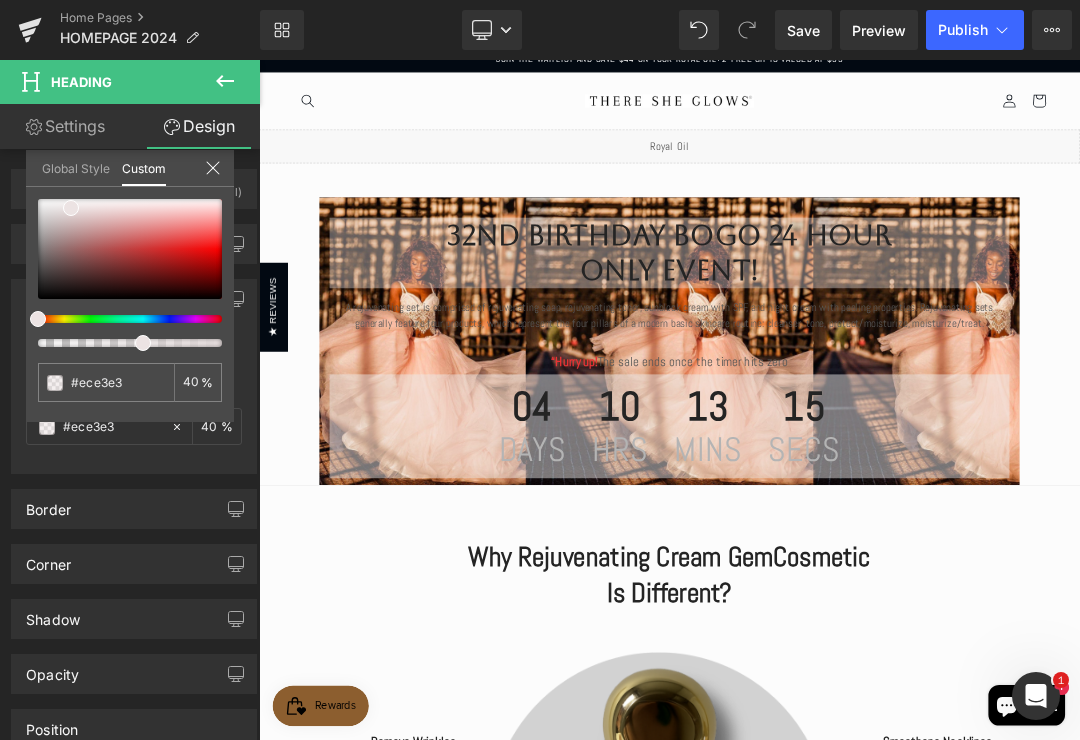 type on "57" 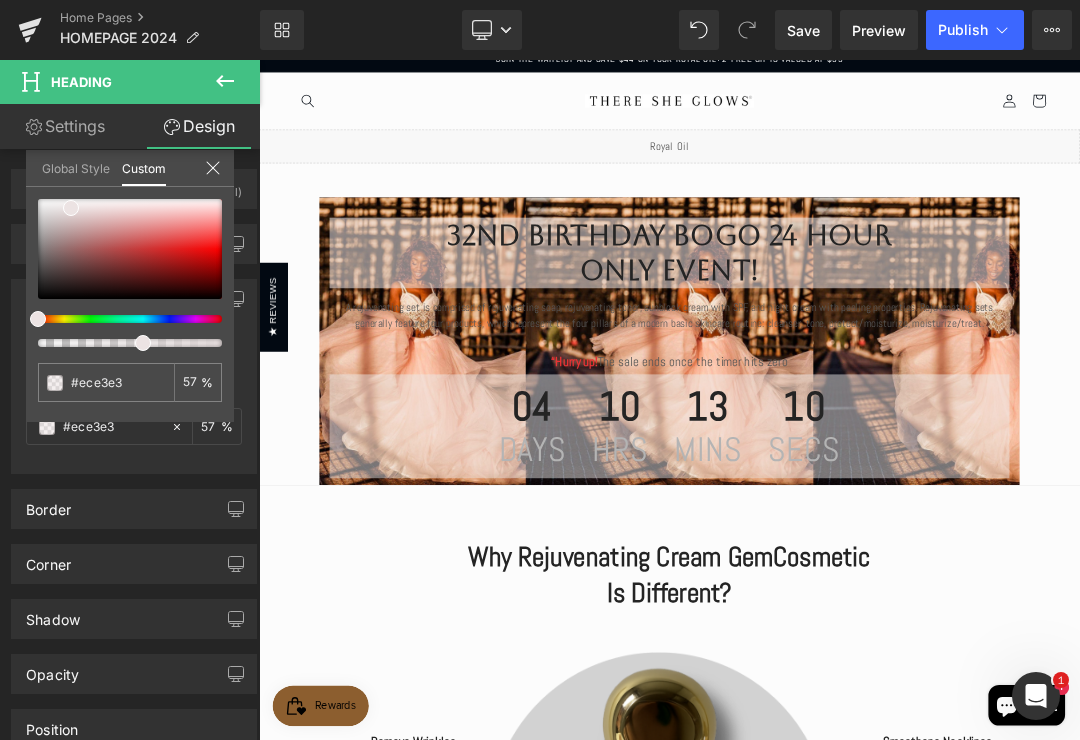 click at bounding box center [864, 561] 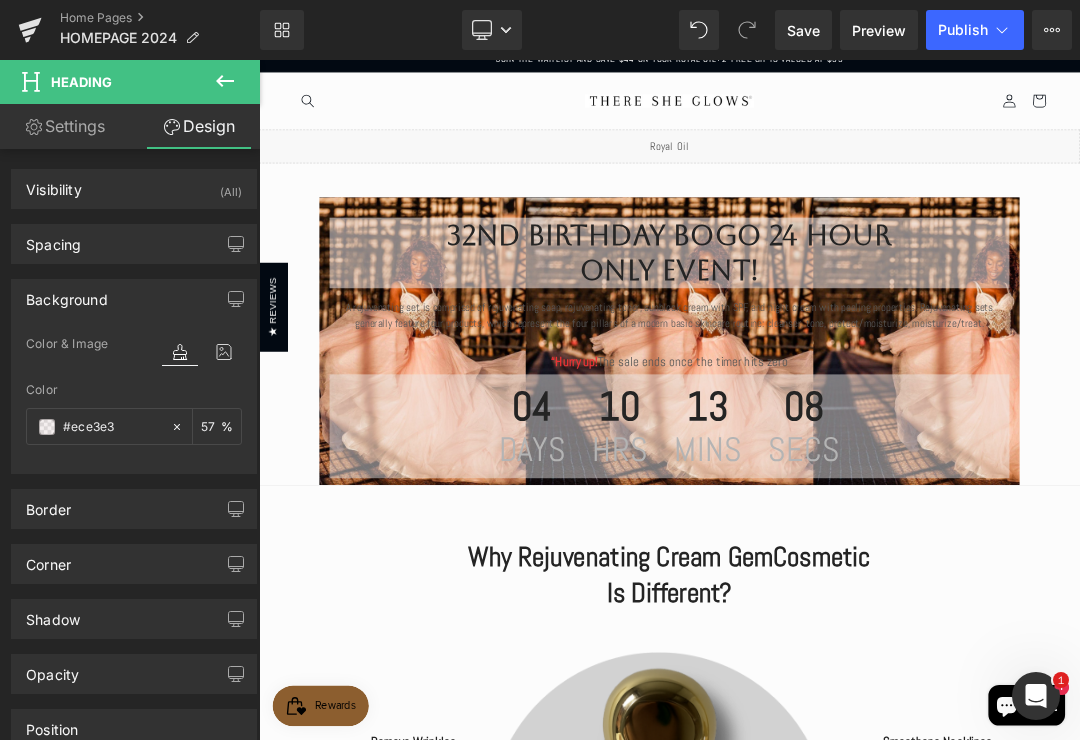 click on "A rejuvenating set is comprised of rejuvenating soap, rejuvenating toner, sunblock cream with SPF, and night cream with peeling properties. Rejuvenating sets generally feature four products, which represent the four pillars of a modern basic skincare routine: cleanser, tone, protect/moisturize, moisturize/treat." at bounding box center [864, 436] 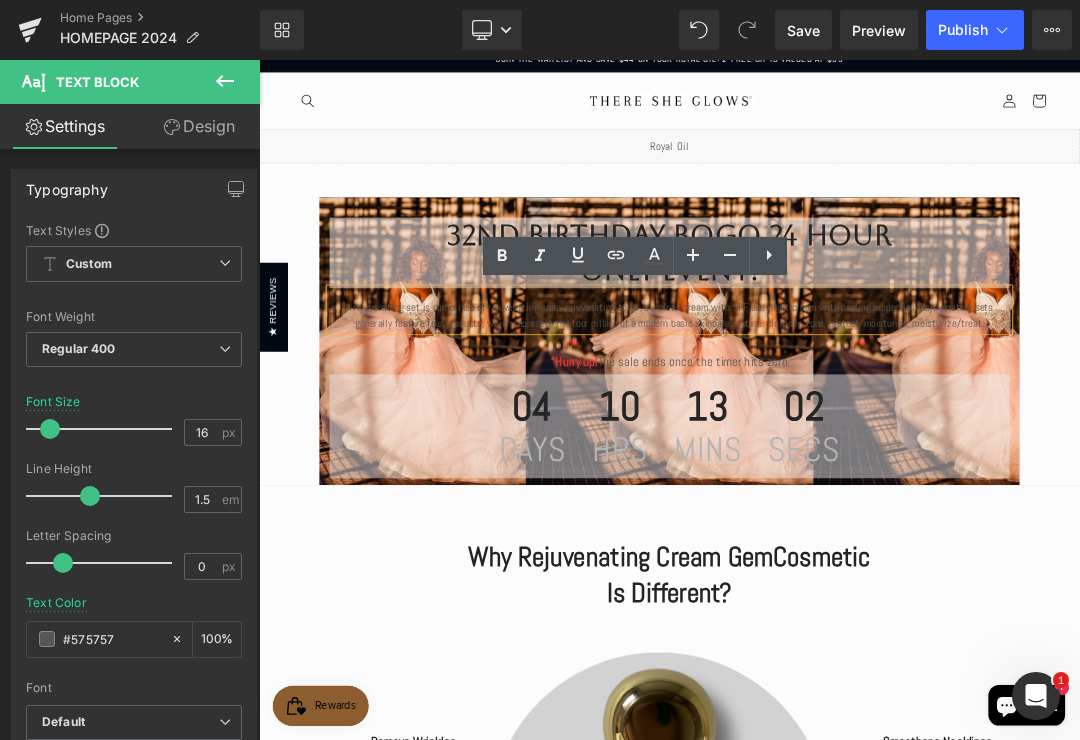 click on "“Hurry up!  The sale ends once the timer hits zero" at bounding box center [864, 492] 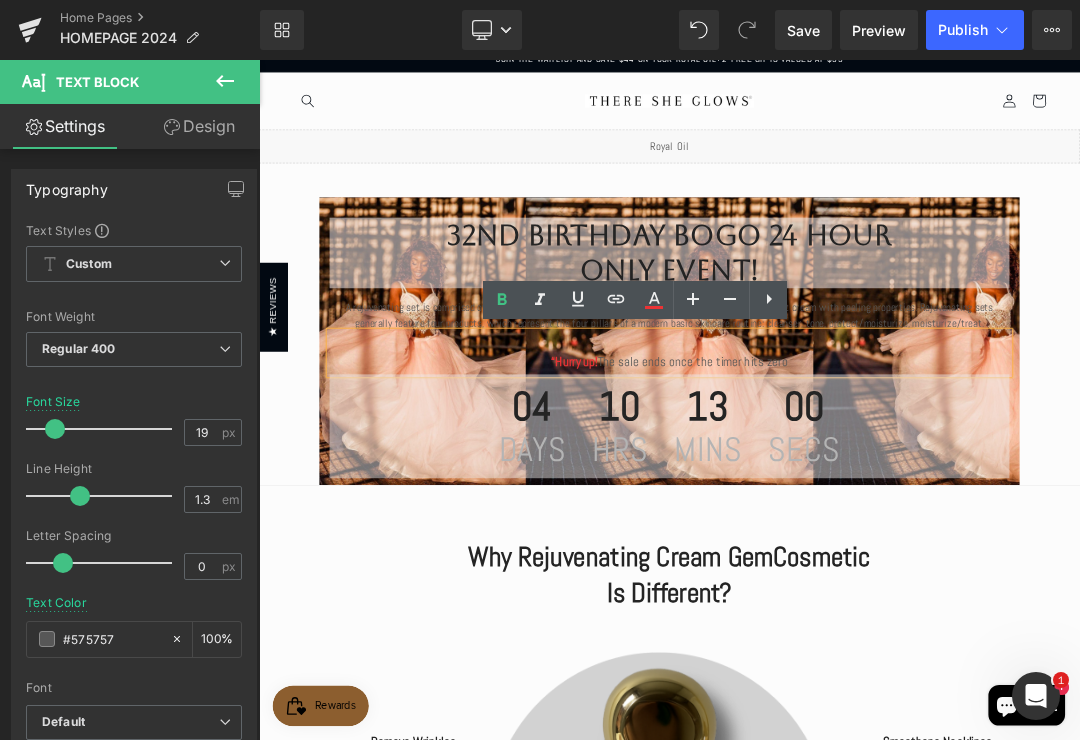 click on "32nd birthday bogo 24 hour only event! Heading         A rejuvenating set is comprised of rejuvenating soap, rejuvenating toner, sunblock cream with SPF, and night cream with peeling properties. Rejuvenating sets generally feature four products, which represent the four pillars of a modern basic skincare routine: cleanser, tone, protect/moisturize, moisturize/treat.  Text Block         “Hurry up!  The sale ends once the timer hits zero Text Block
04 Days
10 Hrs
13 Mins
00 Secs
Countdown Timer         Row         Why Rejuvenating Cream GemCosmetic Is Different? Heading         Row         Image         Remove Wrinkles Text Block         This product contains natural active ingredients that act like snake venom giving you clean, soft, smooth, and flawless skin. Text Block         Lifts Sagging Skin Text Block         Text Block" at bounding box center (864, 1472) 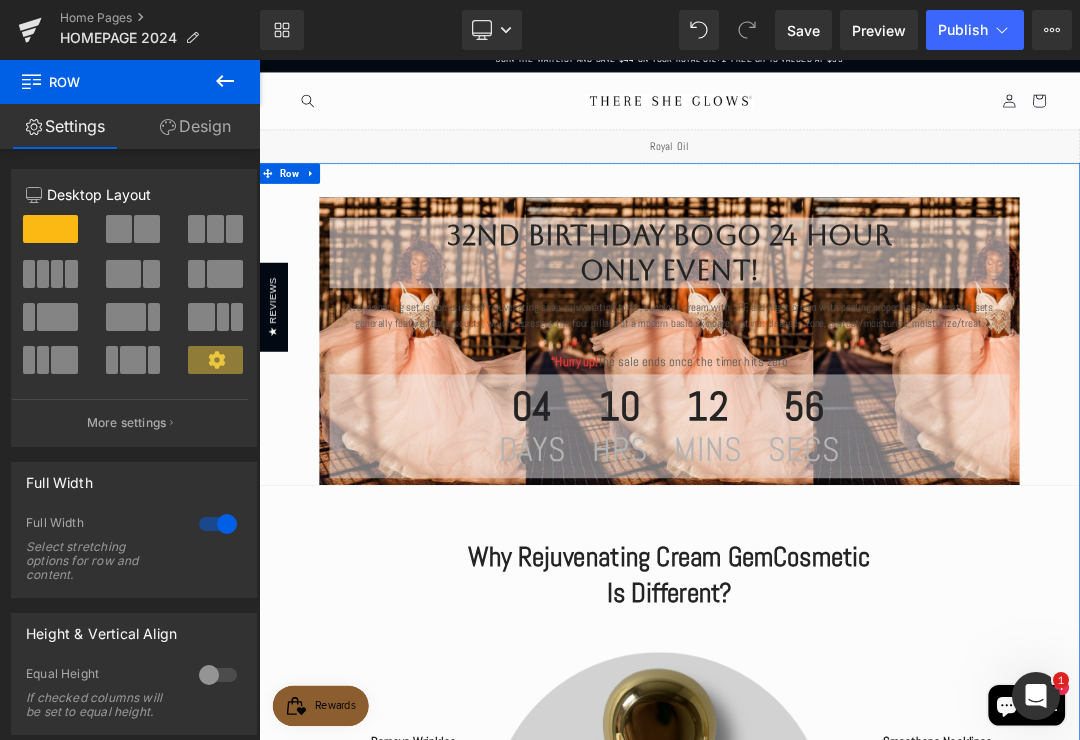 click on "Design" at bounding box center (195, 126) 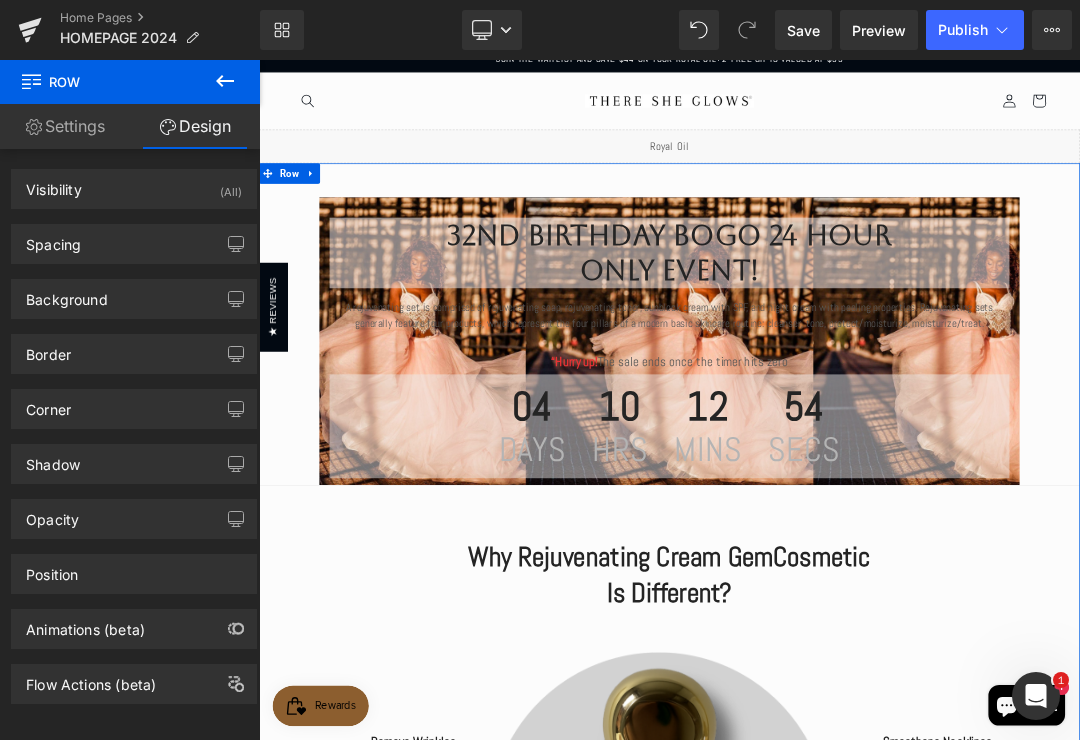 click on "Background" at bounding box center (134, 299) 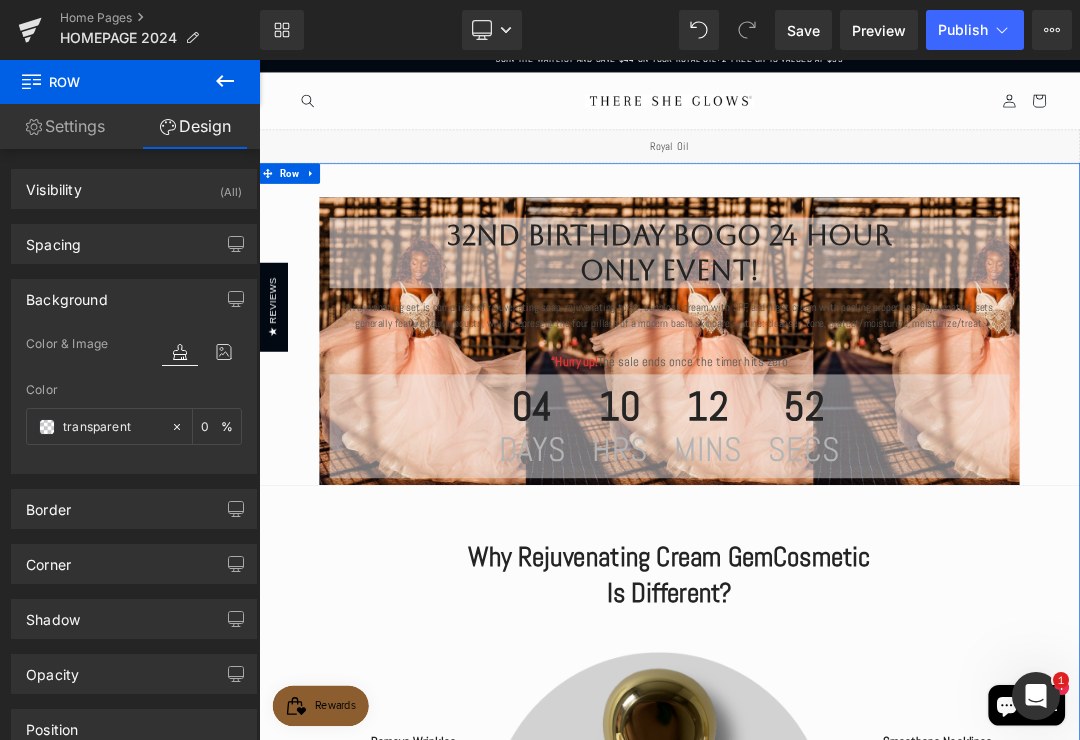 click on "transparent" at bounding box center [112, 427] 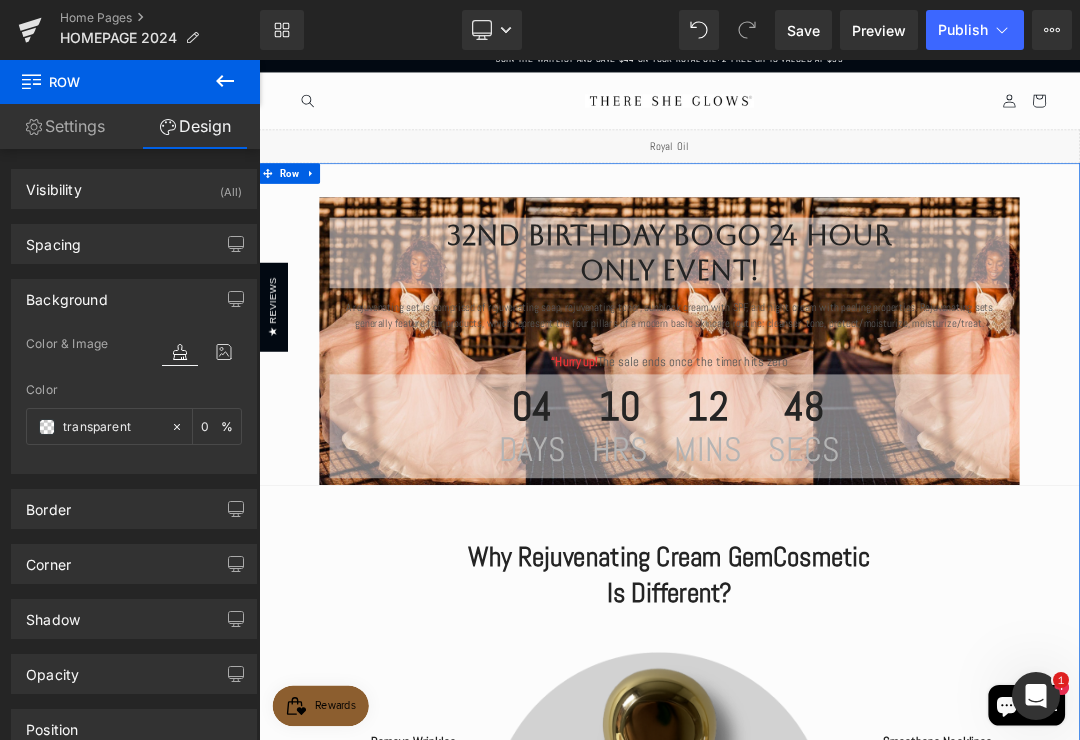 click at bounding box center (47, 427) 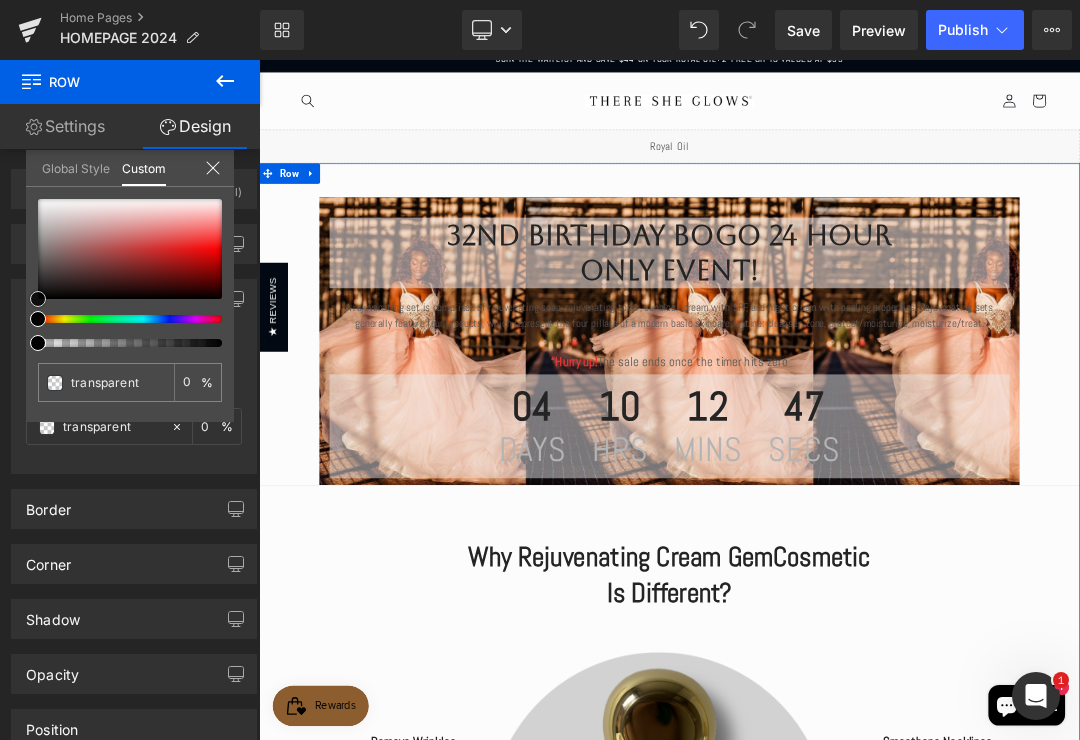 click at bounding box center [130, 249] 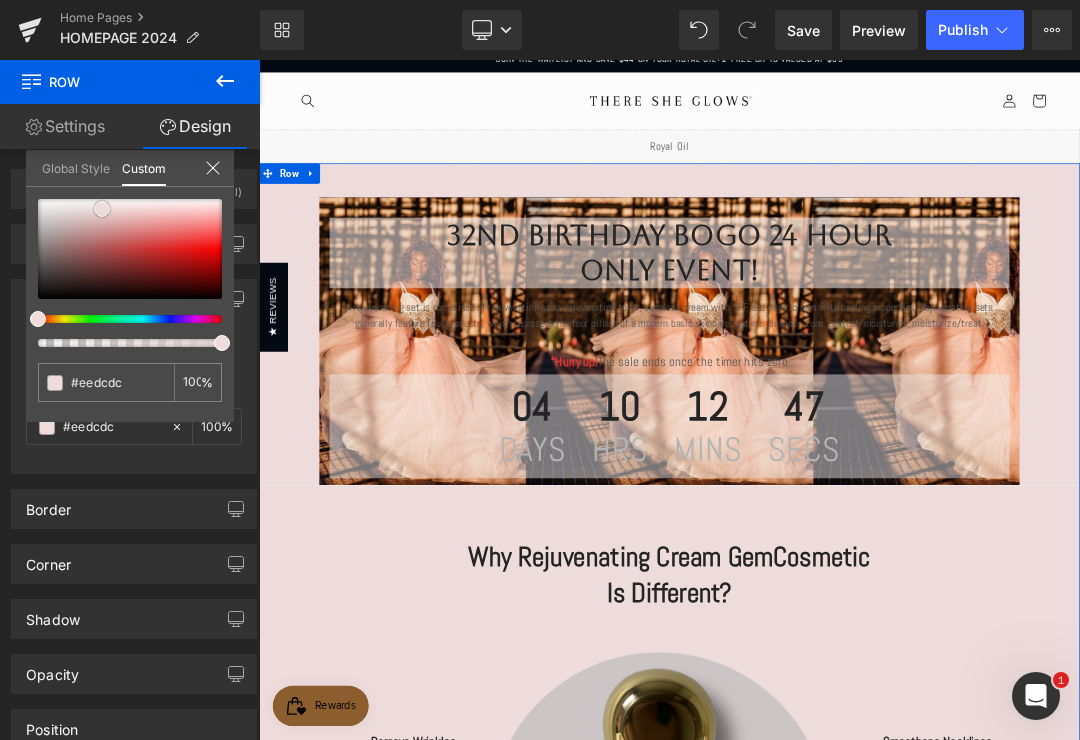 type on "#eedcdc" 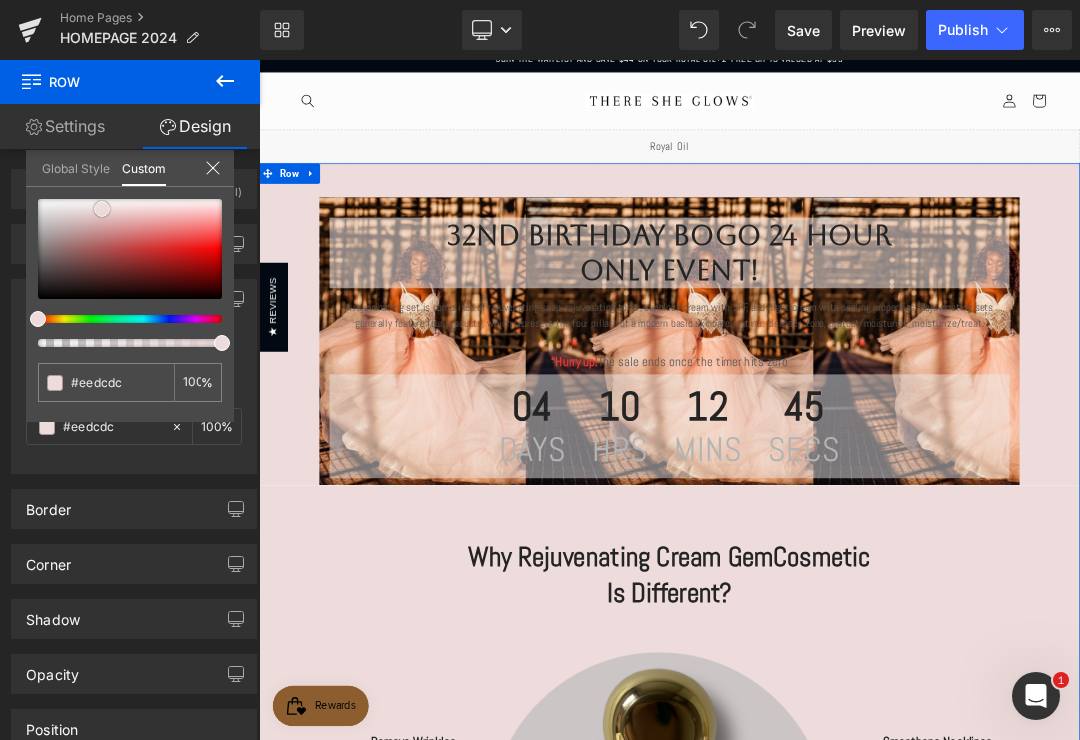 click at bounding box center (130, 249) 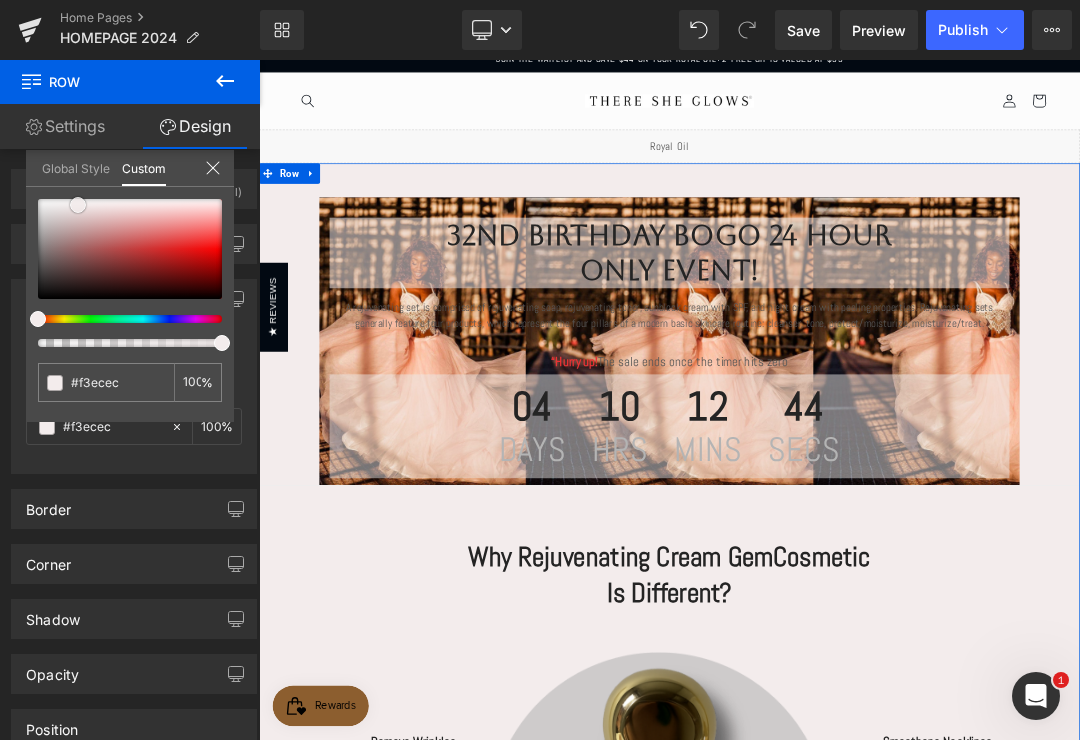 click at bounding box center (130, 249) 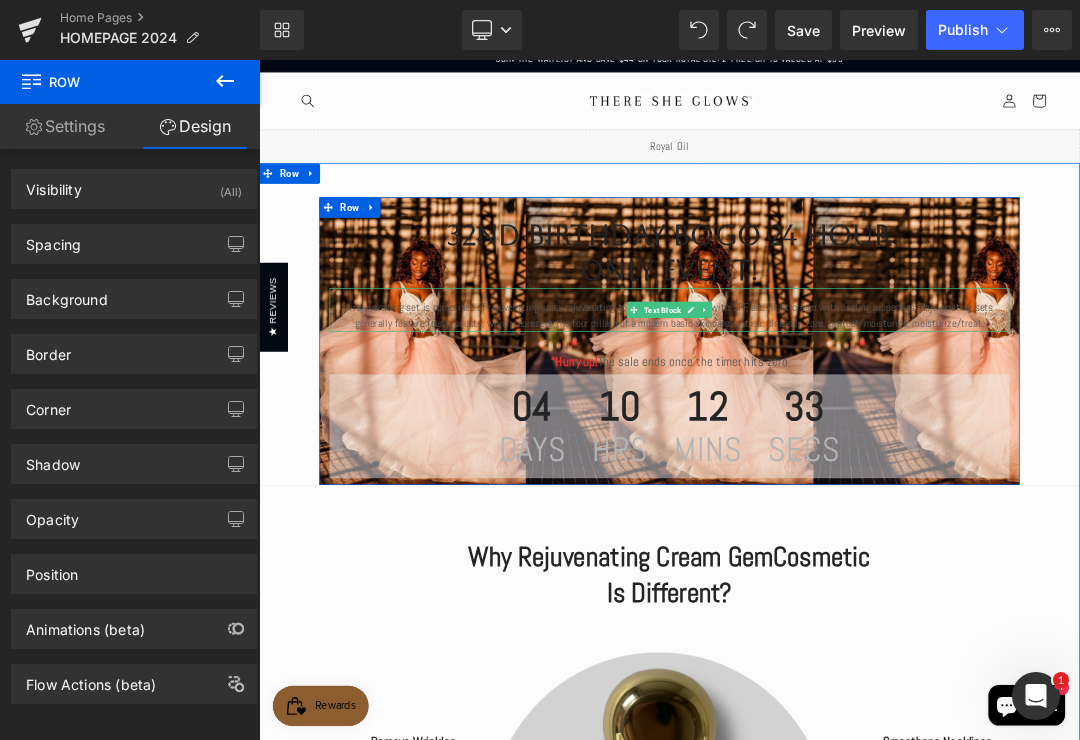 click on "A rejuvenating set is comprised of rejuvenating soap, rejuvenating toner, sunblock cream with SPF, and night cream with peeling properties. Rejuvenating sets generally feature four products, which represent the four pillars of a modern basic skincare routine: cleanser, tone, protect/moisturize, moisturize/treat." at bounding box center [864, 436] 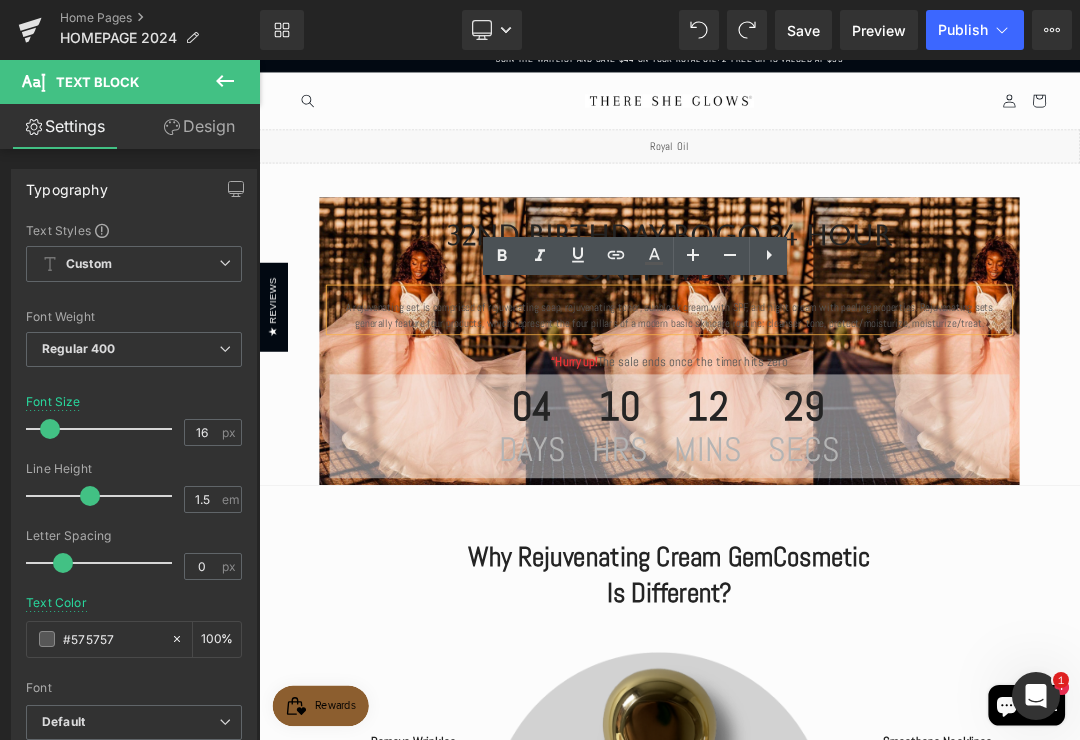click on "Design" at bounding box center [199, 126] 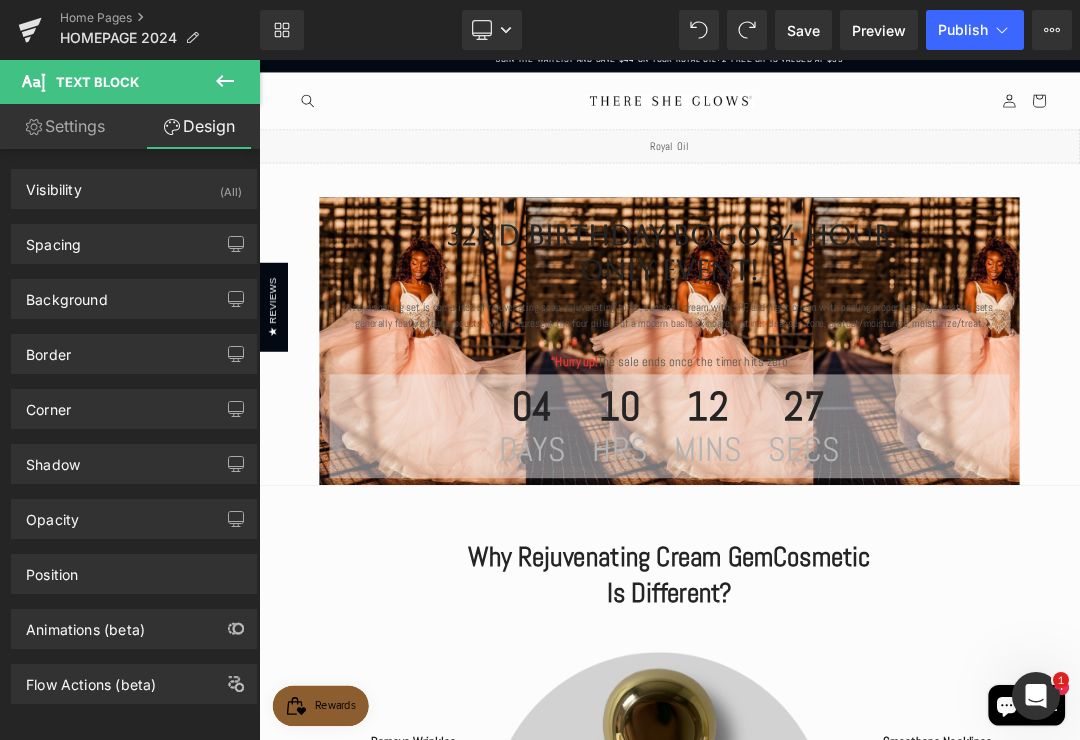 click on "Background" at bounding box center [134, 299] 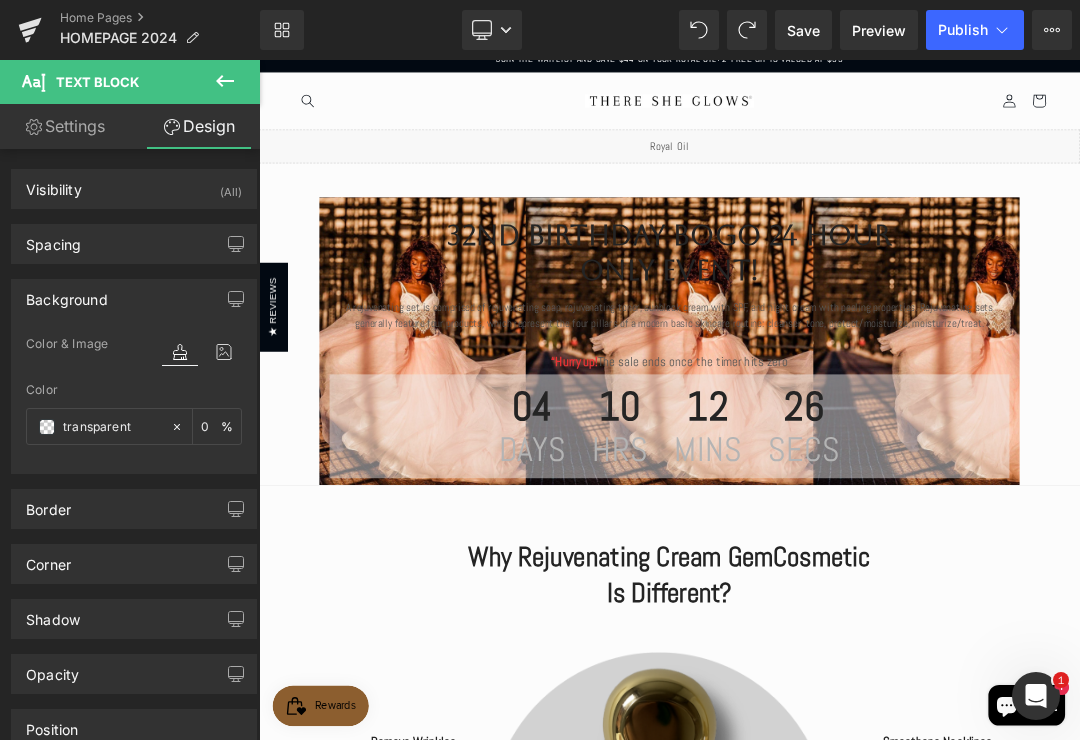 click on "transparent" at bounding box center (112, 427) 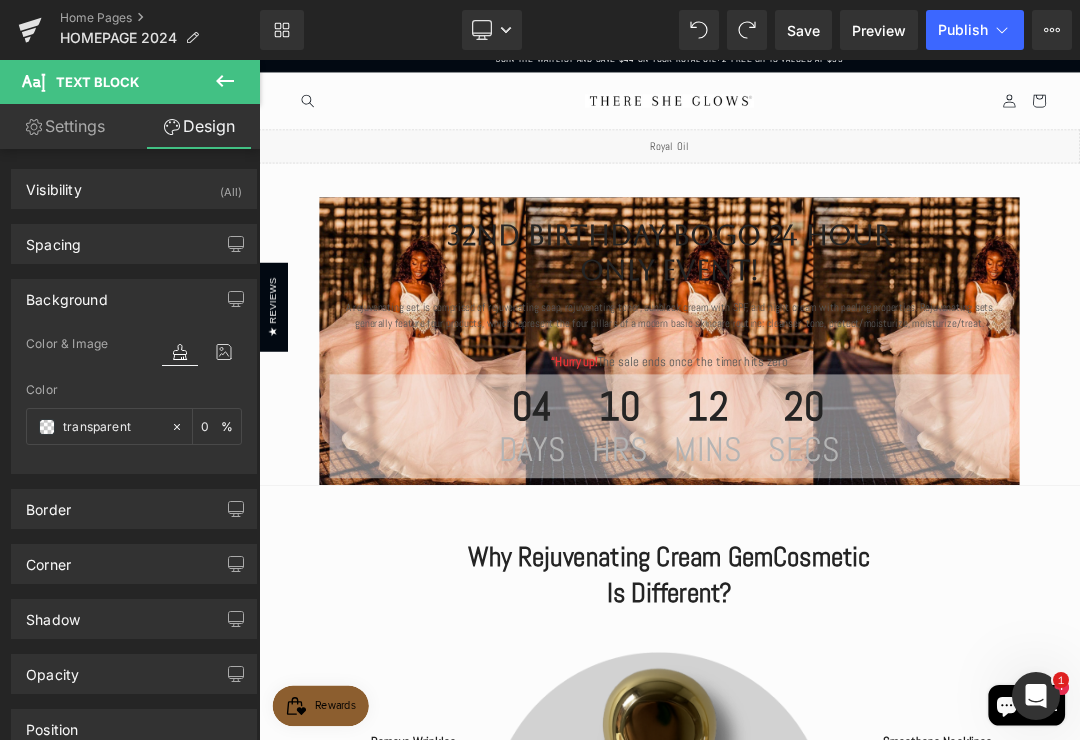 click at bounding box center (47, 427) 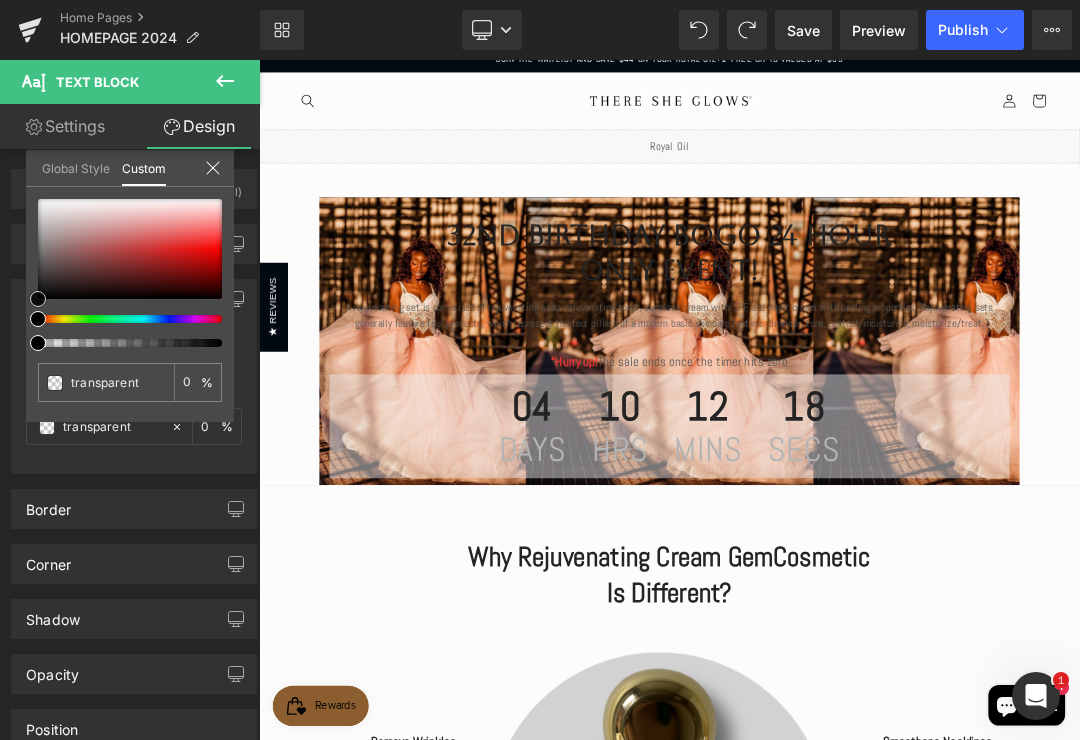 click at bounding box center [130, 249] 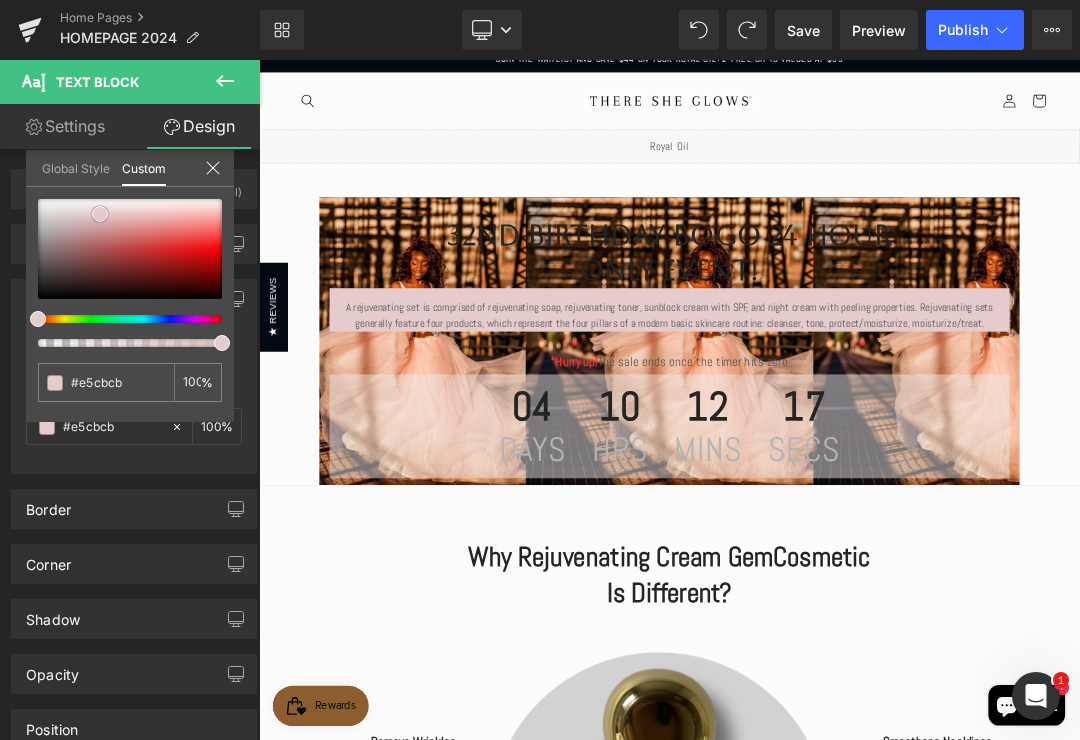 click at bounding box center (130, 249) 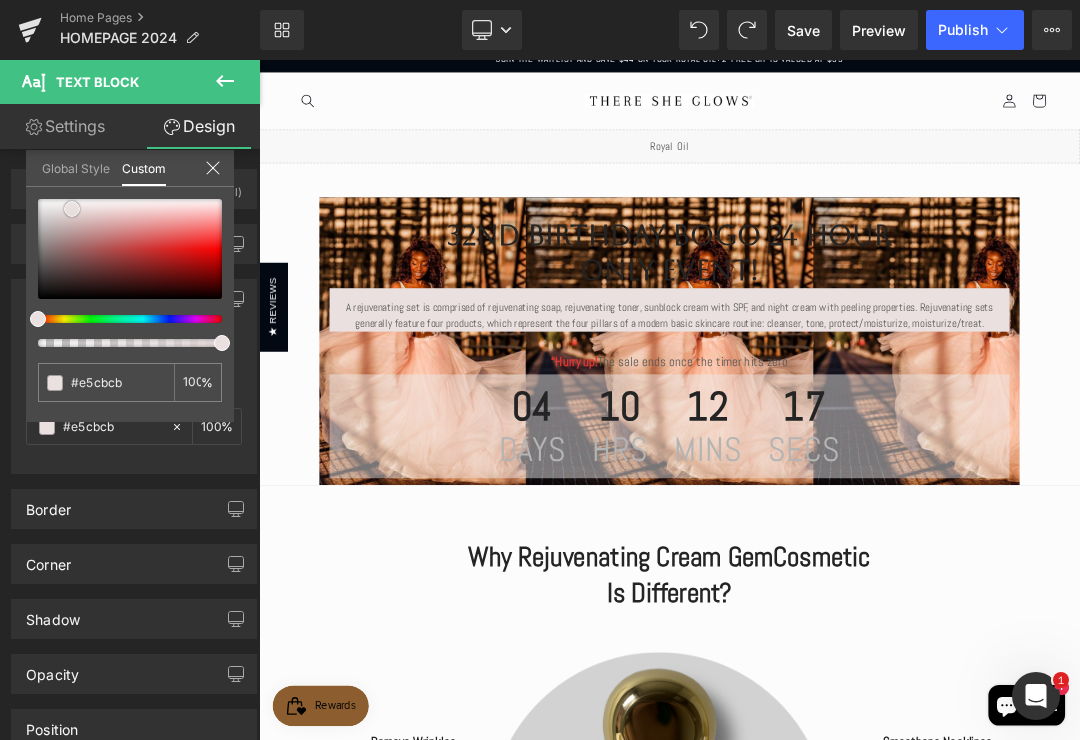 type on "#eae0e0" 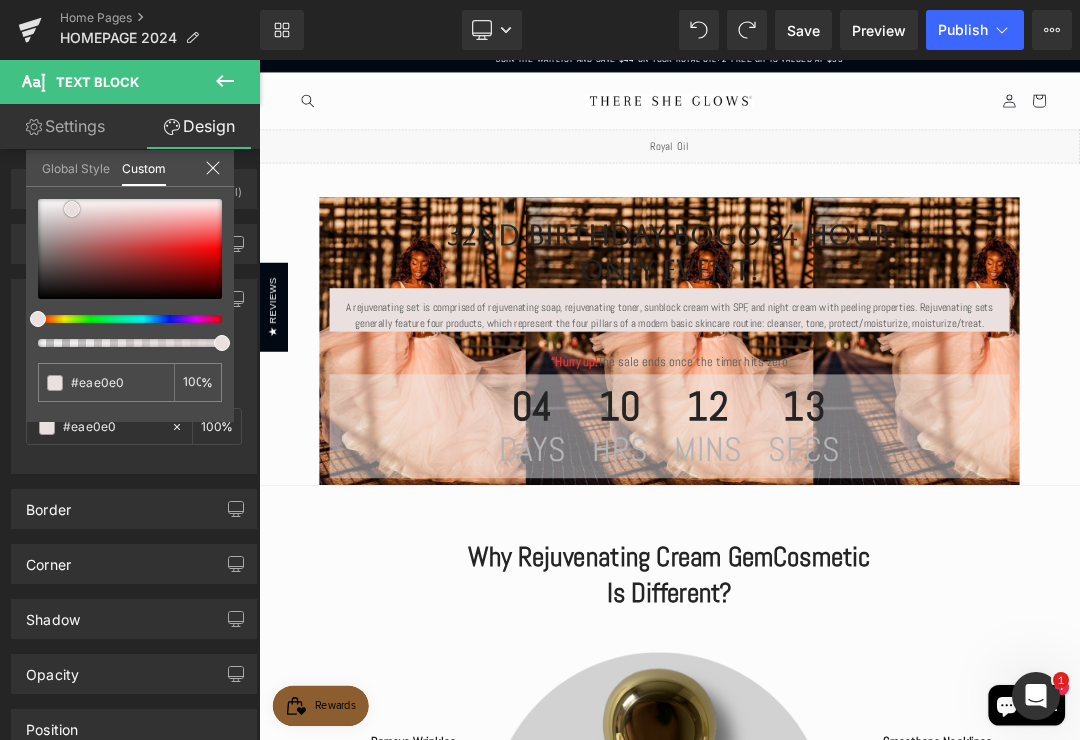 click at bounding box center (130, 249) 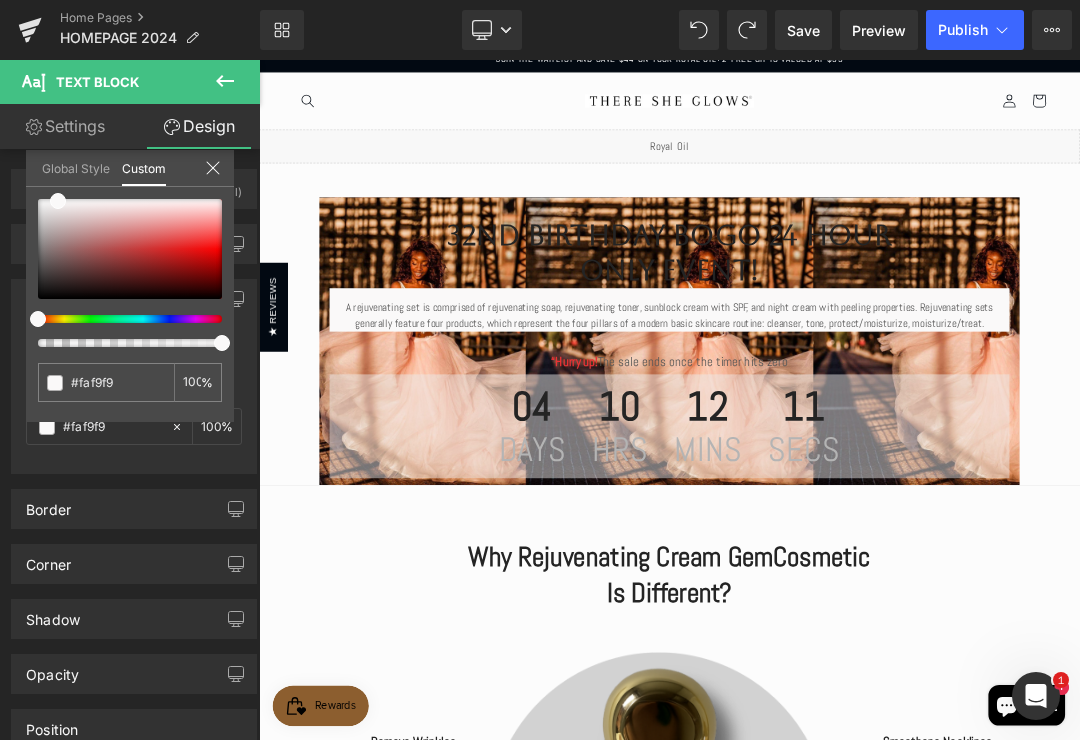 click at bounding box center (122, 343) 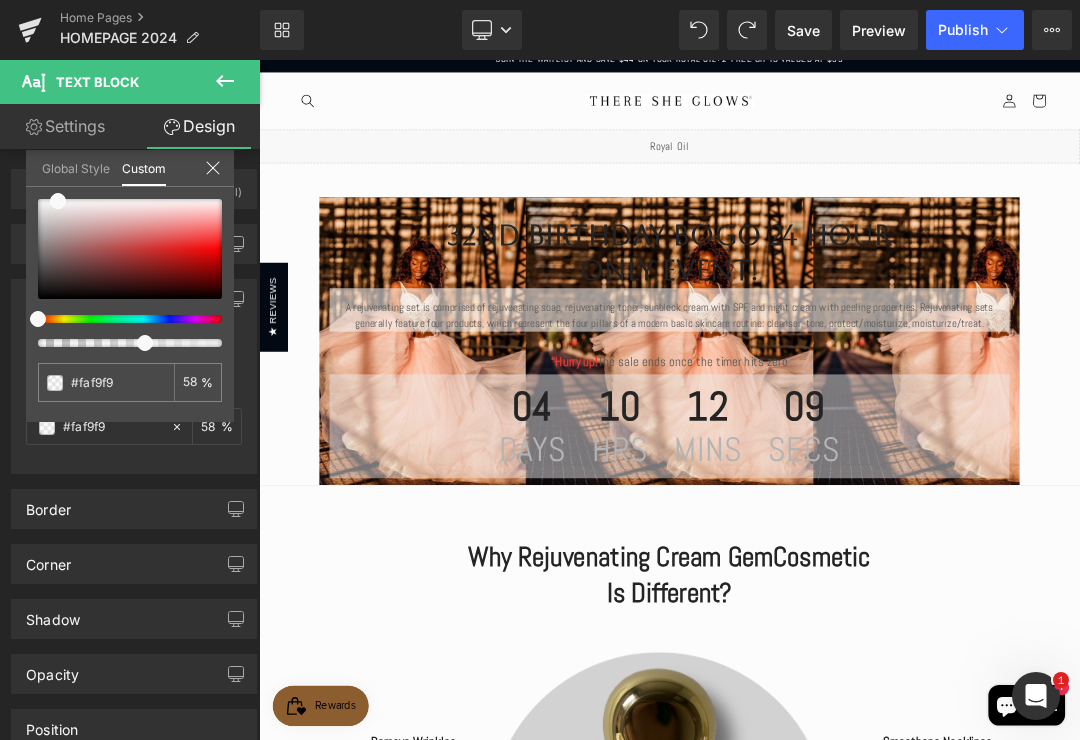 click at bounding box center [122, 343] 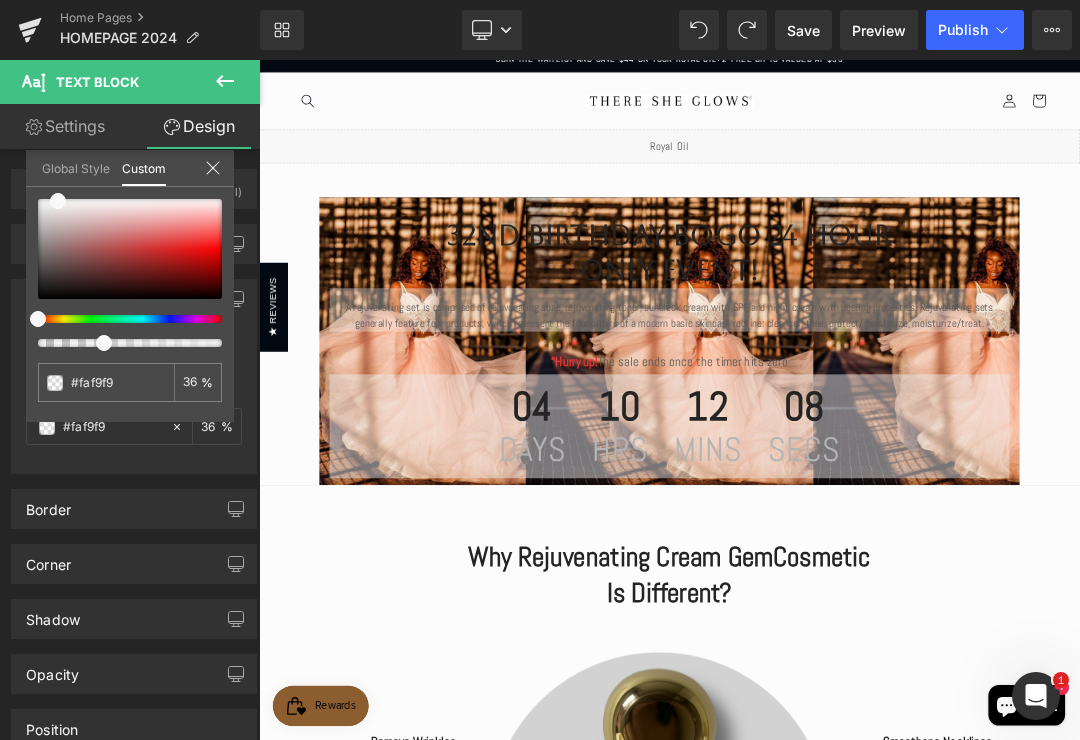 click at bounding box center [122, 343] 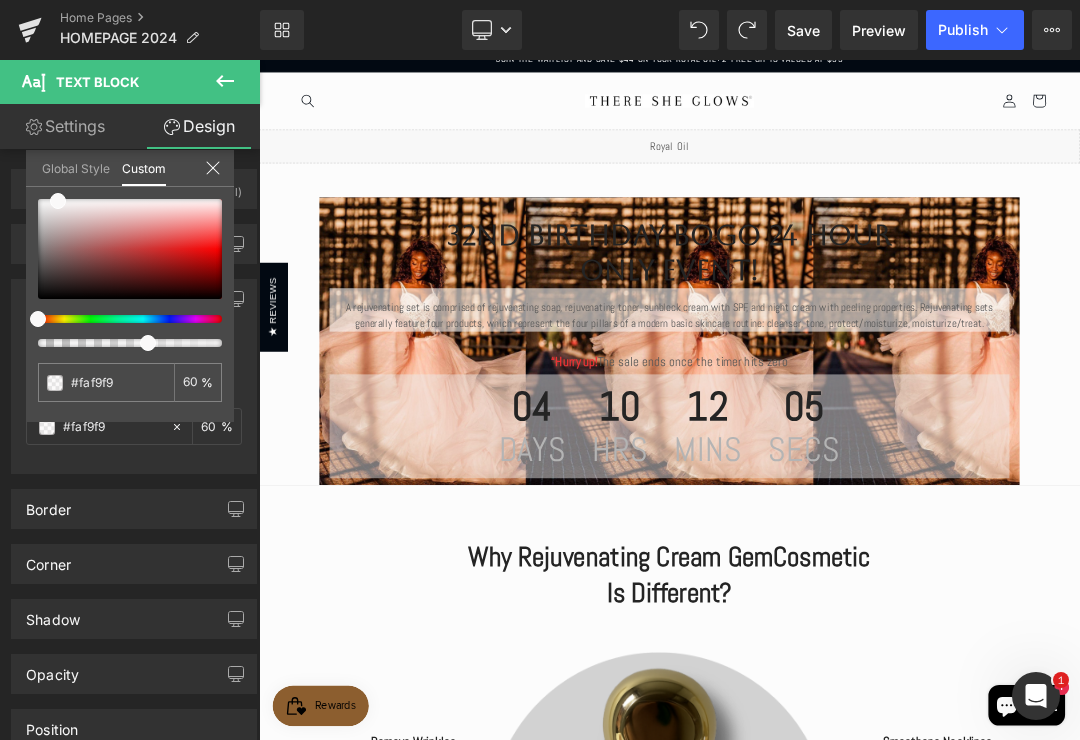 click at bounding box center (864, 561) 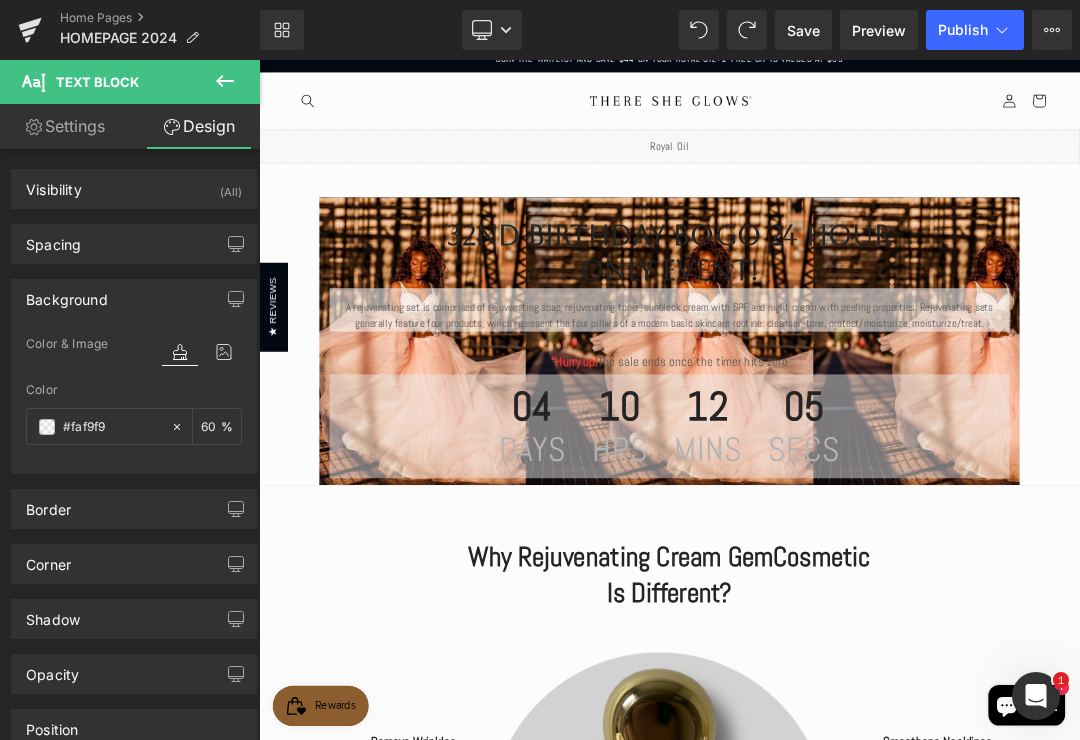 click on "32nd birthday bogo 24 hour only event!" at bounding box center [864, 344] 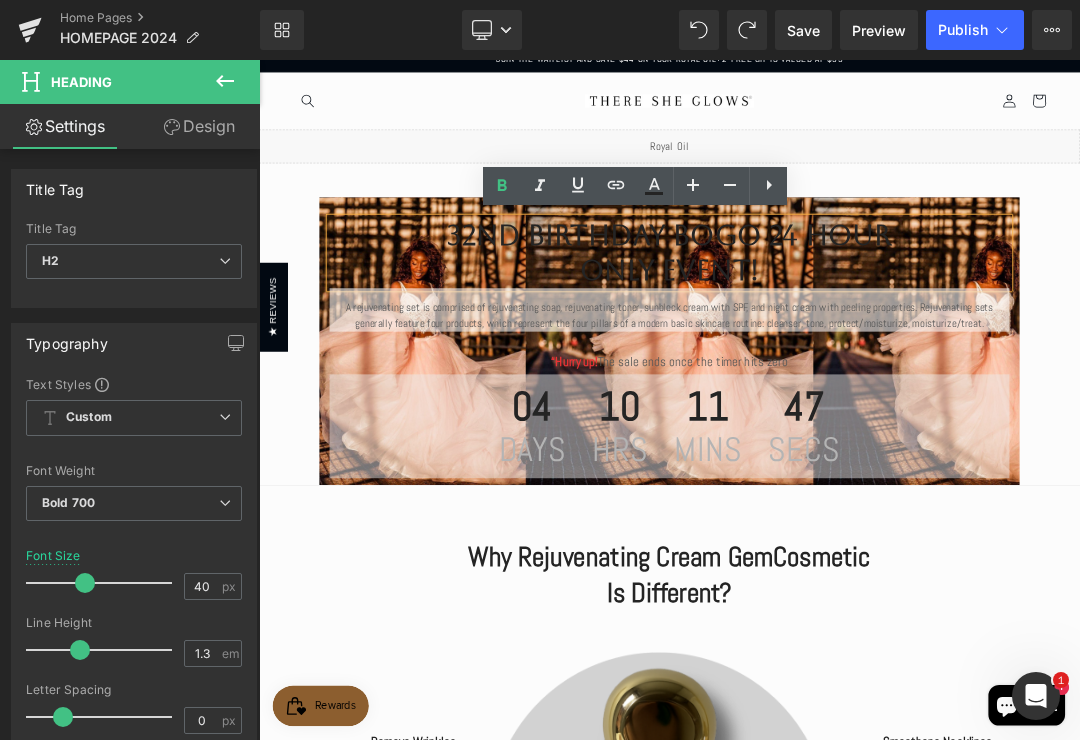 click on "Design" at bounding box center (199, 126) 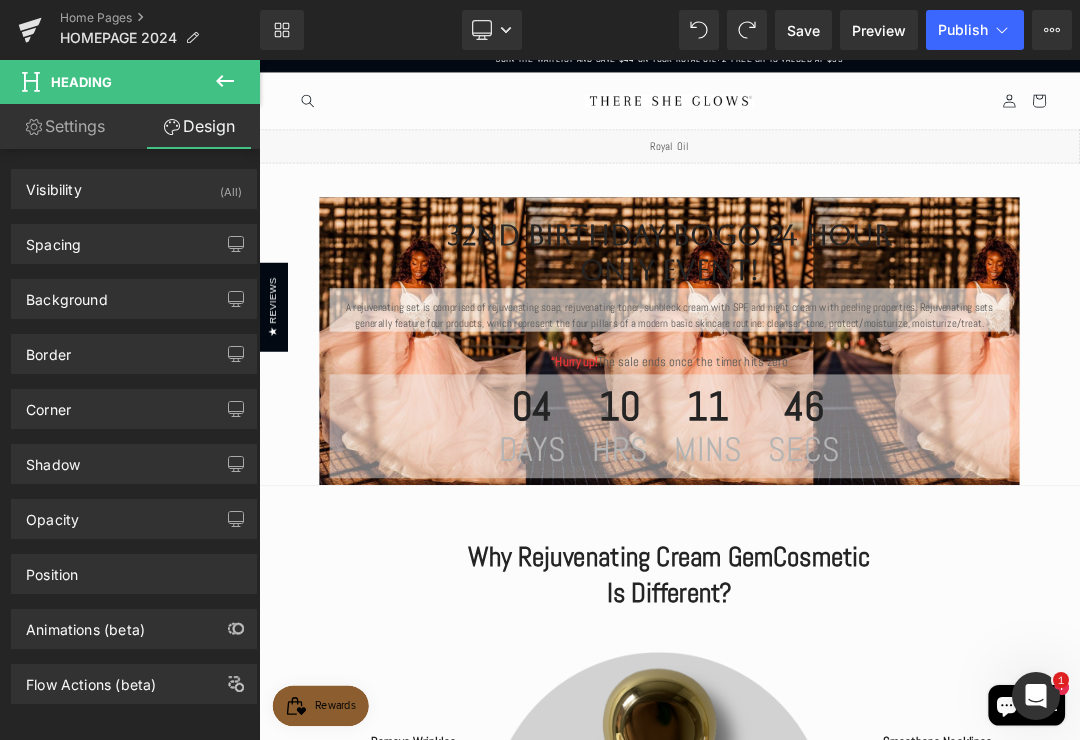 type on "transparent" 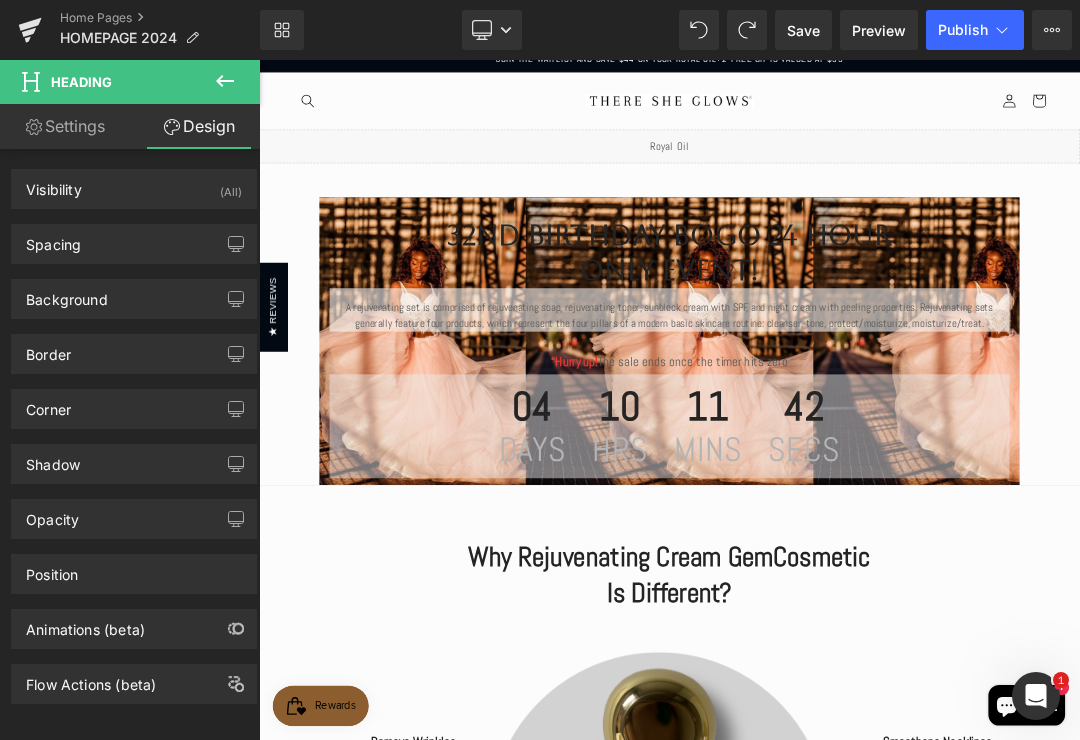 click on "Background" at bounding box center (67, 294) 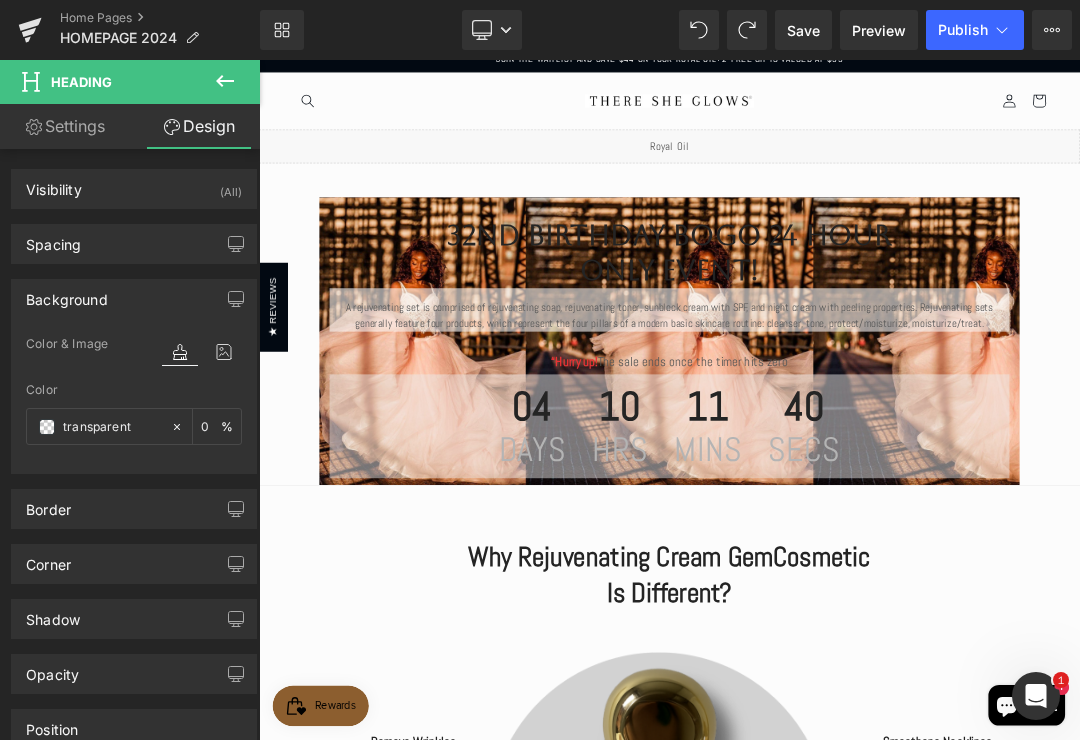 click on "transparent" at bounding box center [112, 427] 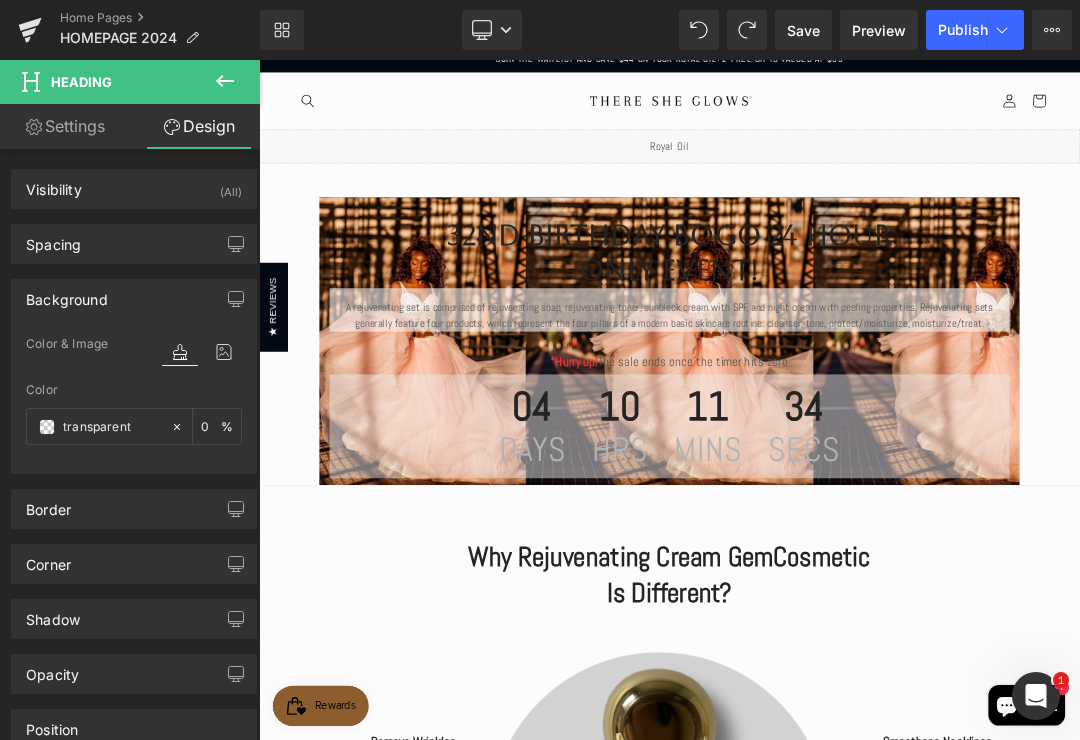click on "transparent" at bounding box center (112, 427) 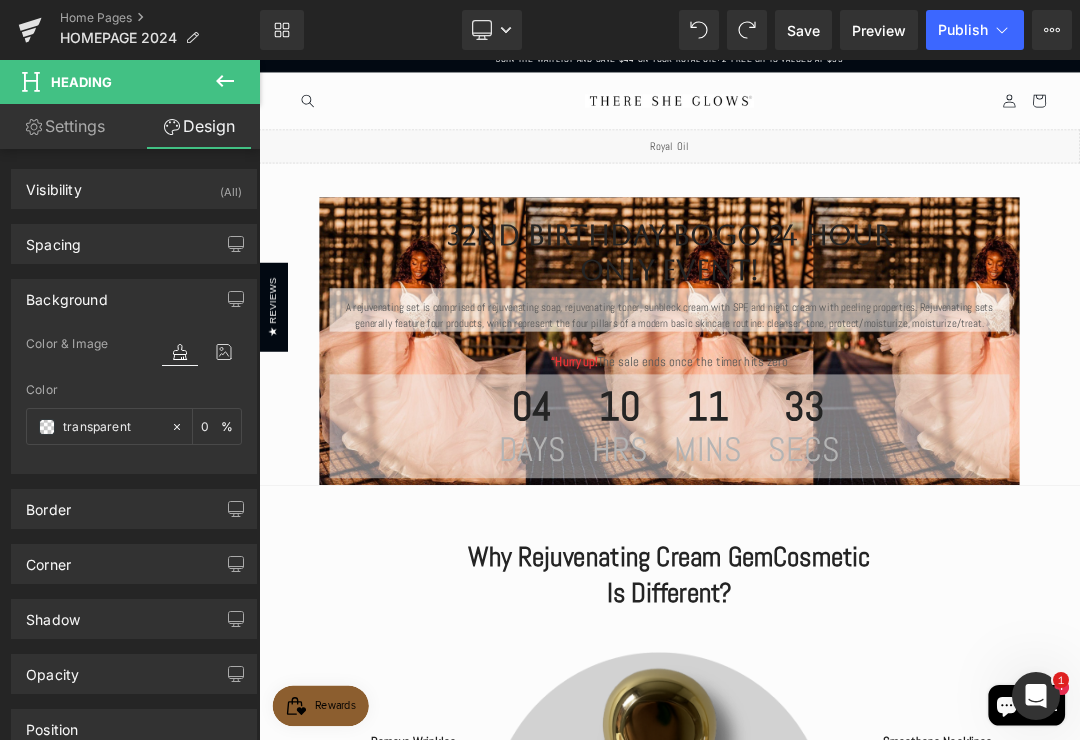 click on "Color & Image color
transparent Color transparent 0 %
Image  Replace Image  Upload image or  Browse gallery Image Src Image Quality Lighter Lightest
Lighter
Lighter Lightest Only support for UCare CDN
More settings" at bounding box center (134, 402) 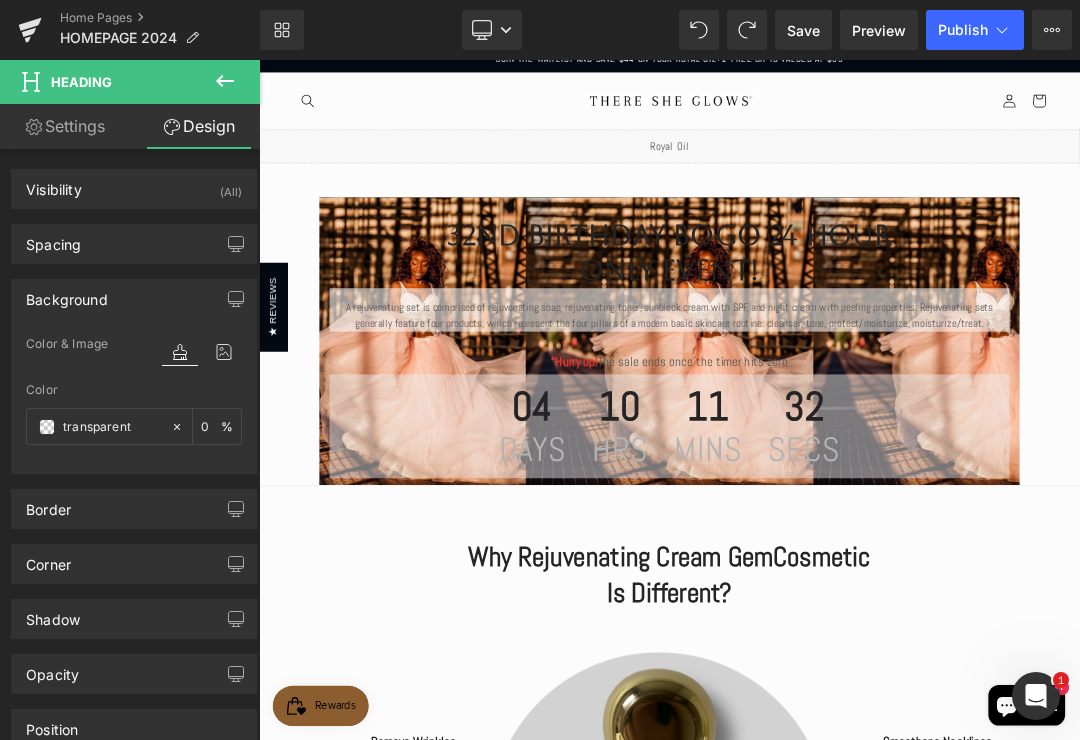 click at bounding box center [47, 427] 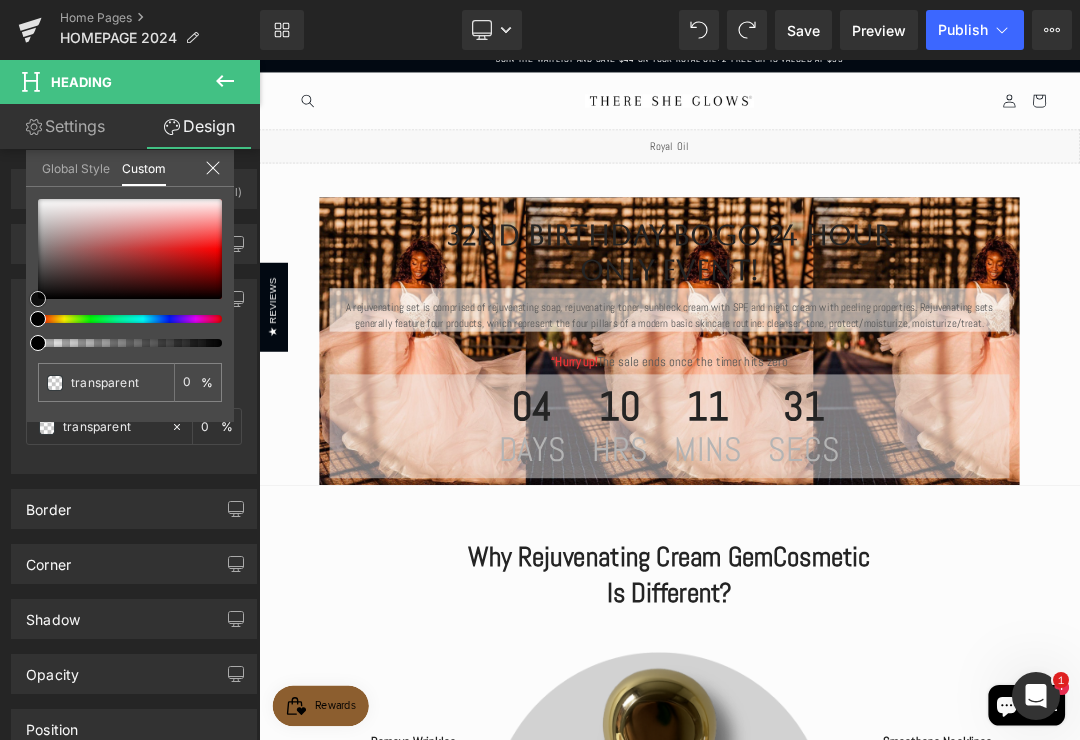 click at bounding box center [130, 249] 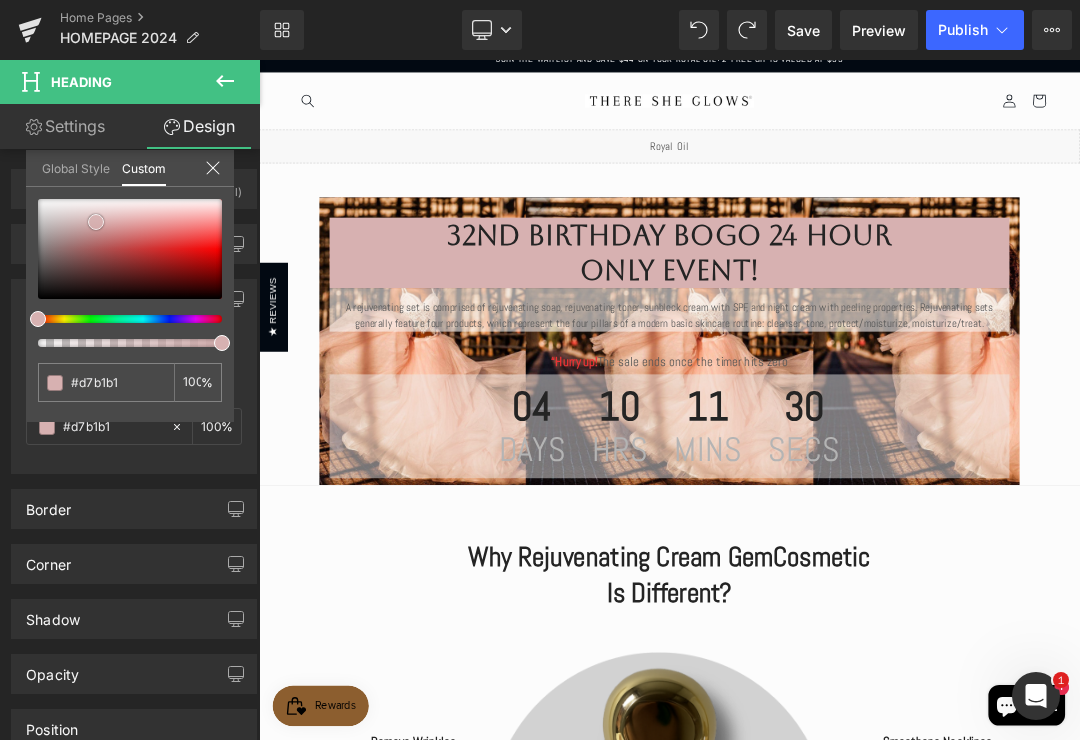 click at bounding box center (130, 249) 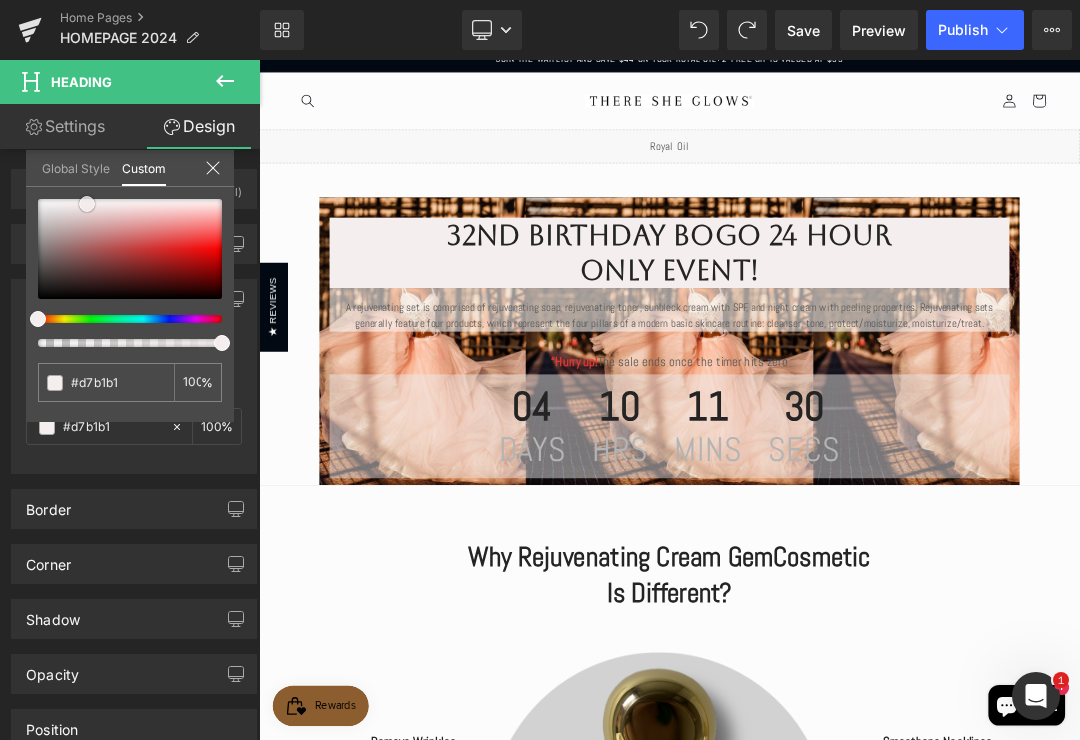 type on "#f5eeee" 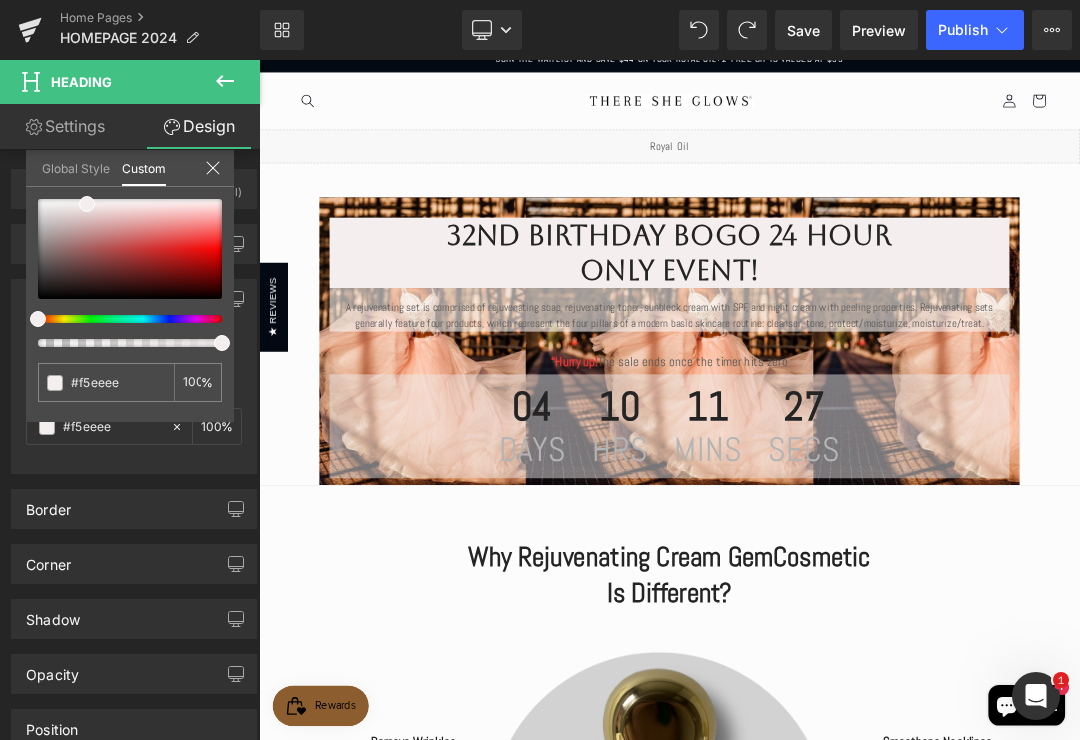 click at bounding box center [122, 343] 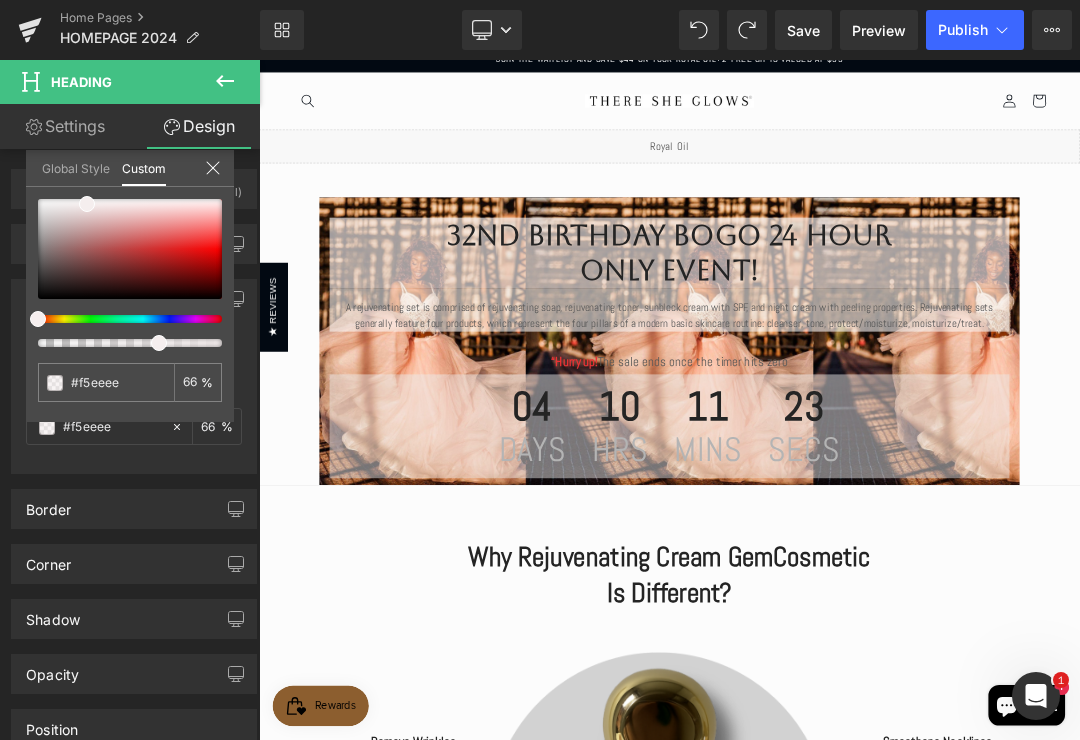 click at bounding box center (122, 343) 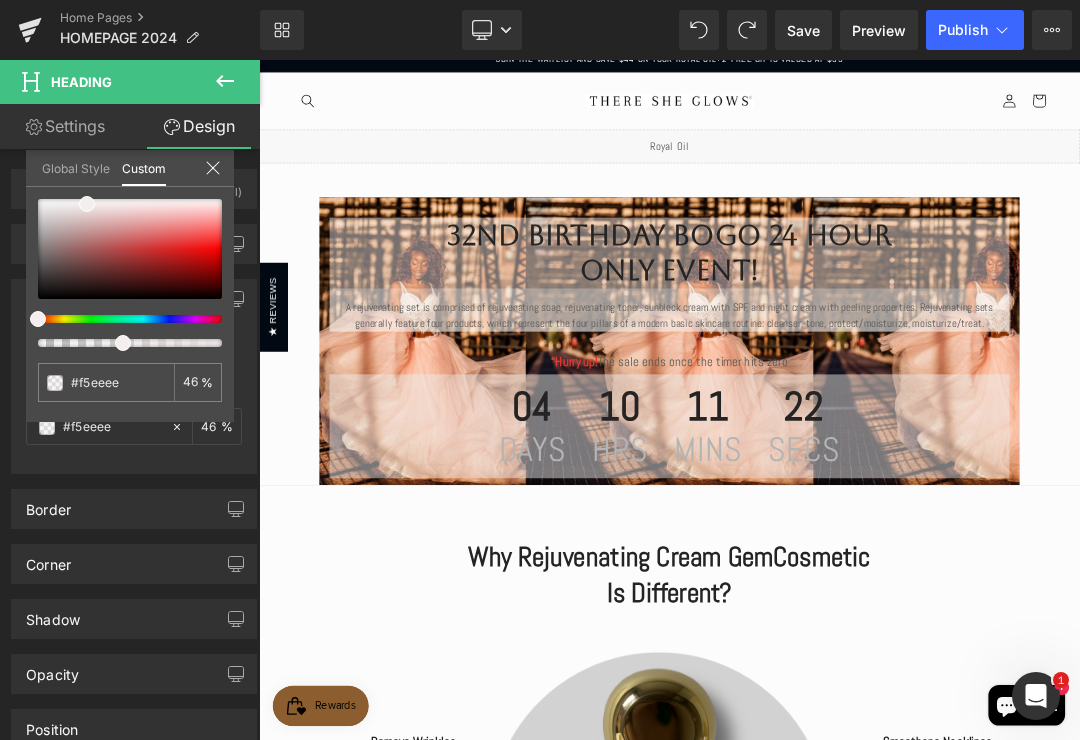 click at bounding box center (122, 343) 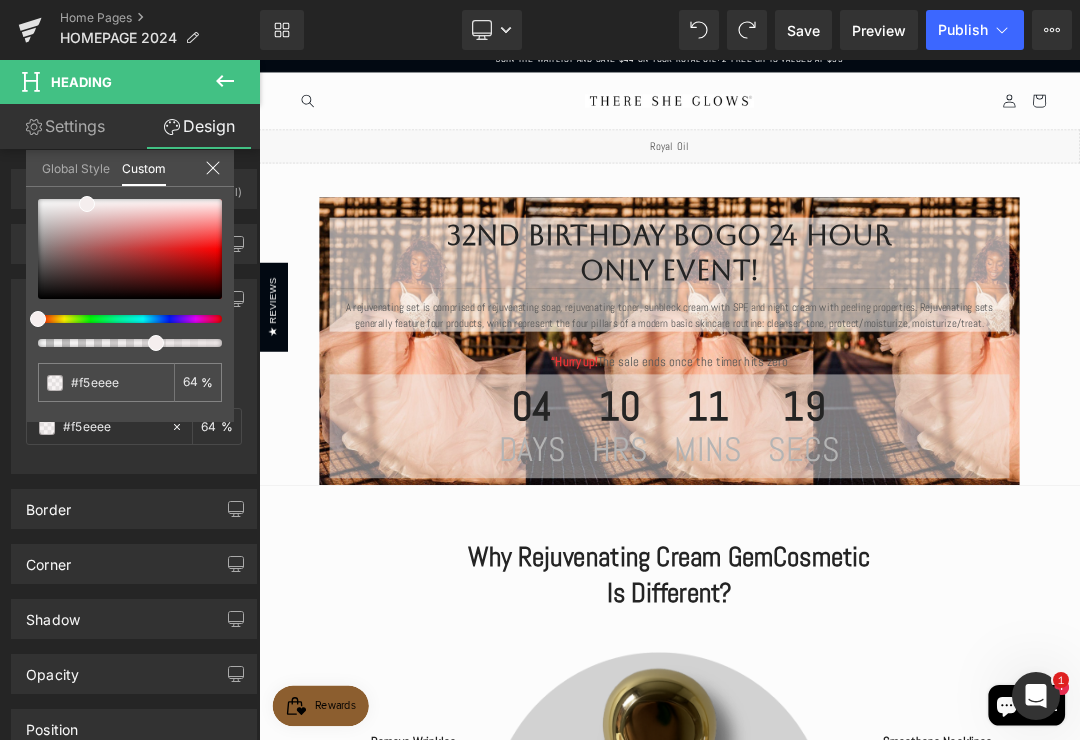 click at bounding box center (864, 561) 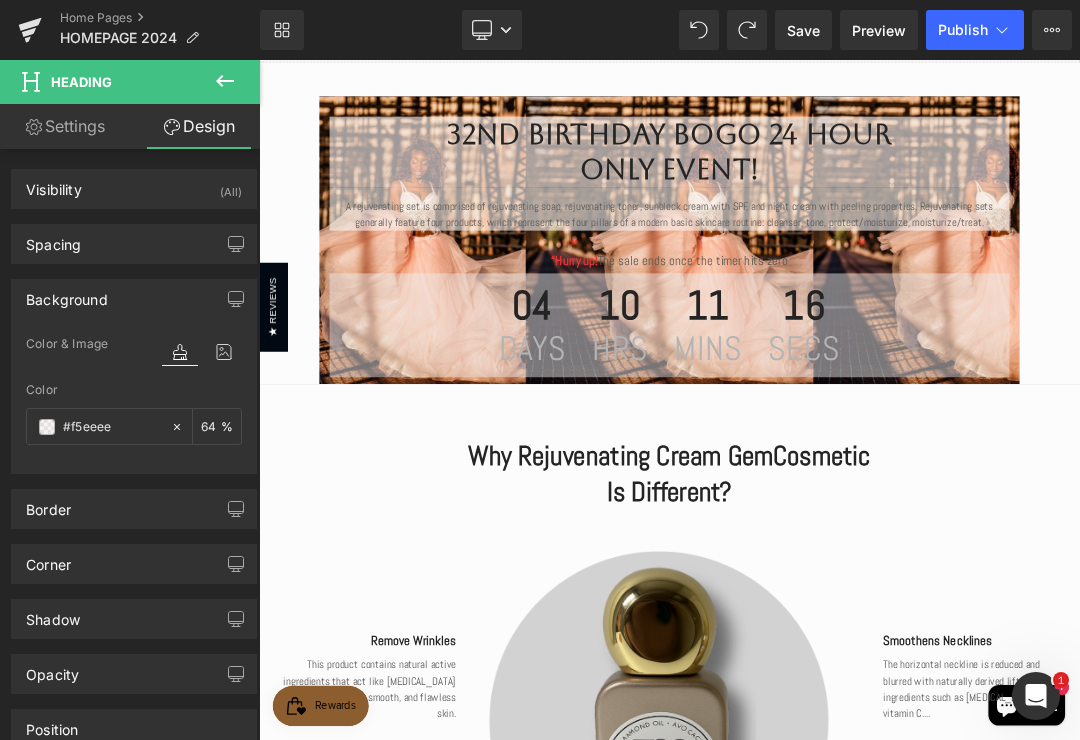scroll, scrollTop: 164, scrollLeft: 0, axis: vertical 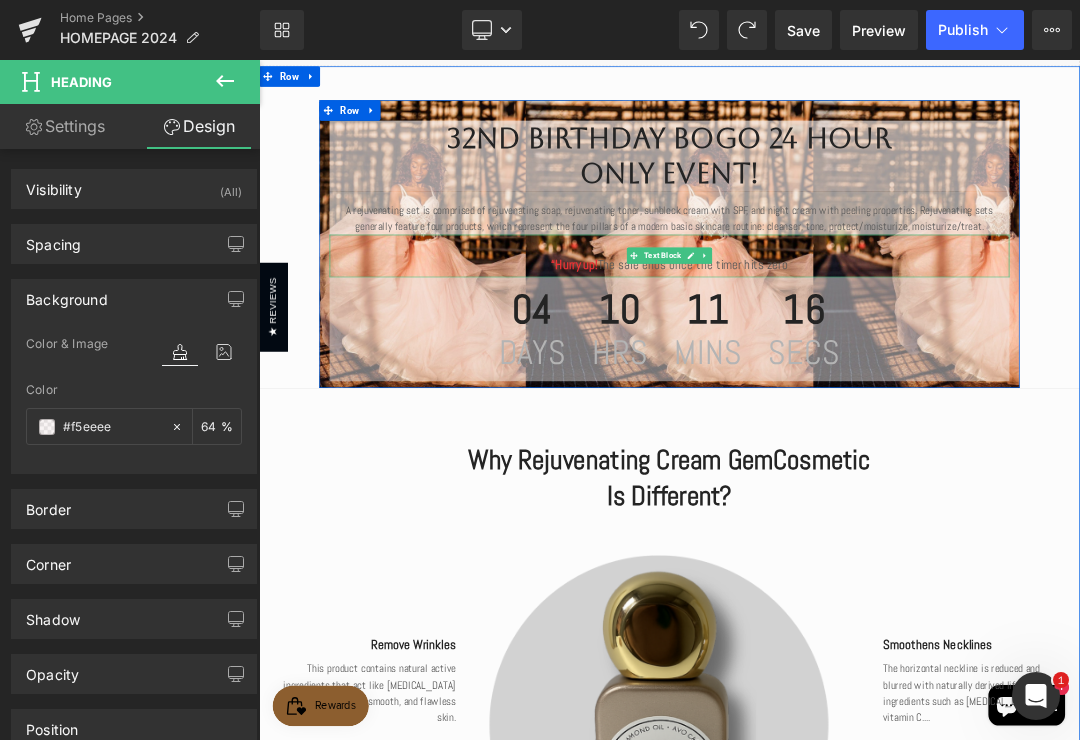 click on "“Hurry up!  The sale ends once the timer hits zero" at bounding box center [864, 349] 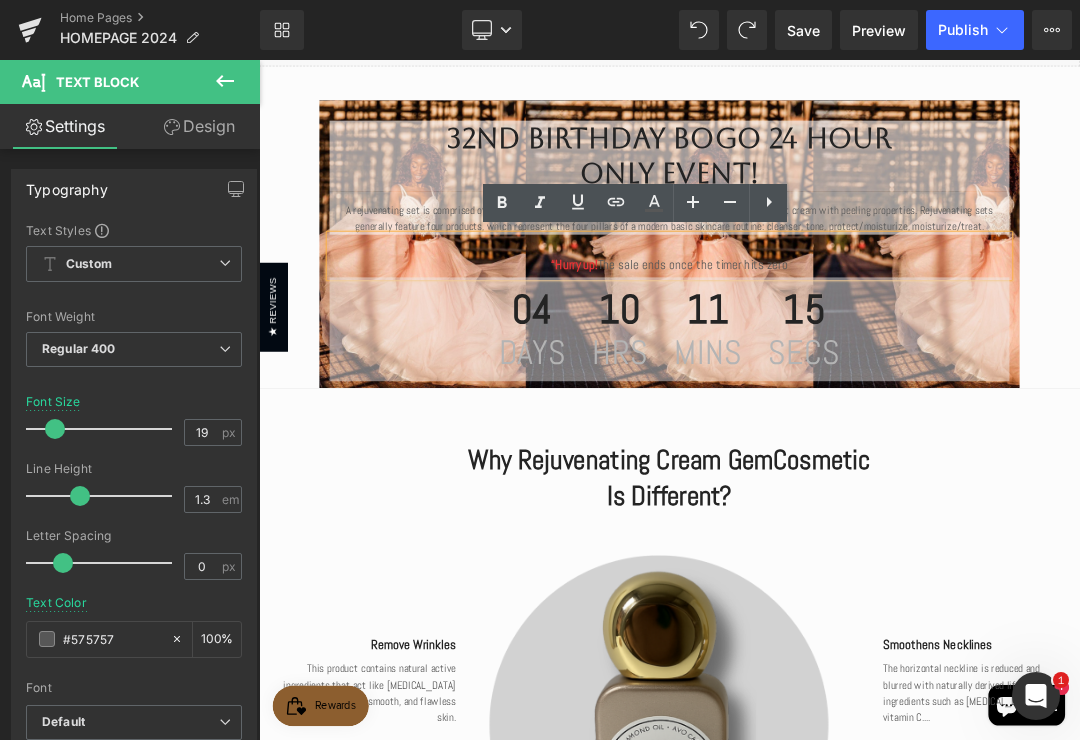 click on "“Hurry up!  The sale ends once the timer hits zero" at bounding box center [864, 361] 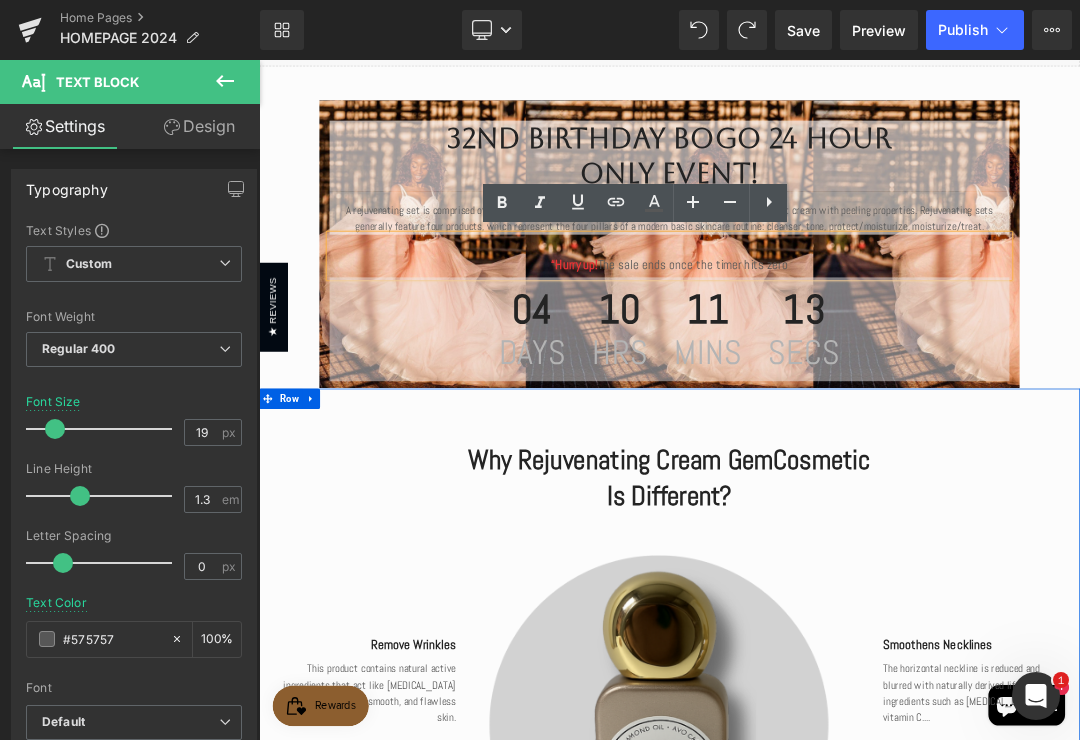 click on "Why Rejuvenating Cream GemCosmetic Is Different? Heading         Row         Image         Remove Wrinkles Text Block         This product contains natural active ingredients that act like snake venom giving you clean, soft, smooth, and flawless skin. Text Block         Lifts Sagging Skin Text Block         Packed to the brim with antioxidants and natural peptides, restore the fullness of the face for a more youthful complexion. Text Block         Smoothens Necklines Text Block         The horizontal neckline is reduced and blurred with naturally derived lifting ingredients such as amino acids, vitamin C.... Text Block         Lightweight Texture Text Block         The texture is ten times more lightweight allowing it to penetrate deeper into the skin for maximum effectiveness. Text Block         Row
JOIN THE WAITLIST Heading         savings  of $44 +  first ! Text Block" at bounding box center [864, 1157] 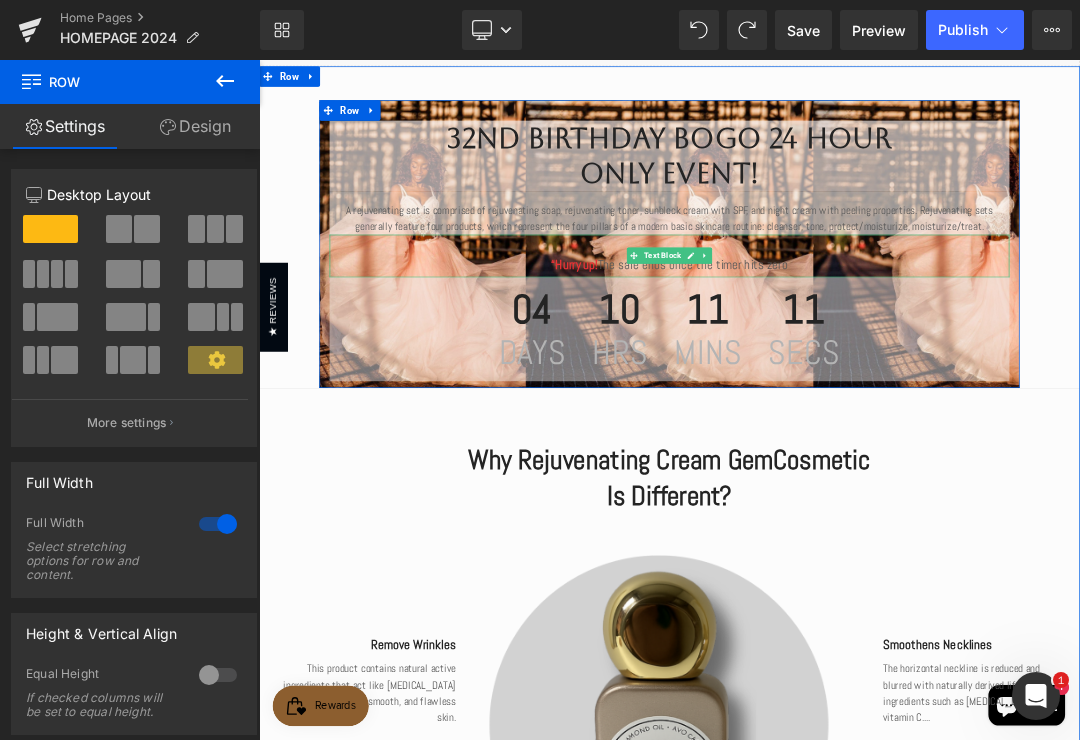 click on "“Hurry up!  The sale ends once the timer hits zero" at bounding box center (864, 361) 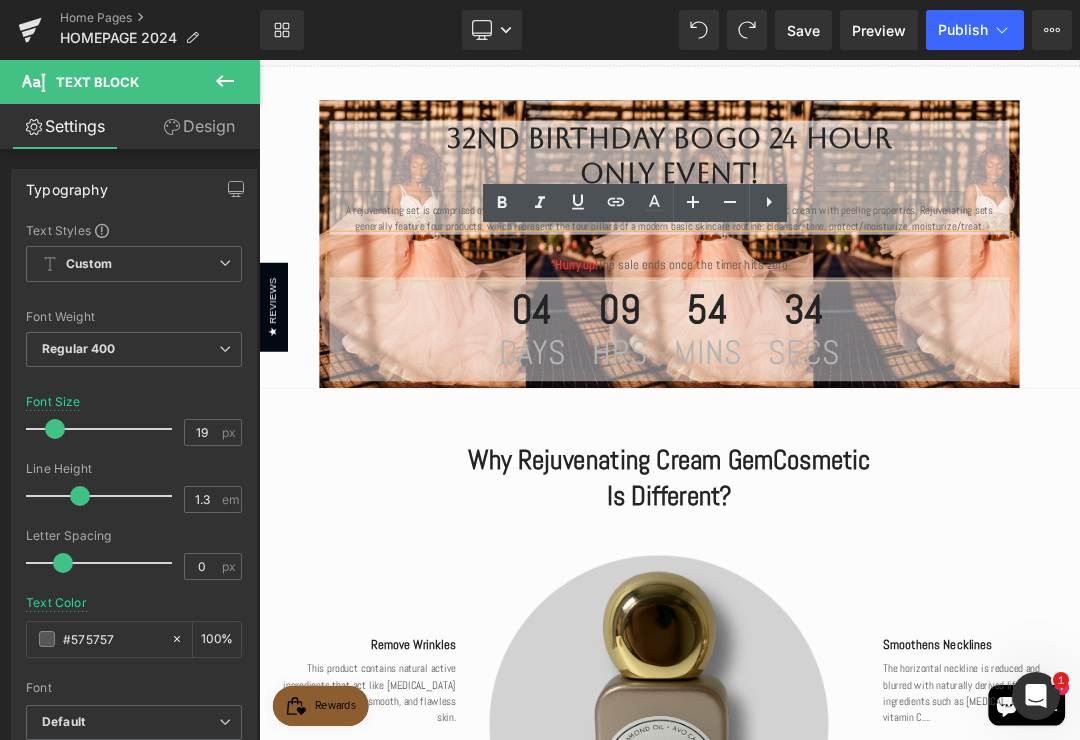 click on "Save" at bounding box center [803, 30] 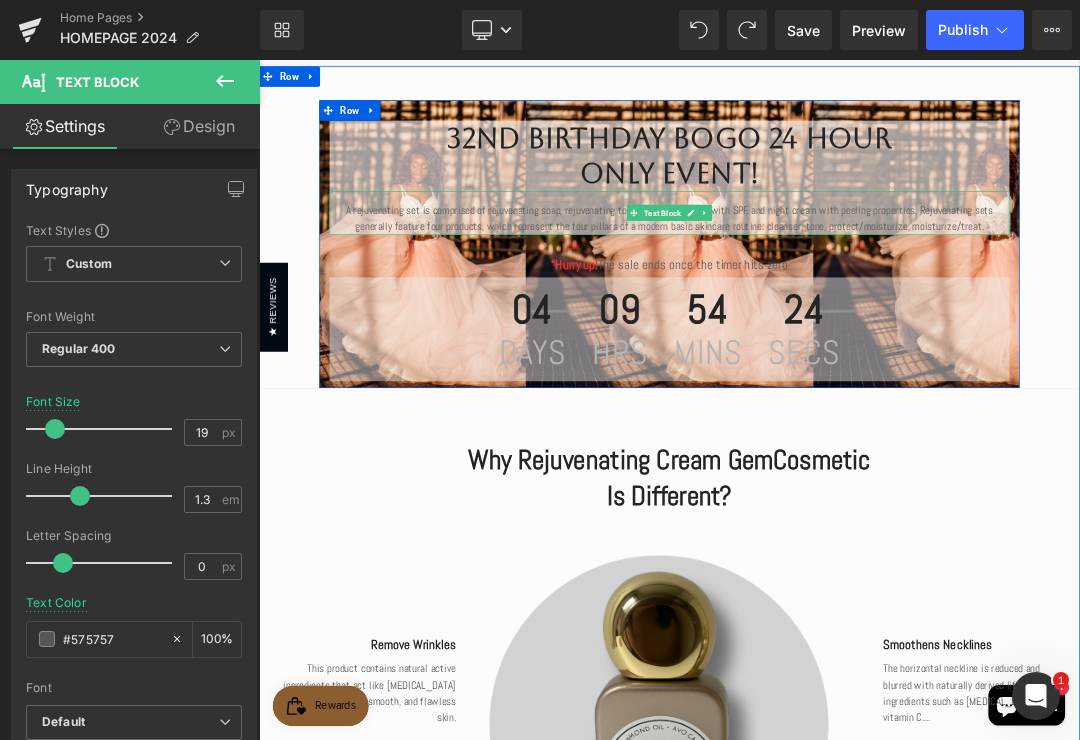 click on "A rejuvenating set is comprised of rejuvenating soap, rejuvenating toner, sunblock cream with SPF, and night cream with peeling properties. Rejuvenating sets generally feature four products, which represent the four pillars of a modern basic skincare routine: cleanser, tone, protect/moisturize, moisturize/treat." at bounding box center (864, 293) 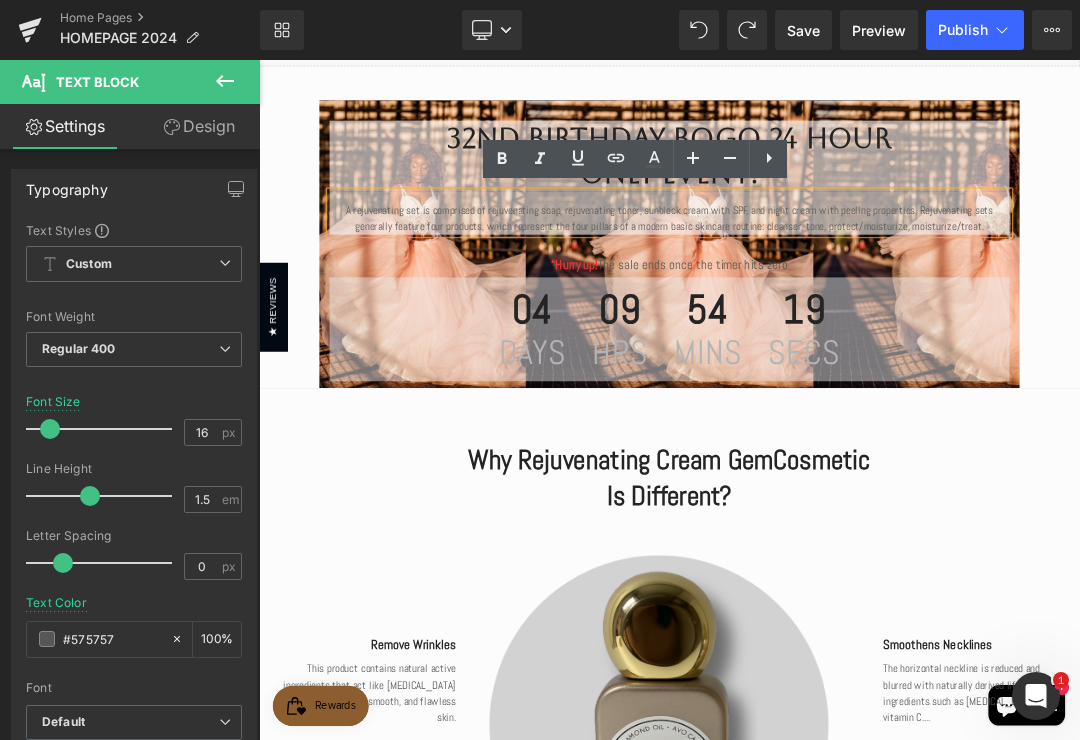 click on "Design" at bounding box center [199, 126] 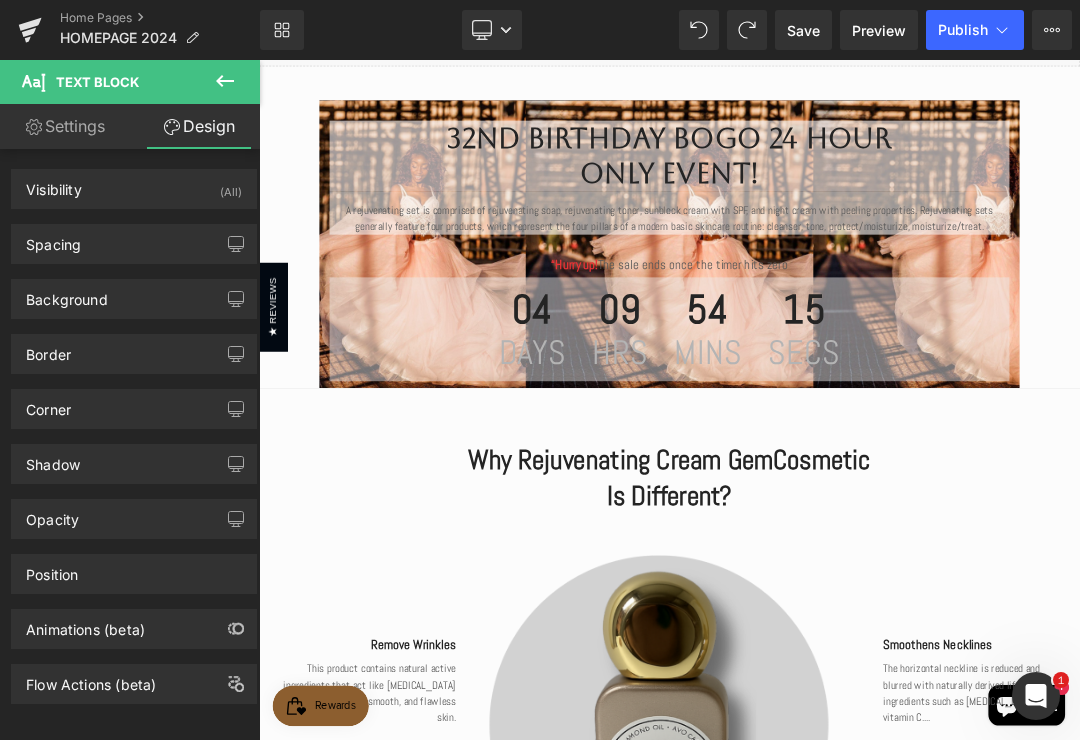 click on "Background" at bounding box center (134, 299) 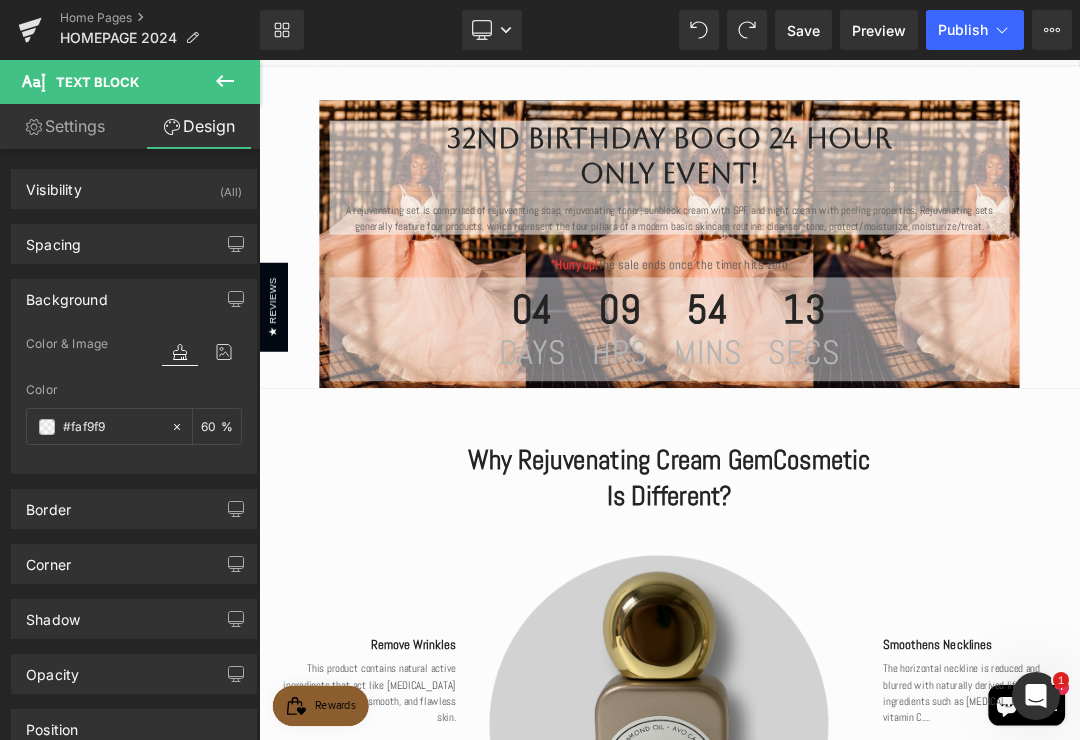 click 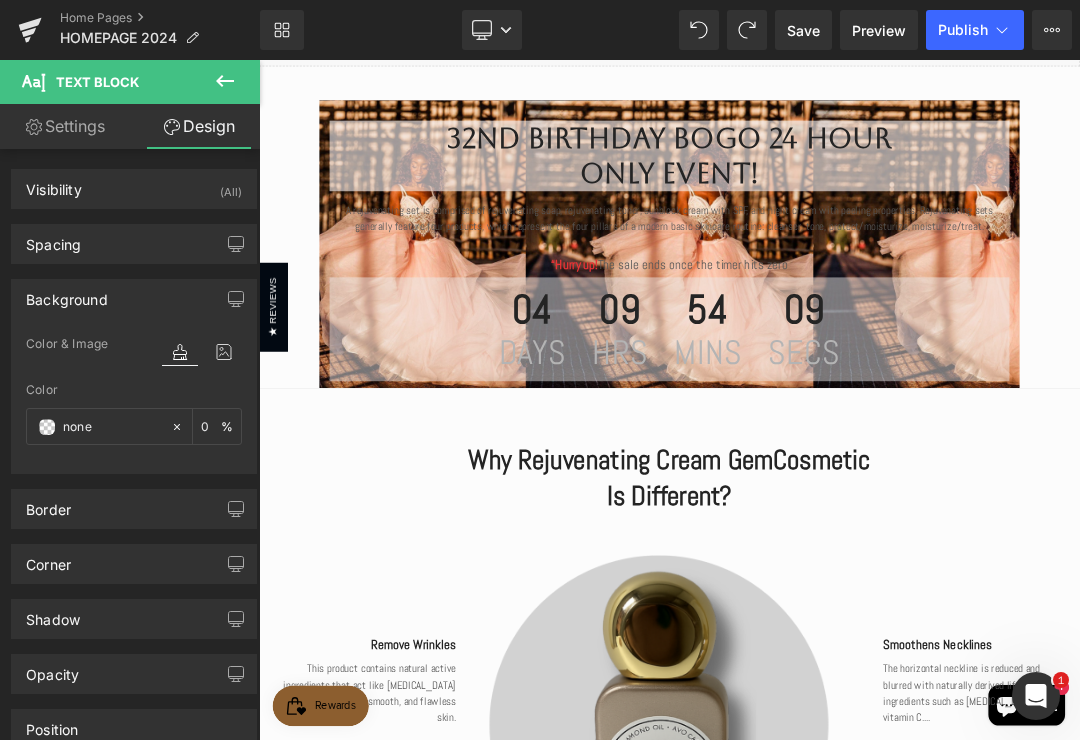 click on "A rejuvenating set is comprised of rejuvenating soap, rejuvenating toner, sunblock cream with SPF, and night cream with peeling properties. Rejuvenating sets generally feature four products, which represent the four pillars of a modern basic skincare routine: cleanser, tone, protect/moisturize, moisturize/treat." at bounding box center [864, 293] 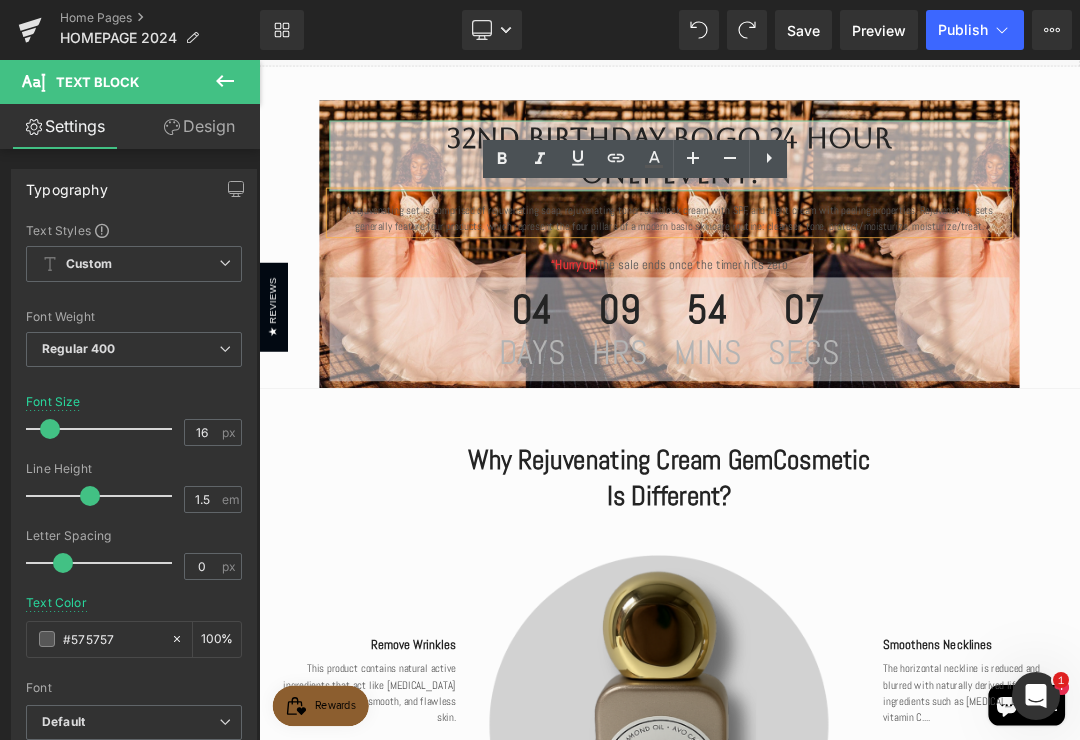 click on "32nd birthday bogo 24 hour only event!" at bounding box center (864, 201) 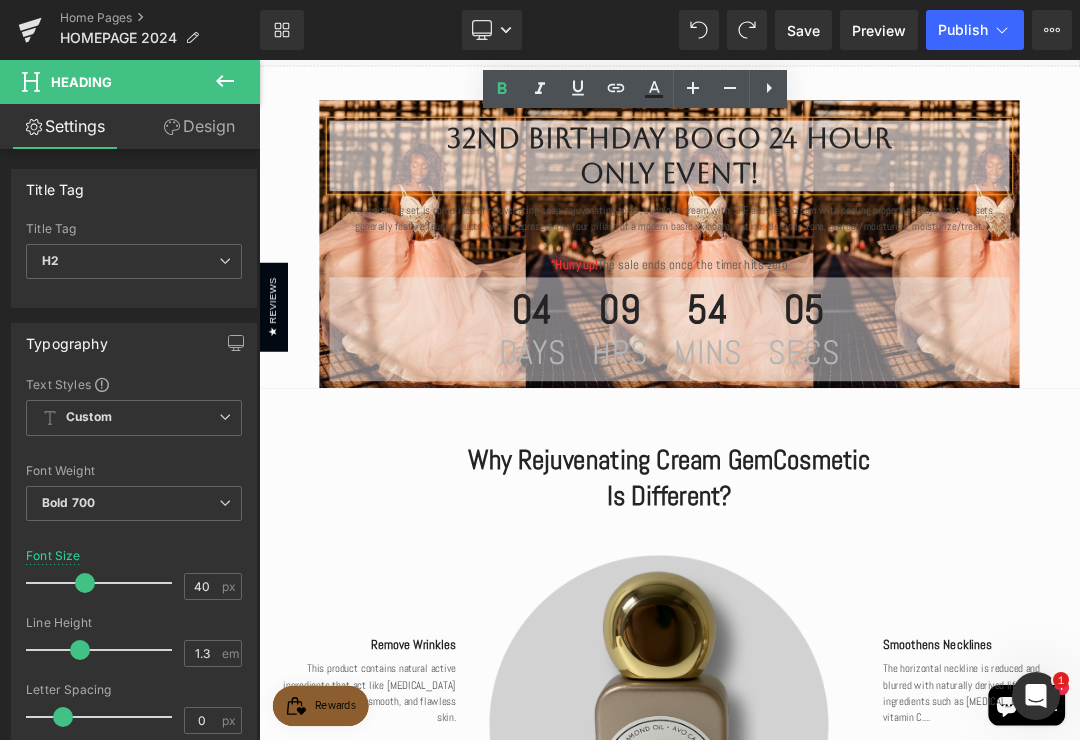 click on "32nd birthday bogo 24 hour only event!" at bounding box center [864, 201] 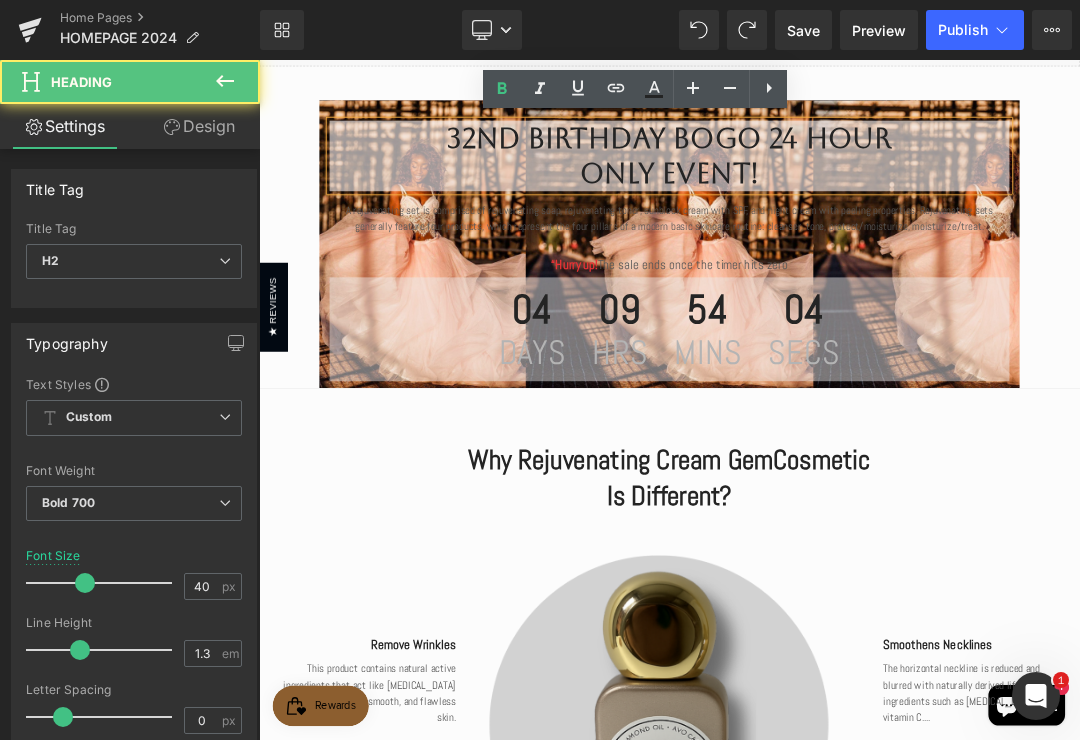 click on "04 Secs" at bounding box center [1063, 456] 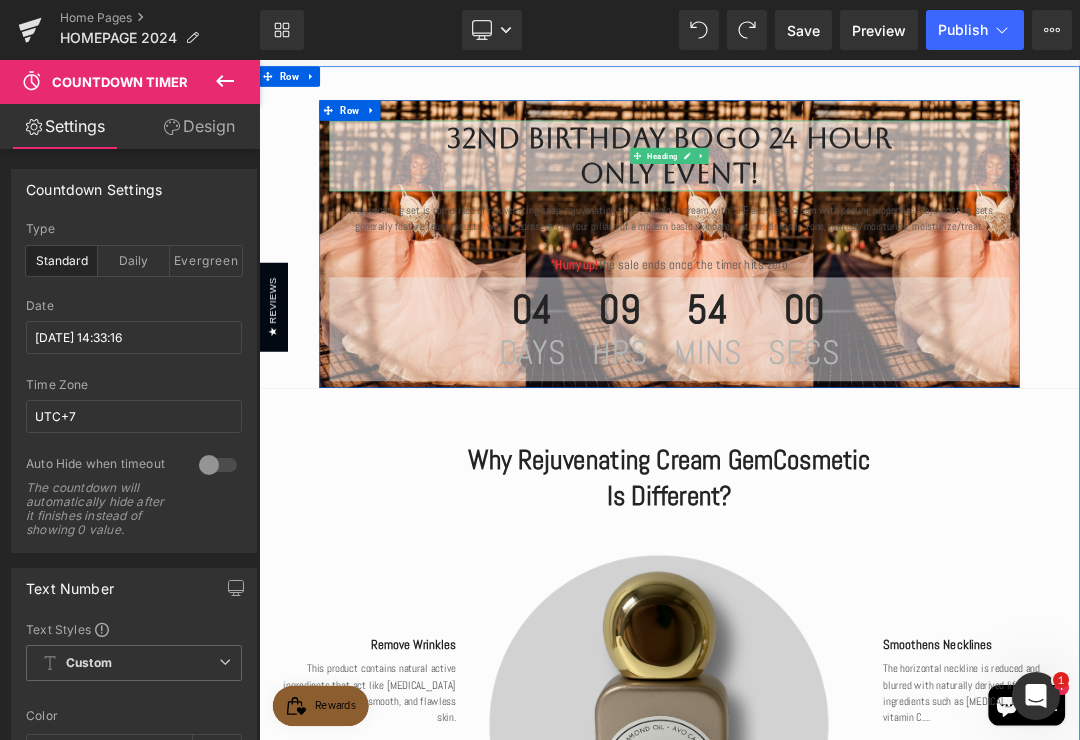 click on "Heading" at bounding box center (853, 201) 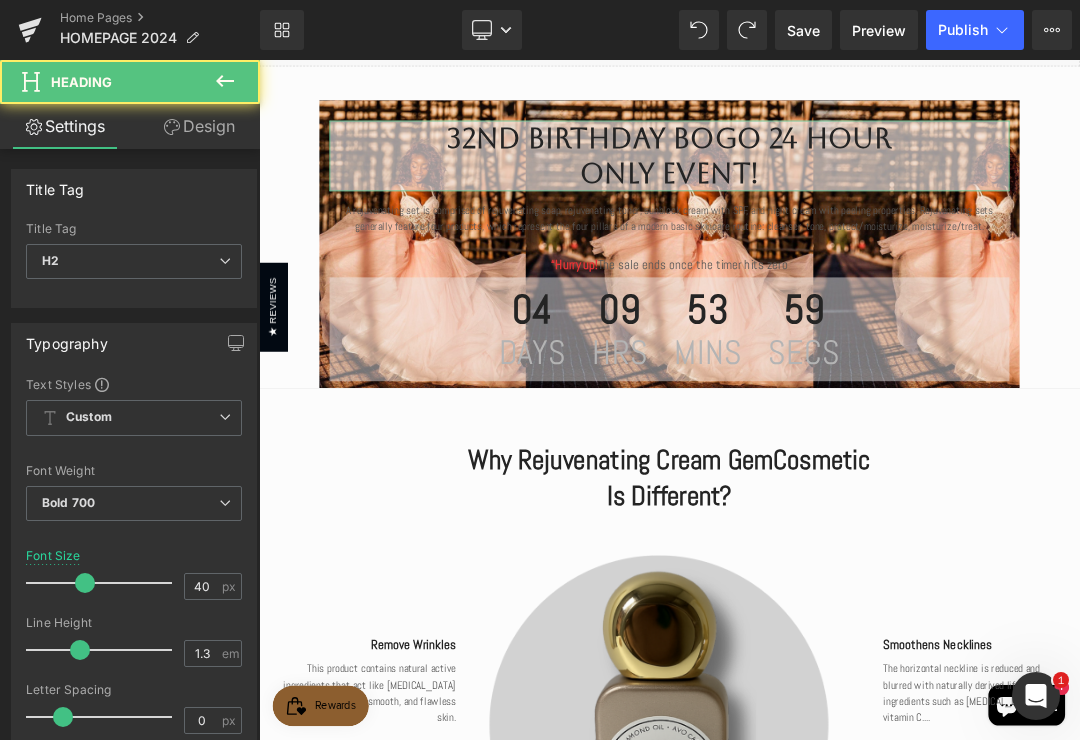 click on "Design" at bounding box center [199, 126] 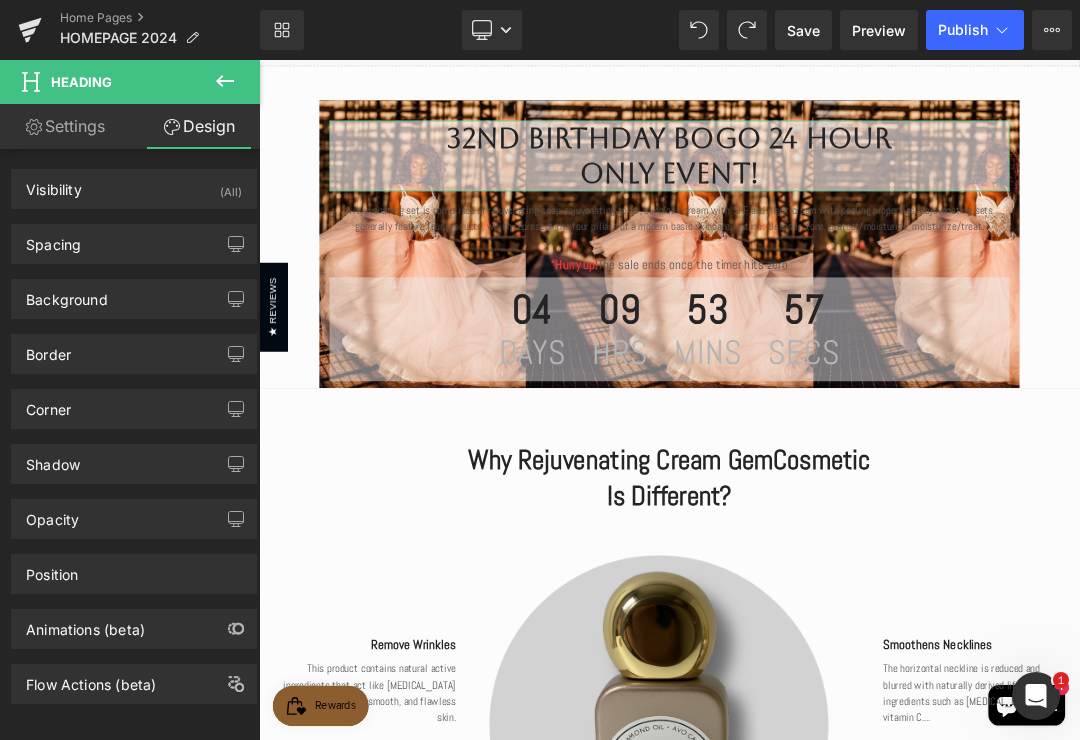 click on "Background" at bounding box center (134, 299) 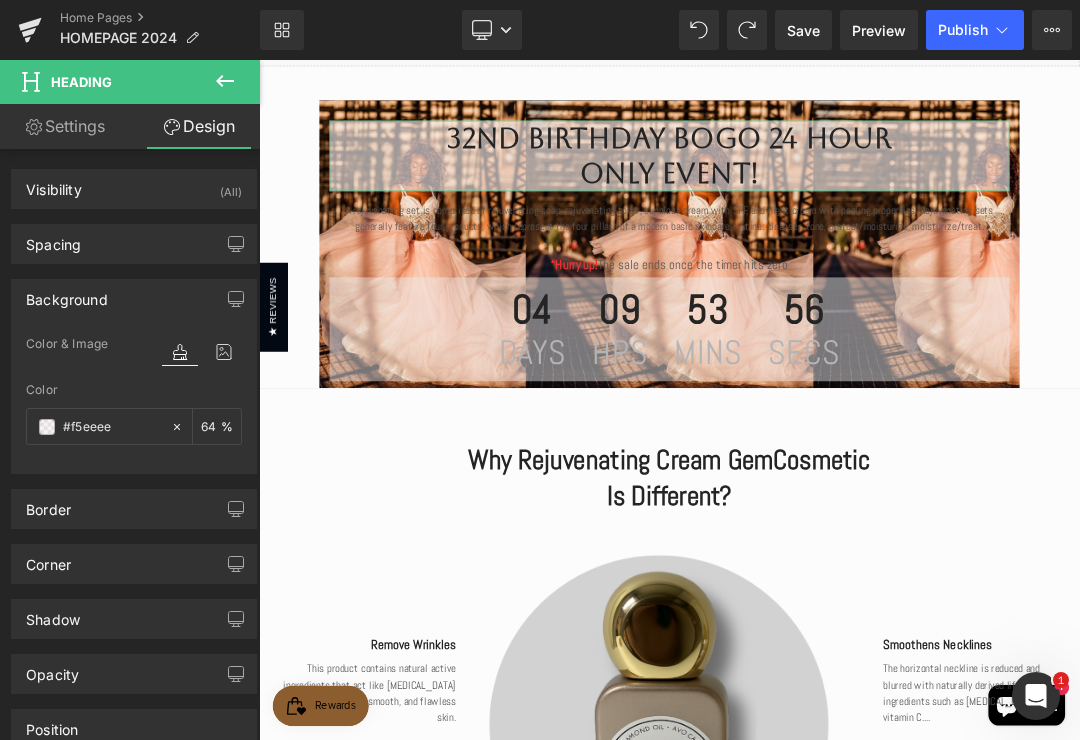 click 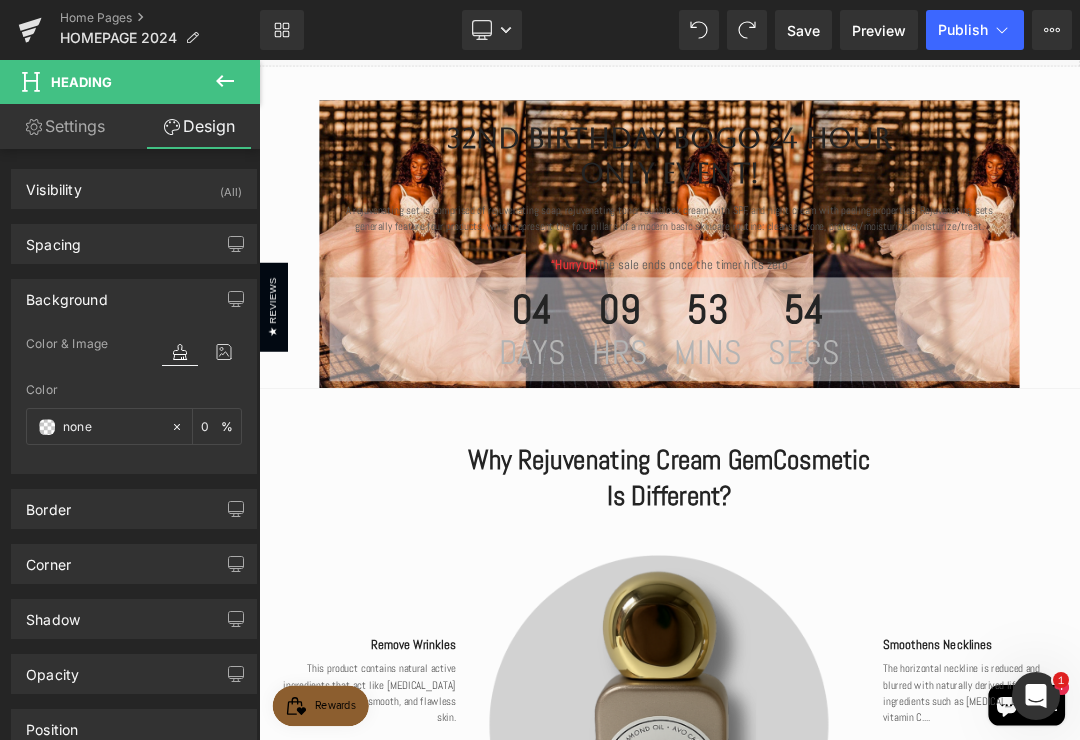 click on "32nd birthday bogo 24 hour only event!" at bounding box center [864, 201] 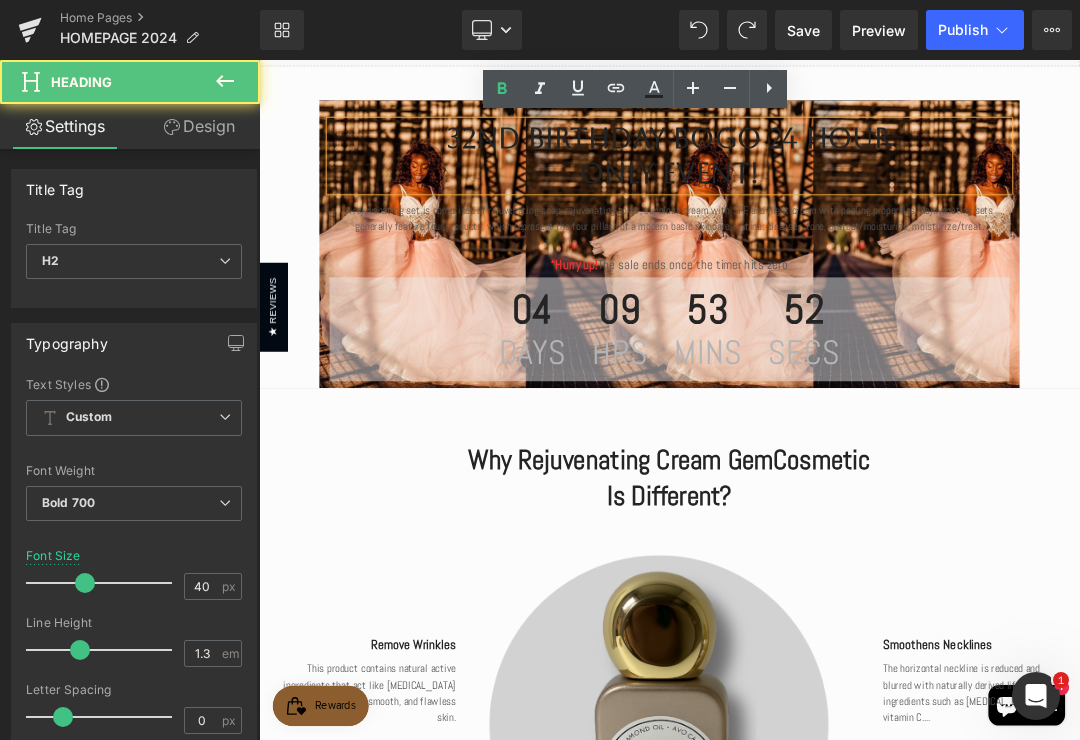 click on "32nd birthday bogo 24 hour only event!" at bounding box center (864, 201) 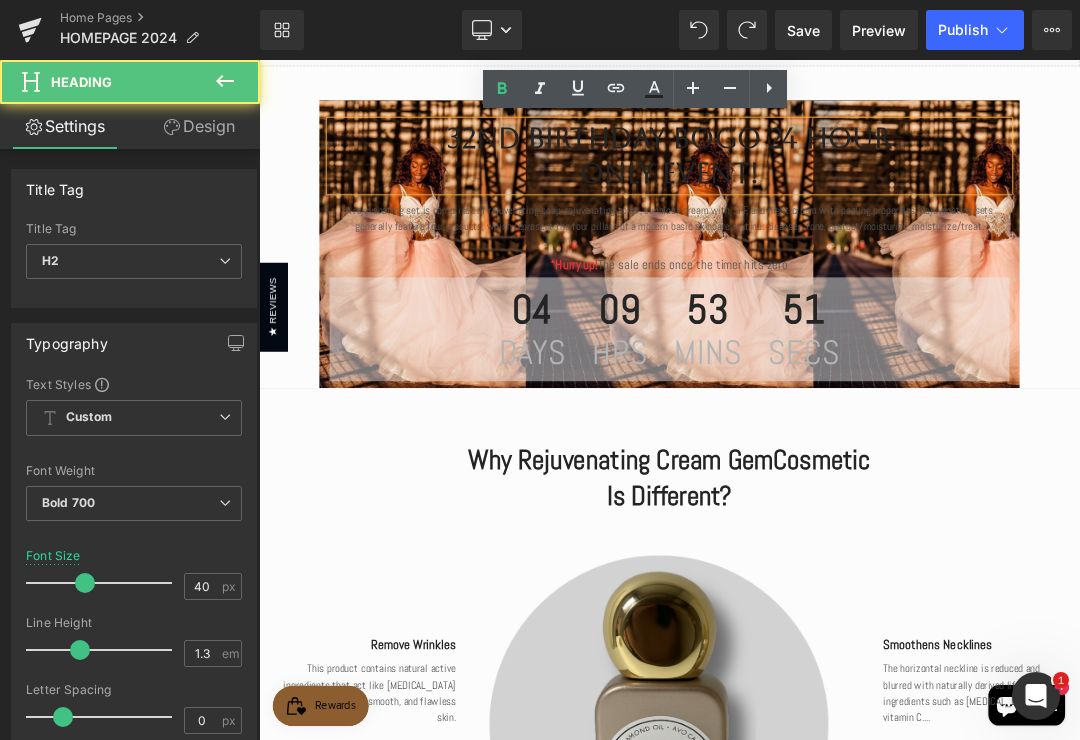 click on "32nd birthday bogo 24 hour only event!" at bounding box center [864, 201] 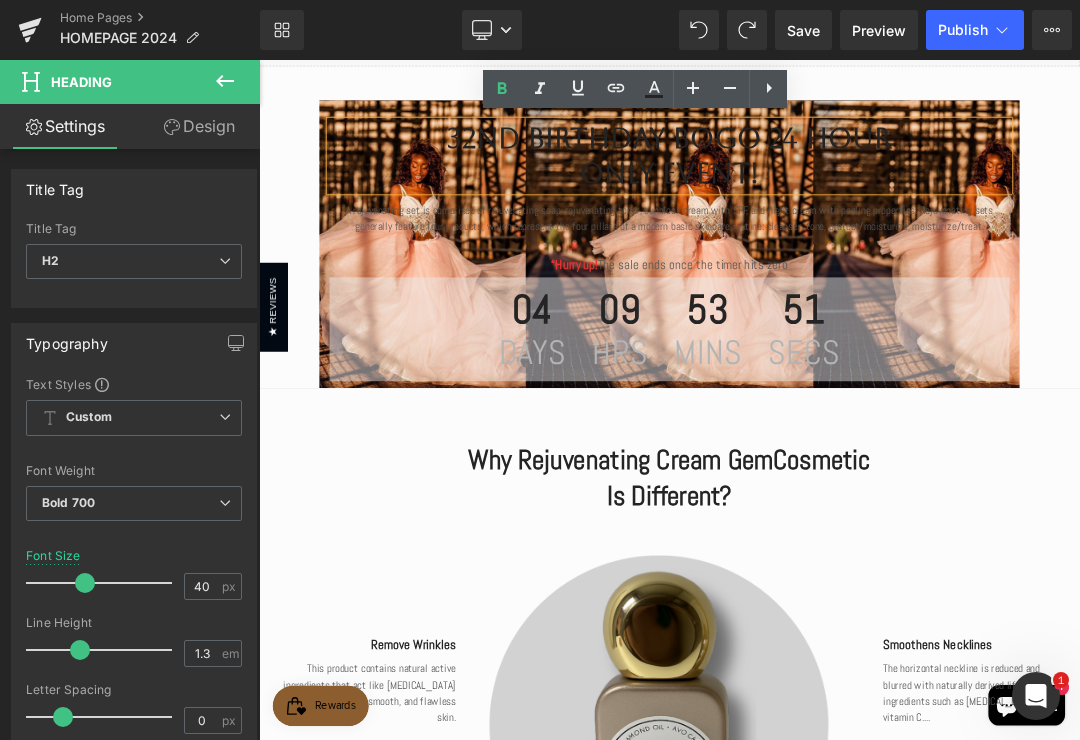 click on "32nd birthday bogo 24 hour only event!" at bounding box center [864, 201] 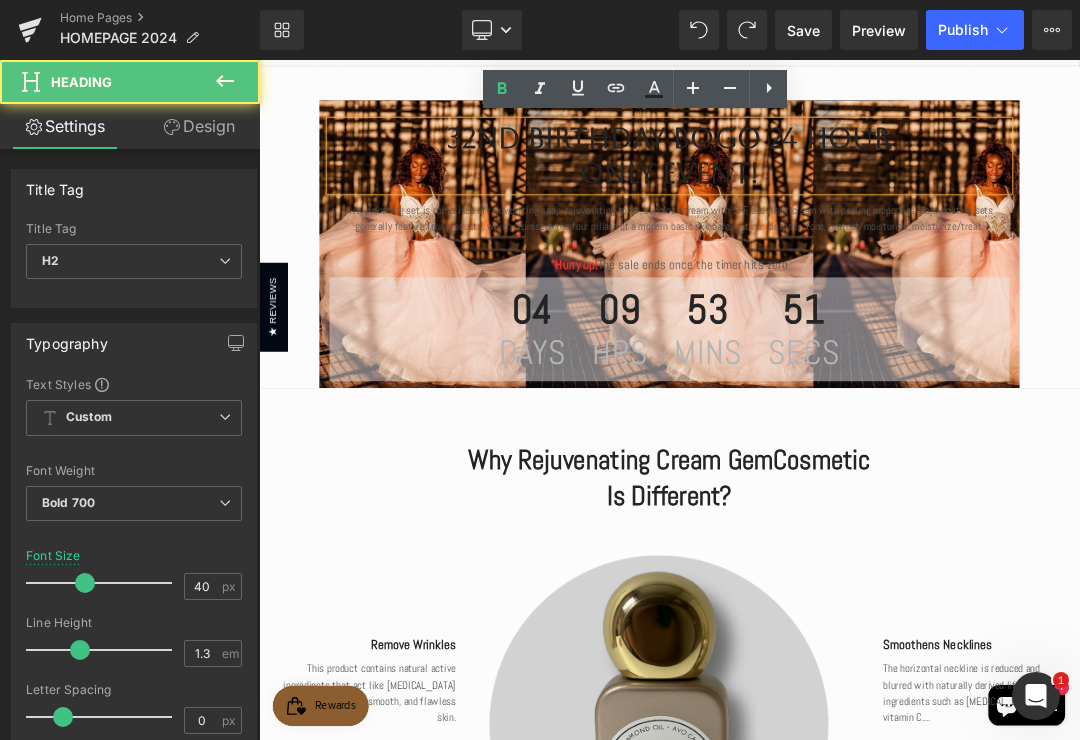 click on "32nd birthday bogo 24 hour only event!" at bounding box center [864, 201] 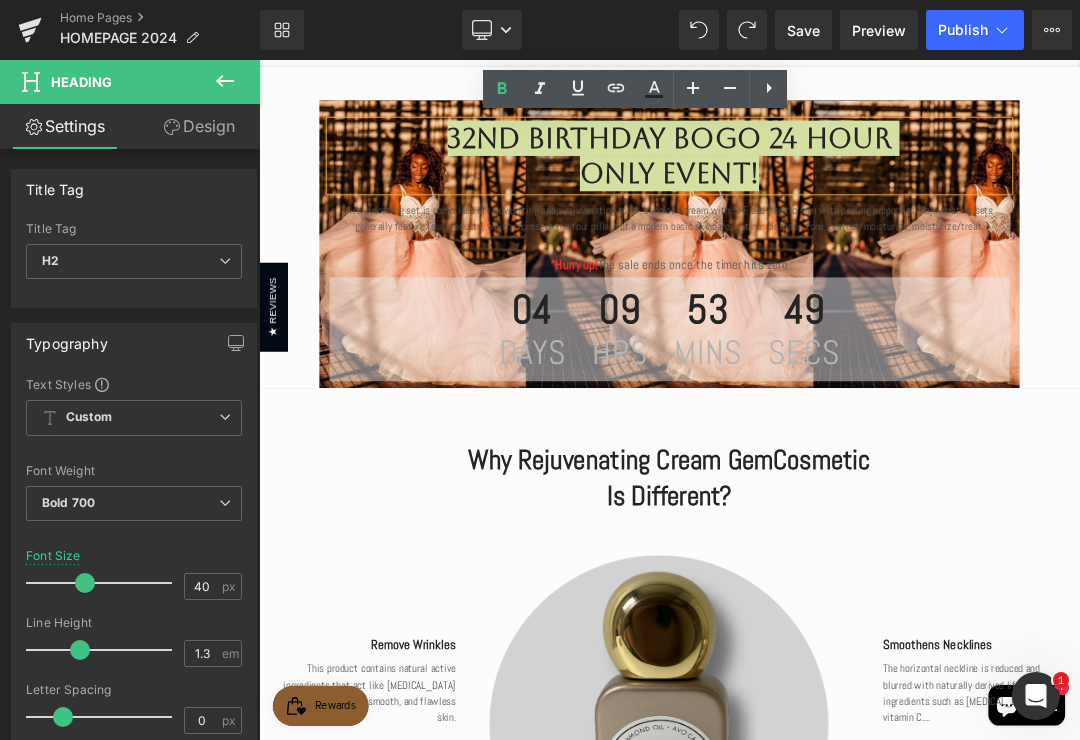 click 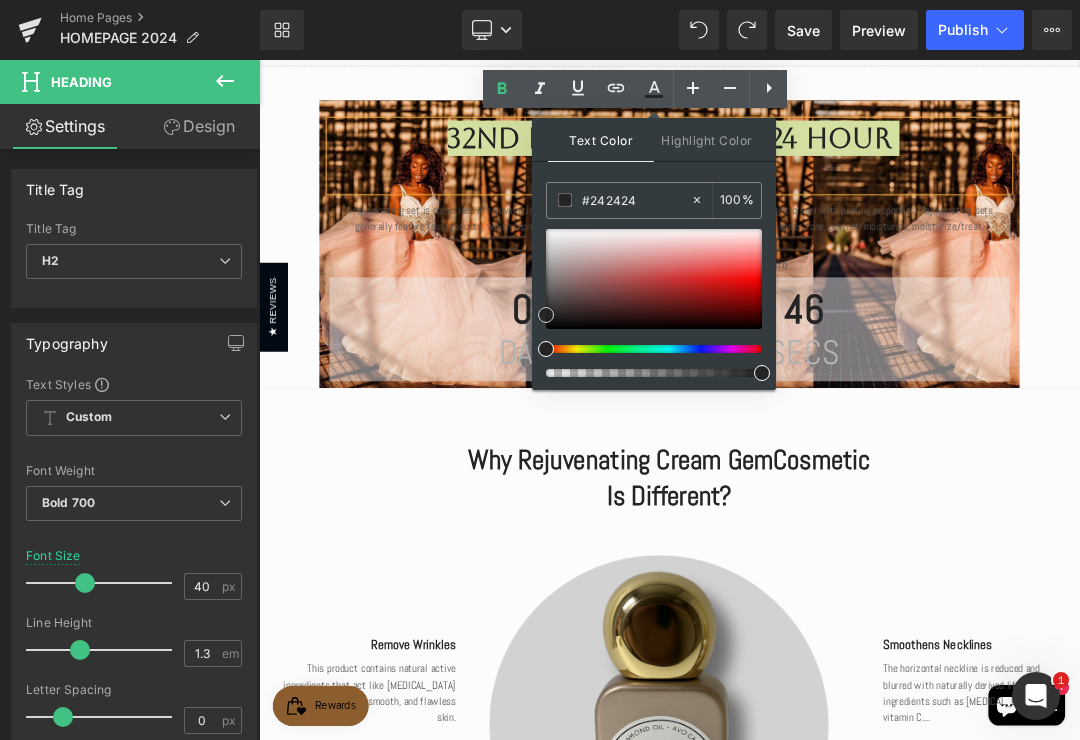 click at bounding box center (654, 279) 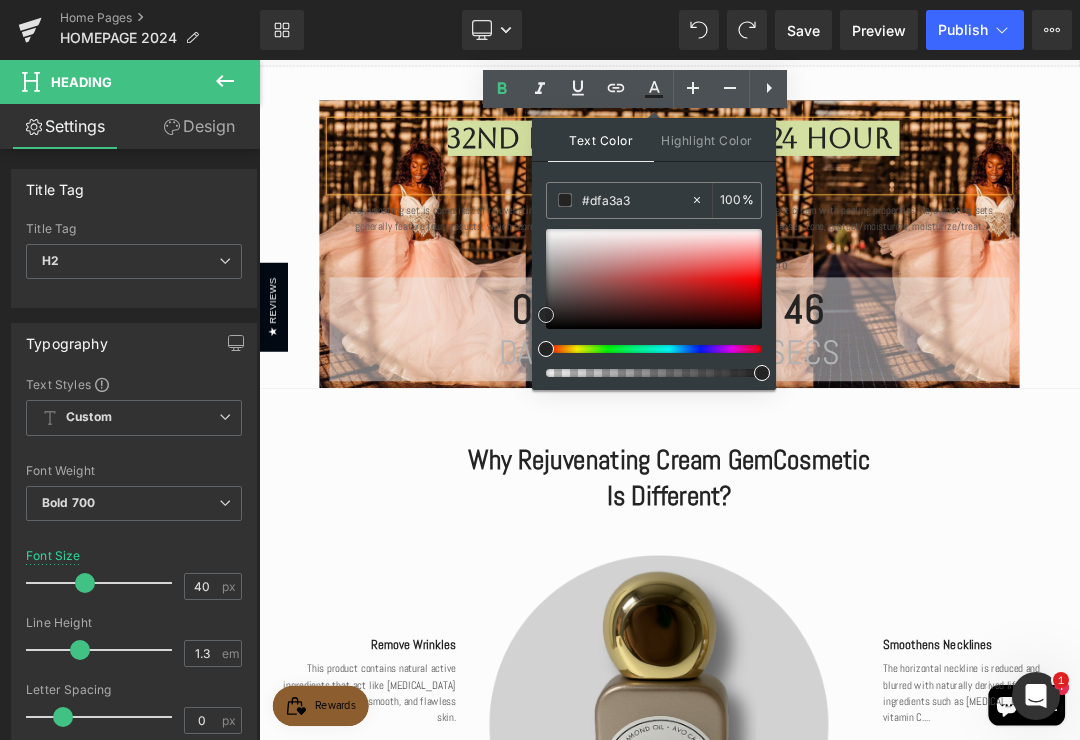 type 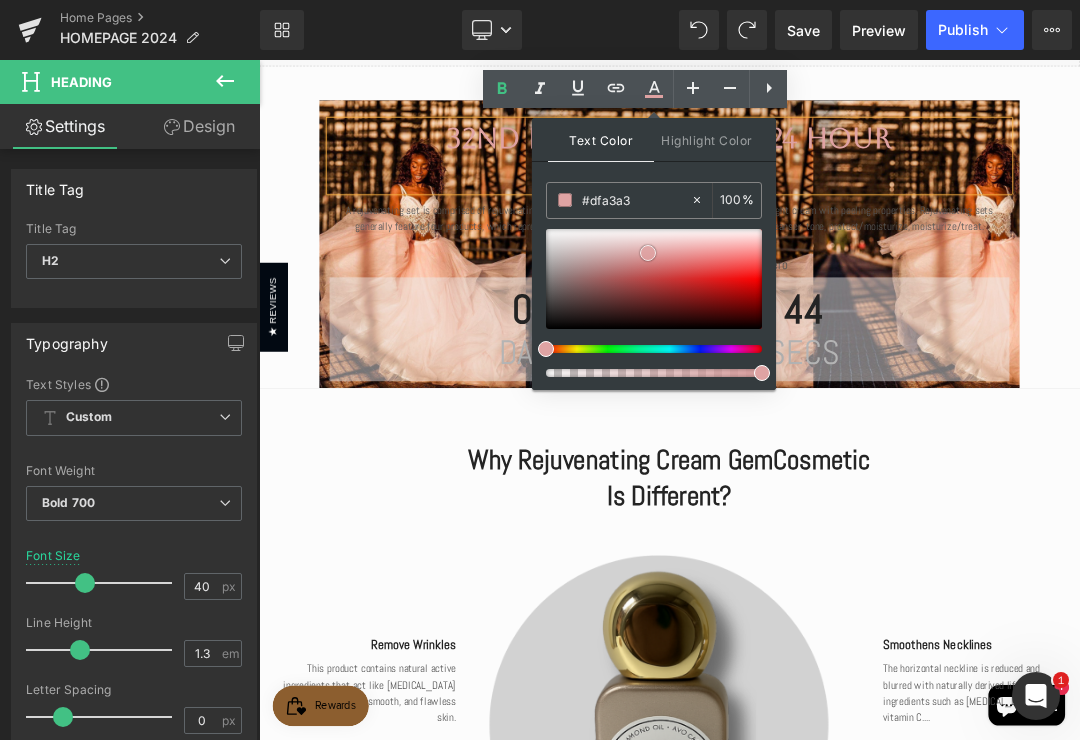 click at bounding box center [654, 279] 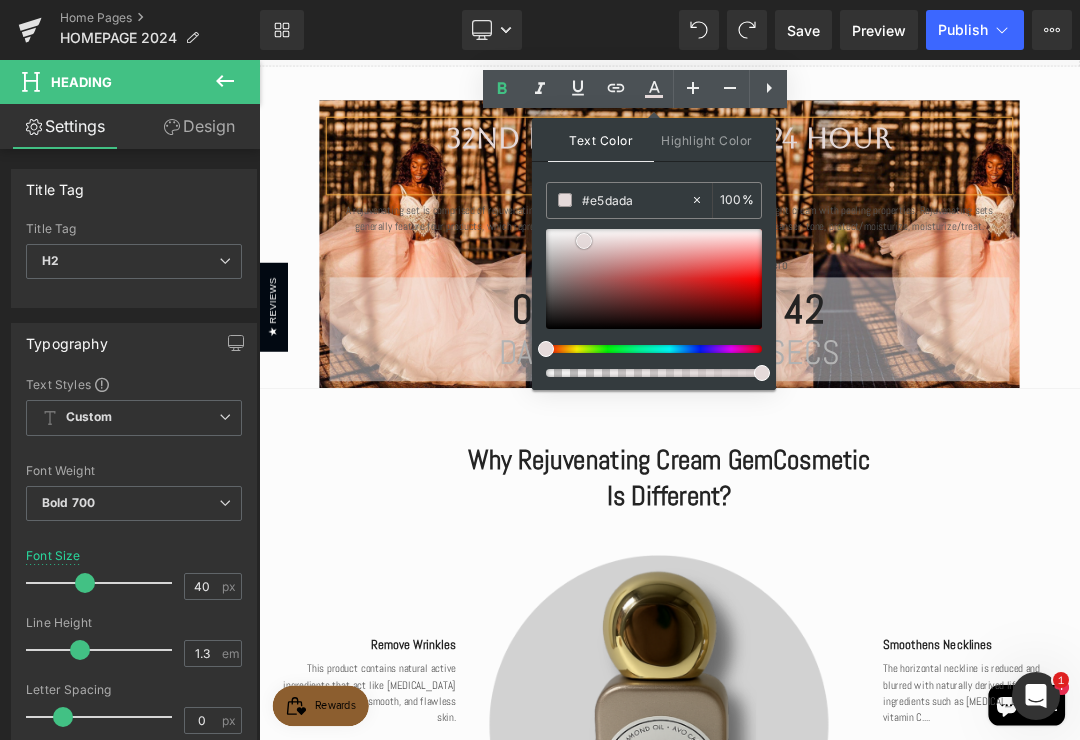 click at bounding box center [654, 279] 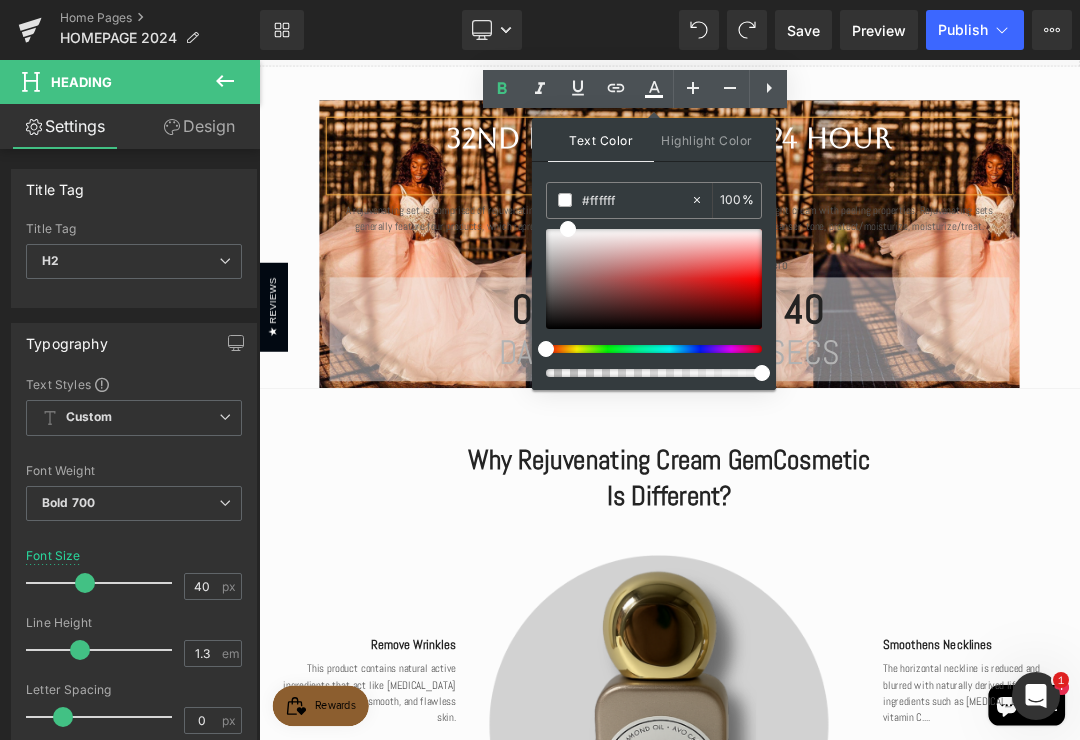 click on "32nd birthday bogo 24 hour only event!" at bounding box center (864, 201) 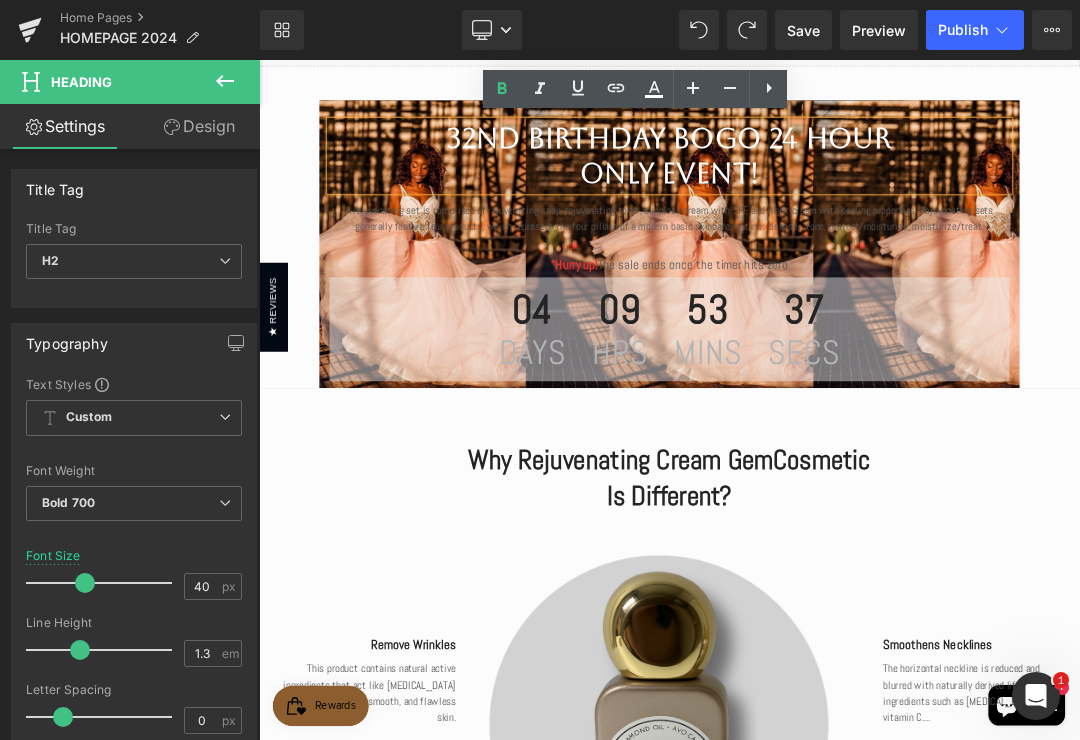 click on "Why Rejuvenating Cream GemCosmetic Is Different? Heading         Row         Image         Remove Wrinkles Text Block         This product contains natural active ingredients that act like snake venom giving you clean, soft, smooth, and flawless skin. Text Block         Lifts Sagging Skin Text Block         Packed to the brim with antioxidants and natural peptides, restore the fullness of the face for a more youthful complexion. Text Block         Smoothens Necklines Text Block         The horizontal neckline is reduced and blurred with naturally derived lifting ingredients such as amino acids, vitamin C.... Text Block         Lightweight Texture Text Block         The texture is ten times more lightweight allowing it to penetrate deeper into the skin for maximum effectiveness. Text Block         Row
JOIN THE WAITLIST Heading         savings  of $44 +  first ! Text Block" at bounding box center (864, 1151) 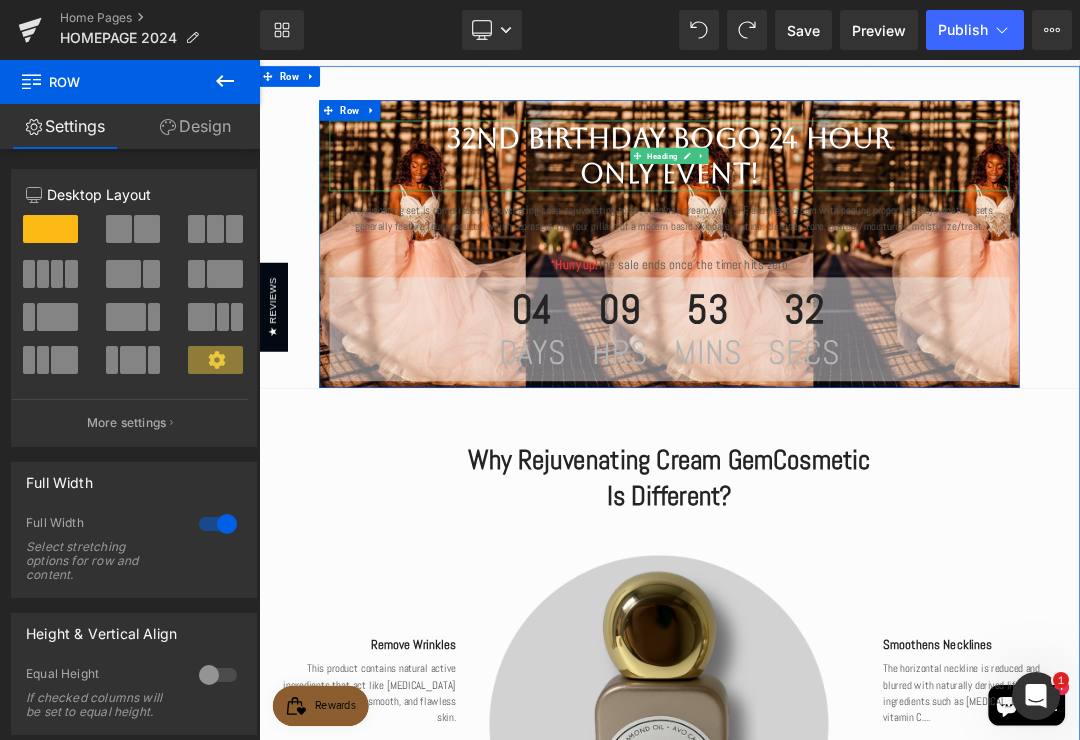 click on "Heading" at bounding box center (853, 201) 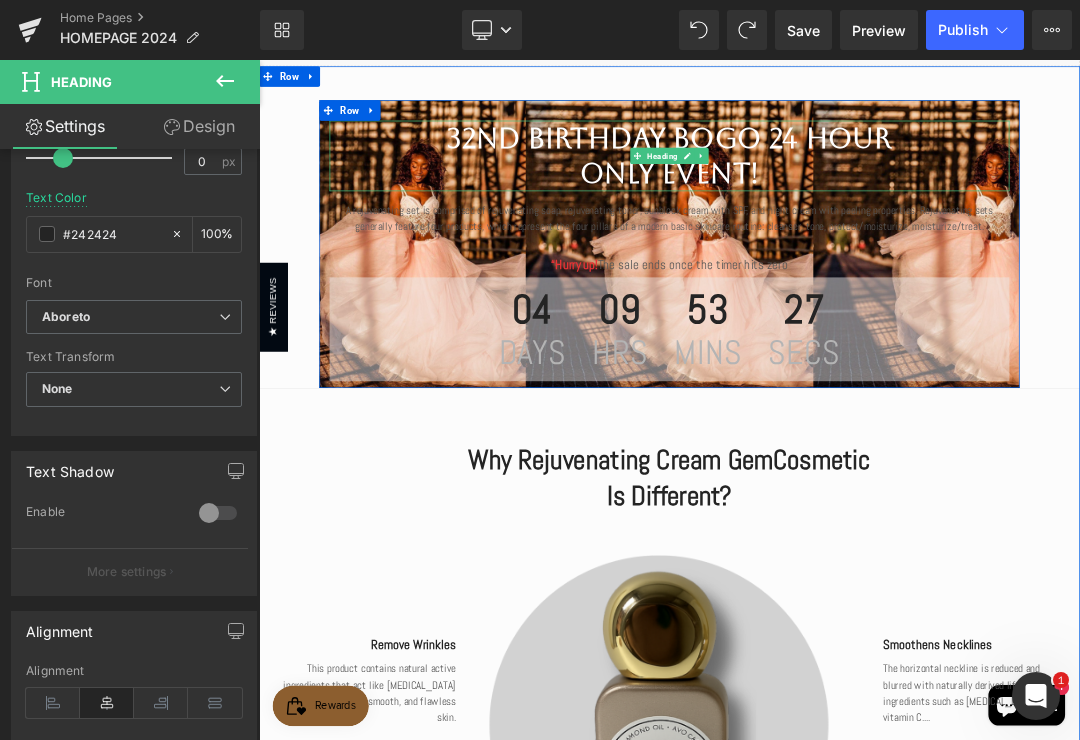 scroll, scrollTop: 583, scrollLeft: 0, axis: vertical 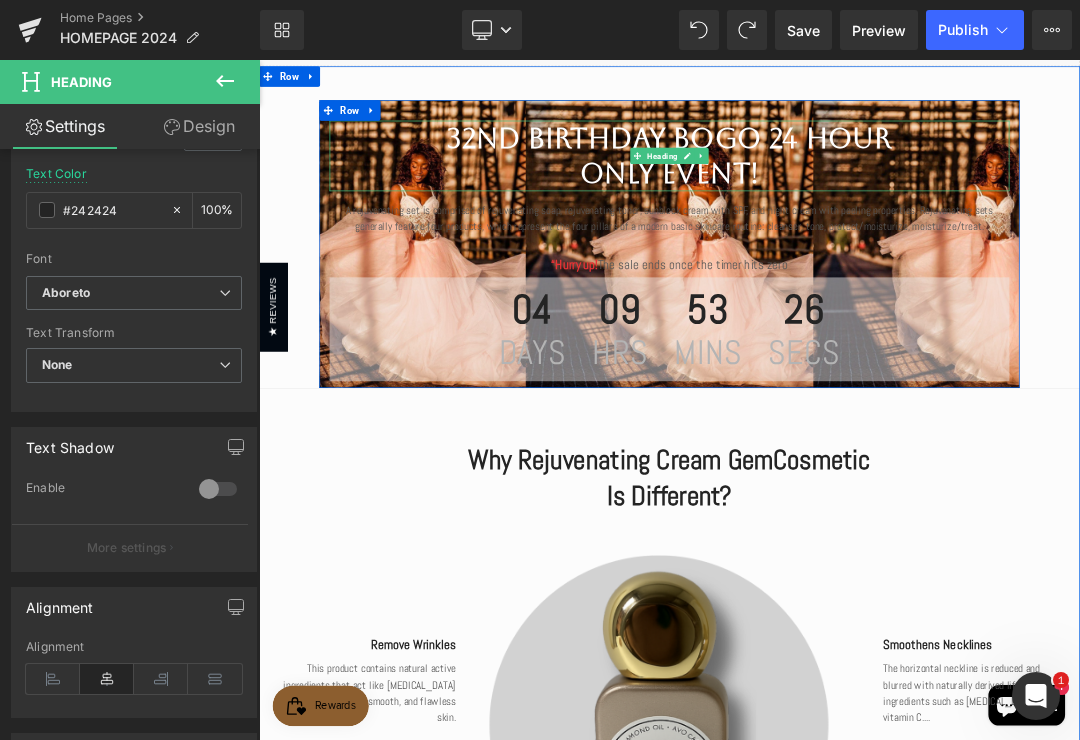 click at bounding box center [218, 489] 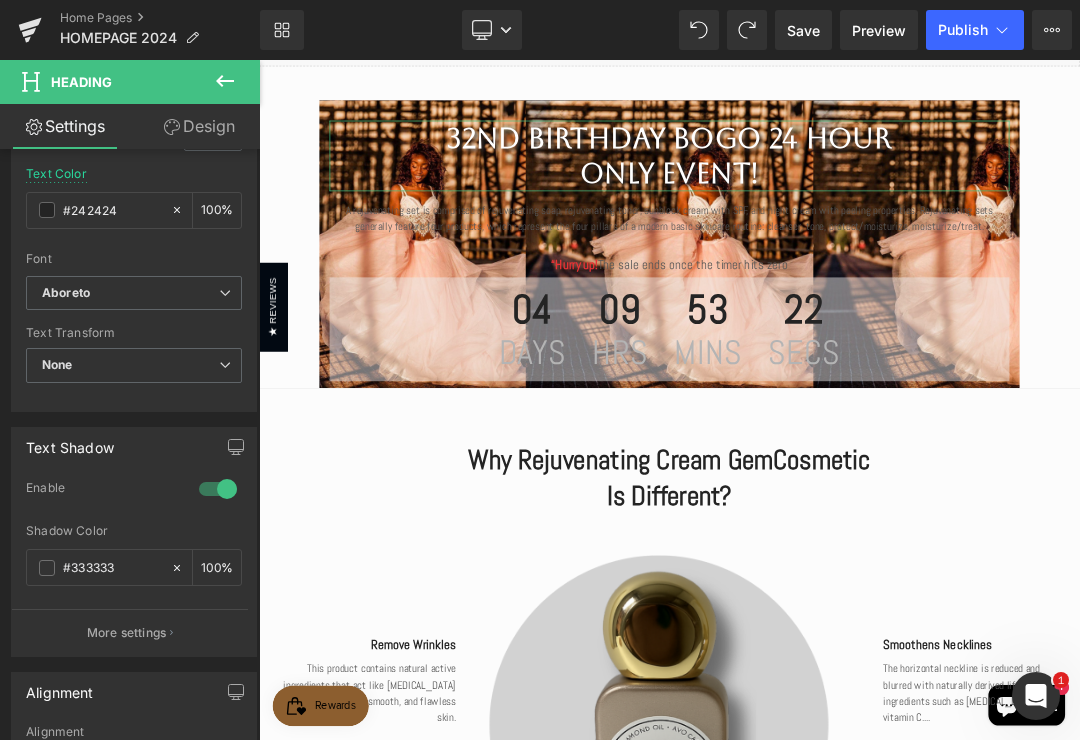 click on "More settings" at bounding box center [127, 633] 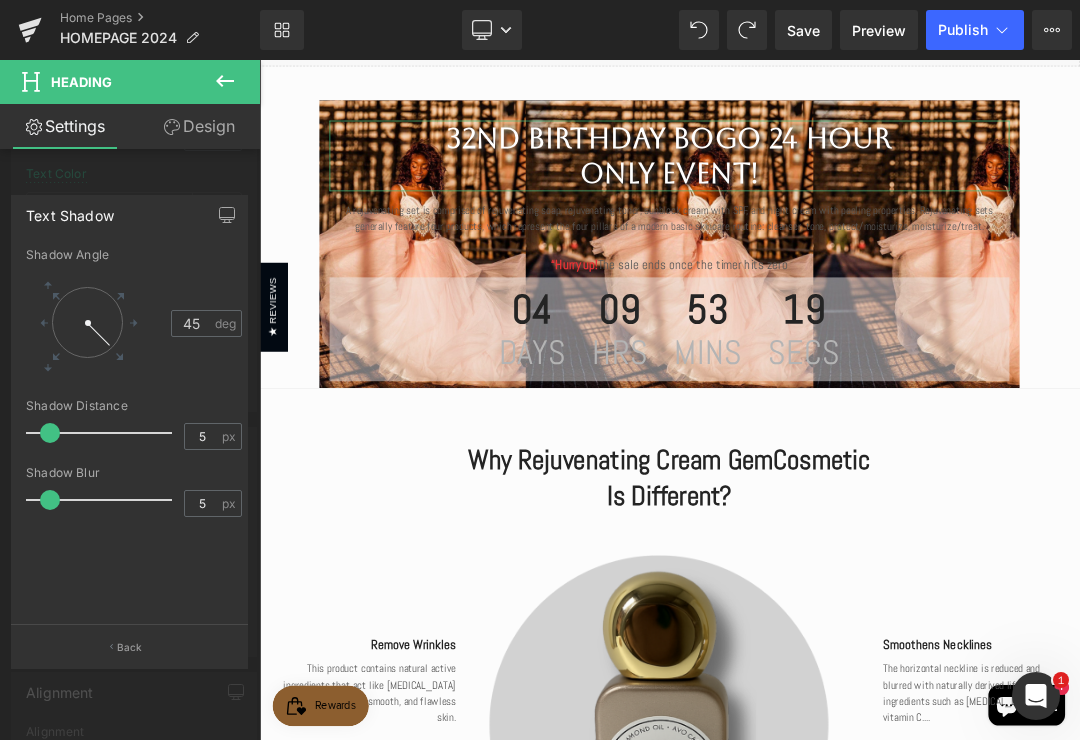 scroll, scrollTop: 582, scrollLeft: 0, axis: vertical 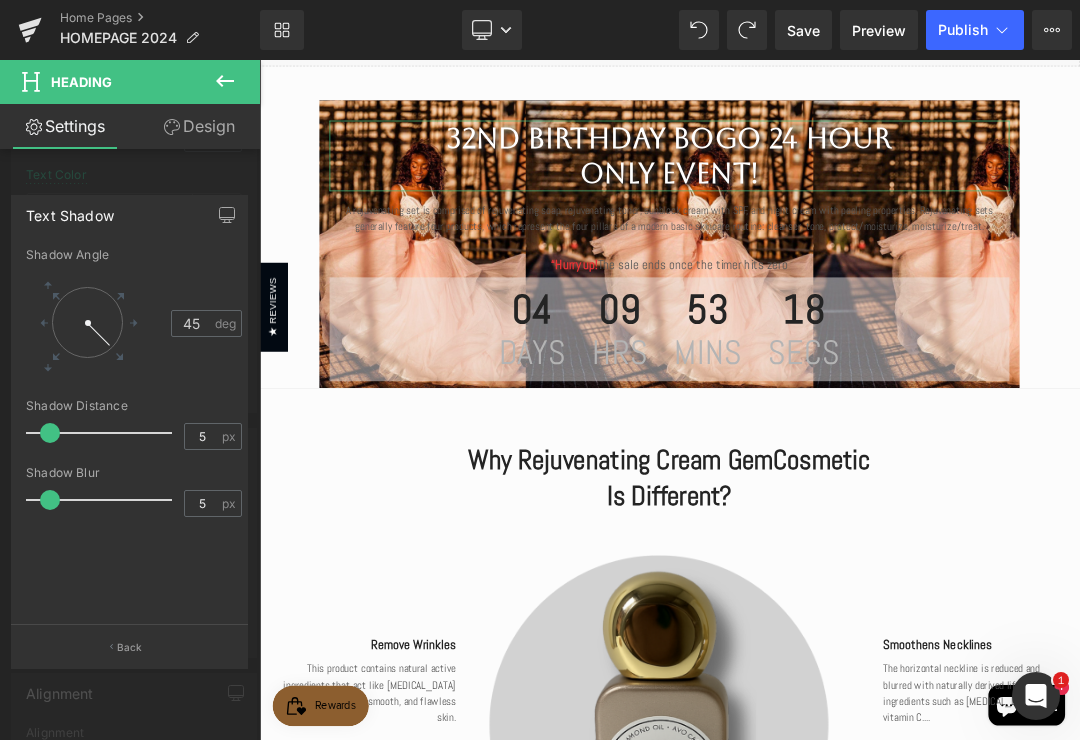 click at bounding box center [50, 433] 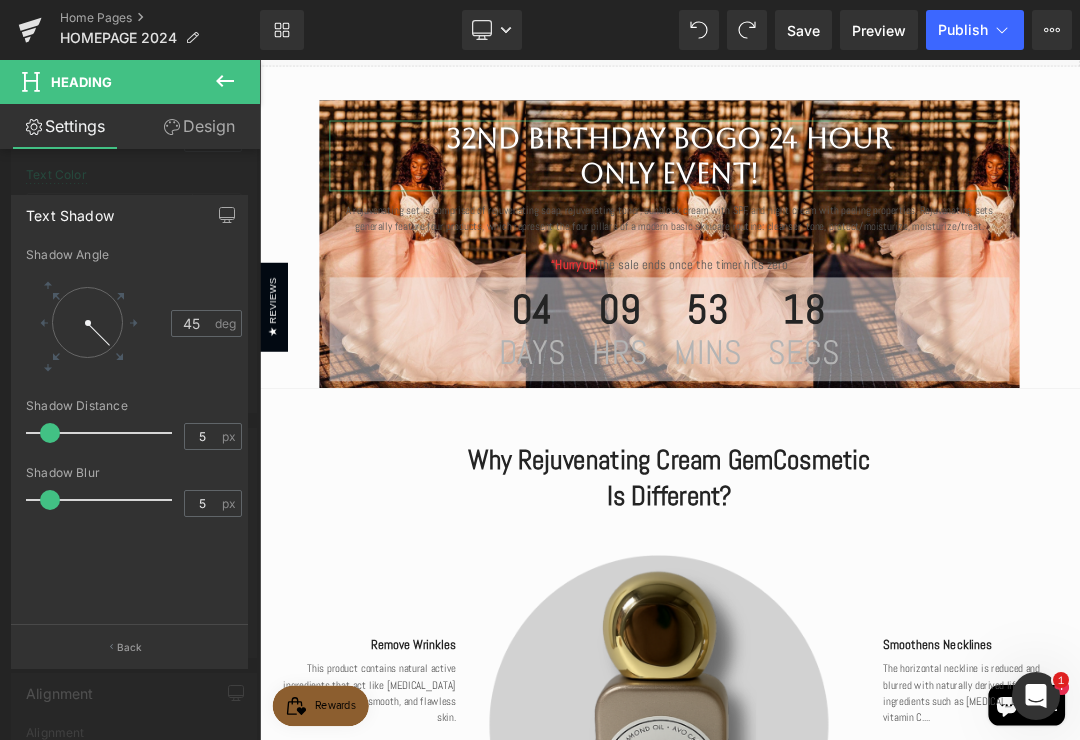 click at bounding box center (104, 433) 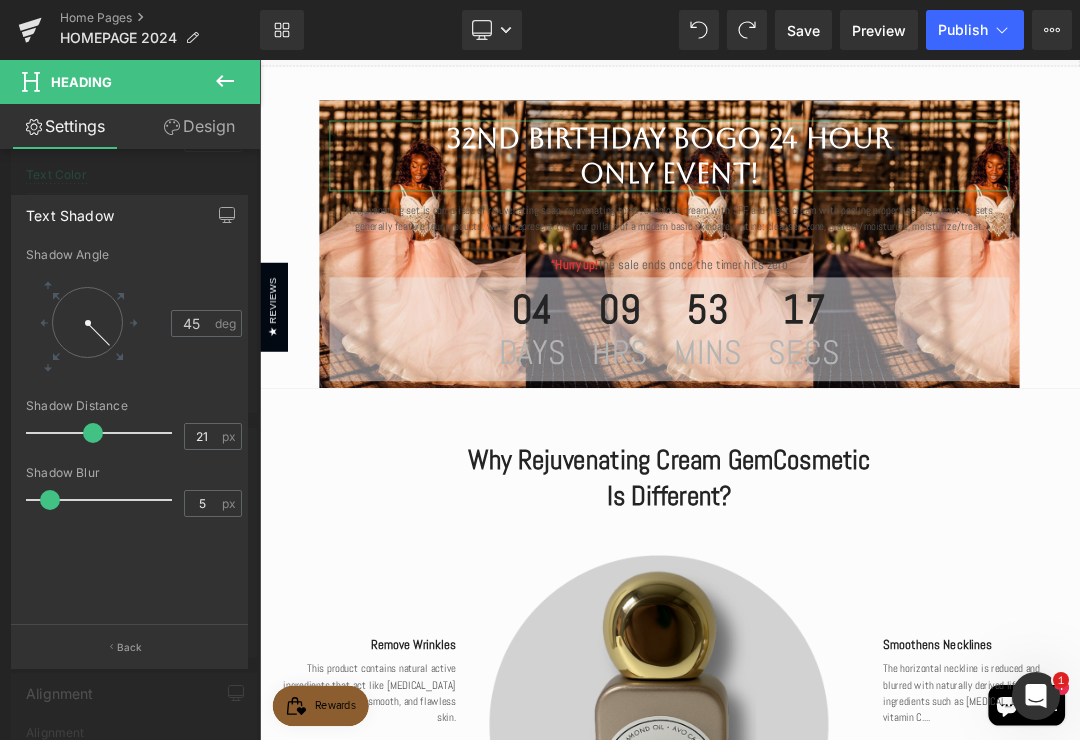 click at bounding box center (104, 433) 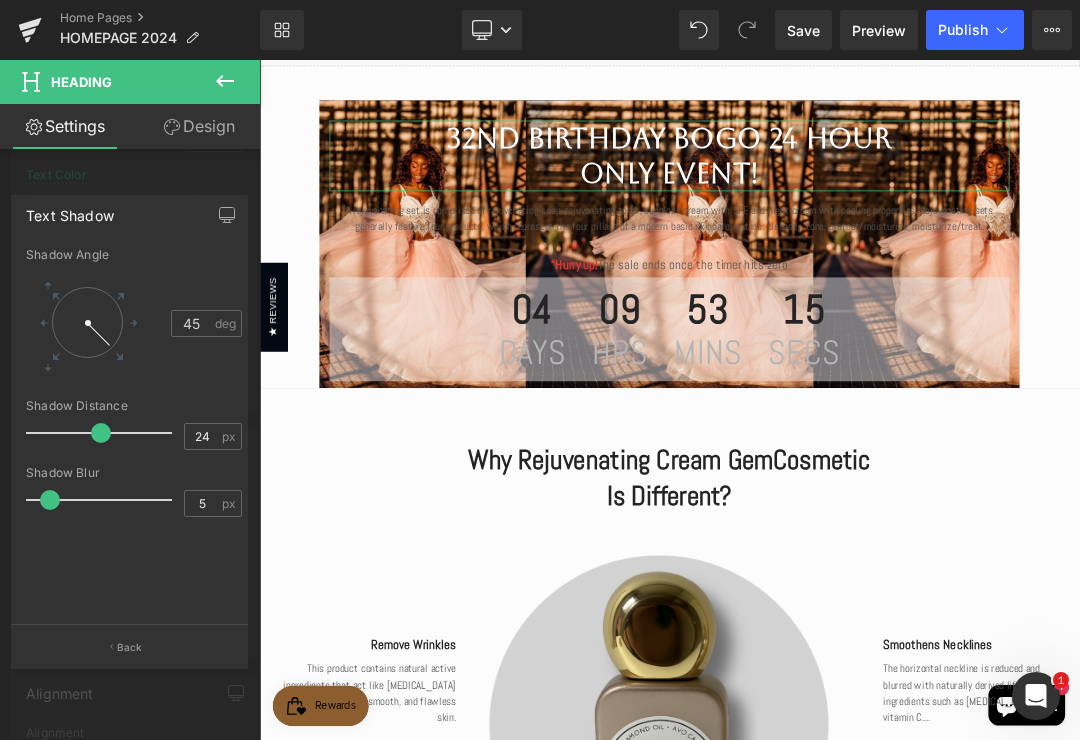 click at bounding box center (104, 433) 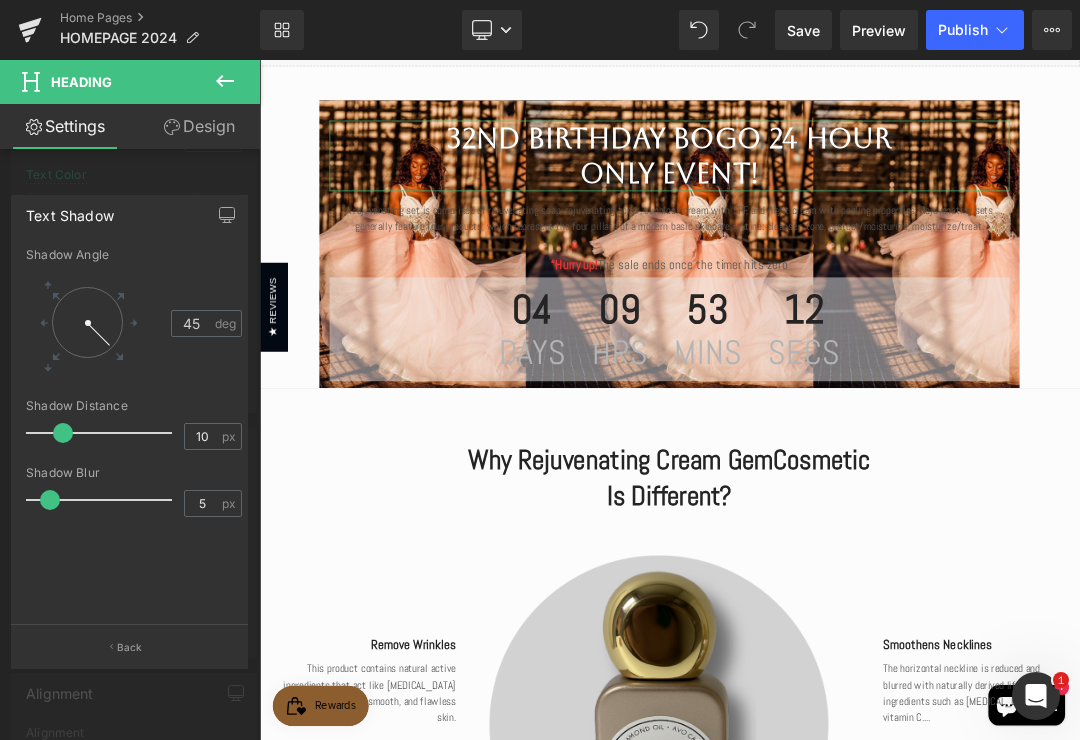 click at bounding box center [104, 433] 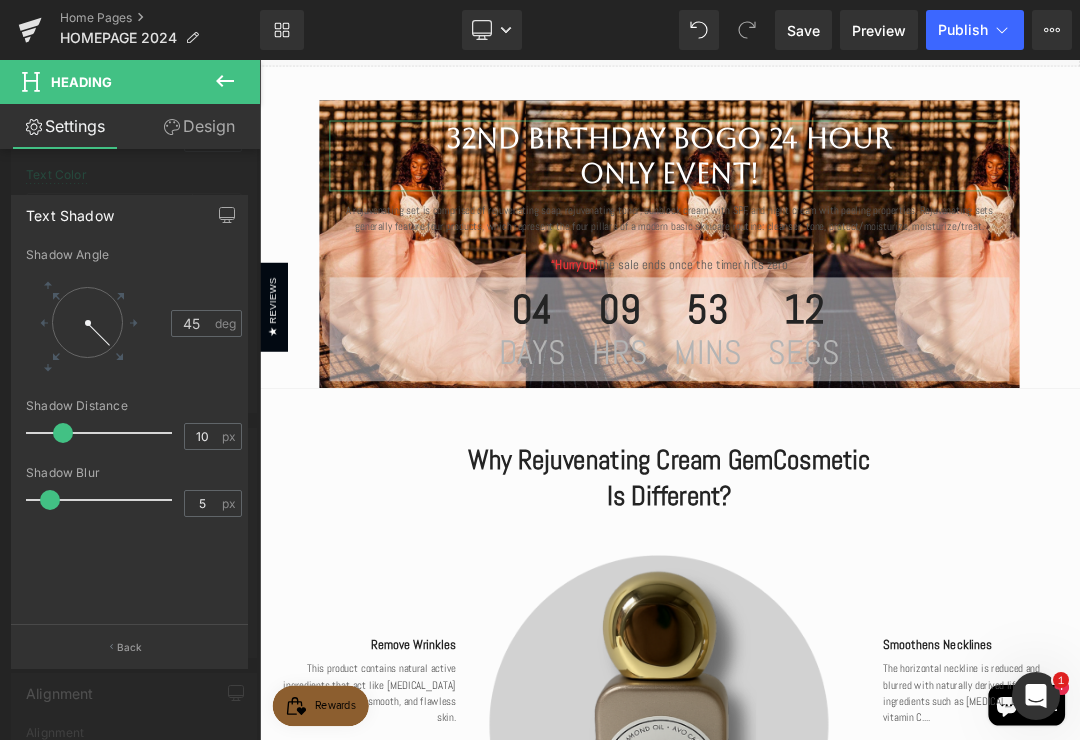 type on "1" 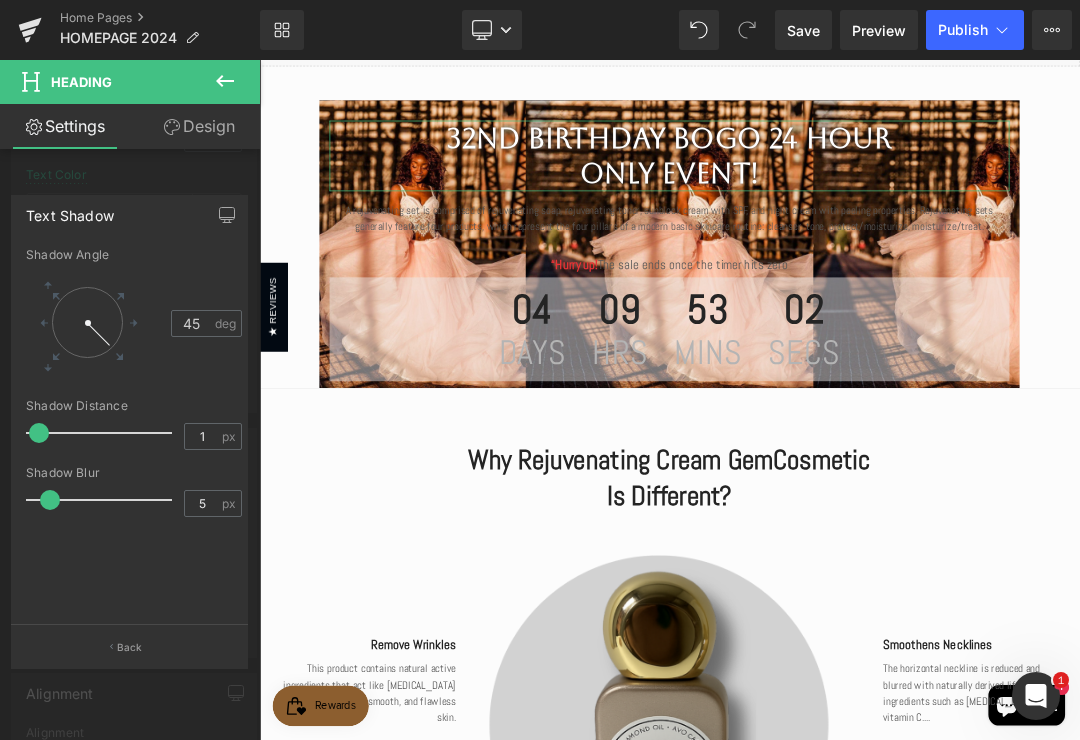 click at bounding box center [104, 500] 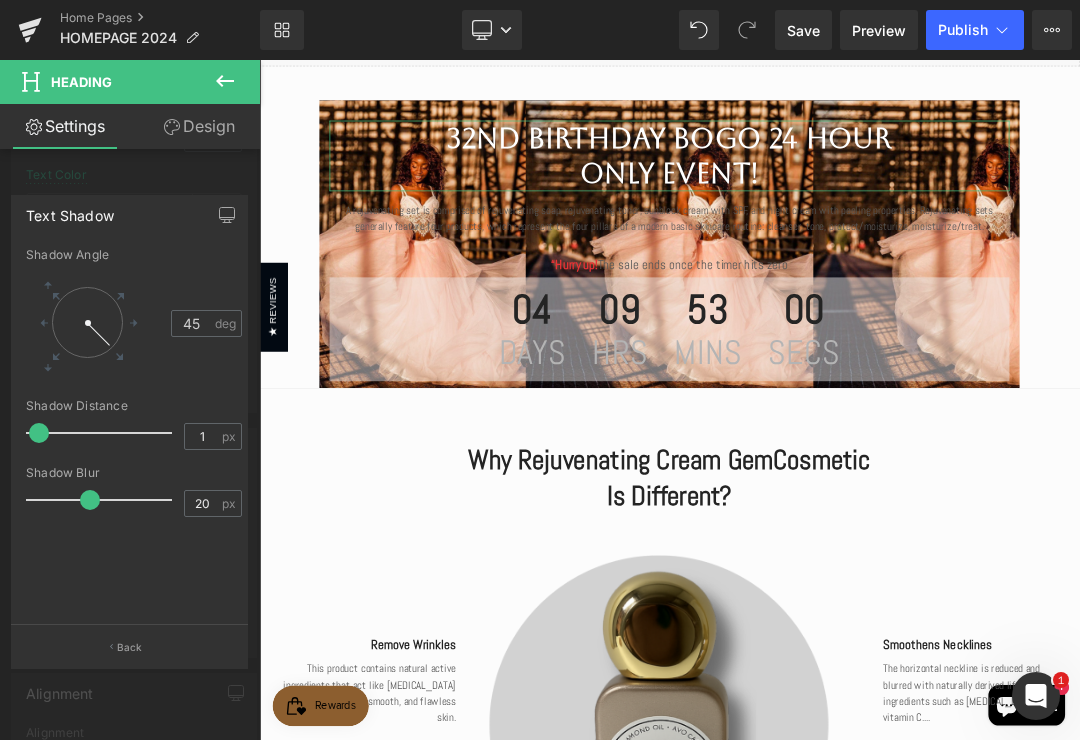 click at bounding box center (104, 500) 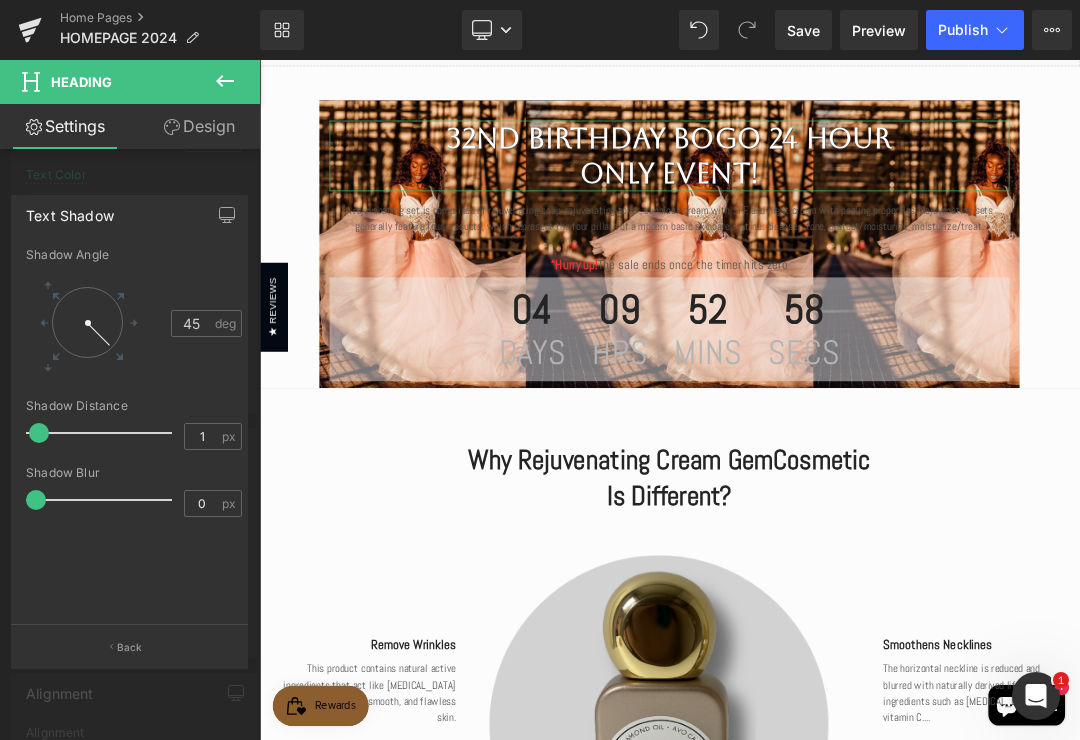 click at bounding box center (104, 500) 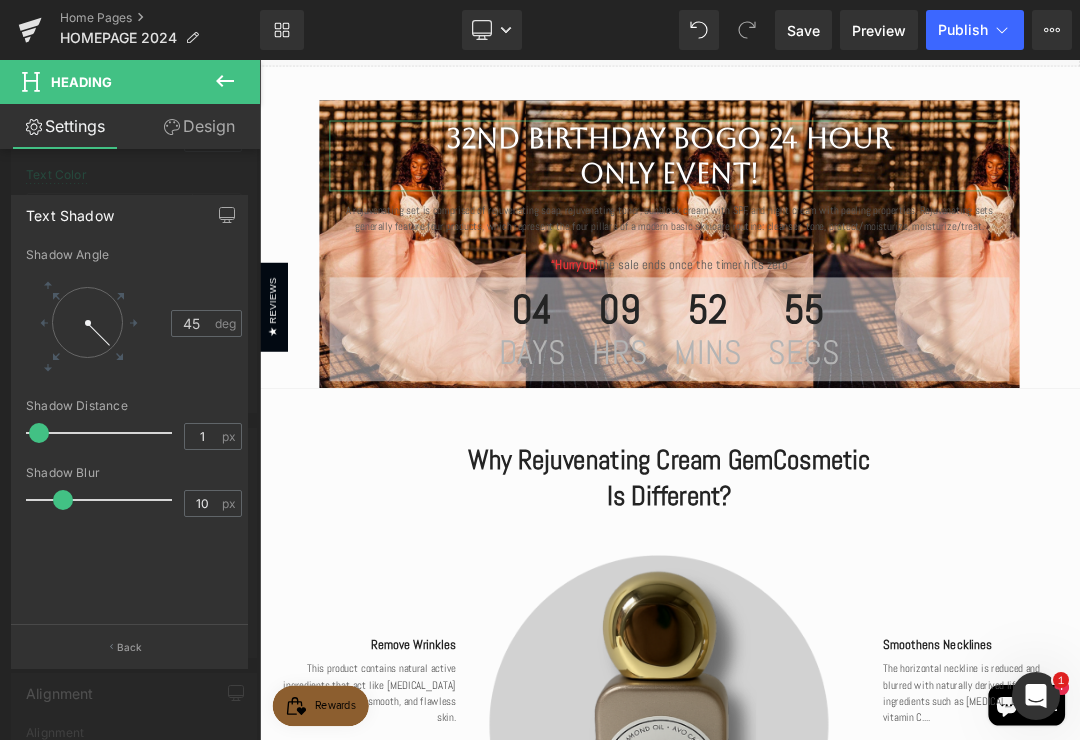 click at bounding box center [104, 500] 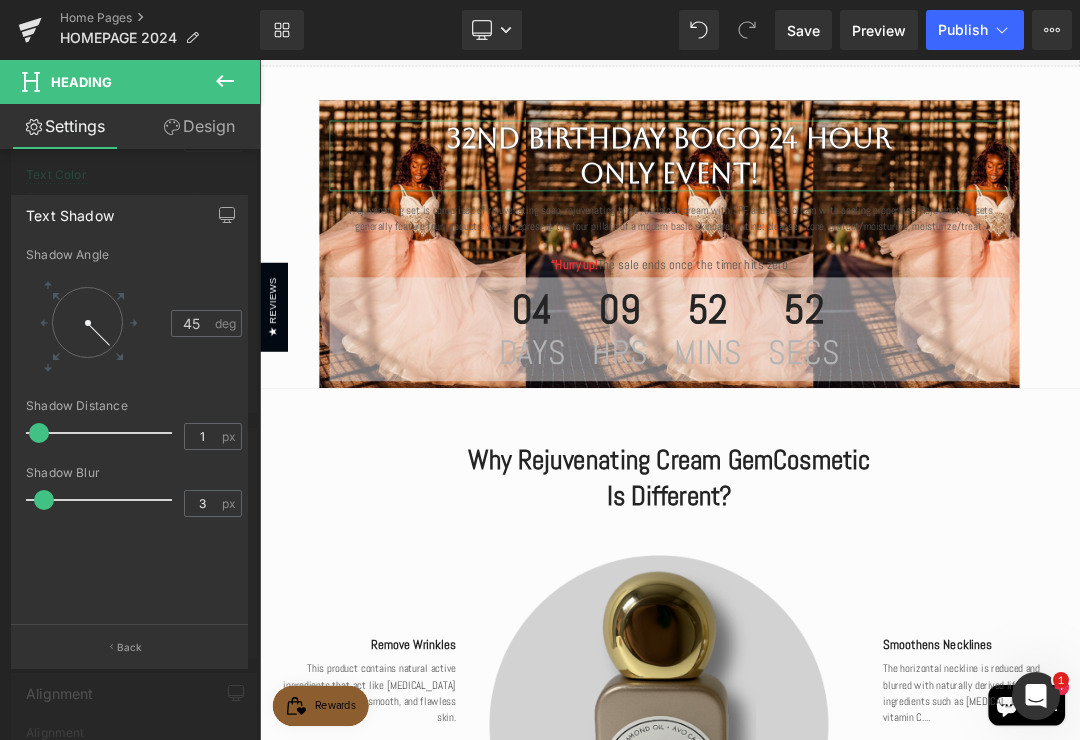 click on "Back" at bounding box center (129, 646) 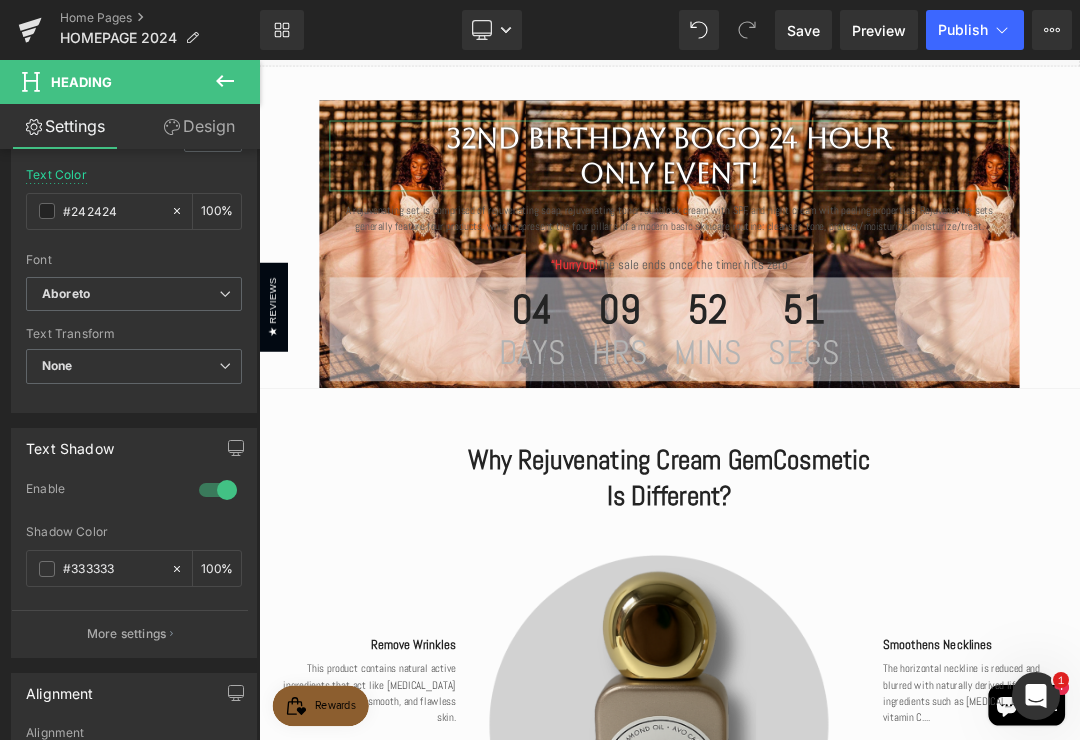 click at bounding box center (47, 211) 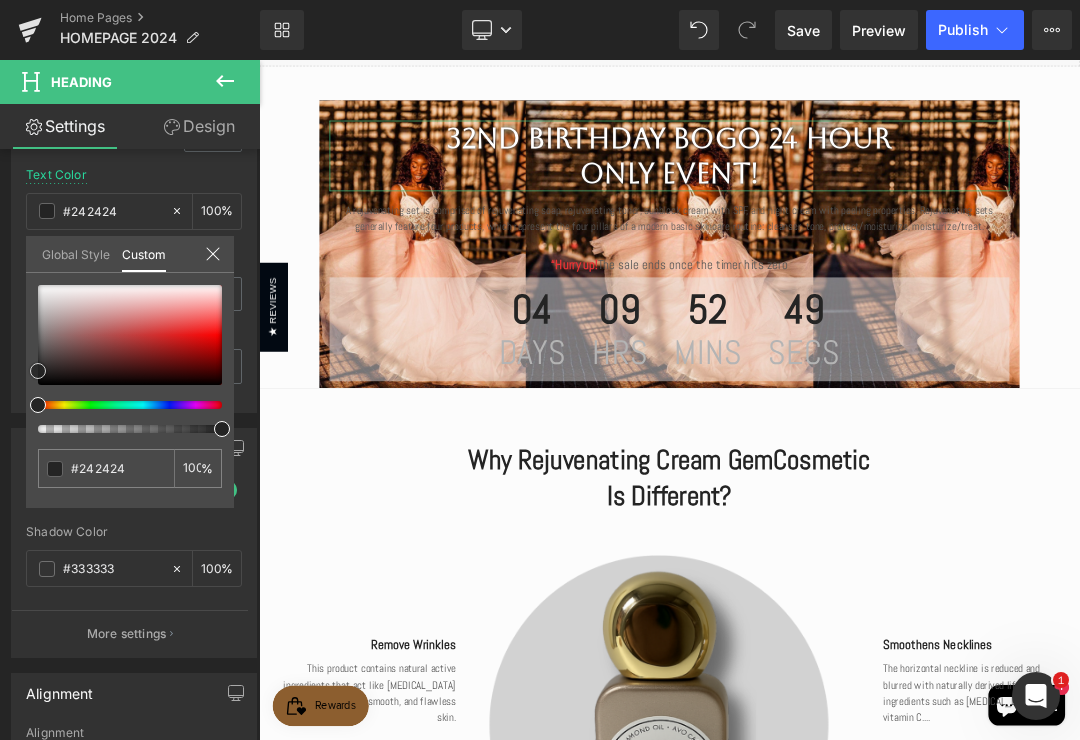 click at bounding box center [130, 335] 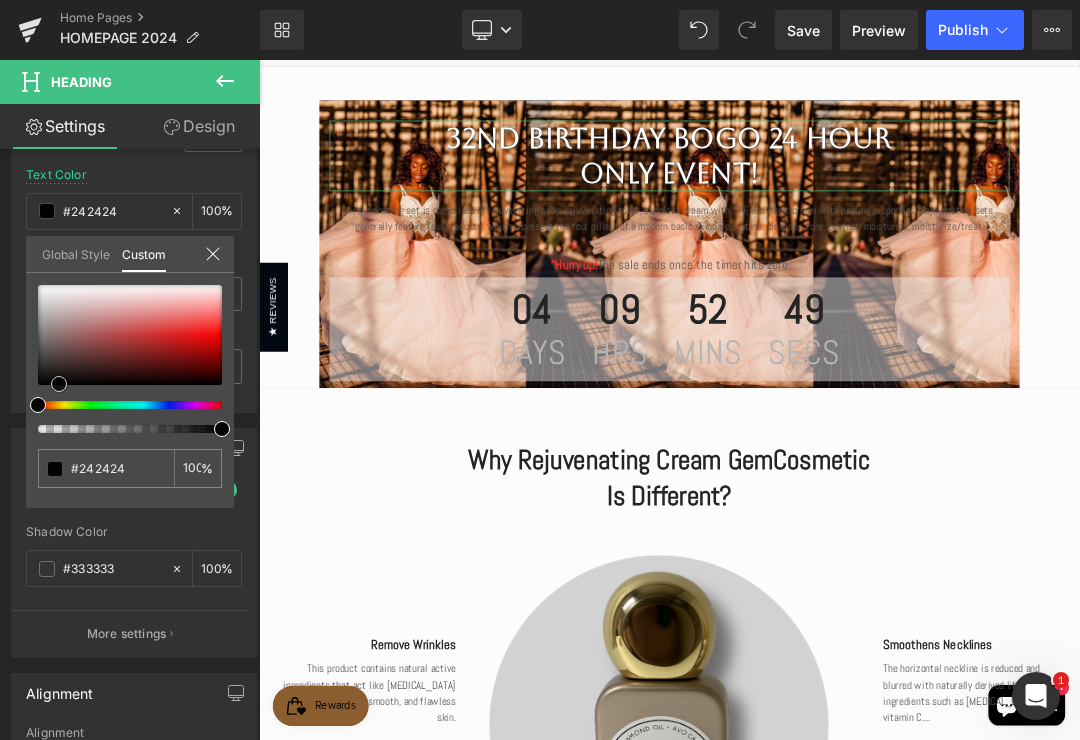 type on "#020202" 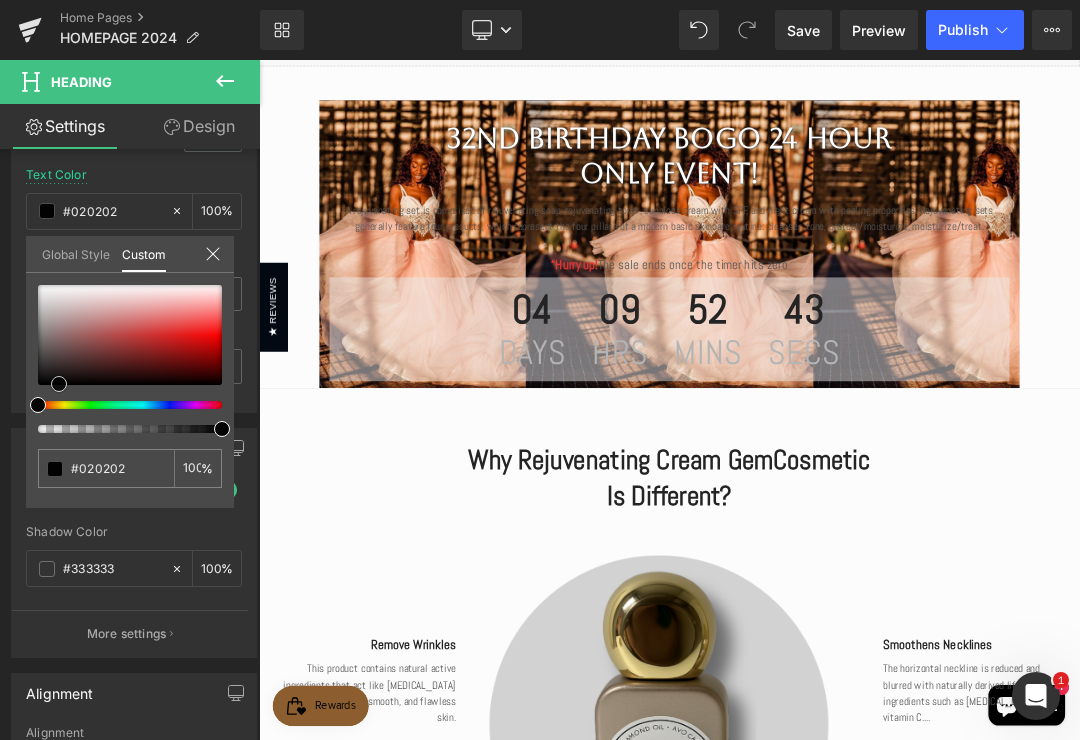 click at bounding box center [864, 561] 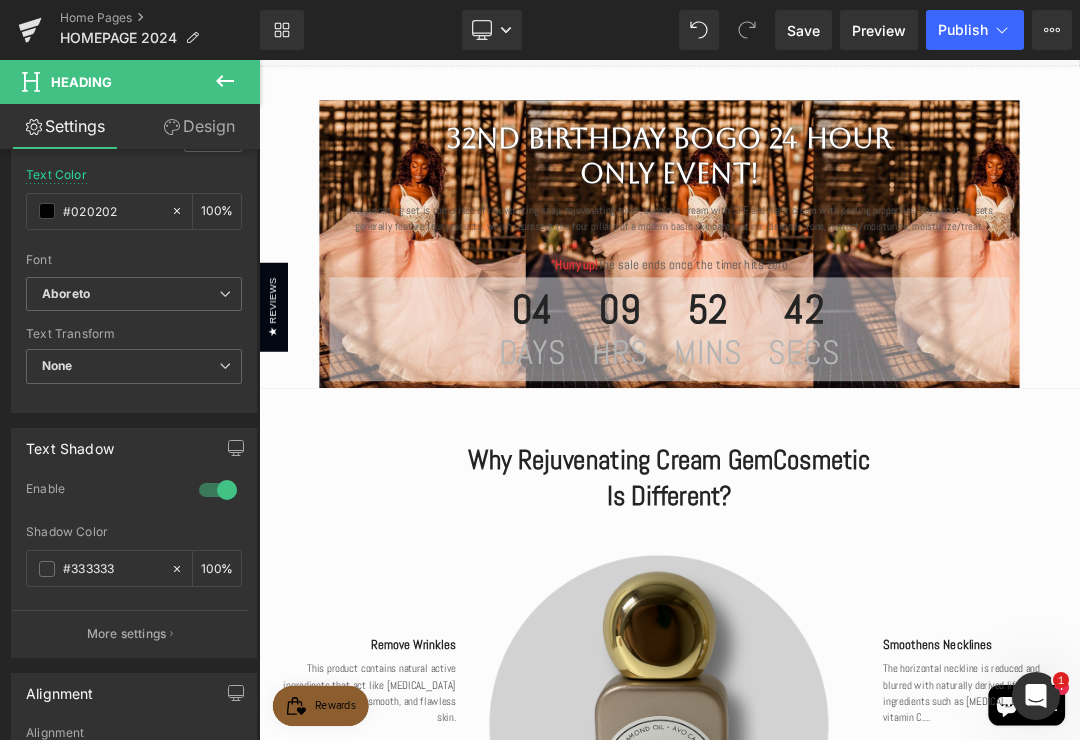 click on "A rejuvenating set is comprised of rejuvenating soap, rejuvenating toner, sunblock cream with SPF, and night cream with peeling properties. Rejuvenating sets generally feature four products, which represent the four pillars of a modern basic skincare routine: cleanser, tone, protect/moisturize, moisturize/treat." at bounding box center (864, 293) 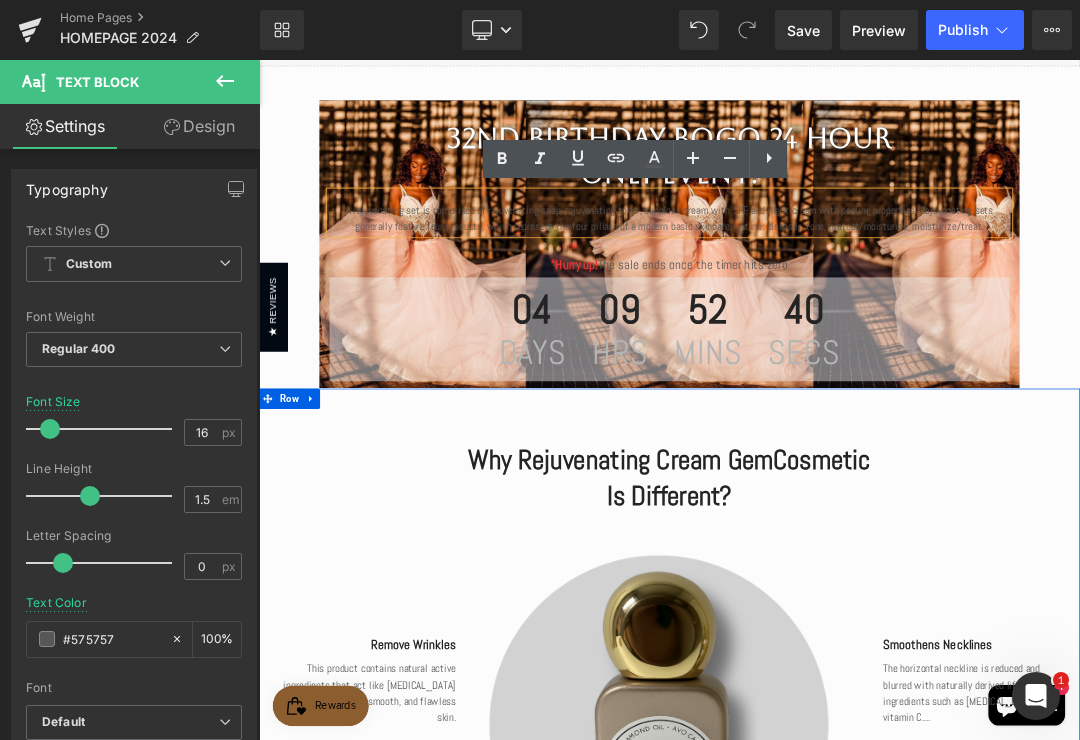 click on "Why Rejuvenating Cream GemCosmetic Is Different? Heading         Row         Image         Remove Wrinkles Text Block         This product contains natural active ingredients that act like snake venom giving you clean, soft, smooth, and flawless skin. Text Block         Lifts Sagging Skin Text Block         Packed to the brim with antioxidants and natural peptides, restore the fullness of the face for a more youthful complexion. Text Block         Smoothens Necklines Text Block         The horizontal neckline is reduced and blurred with naturally derived lifting ingredients such as amino acids, vitamin C.... Text Block         Lightweight Texture Text Block         The texture is ten times more lightweight allowing it to penetrate deeper into the skin for maximum effectiveness. Text Block         Row
JOIN THE WAITLIST Heading         savings  of $44 +  first ! Text Block" at bounding box center [864, 1157] 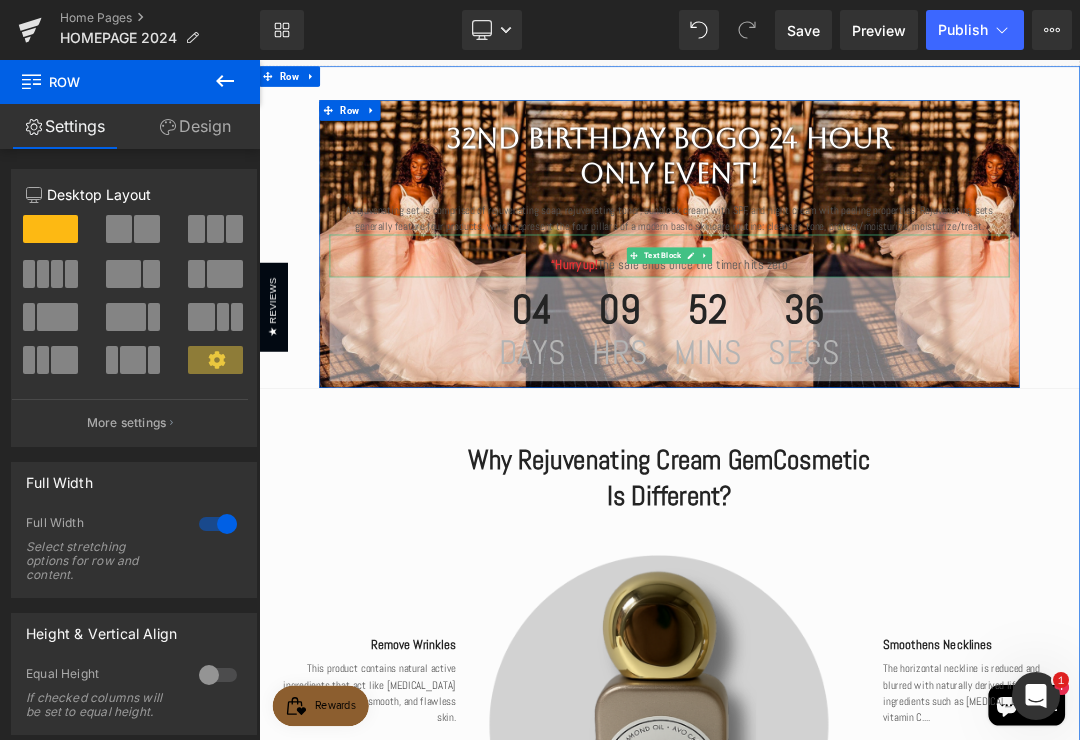click on "“Hurry up!  The sale ends once the timer hits zero" at bounding box center (864, 361) 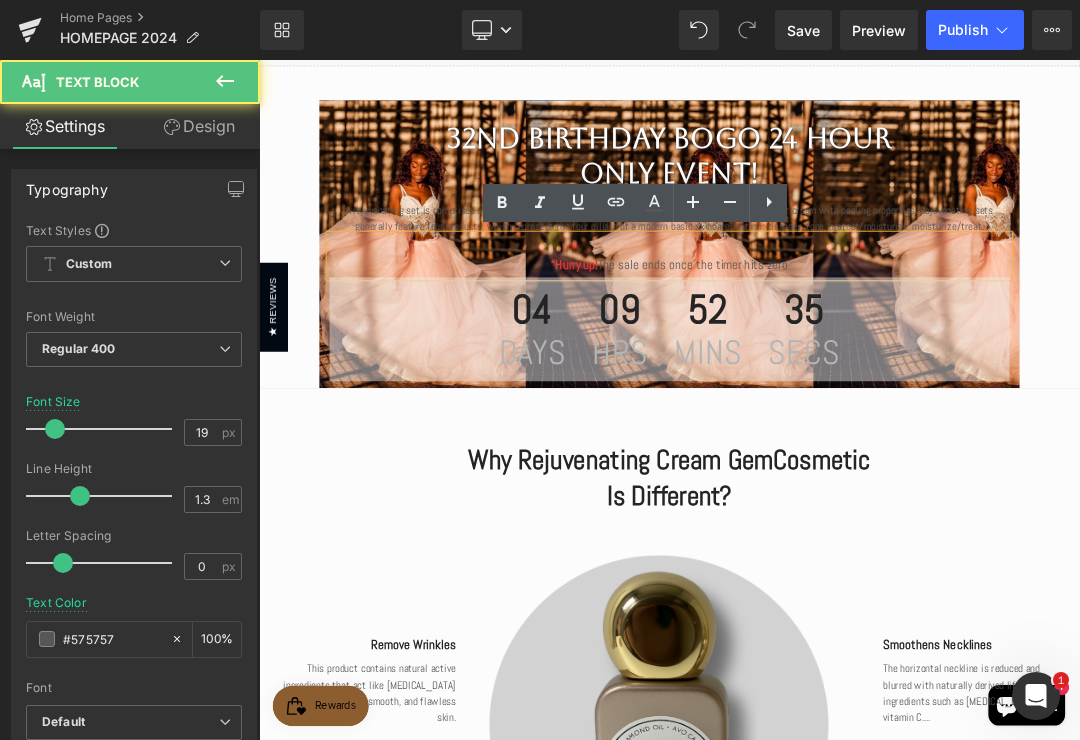 click on "“Hurry up!  The sale ends once the timer hits zero" at bounding box center (864, 361) 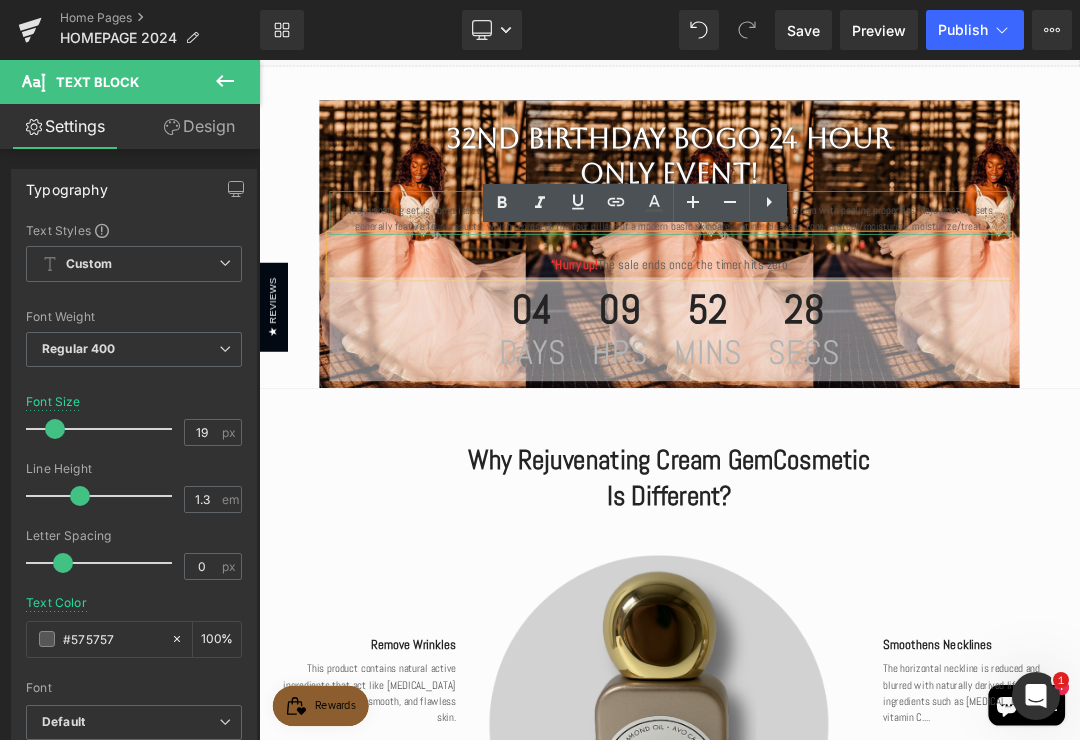 click on "Why Rejuvenating Cream GemCosmetic Is Different? Heading         Row         Image         Remove Wrinkles Text Block         This product contains natural active ingredients that act like snake venom giving you clean, soft, smooth, and flawless skin. Text Block         Lifts Sagging Skin Text Block         Packed to the brim with antioxidants and natural peptides, restore the fullness of the face for a more youthful complexion. Text Block         Smoothens Necklines Text Block         The horizontal neckline is reduced and blurred with naturally derived lifting ingredients such as amino acids, vitamin C.... Text Block         Lightweight Texture Text Block         The texture is ten times more lightweight allowing it to penetrate deeper into the skin for maximum effectiveness. Text Block         Row
JOIN THE WAITLIST Heading         savings  of $44 +  first ! Text Block" at bounding box center (864, 1157) 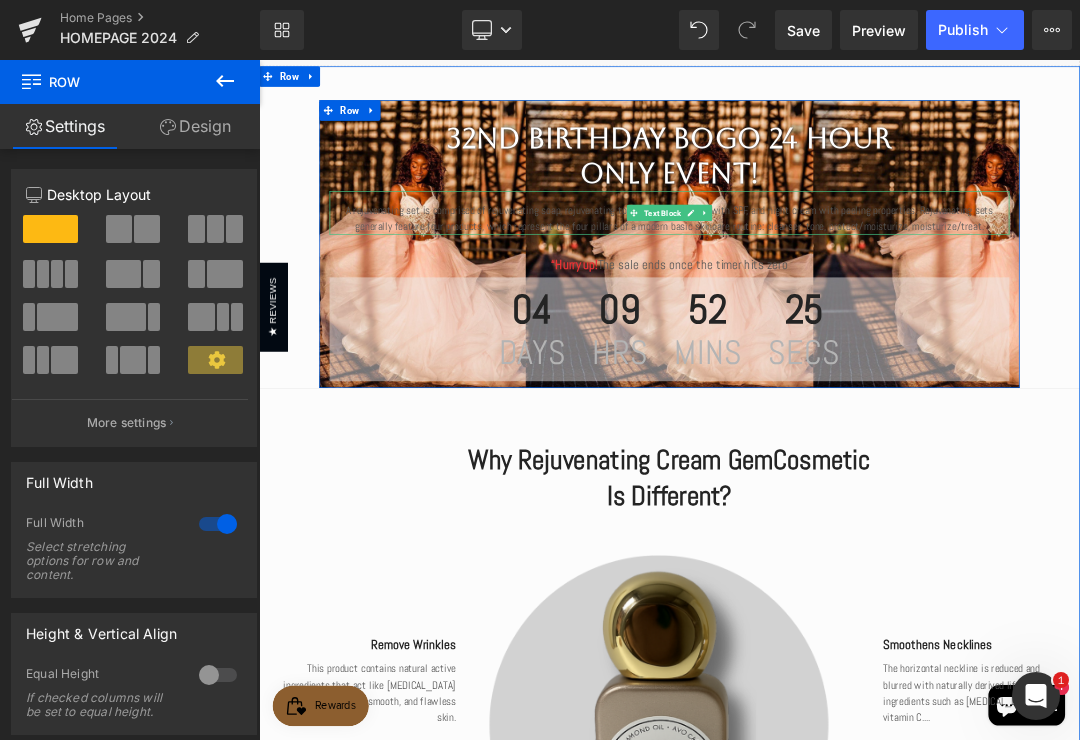 click on "A rejuvenating set is comprised of rejuvenating soap, rejuvenating toner, sunblock cream with SPF, and night cream with peeling properties. Rejuvenating sets generally feature four products, which represent the four pillars of a modern basic skincare routine: cleanser, tone, protect/moisturize, moisturize/treat." at bounding box center [864, 293] 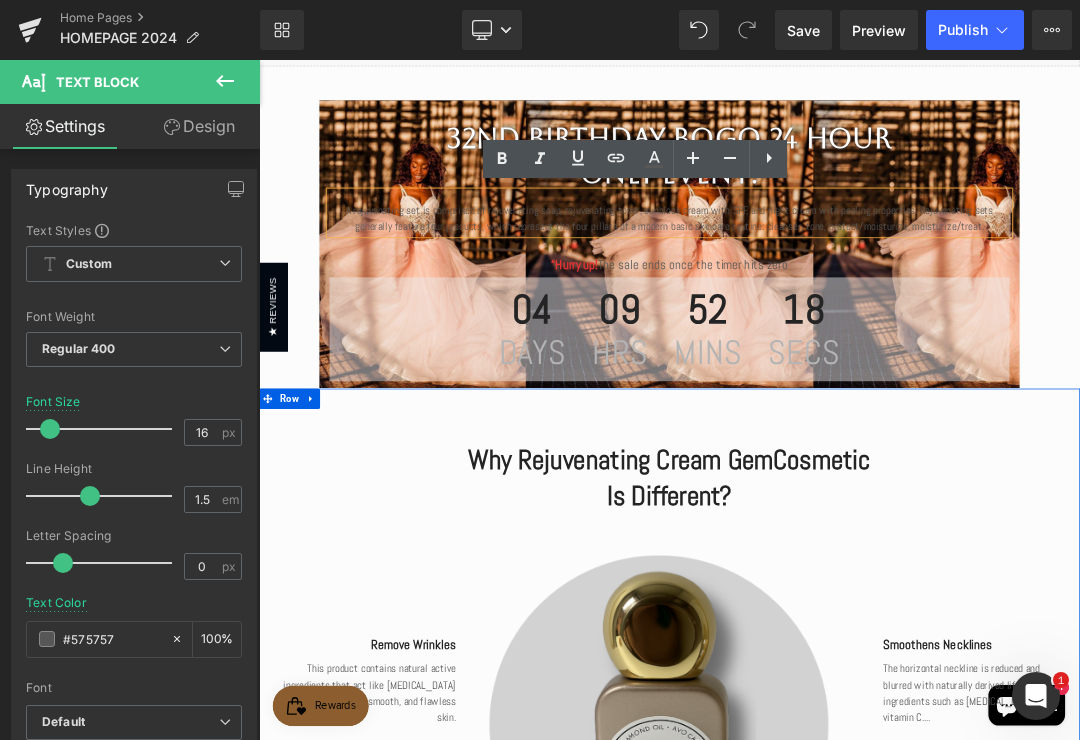 click on "Why Rejuvenating Cream GemCosmetic Is Different? Heading         Row         Image         Remove Wrinkles Text Block         This product contains natural active ingredients that act like snake venom giving you clean, soft, smooth, and flawless skin. Text Block         Lifts Sagging Skin Text Block         Packed to the brim with antioxidants and natural peptides, restore the fullness of the face for a more youthful complexion. Text Block         Smoothens Necklines Text Block         The horizontal neckline is reduced and blurred with naturally derived lifting ingredients such as amino acids, vitamin C.... Text Block         Lightweight Texture Text Block         The texture is ten times more lightweight allowing it to penetrate deeper into the skin for maximum effectiveness. Text Block         Row
JOIN THE WAITLIST Heading         savings  of $44 +  first ! Text Block" at bounding box center [864, 1157] 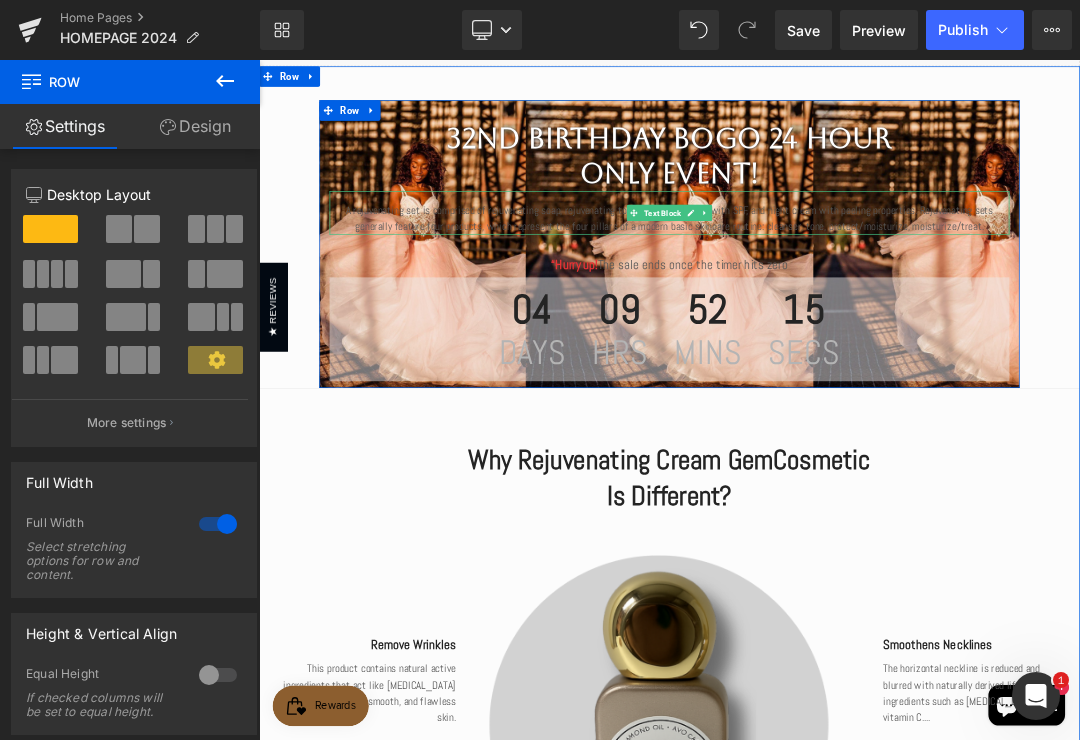 click 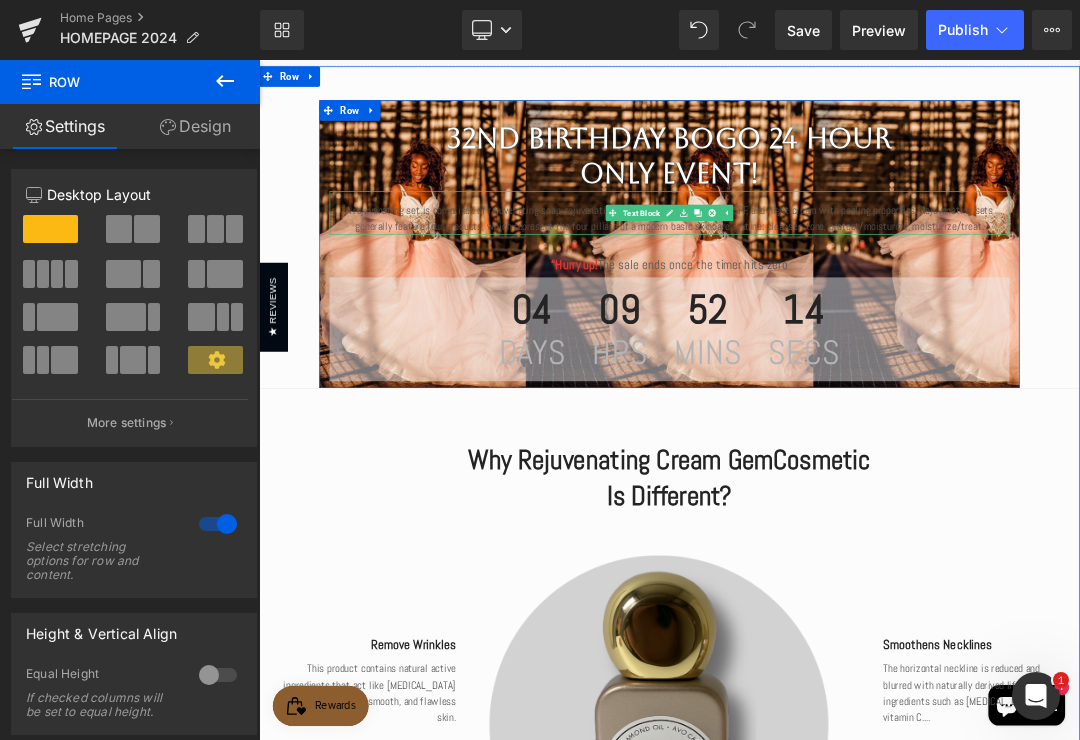click at bounding box center [906, 285] 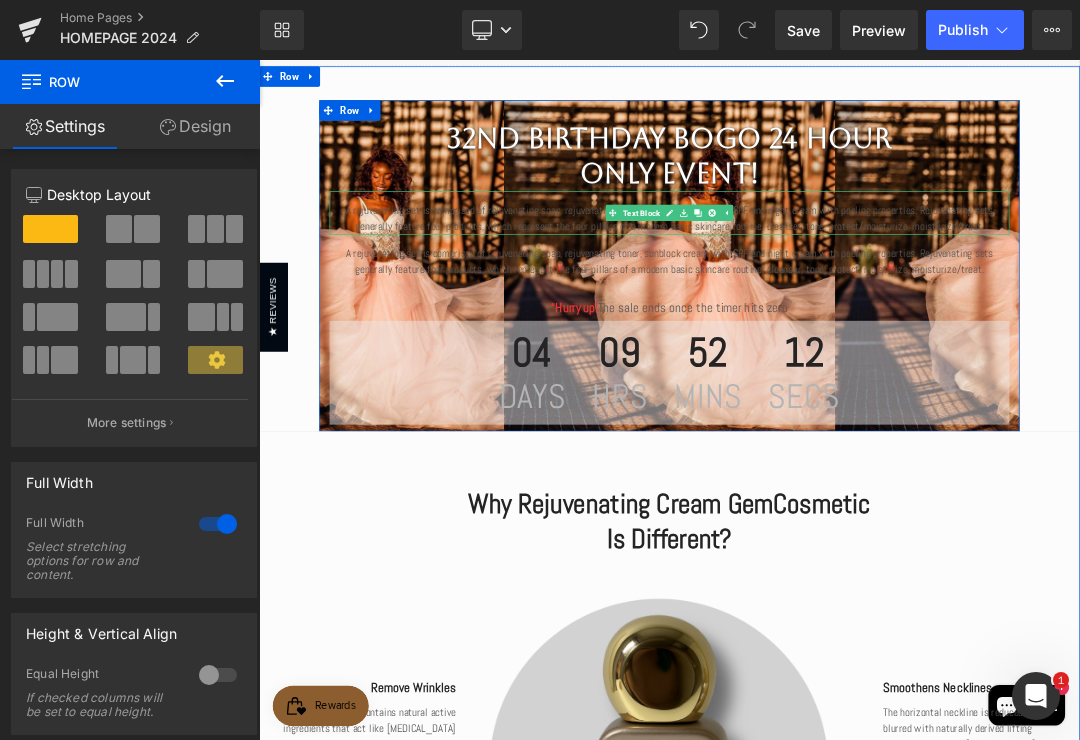 click at bounding box center (926, 285) 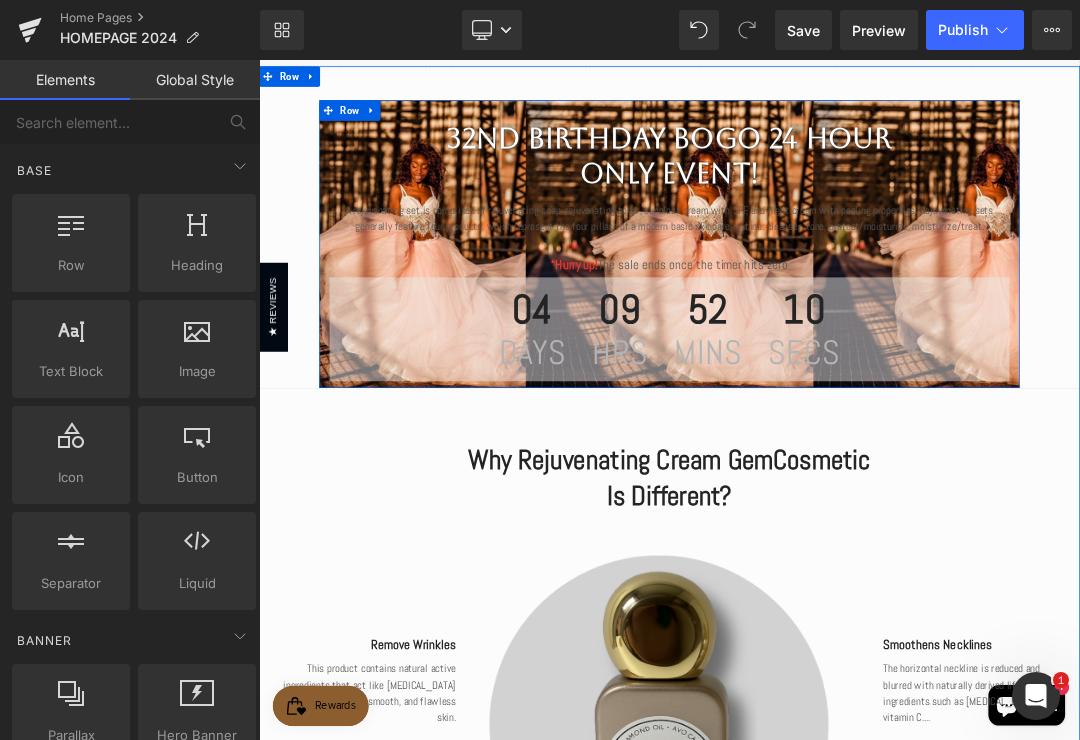 click on "A rejuvenating set is comprised of rejuvenating soap, rejuvenating toner, sunblock cream with SPF, and night cream with peeling properties. Rejuvenating sets generally feature four products, which represent the four pillars of a modern basic skincare routine: cleanser, tone, protect/moisturize, moisturize/treat." at bounding box center (864, 293) 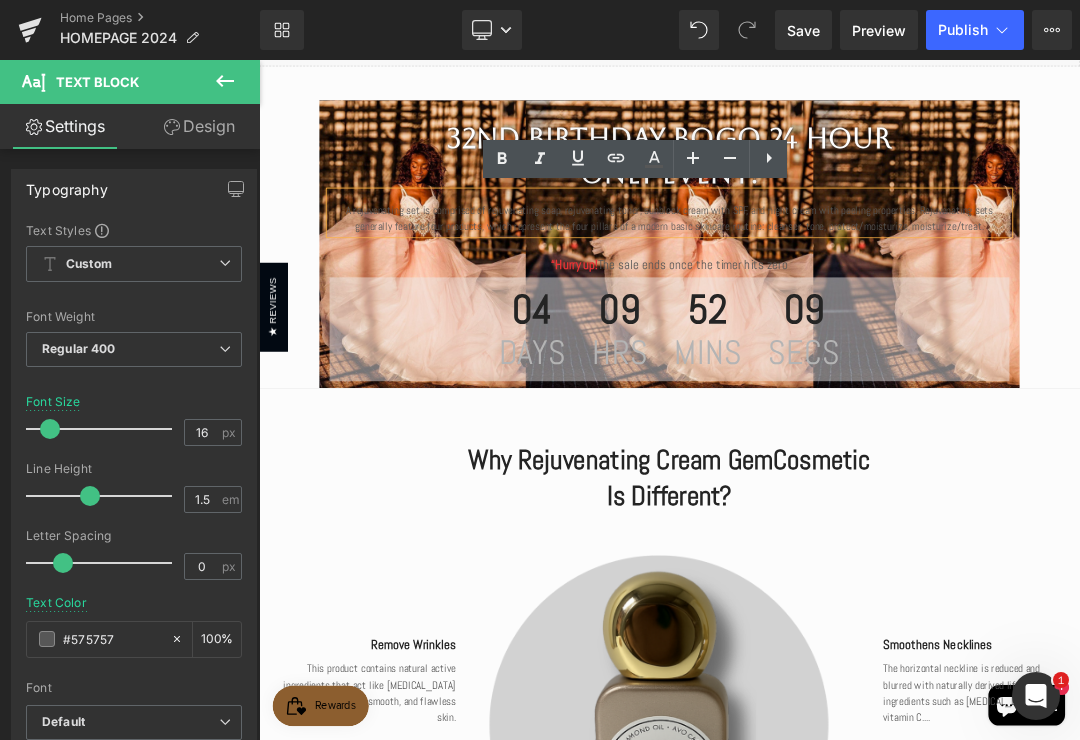 click on "Why Rejuvenating Cream GemCosmetic Is Different? Heading         Row         Image         Remove Wrinkles Text Block         This product contains natural active ingredients that act like snake venom giving you clean, soft, smooth, and flawless skin. Text Block         Lifts Sagging Skin Text Block         Packed to the brim with antioxidants and natural peptides, restore the fullness of the face for a more youthful complexion. Text Block         Smoothens Necklines Text Block         The horizontal neckline is reduced and blurred with naturally derived lifting ingredients such as amino acids, vitamin C.... Text Block         Lightweight Texture Text Block         The texture is ten times more lightweight allowing it to penetrate deeper into the skin for maximum effectiveness. Text Block         Row
JOIN THE WAITLIST Heading         savings  of $44 +  first ! Text Block" at bounding box center [864, 1157] 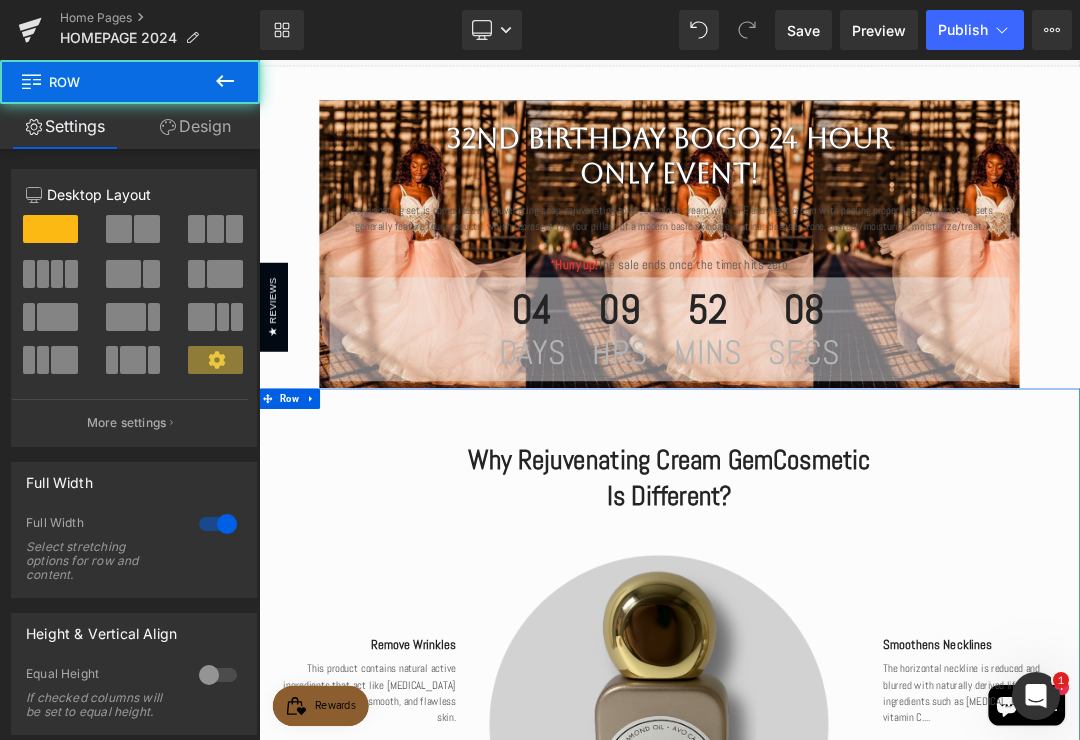 click on "A rejuvenating set is comprised of rejuvenating soap, rejuvenating toner, sunblock cream with SPF, and night cream with peeling properties. Rejuvenating sets generally feature four products, which represent the four pillars of a modern basic skincare routine: cleanser, tone, protect/moisturize, moisturize/treat." at bounding box center (864, 293) 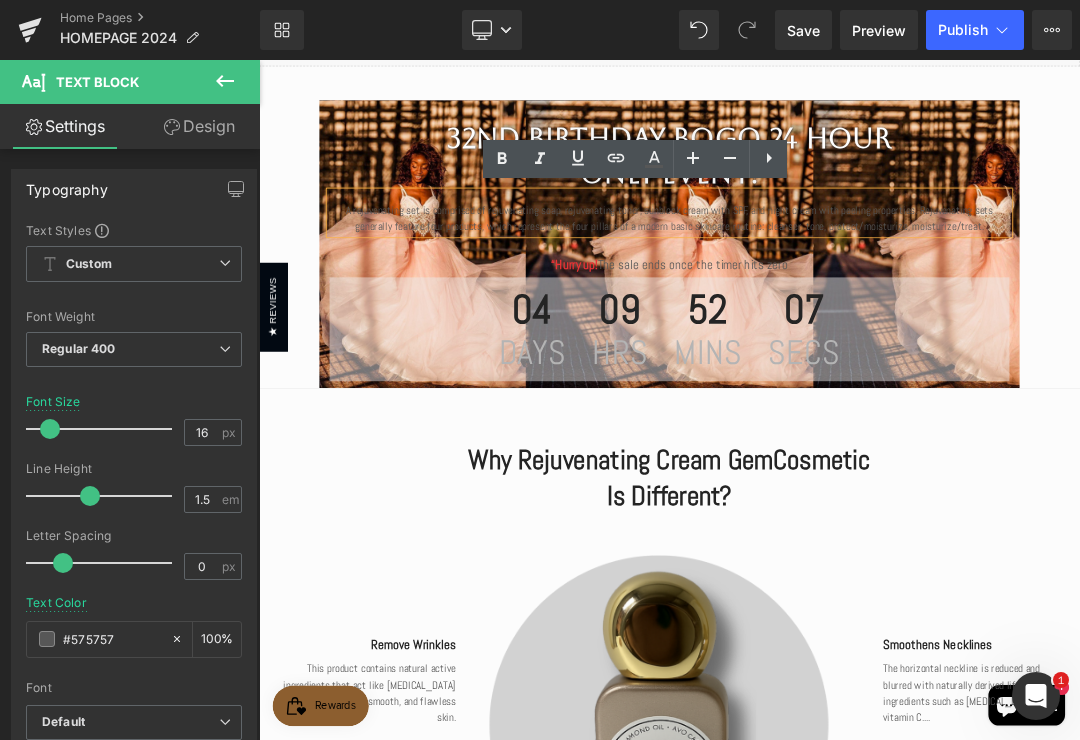 click on "A rejuvenating set is comprised of rejuvenating soap, rejuvenating toner, sunblock cream with SPF, and night cream with peeling properties. Rejuvenating sets generally feature four products, which represent the four pillars of a modern basic skincare routine: cleanser, tone, protect/moisturize, moisturize/treat." at bounding box center (864, 293) 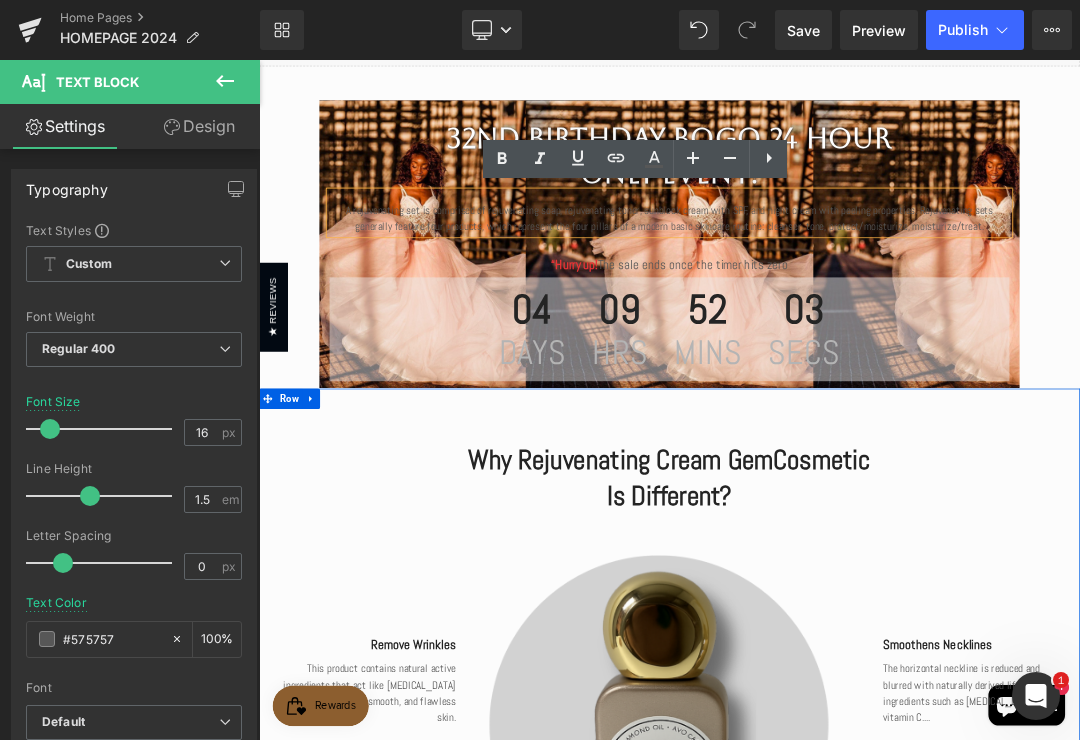 click on "Why Rejuvenating Cream GemCosmetic Is Different? Heading         Row         Image         Remove Wrinkles Text Block         This product contains natural active ingredients that act like snake venom giving you clean, soft, smooth, and flawless skin. Text Block         Lifts Sagging Skin Text Block         Packed to the brim with antioxidants and natural peptides, restore the fullness of the face for a more youthful complexion. Text Block         Smoothens Necklines Text Block         The horizontal neckline is reduced and blurred with naturally derived lifting ingredients such as amino acids, vitamin C.... Text Block         Lightweight Texture Text Block         The texture is ten times more lightweight allowing it to penetrate deeper into the skin for maximum effectiveness. Text Block         Row
JOIN THE WAITLIST Heading         savings  of $44 +  first ! Text Block" at bounding box center [864, 1157] 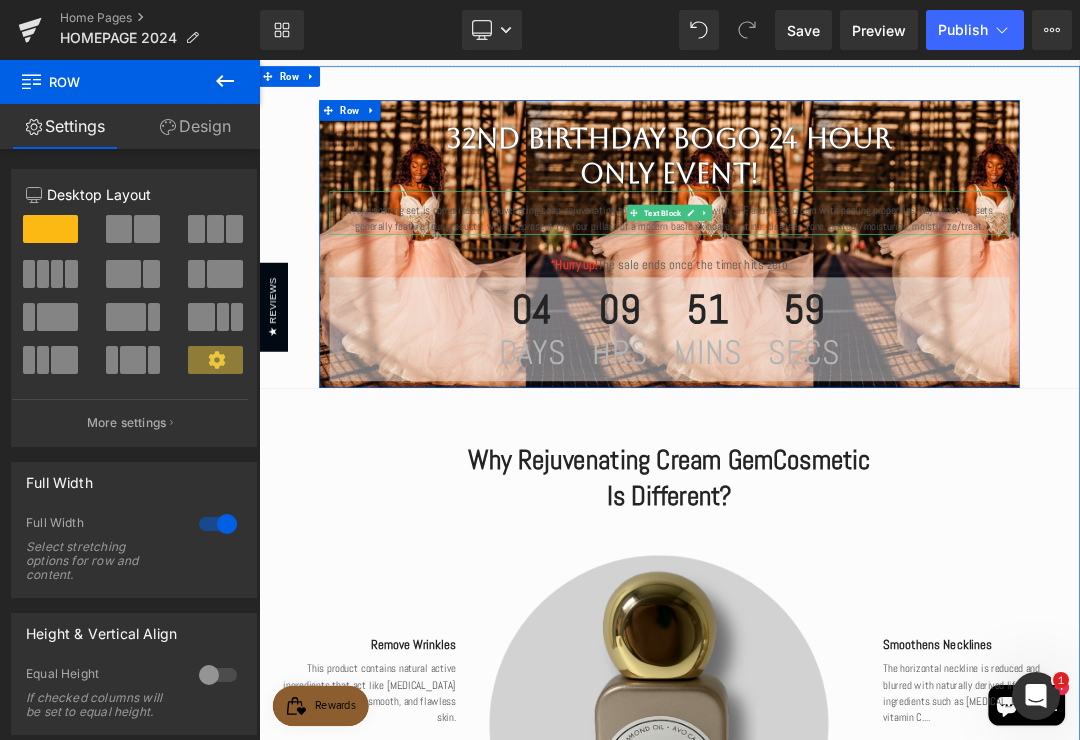 click at bounding box center (916, 285) 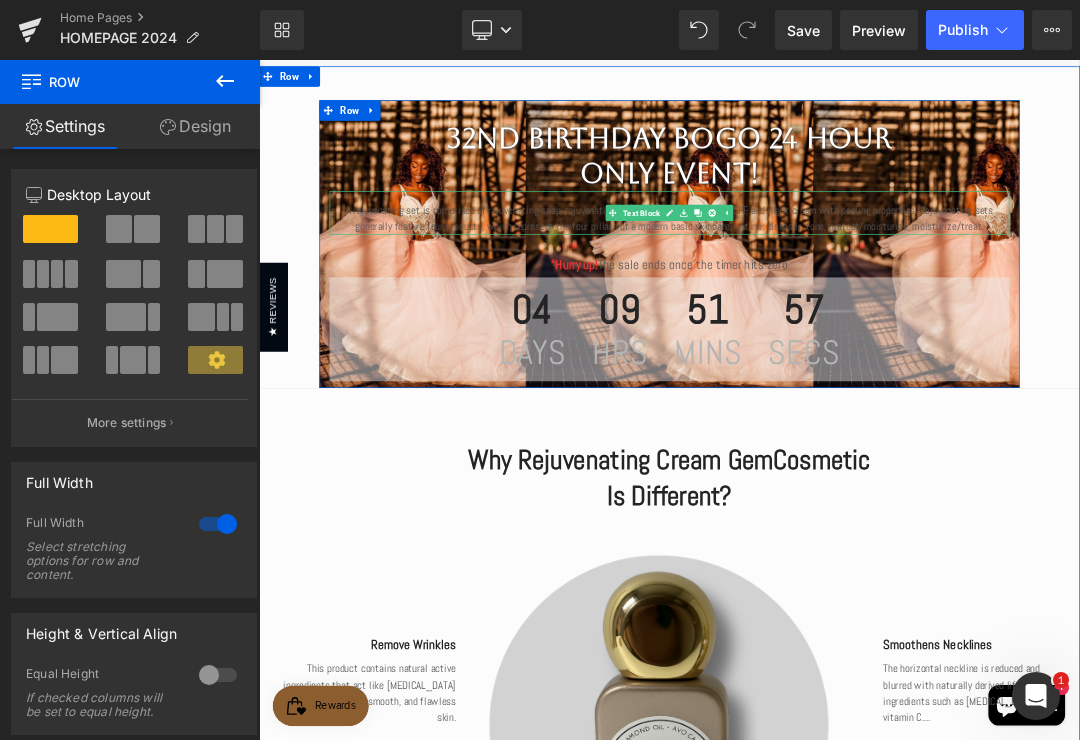 click 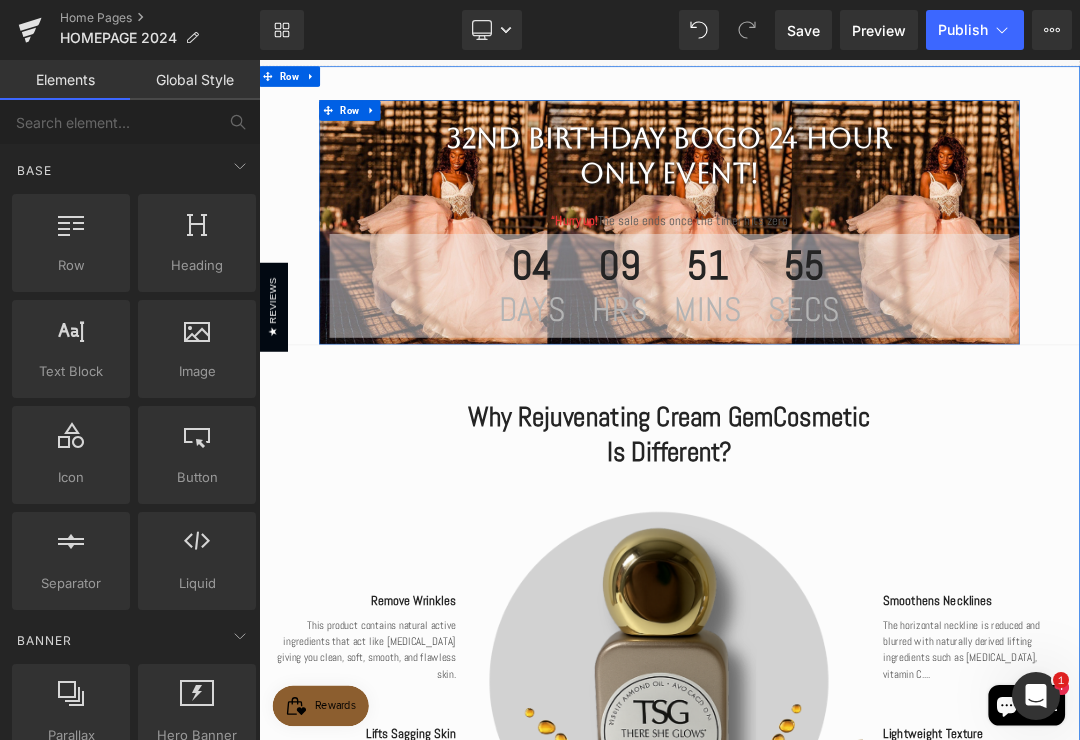 click on "“Hurry up!  The sale ends once the timer hits zero" at bounding box center (864, 297) 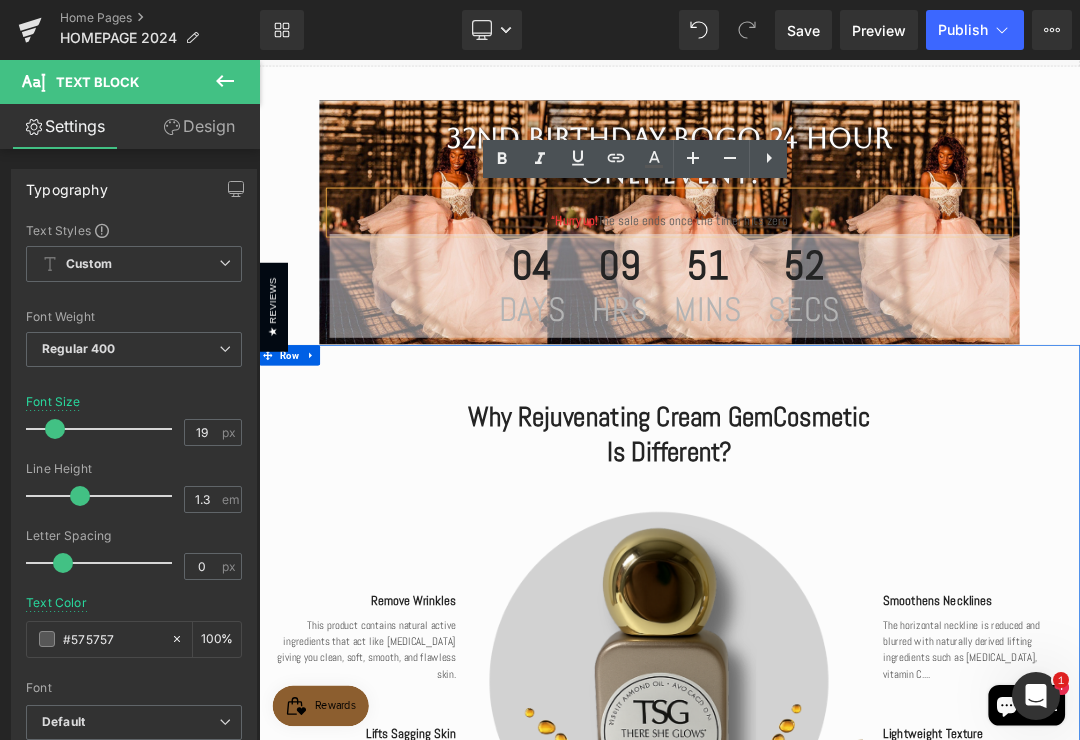 click on "Why Rejuvenating Cream GemCosmetic Is Different? Heading         Row         Image         Remove Wrinkles Text Block         This product contains natural active ingredients that act like snake venom giving you clean, soft, smooth, and flawless skin. Text Block         Lifts Sagging Skin Text Block         Packed to the brim with antioxidants and natural peptides, restore the fullness of the face for a more youthful complexion. Text Block         Smoothens Necklines Text Block         The horizontal neckline is reduced and blurred with naturally derived lifting ingredients such as amino acids, vitamin C.... Text Block         Lightweight Texture Text Block         The texture is ten times more lightweight allowing it to penetrate deeper into the skin for maximum effectiveness. Text Block         Row
JOIN THE WAITLIST Heading         savings  of $44 +  first ! Text Block" at bounding box center [864, 1093] 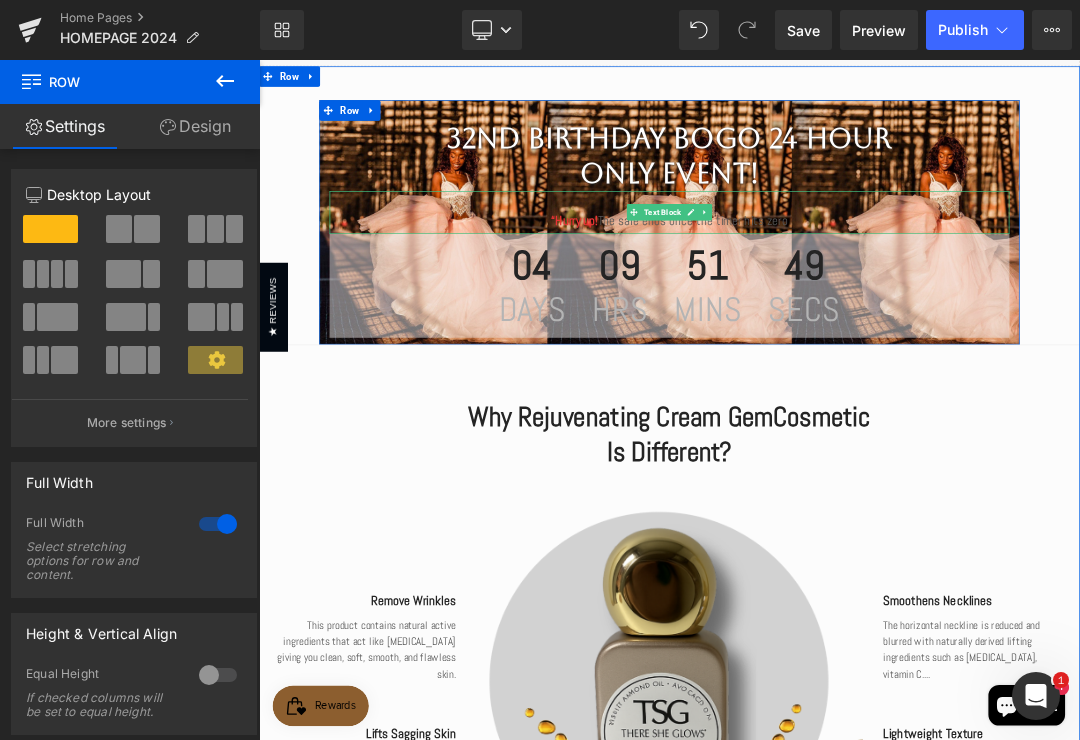 click at bounding box center (916, 284) 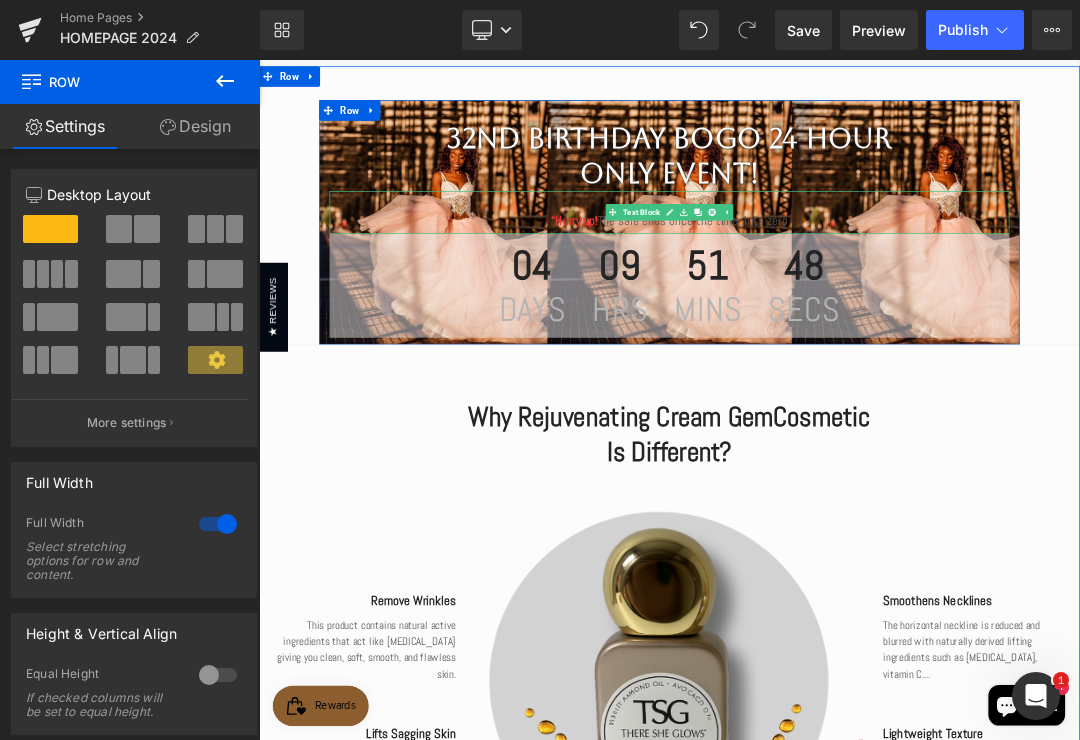 click at bounding box center [926, 284] 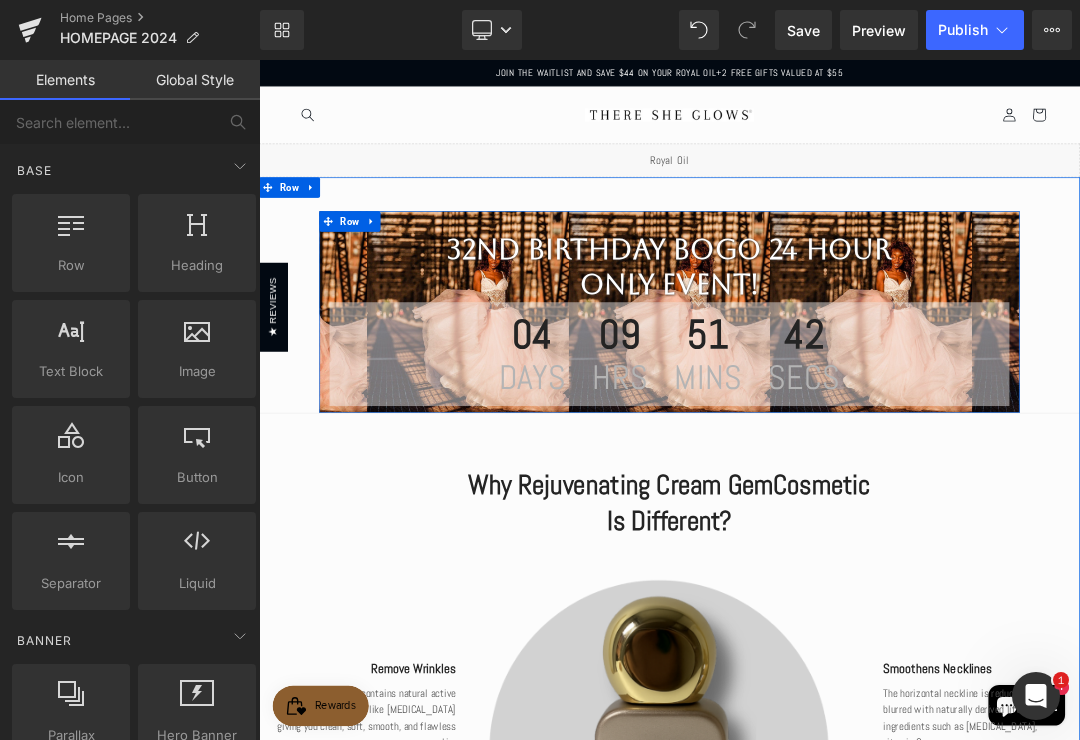 scroll, scrollTop: 0, scrollLeft: 0, axis: both 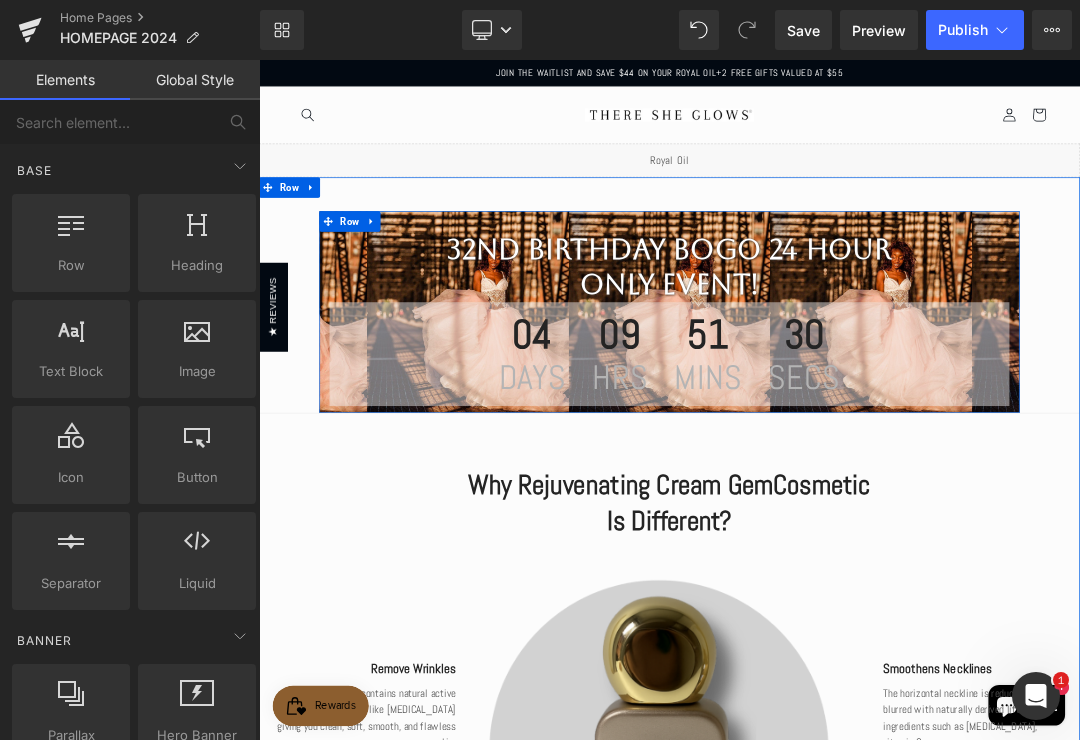 click on "Preview" at bounding box center [879, 30] 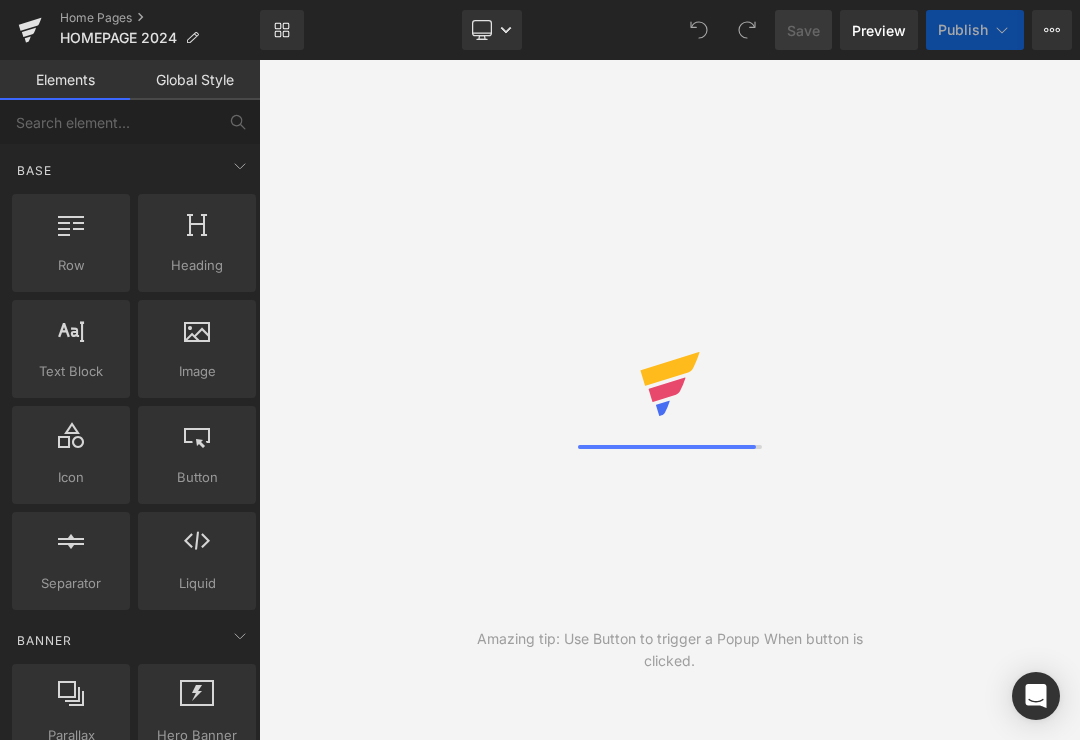 scroll, scrollTop: 0, scrollLeft: 0, axis: both 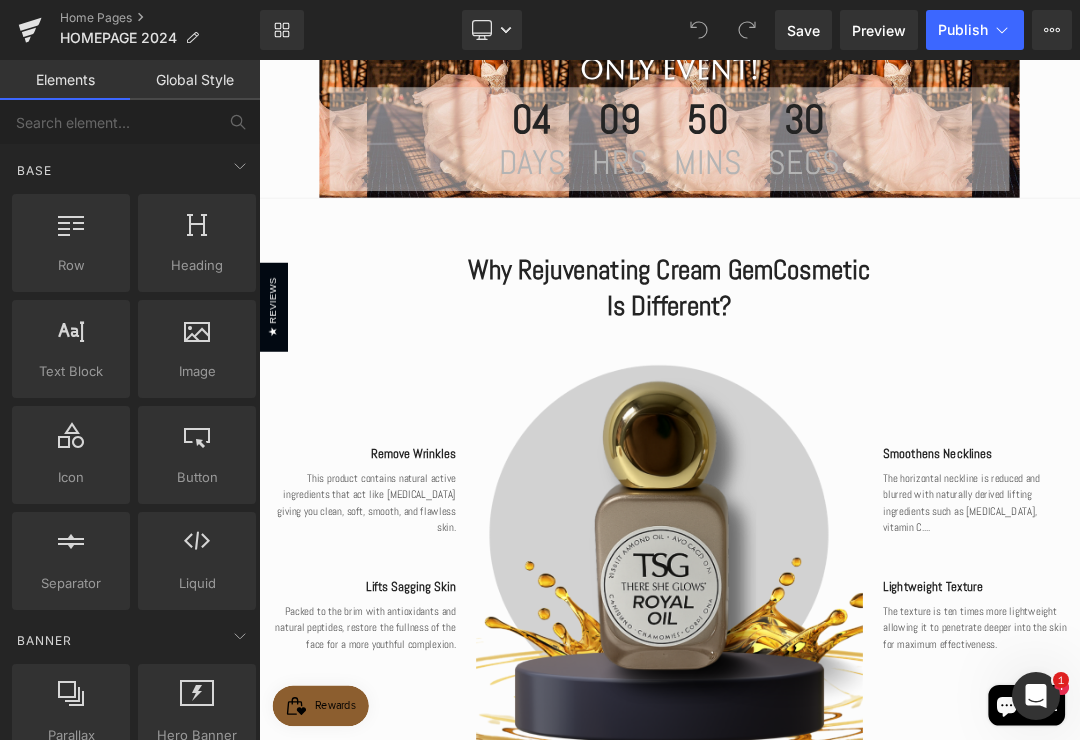 click on "Why Rejuvenating Cream GemCosmetic Is Different?" at bounding box center (864, 396) 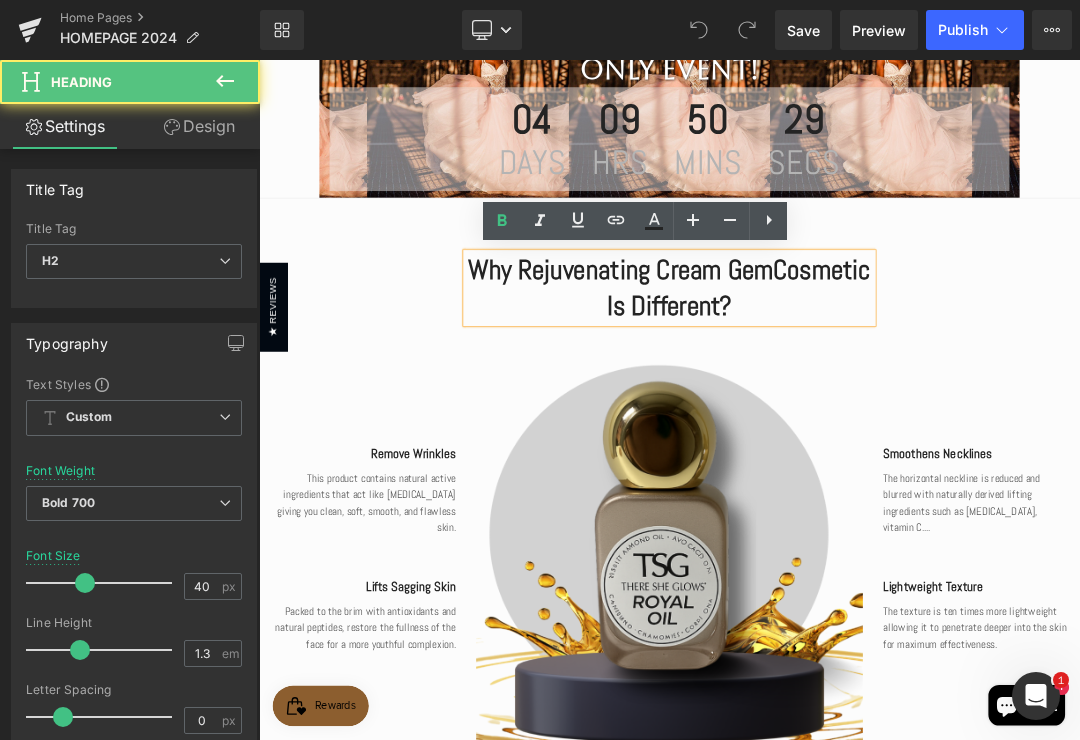 click on "Why Rejuvenating Cream GemCosmetic Is Different?" at bounding box center [864, 396] 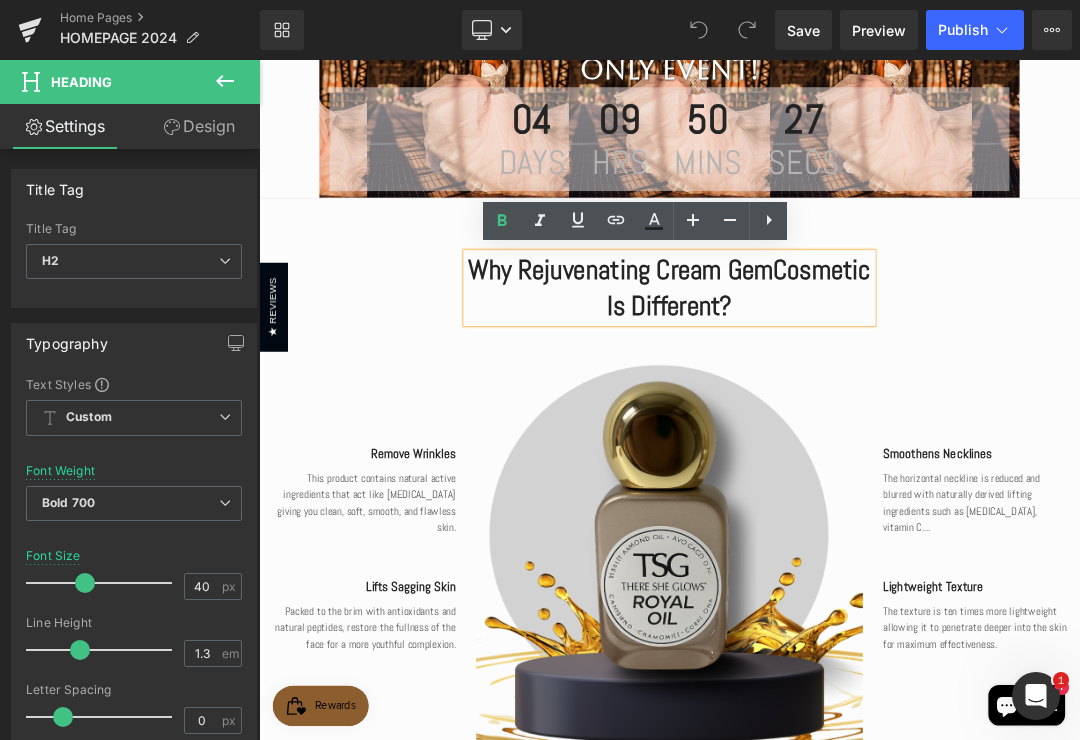 click on "Why Rejuvenating Cream GemCosmetic Is Different?" at bounding box center (864, 396) 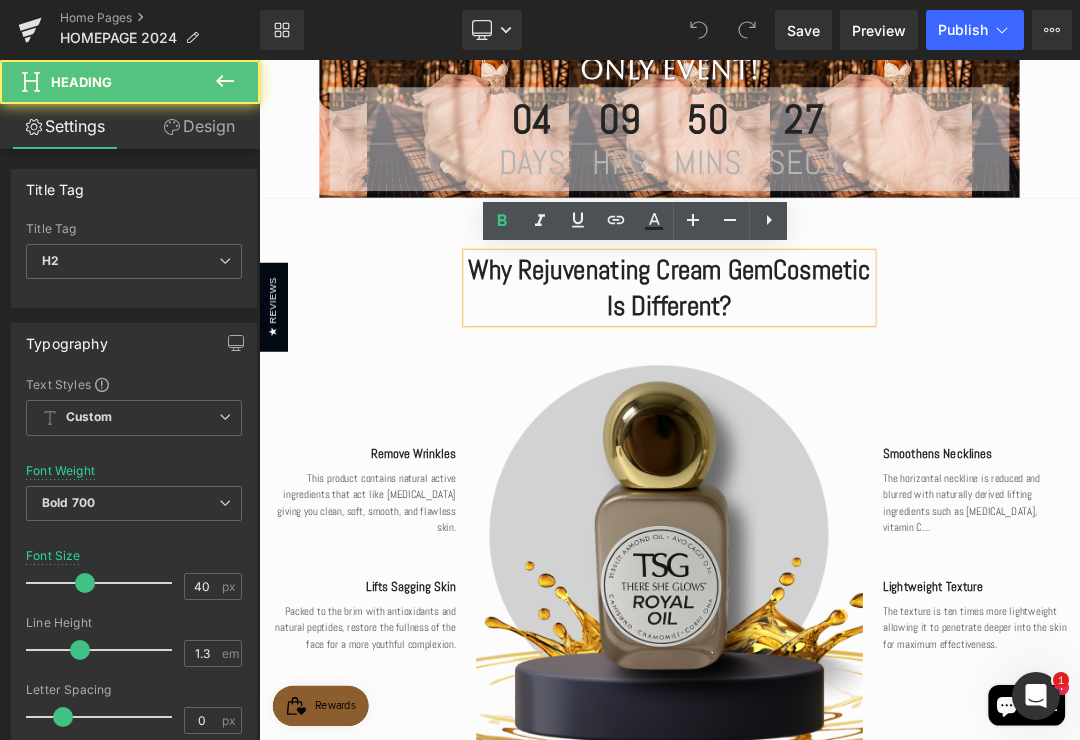 click on "Why Rejuvenating Cream GemCosmetic Is Different?" at bounding box center (864, 396) 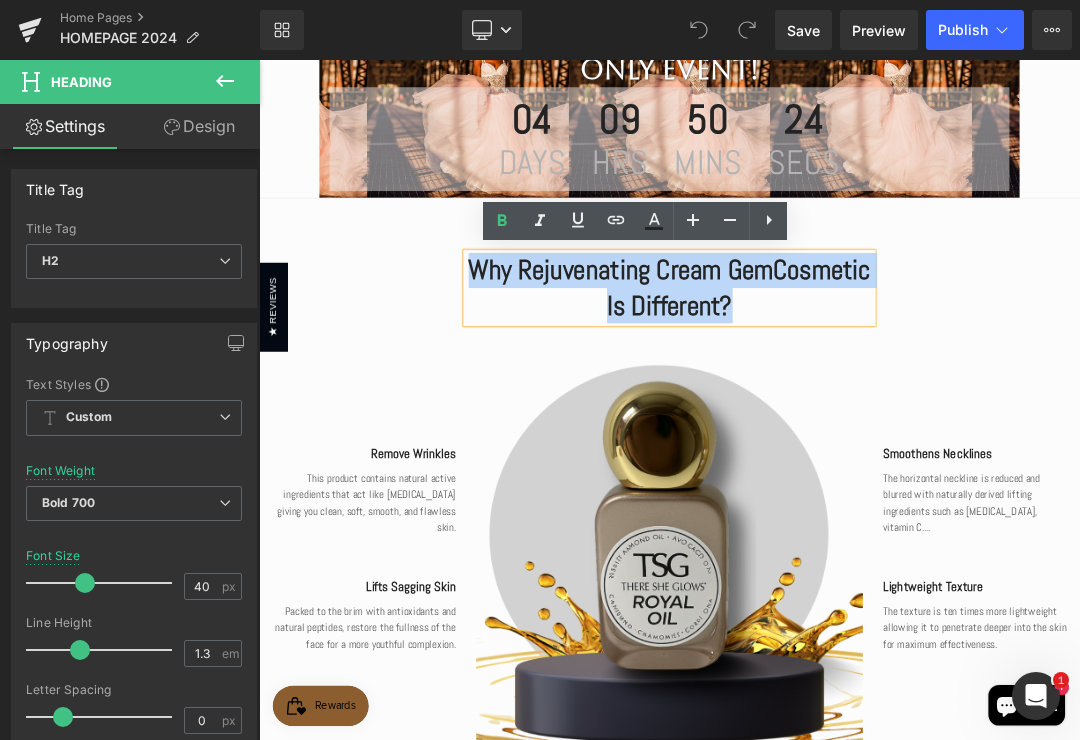 type 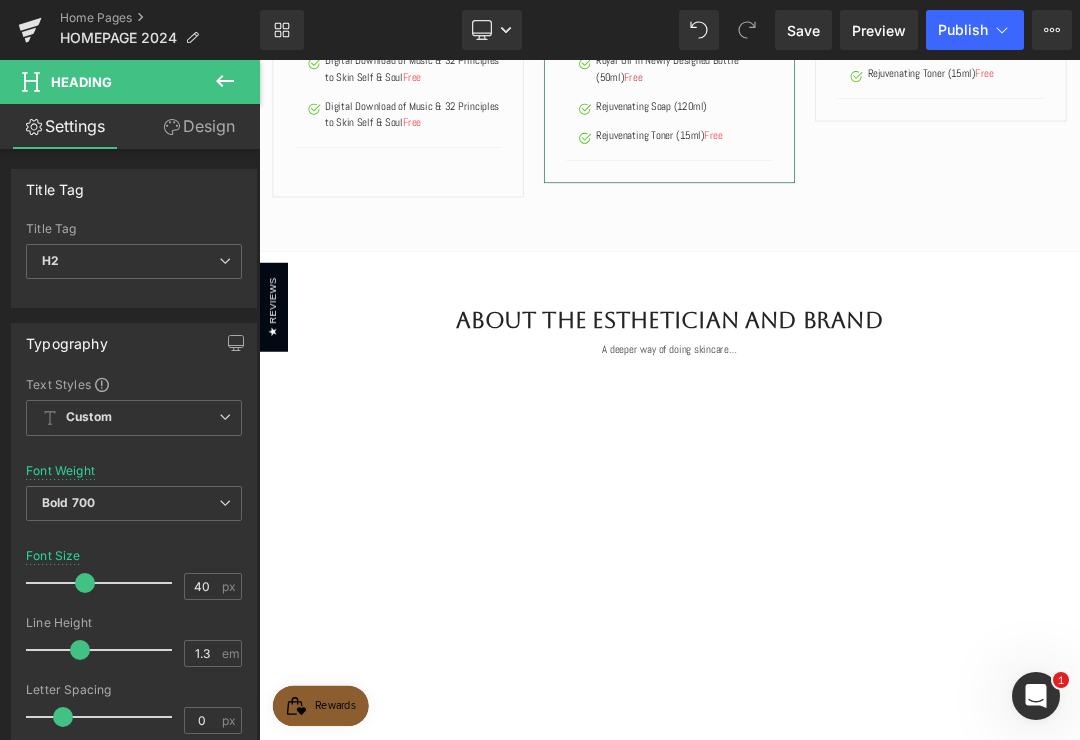 scroll, scrollTop: 2305, scrollLeft: 0, axis: vertical 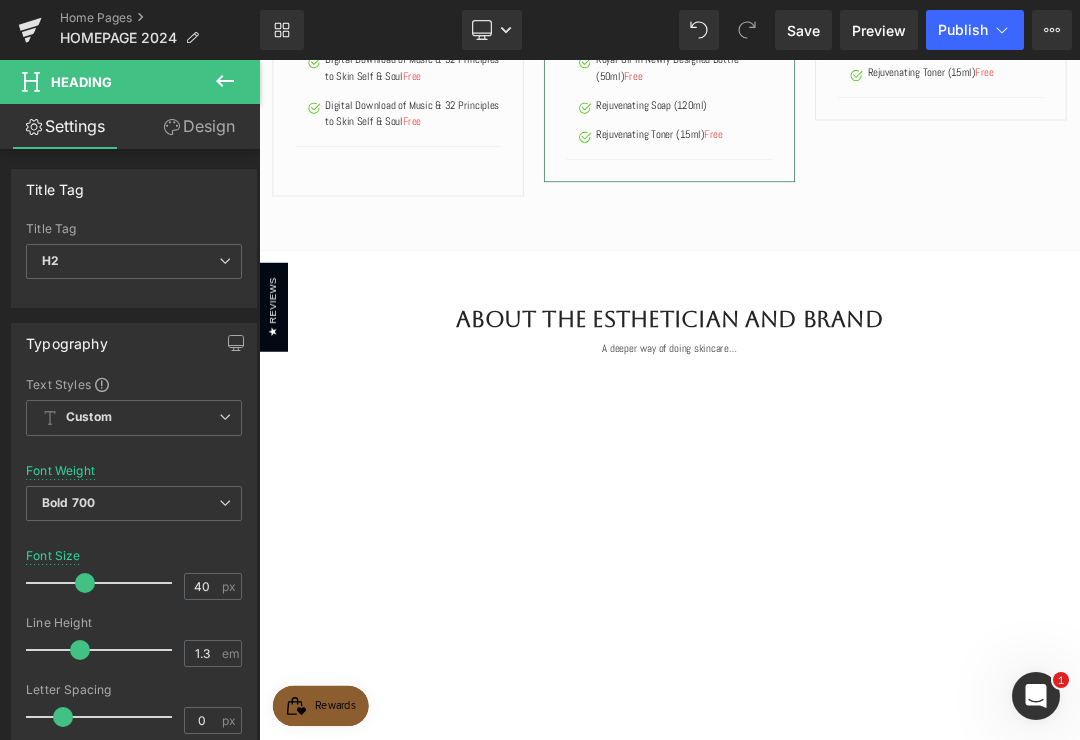 click on "Save" at bounding box center [803, 30] 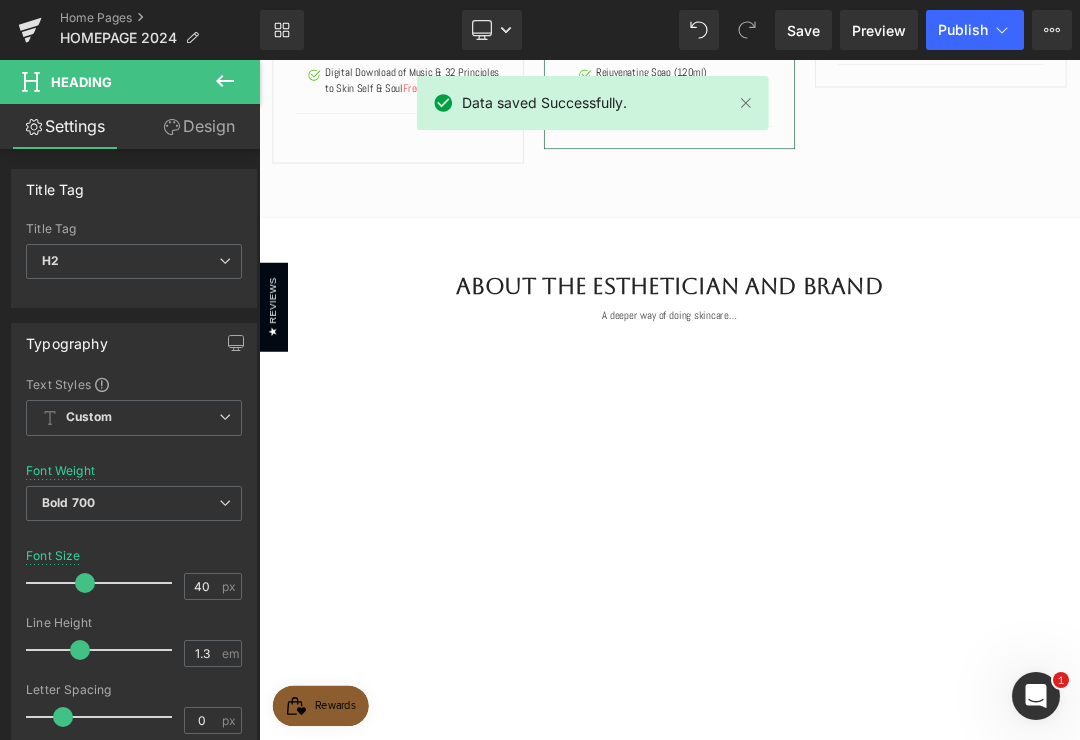 scroll, scrollTop: 2541, scrollLeft: 0, axis: vertical 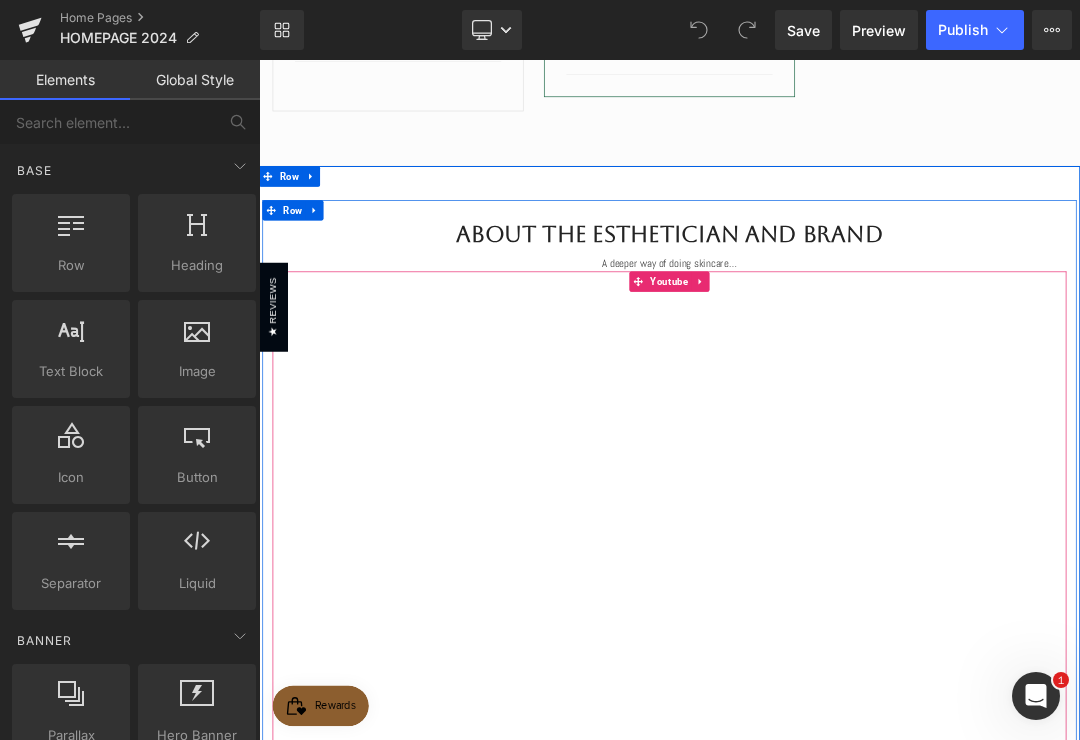 click on "Youtube" at bounding box center (864, 387) 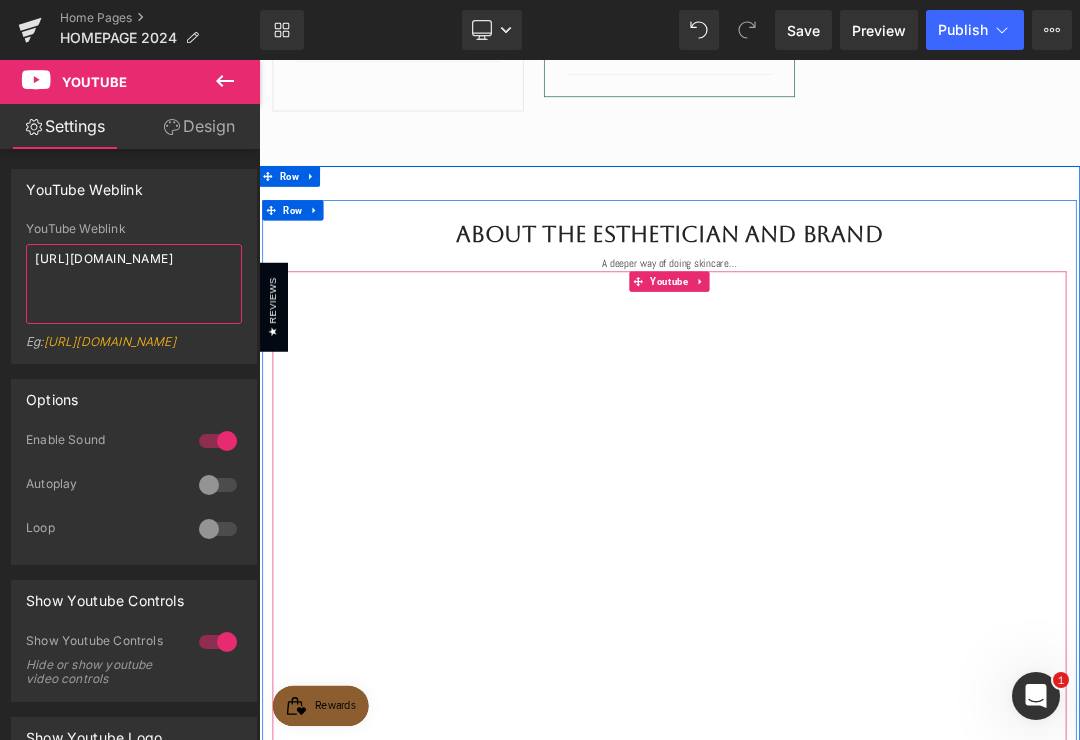 click on "https://youtu.be/NBxrN1_y1mY?si=BgI0HcSX-eUu0W0F" at bounding box center [134, 284] 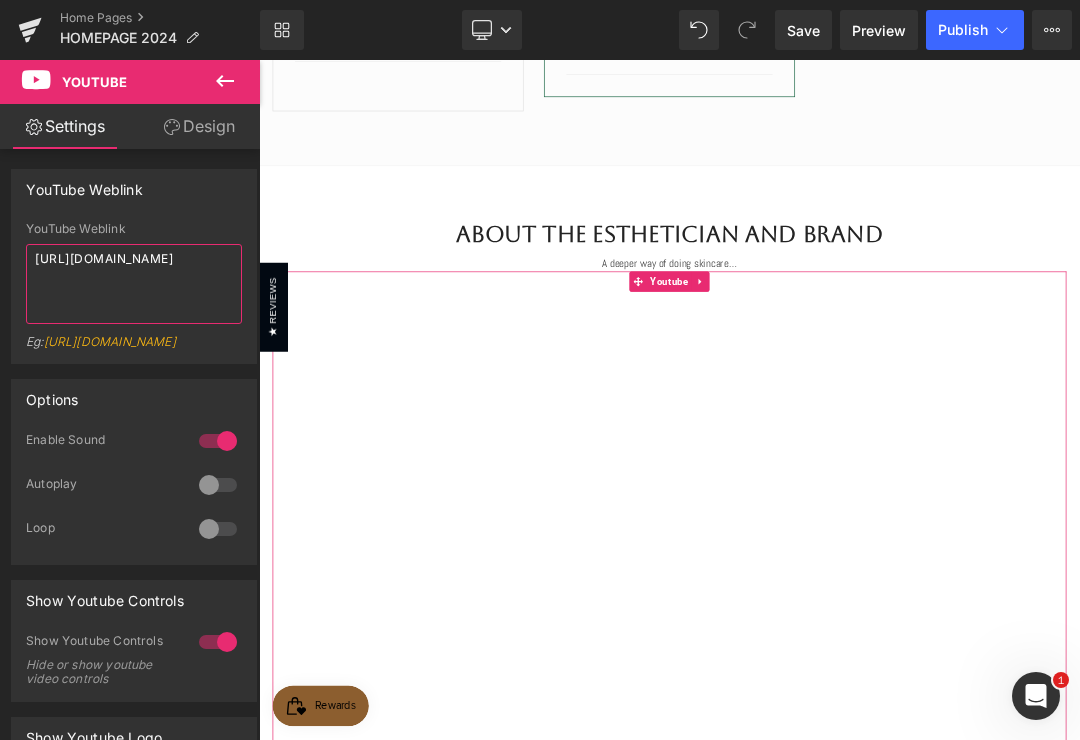 click on "https://youtu.be/NBxrN1_y1mY?si=BgI0HcSX-eUu0W0F" at bounding box center (134, 284) 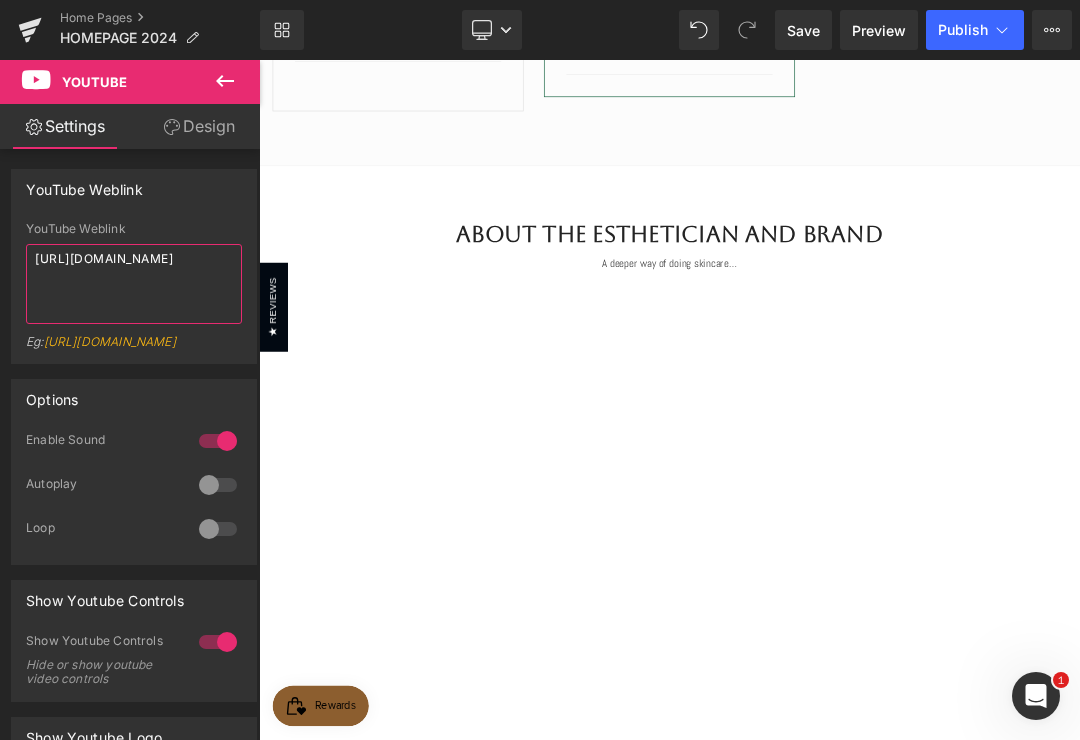type on "https://youtu.be/kvyk_MSSx4c?si=dD_8wrVfQ5lshUhu" 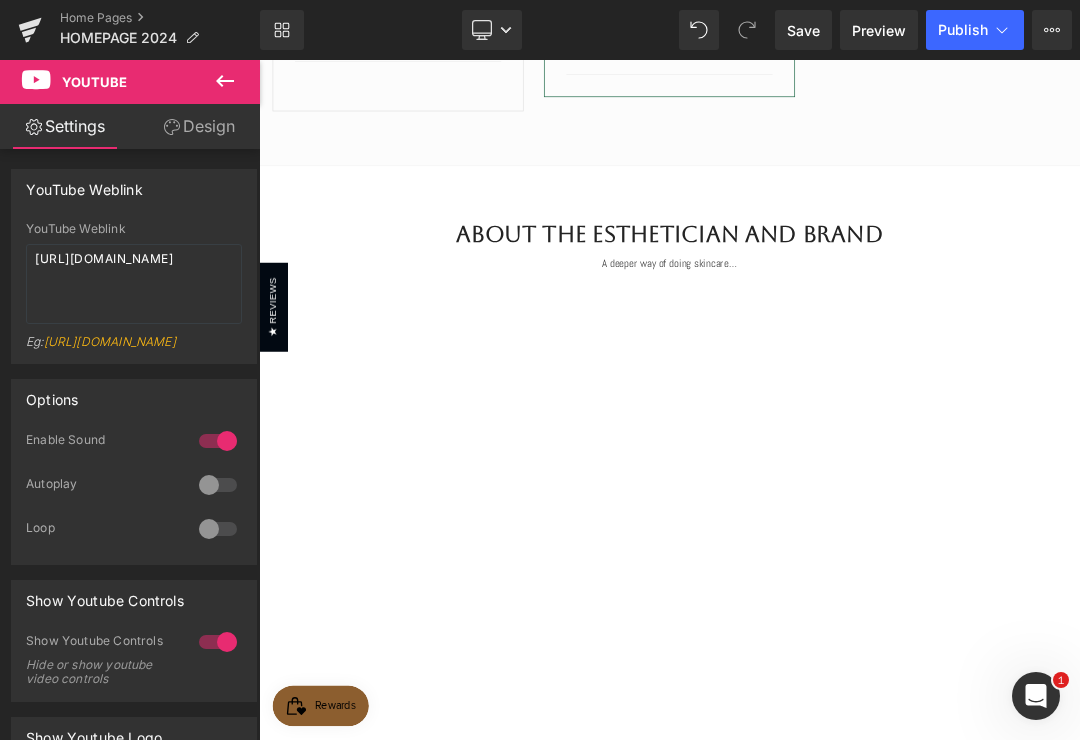 click on "Save" at bounding box center (803, 30) 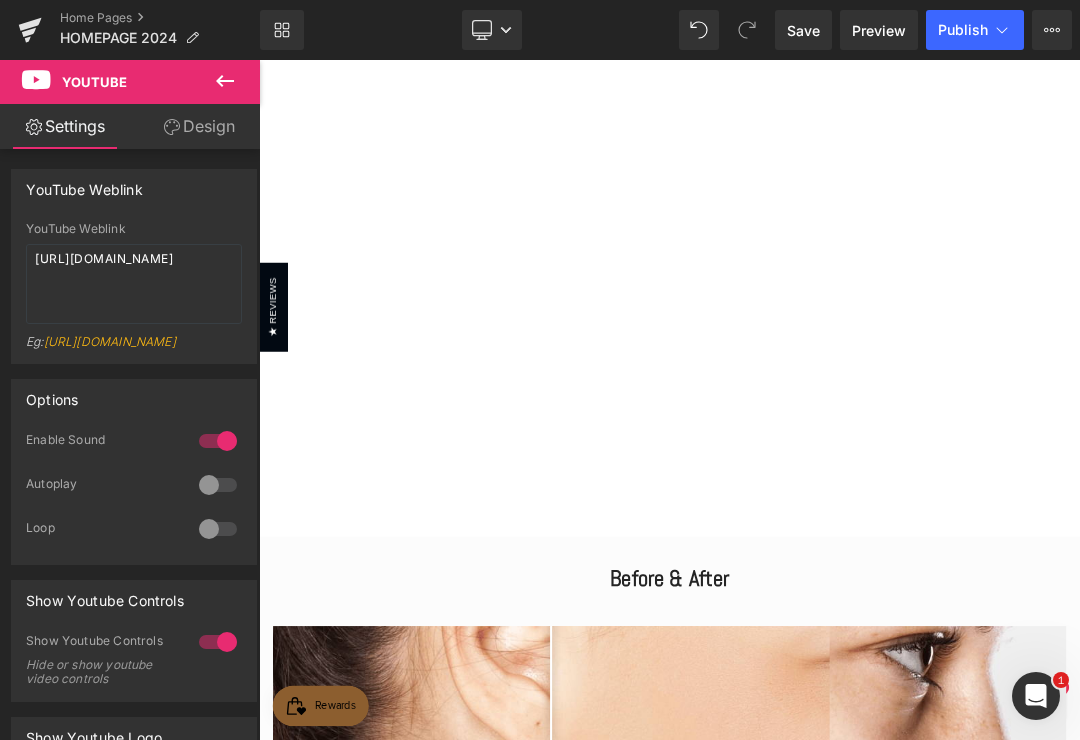 scroll, scrollTop: 2747, scrollLeft: 0, axis: vertical 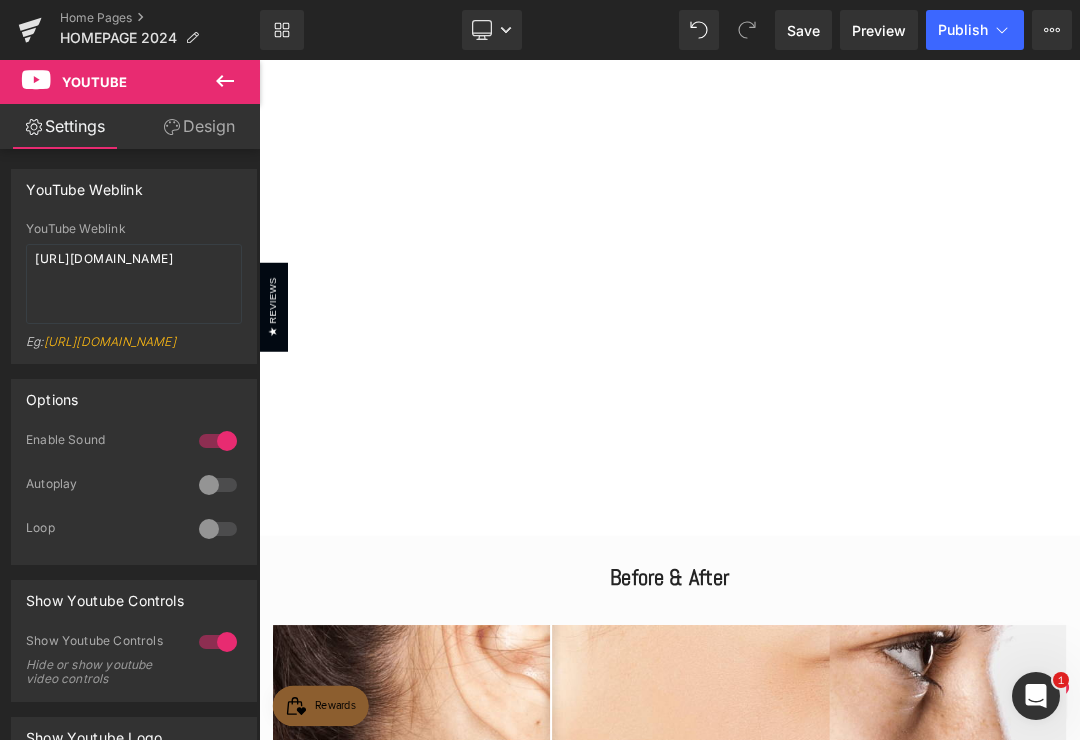 click on "Preview" at bounding box center [879, 30] 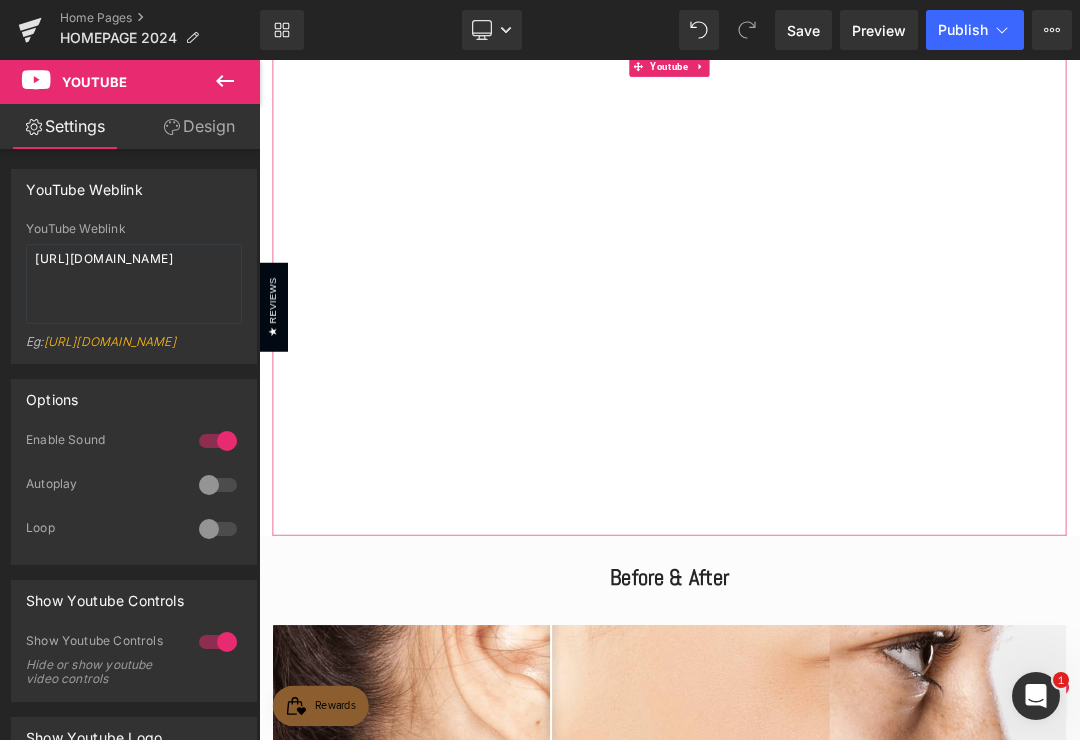 click at bounding box center (218, 485) 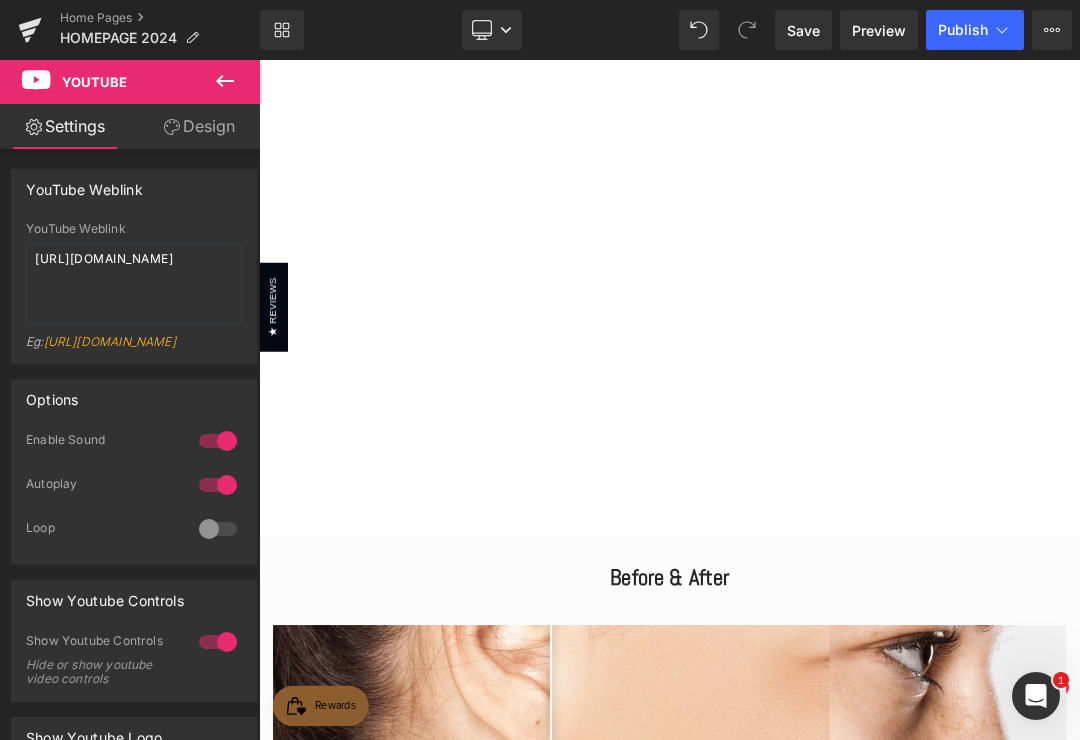 click on "Preview" at bounding box center (879, 30) 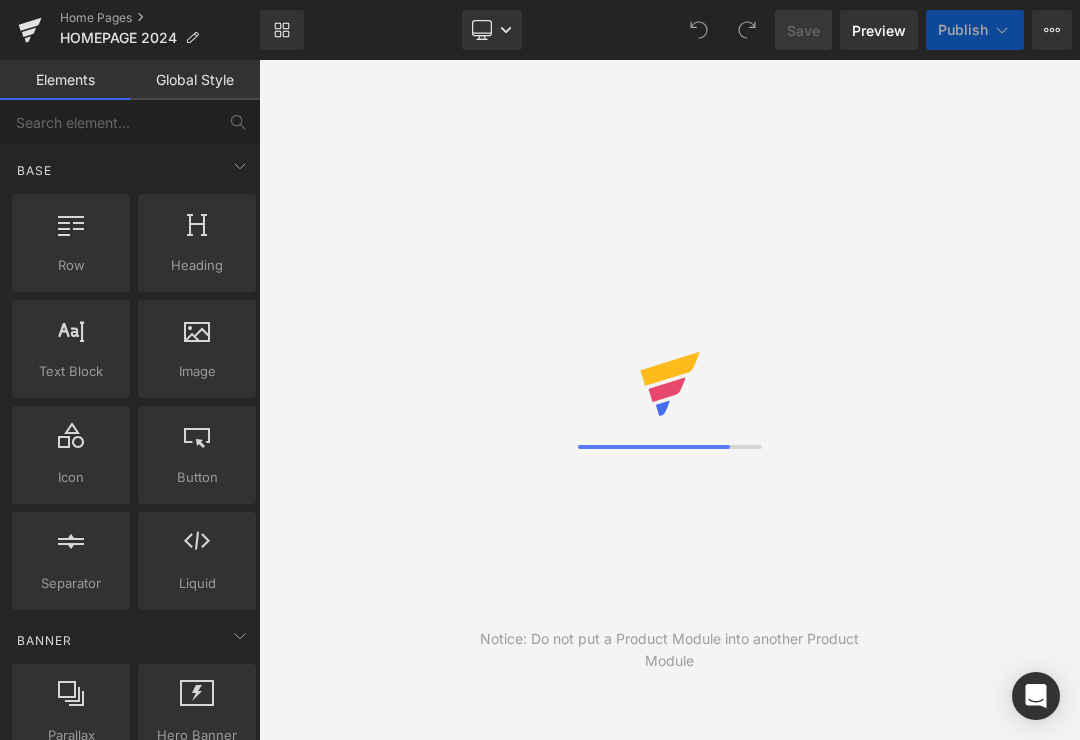 scroll, scrollTop: 0, scrollLeft: 0, axis: both 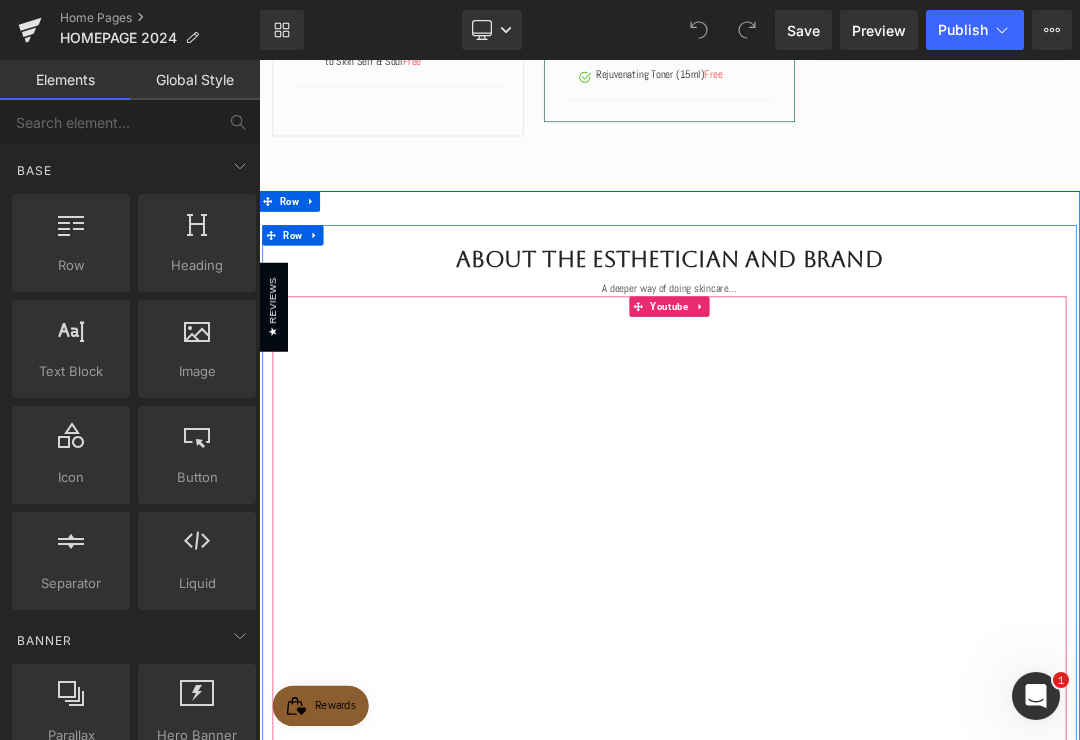 click on "Youtube" at bounding box center [864, 423] 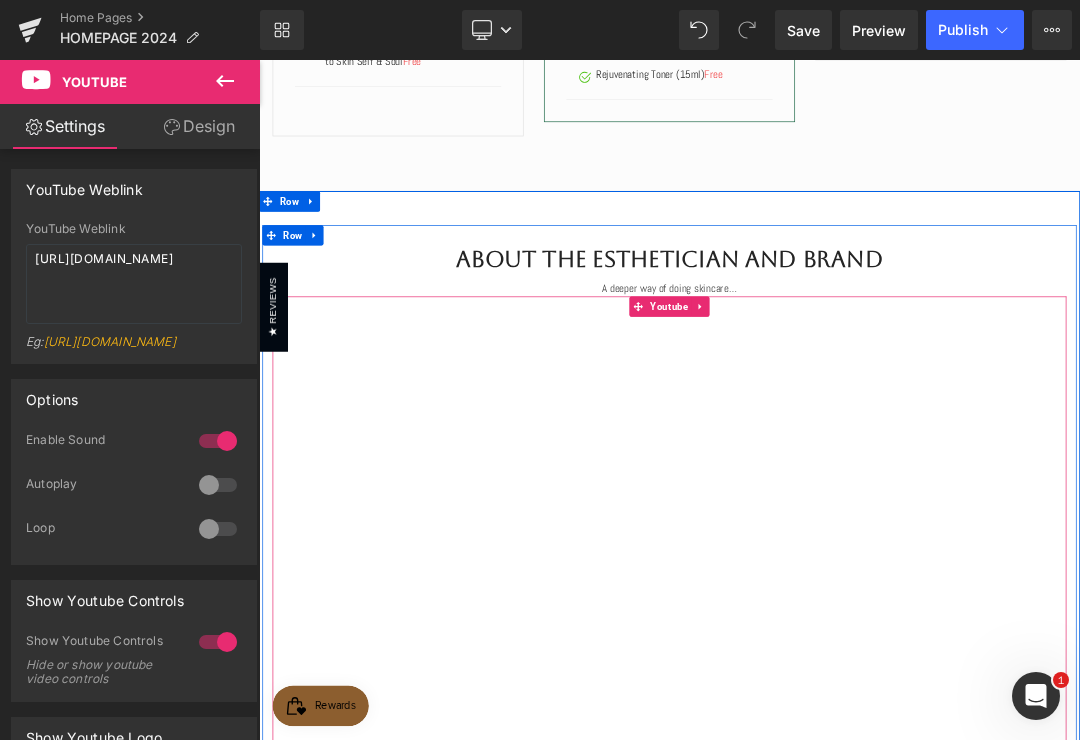 click at bounding box center (218, 485) 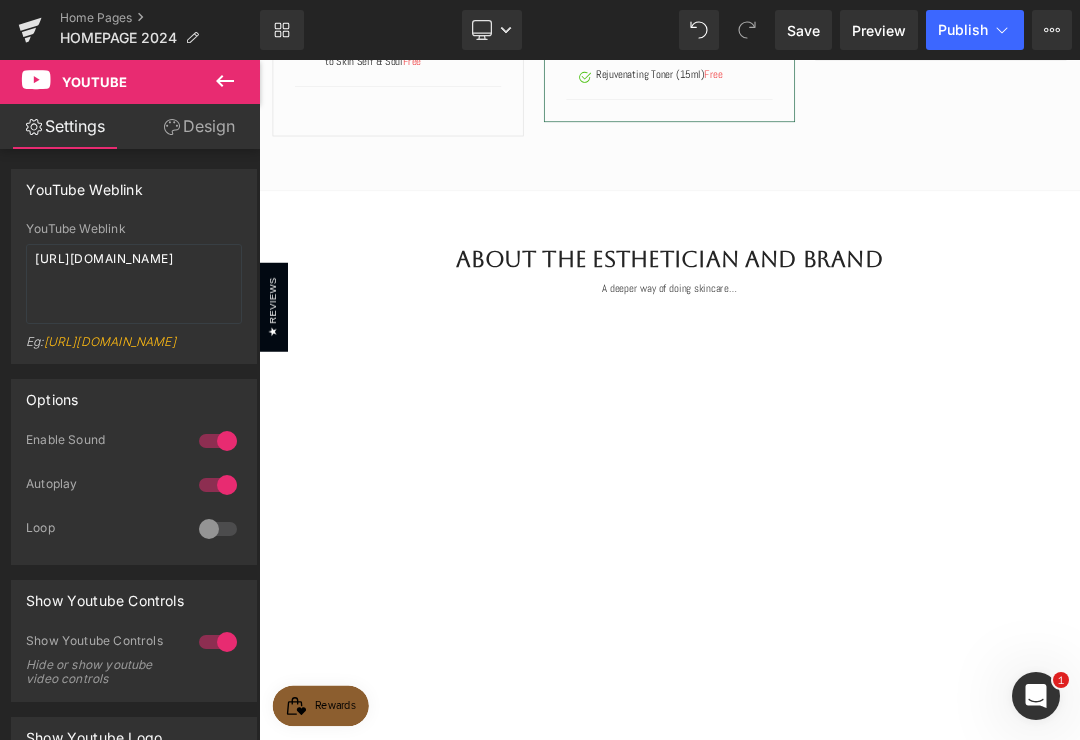 click on "Save" at bounding box center [803, 30] 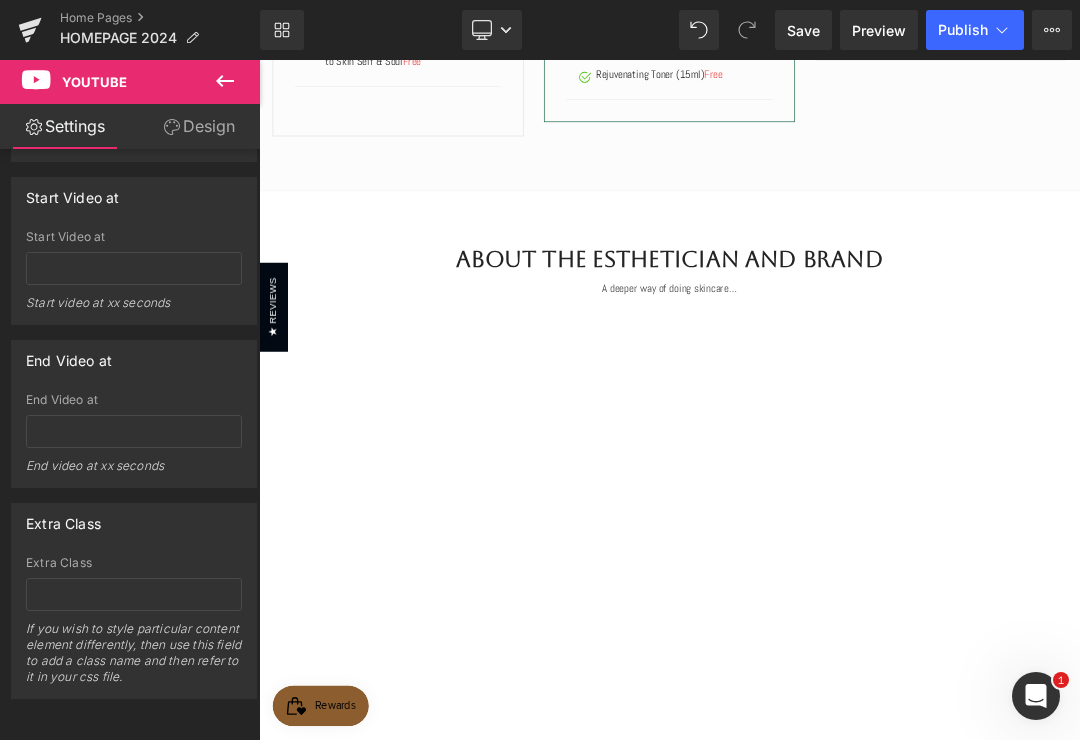 scroll, scrollTop: 721, scrollLeft: 0, axis: vertical 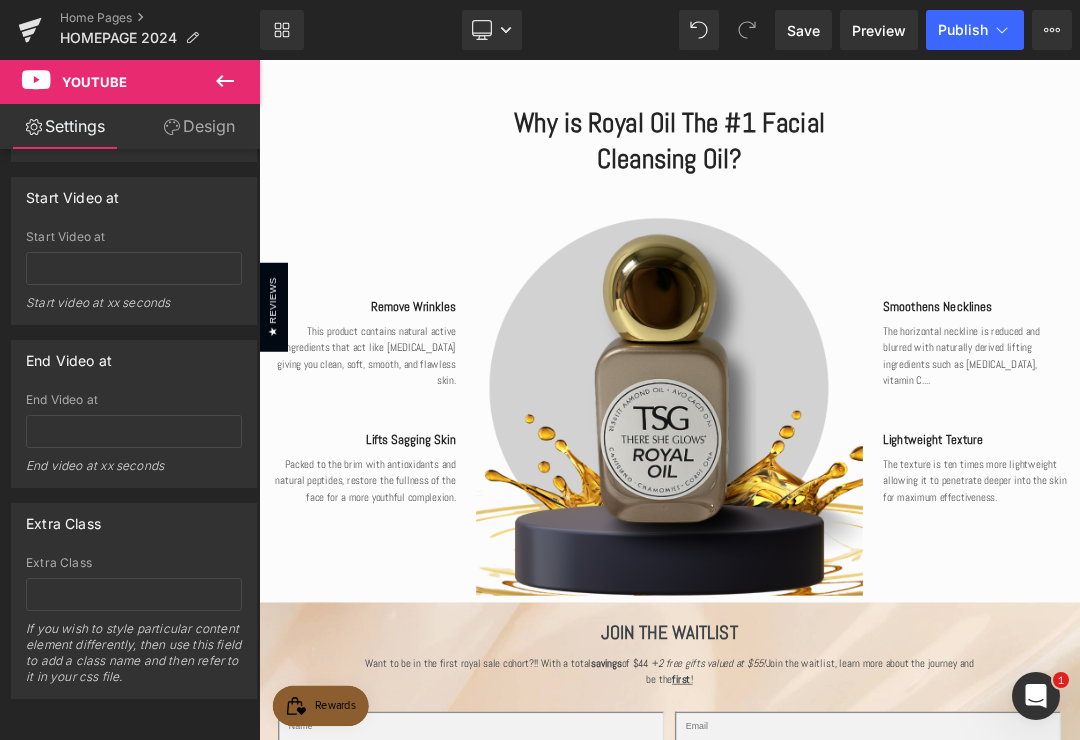click on "Remove Wrinkles" at bounding box center (414, 424) 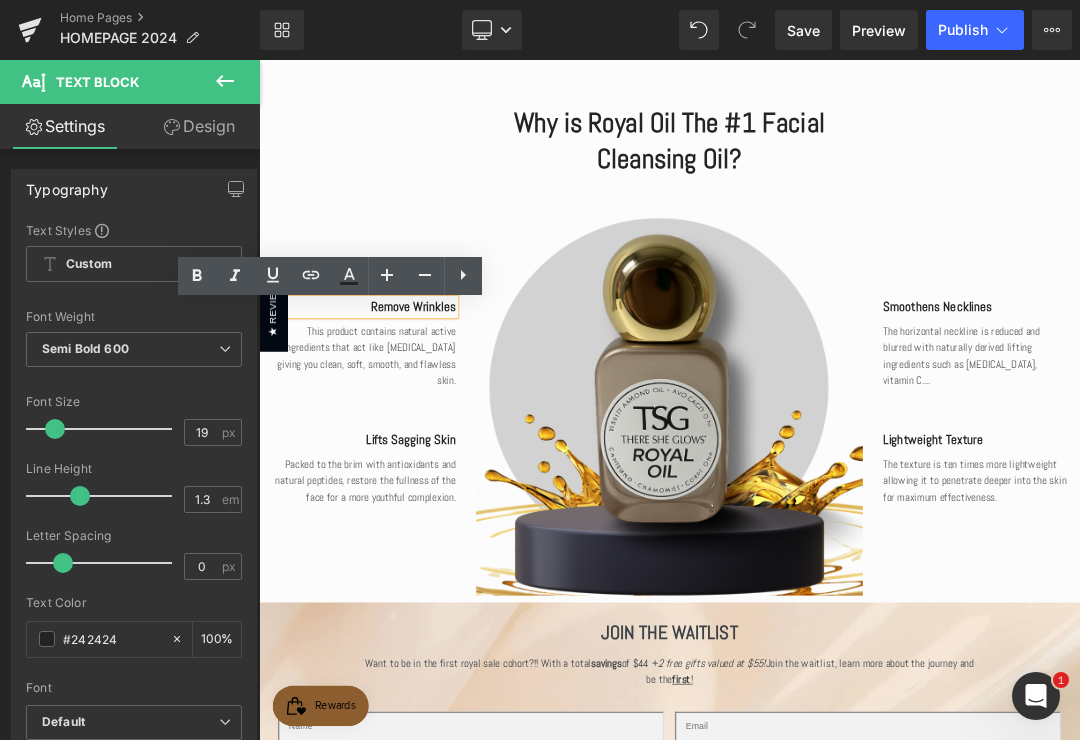 click on "Remove Wrinkles Text Block         This product contains natural active ingredients that act like snake venom giving you clean, soft, smooth, and flawless skin. Text Block         Lifts Sagging Skin Text Block         Packed to the brim with antioxidants and natural peptides, restore the fullness of the face for a more youthful complexion. Text Block" at bounding box center (414, 565) 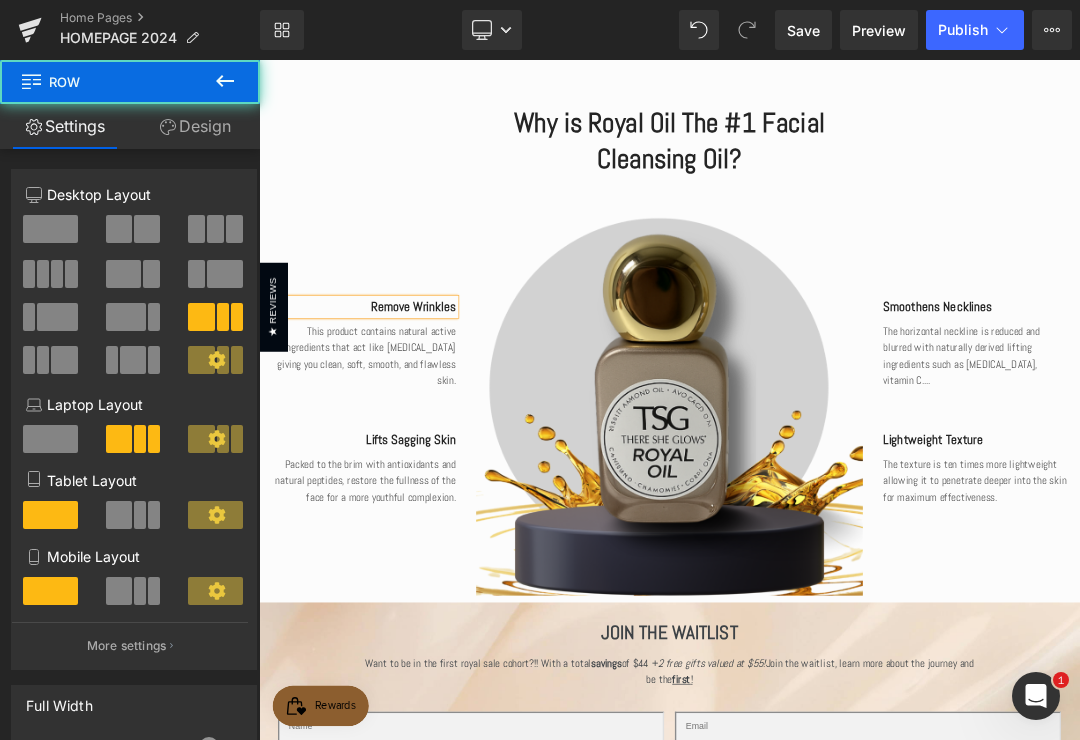 click on "Remove Wrinkles" at bounding box center (414, 424) 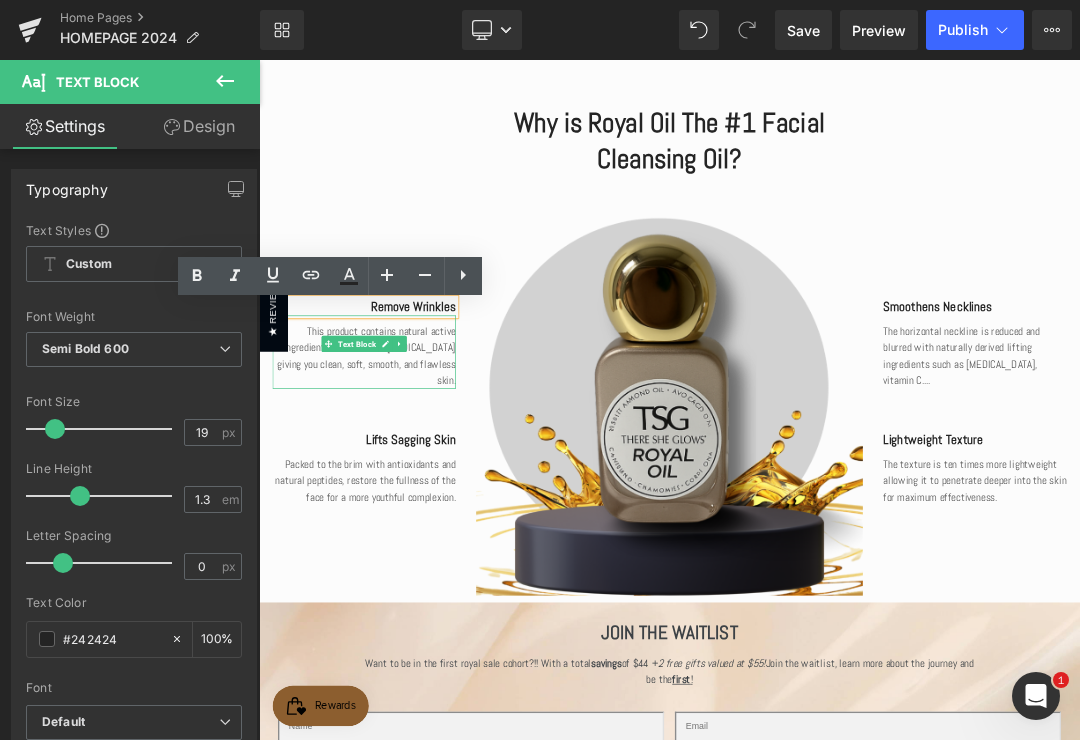 type 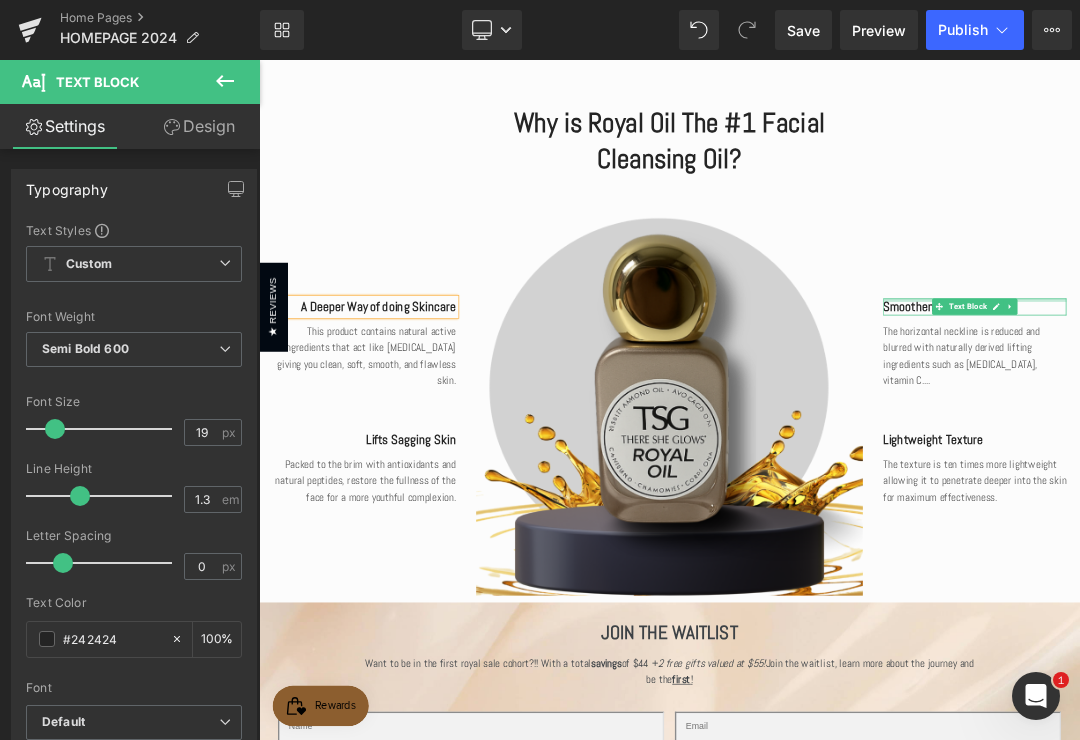 click at bounding box center (1314, 414) 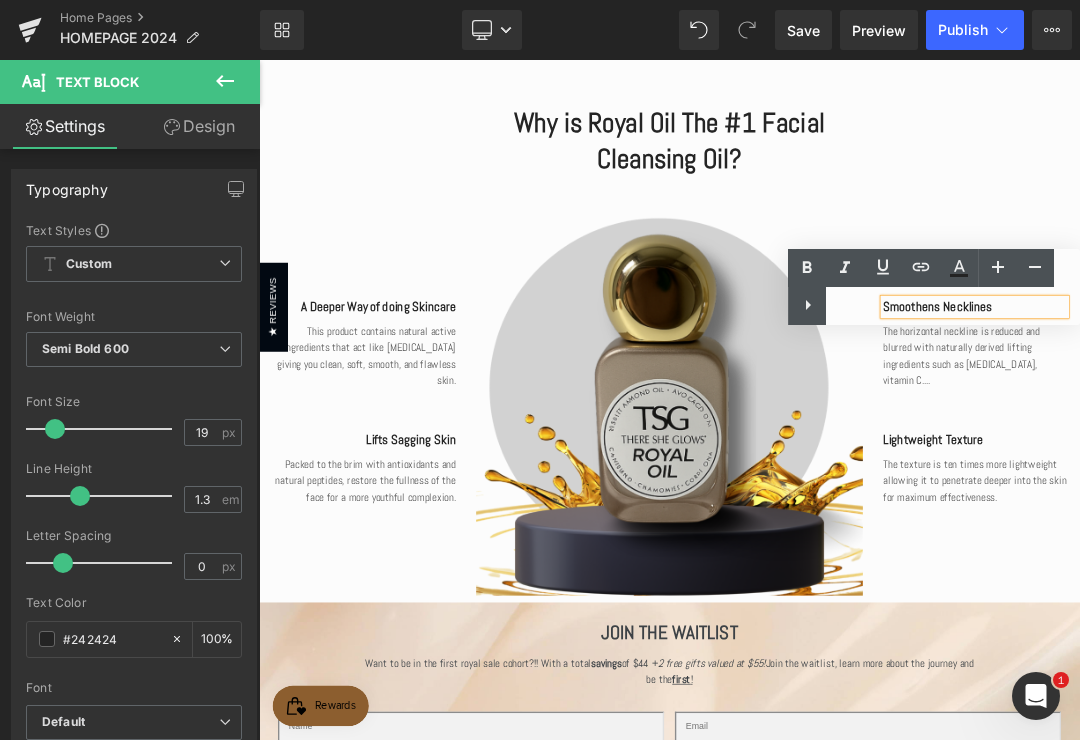 click on "Text Color Highlight Color #333333" at bounding box center (934, 287) 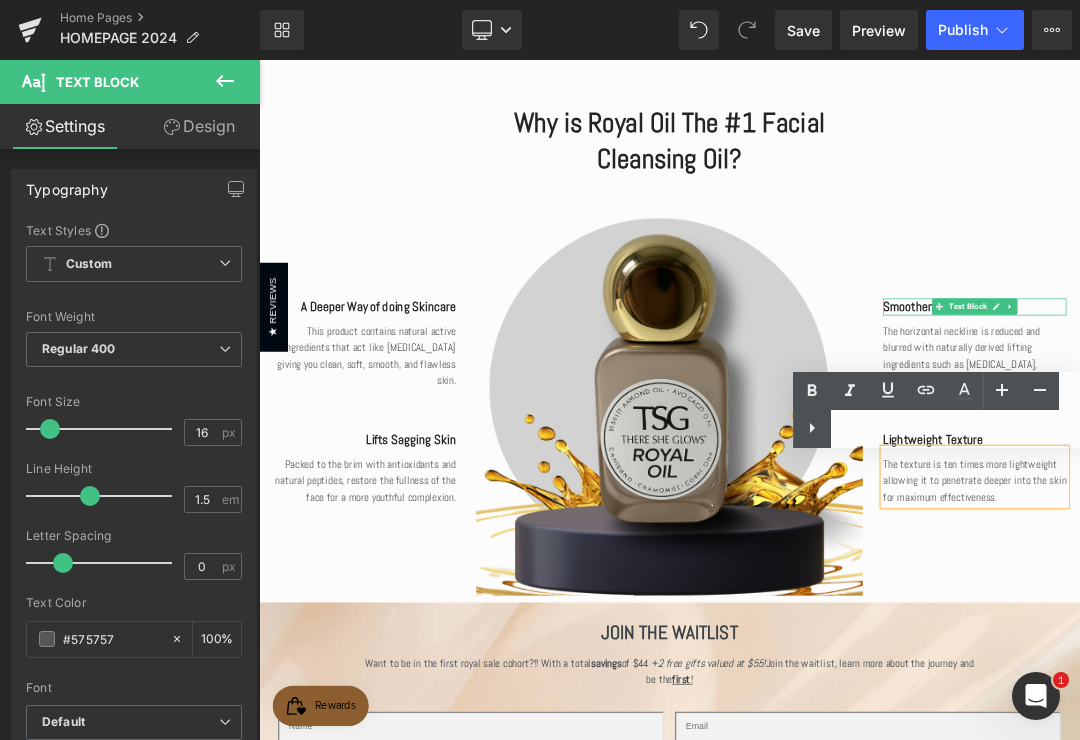 click on "Smoothens Necklines" at bounding box center [1314, 424] 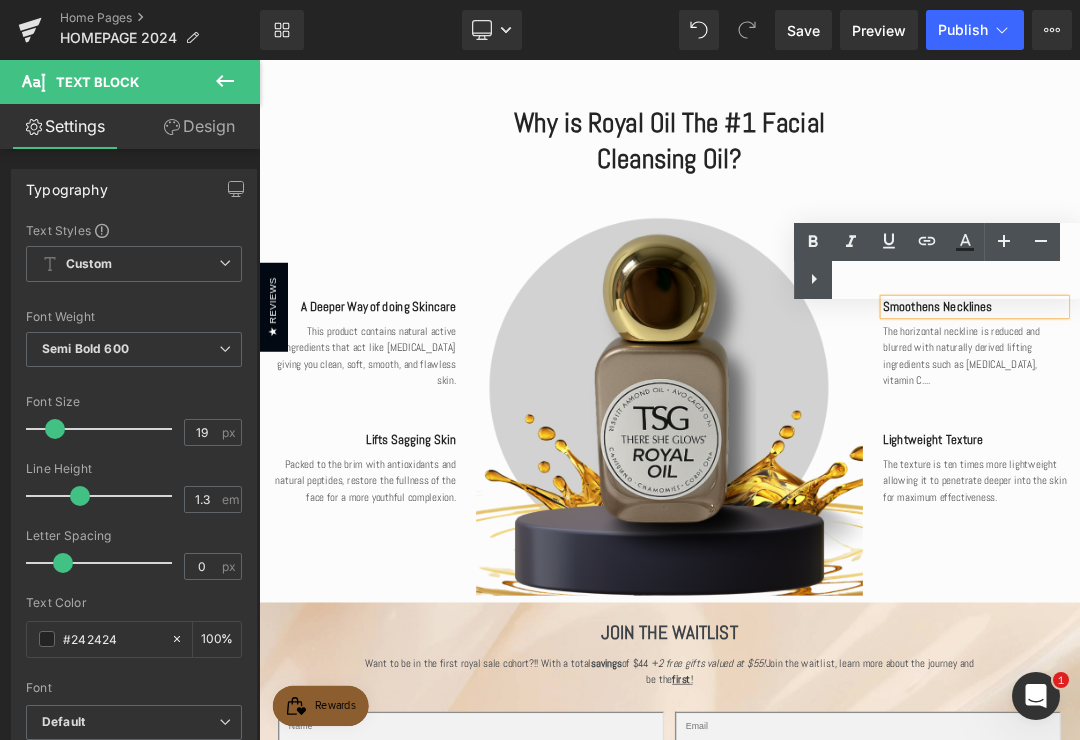 click on "Smoothens Necklines" at bounding box center (1314, 424) 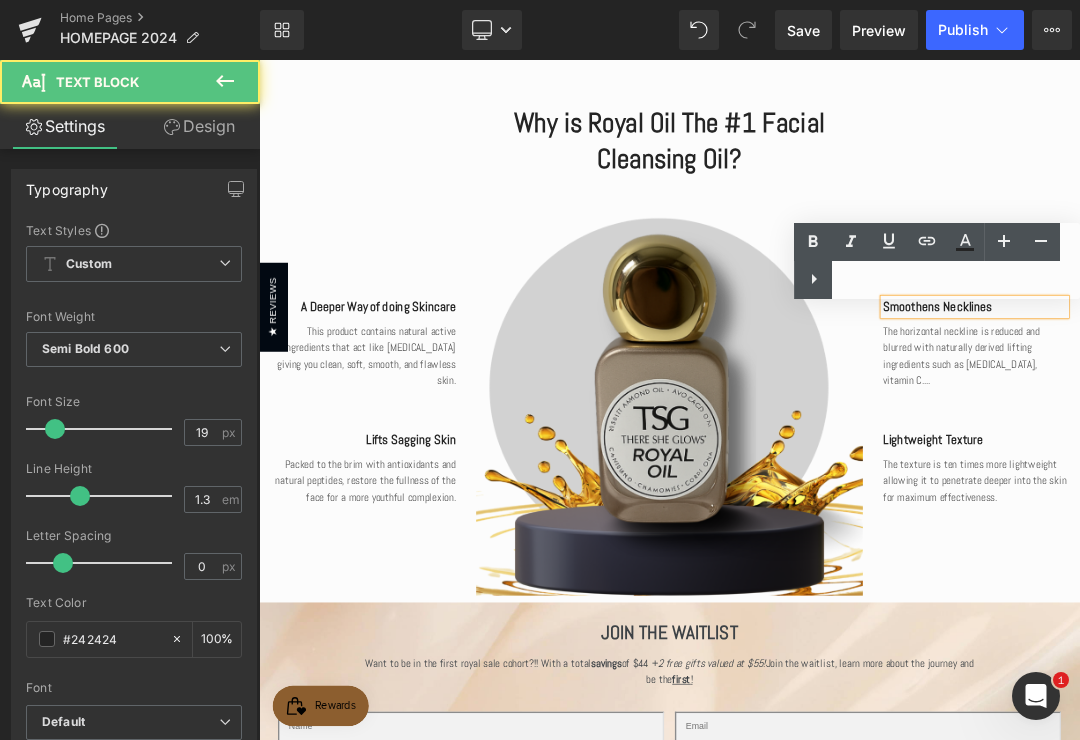type 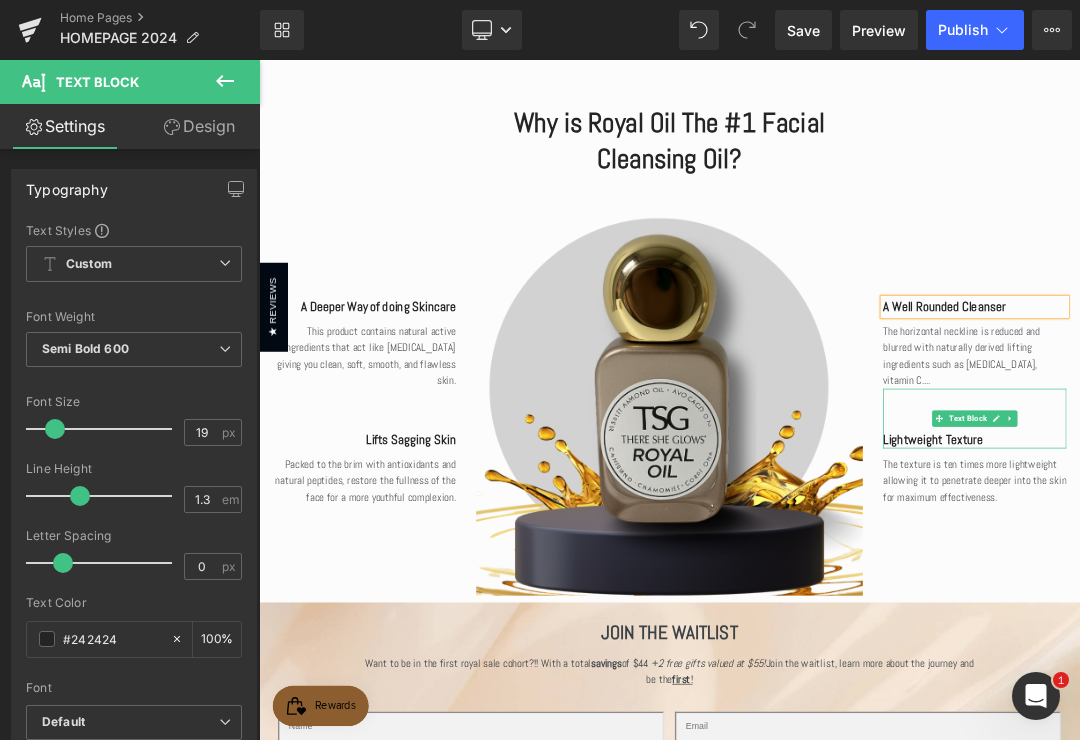 click on "Lightweight Texture" at bounding box center [1314, 621] 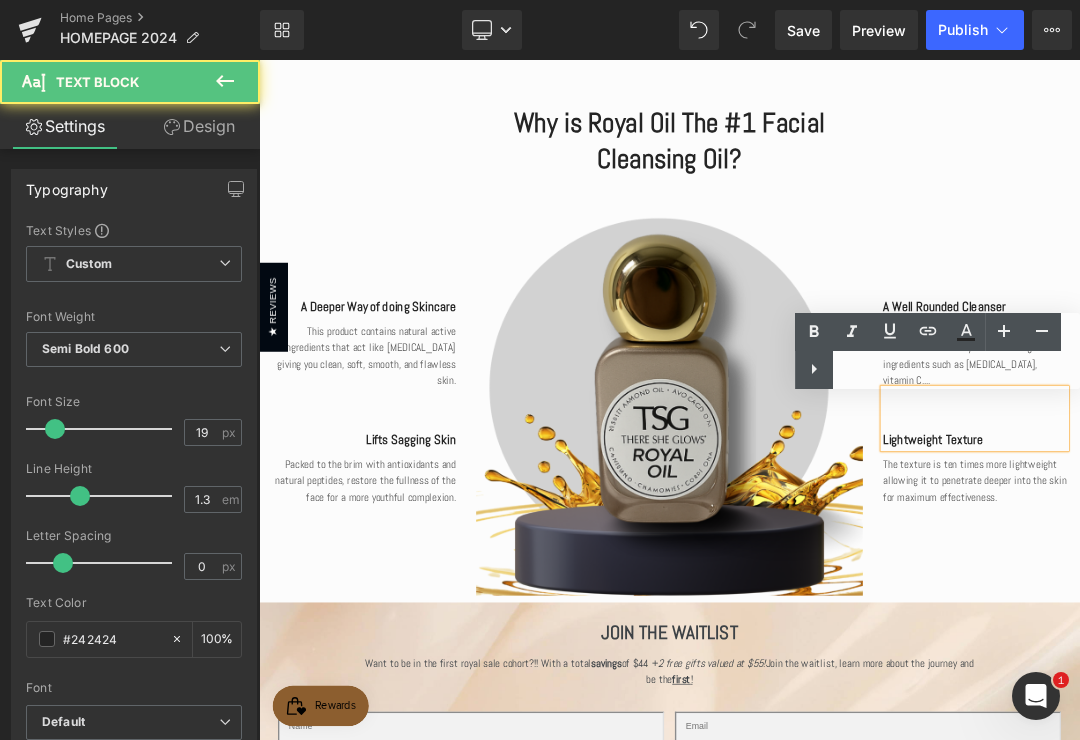 click on "Lightweight Texture" at bounding box center (1314, 621) 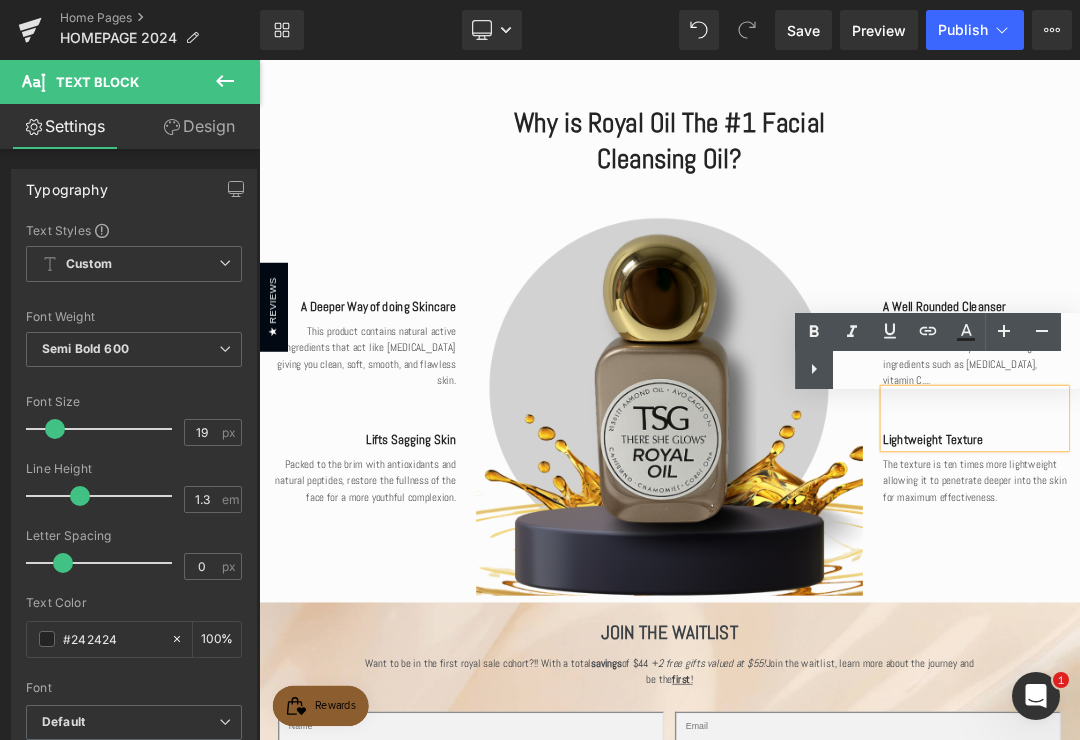 click on "Lightweight Texture" at bounding box center (1314, 621) 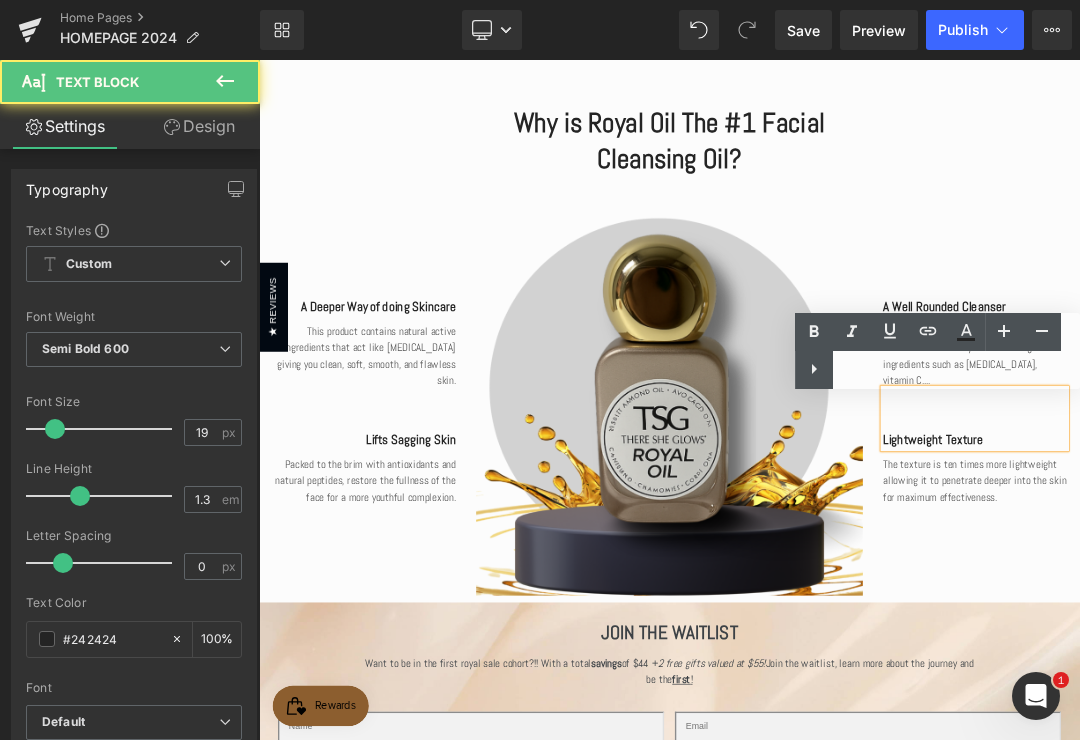 type 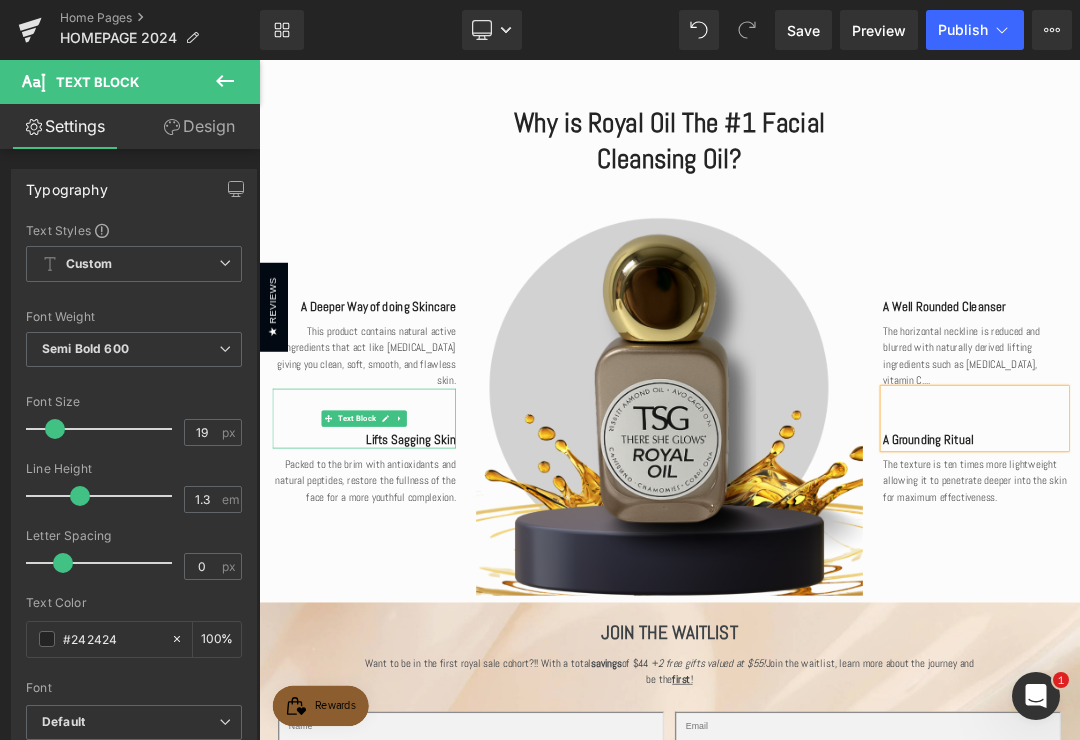 click on "Lifts Sagging Skin" at bounding box center [414, 621] 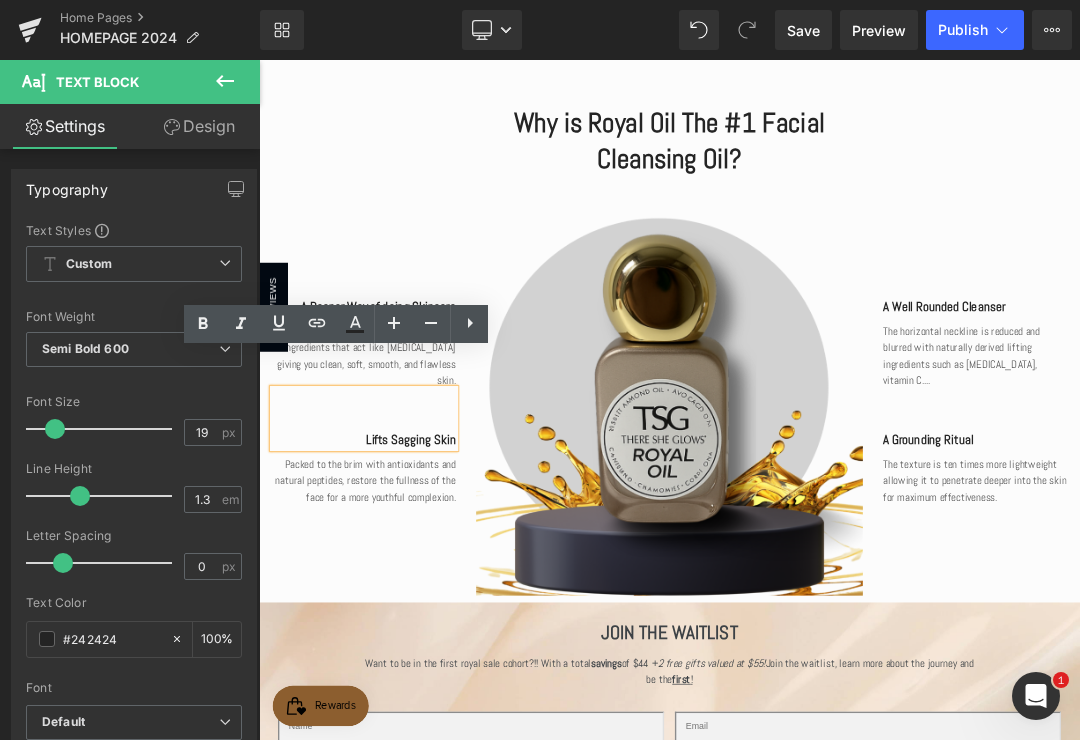 click on "Lifts Sagging Skin" at bounding box center [414, 621] 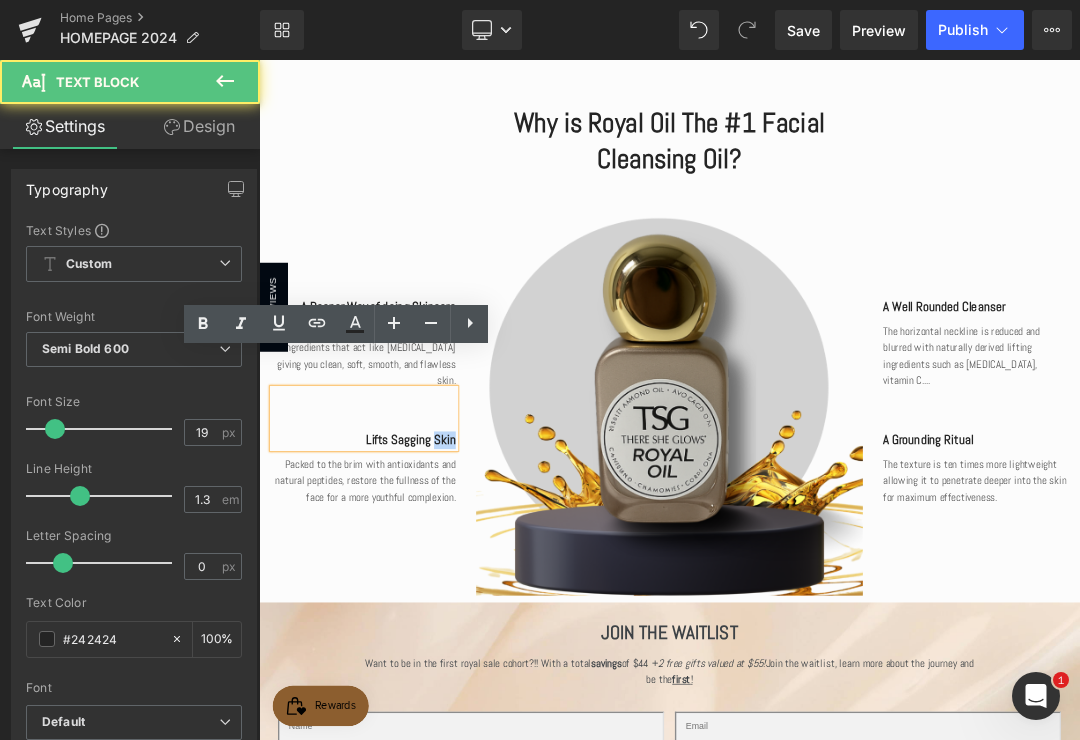 click on "Lifts Sagging Skin" at bounding box center (414, 621) 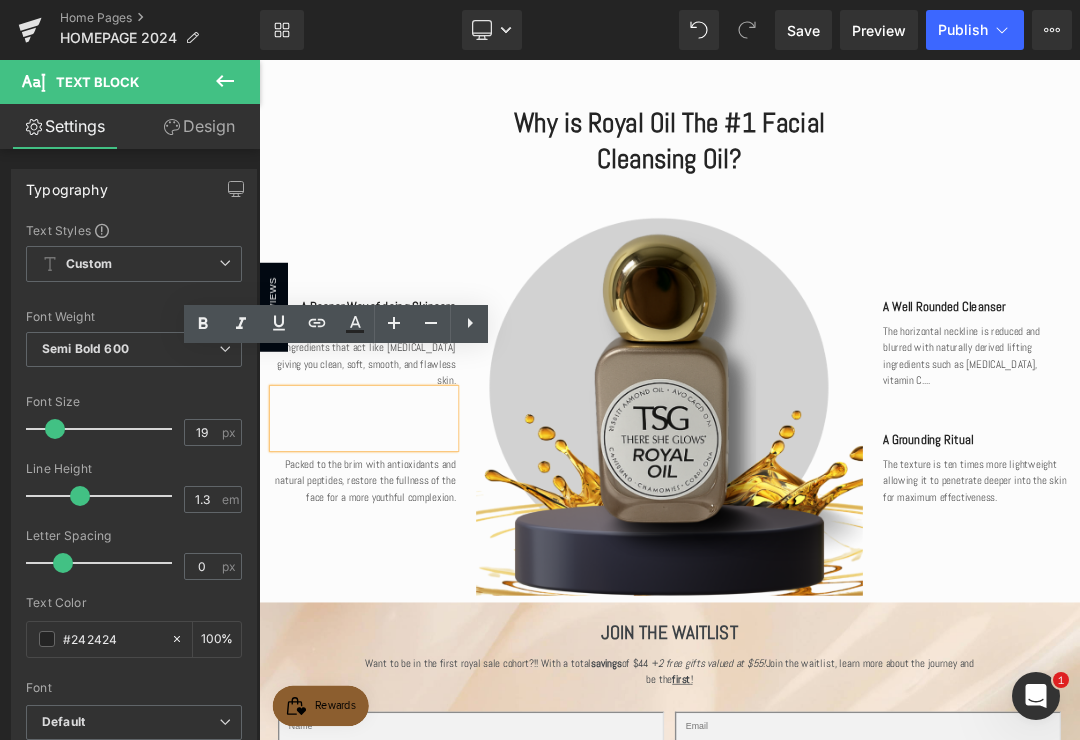 type 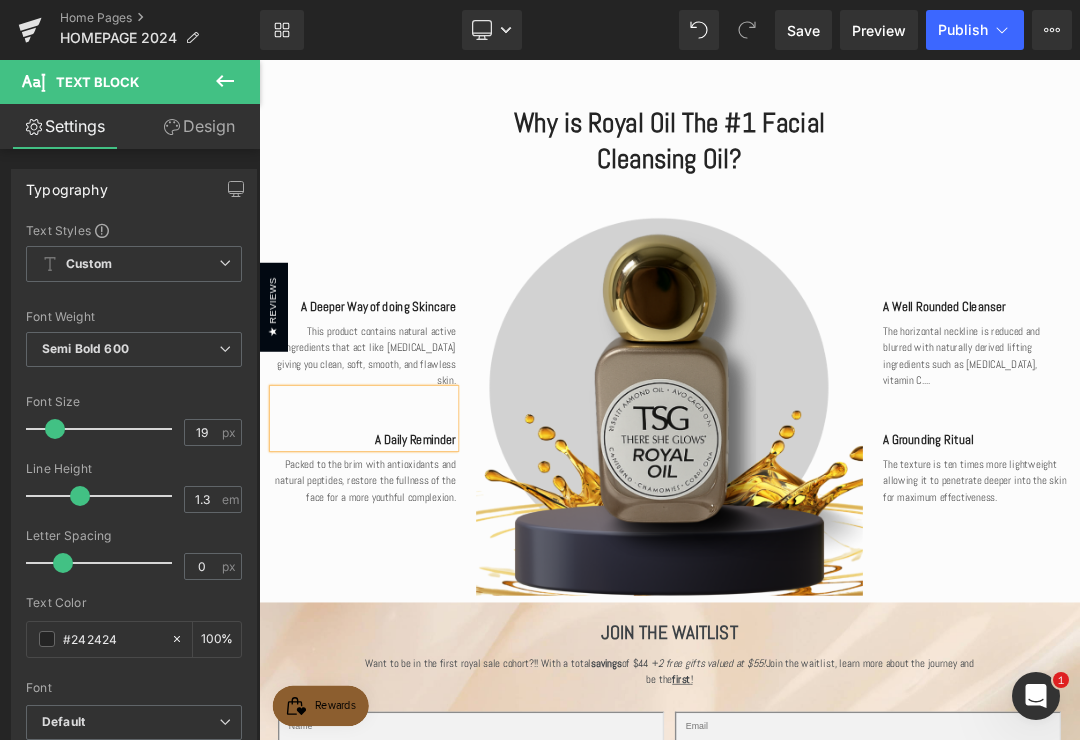 click on "A Well Rounded Cleanser Text Block         The horizontal neckline is reduced and blurred with naturally derived lifting ingredients such as [MEDICAL_DATA], vitamin C.... Text Block         A Grounding Ritual Text Block         The texture is ten times more lightweight allowing it to penetrate deeper into the skin for maximum effectiveness. Text Block" at bounding box center (1314, 565) 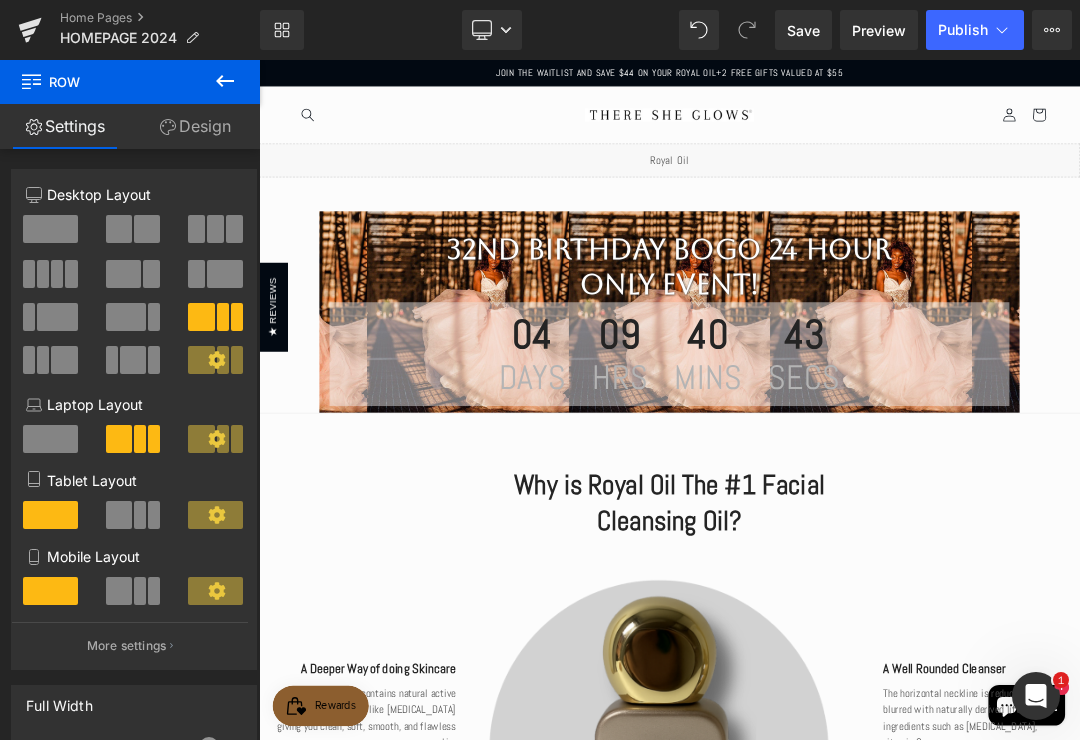 scroll, scrollTop: 0, scrollLeft: 0, axis: both 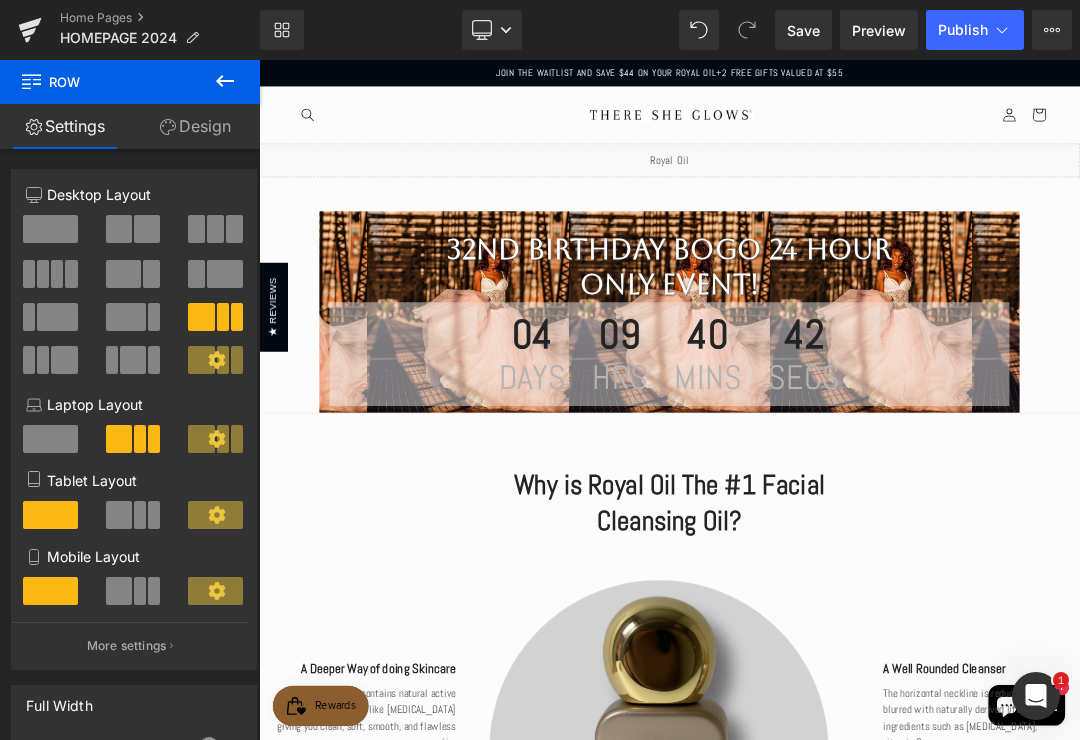 click on "Save" at bounding box center [803, 30] 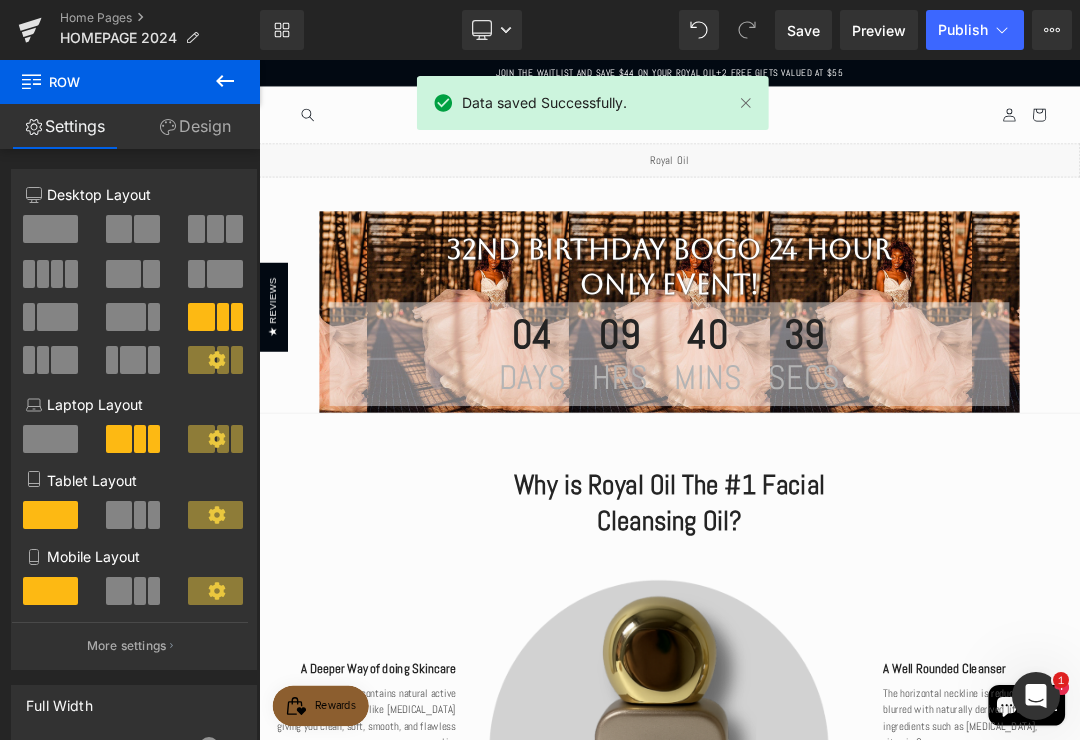 click 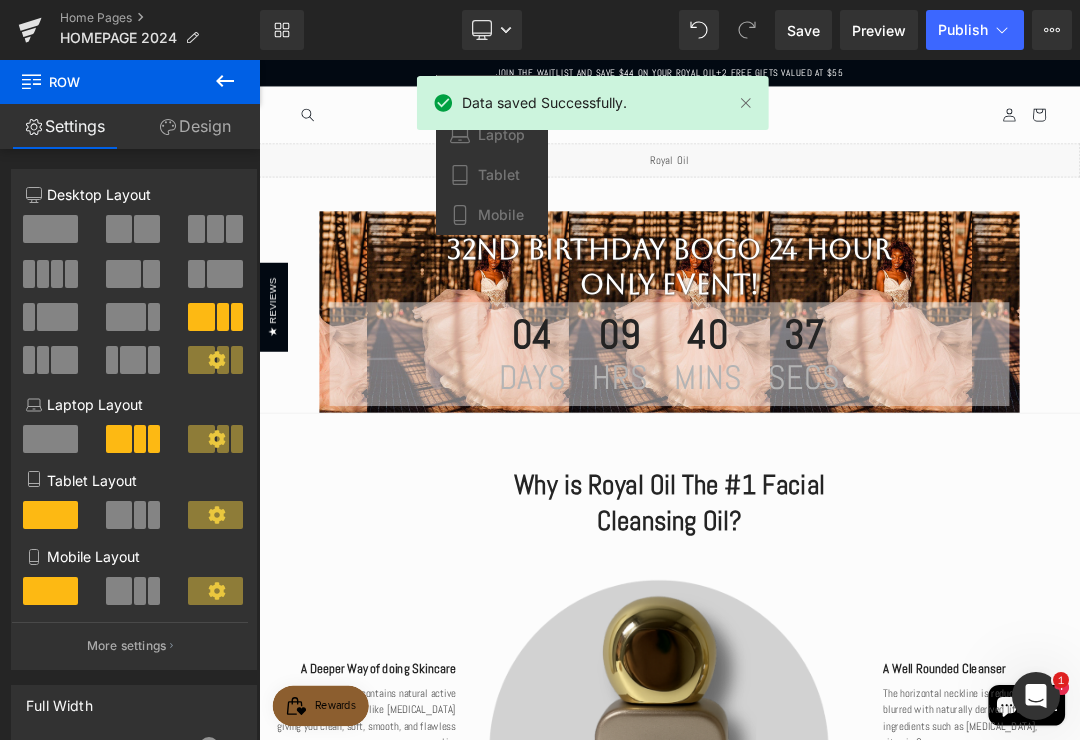 click on "Mobile" at bounding box center (501, 215) 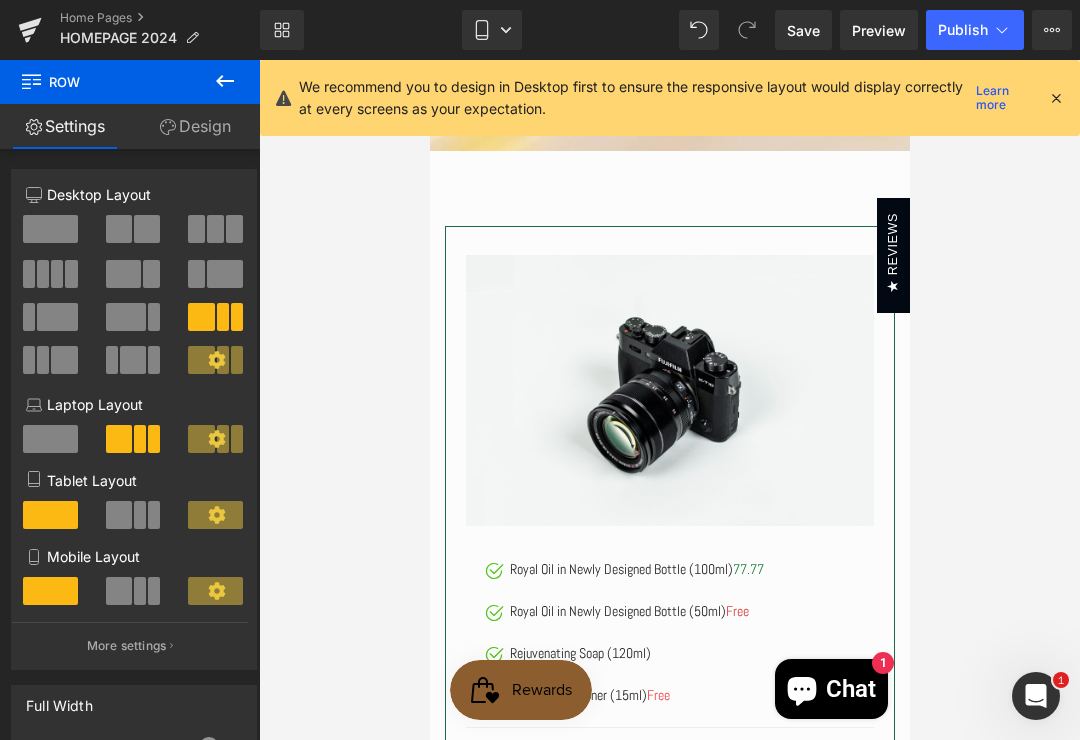 scroll, scrollTop: 1916, scrollLeft: 0, axis: vertical 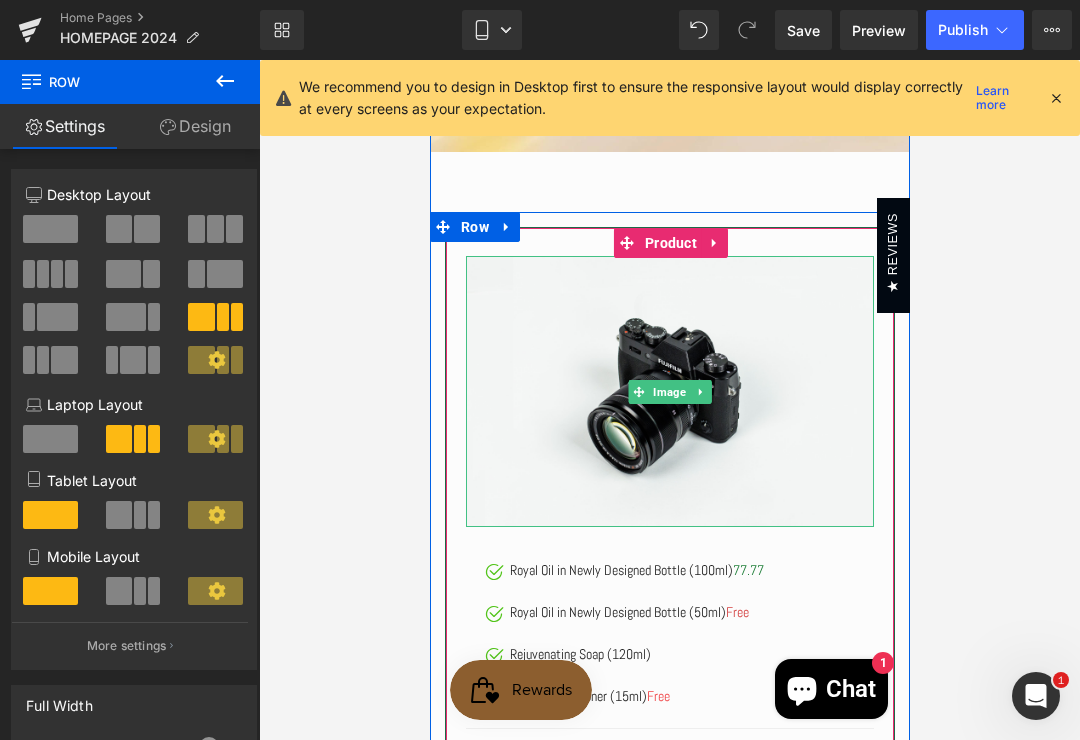 click at bounding box center (669, 391) 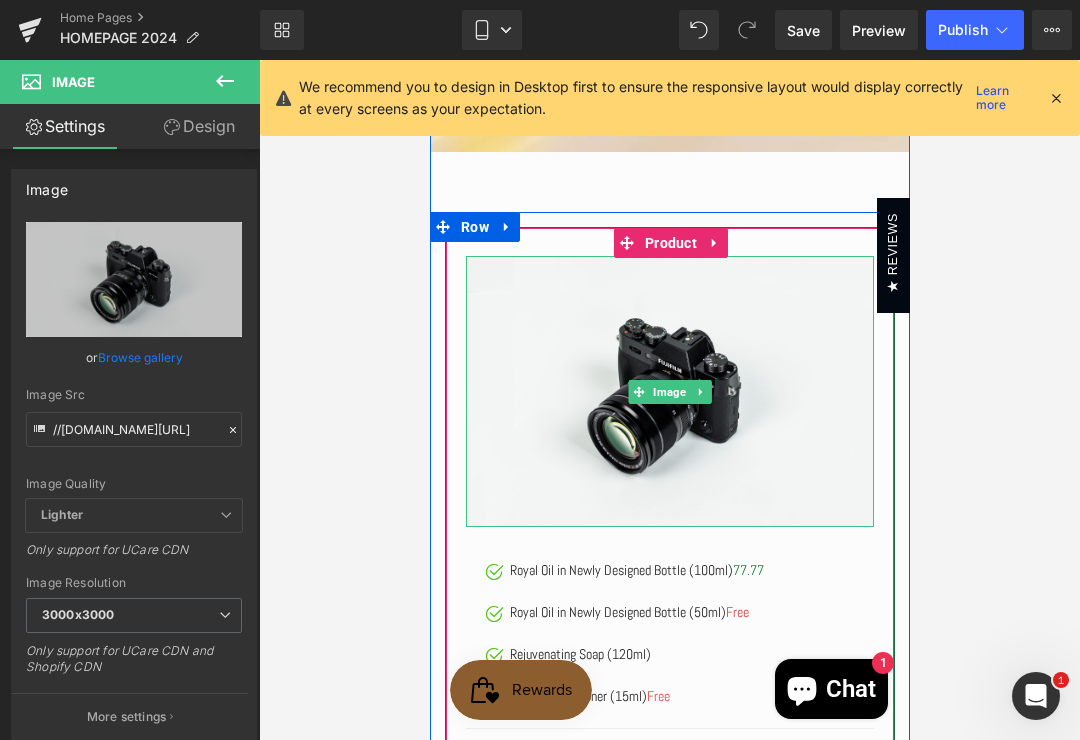click on "Browse gallery" at bounding box center [140, 357] 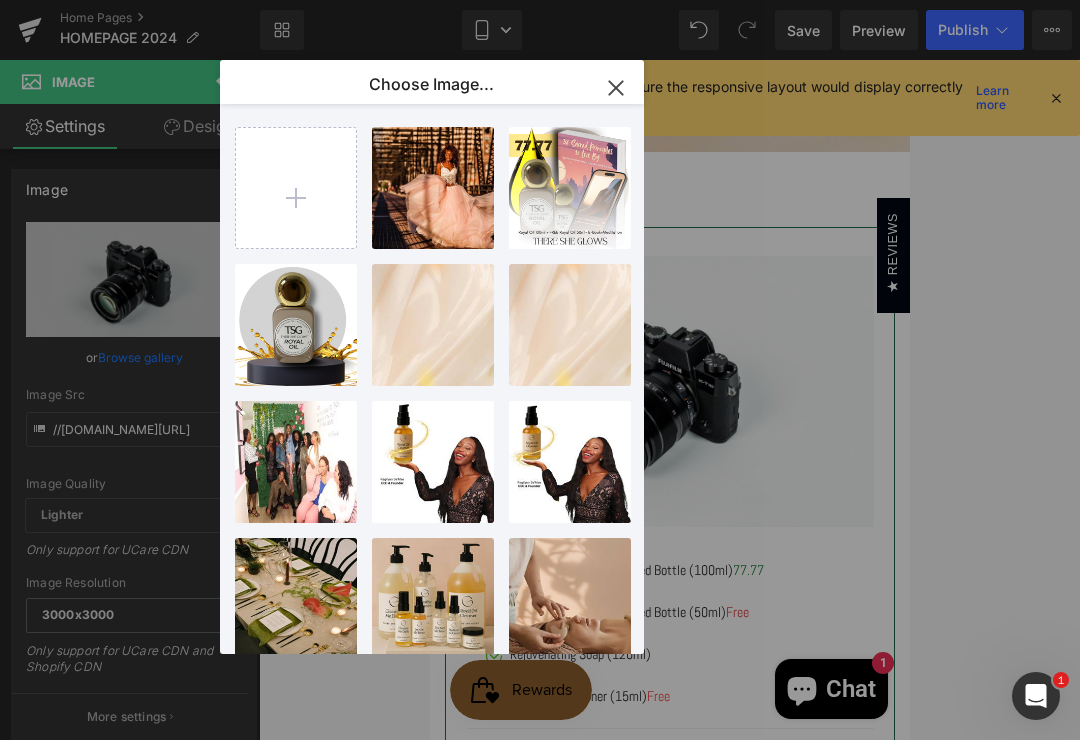 click on "pose...- 1.png 2.65 MB" at bounding box center [0, 0] 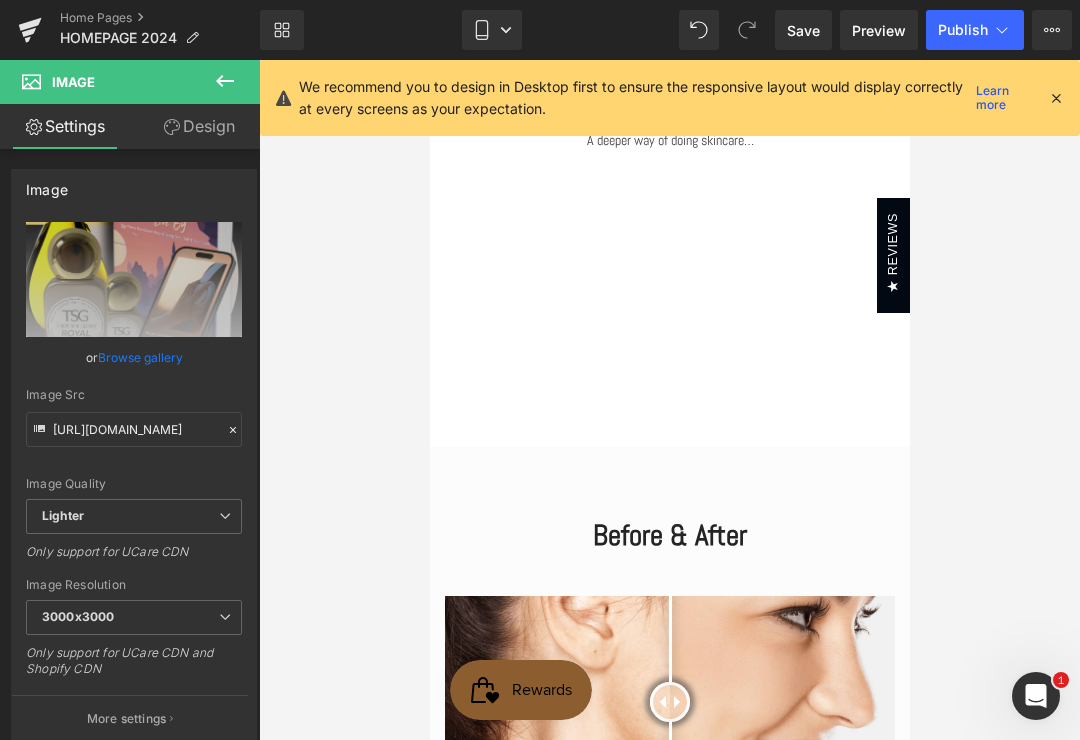 scroll, scrollTop: 3941, scrollLeft: 0, axis: vertical 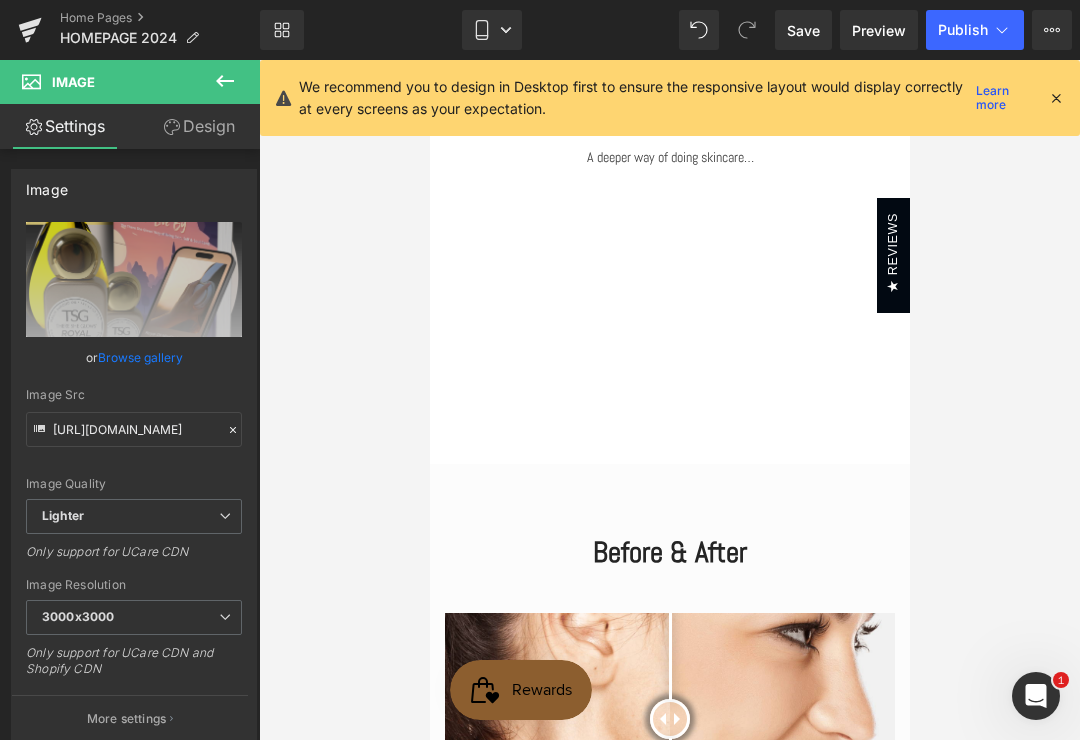 click on "Save" at bounding box center (803, 30) 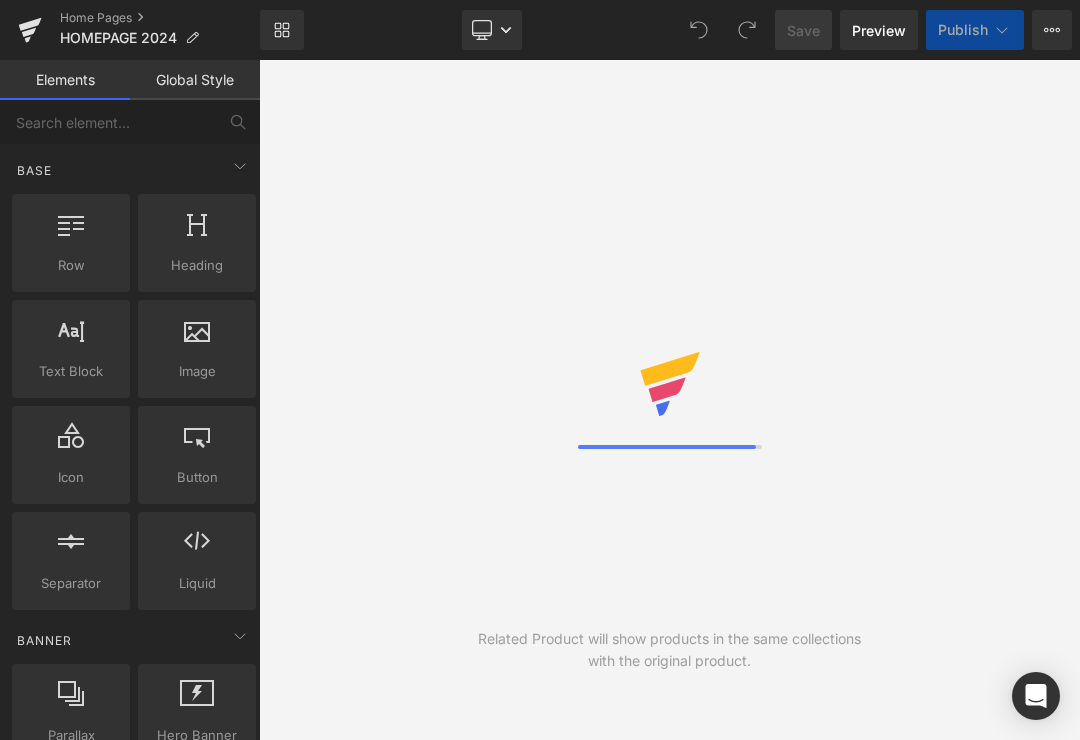 scroll, scrollTop: 0, scrollLeft: 0, axis: both 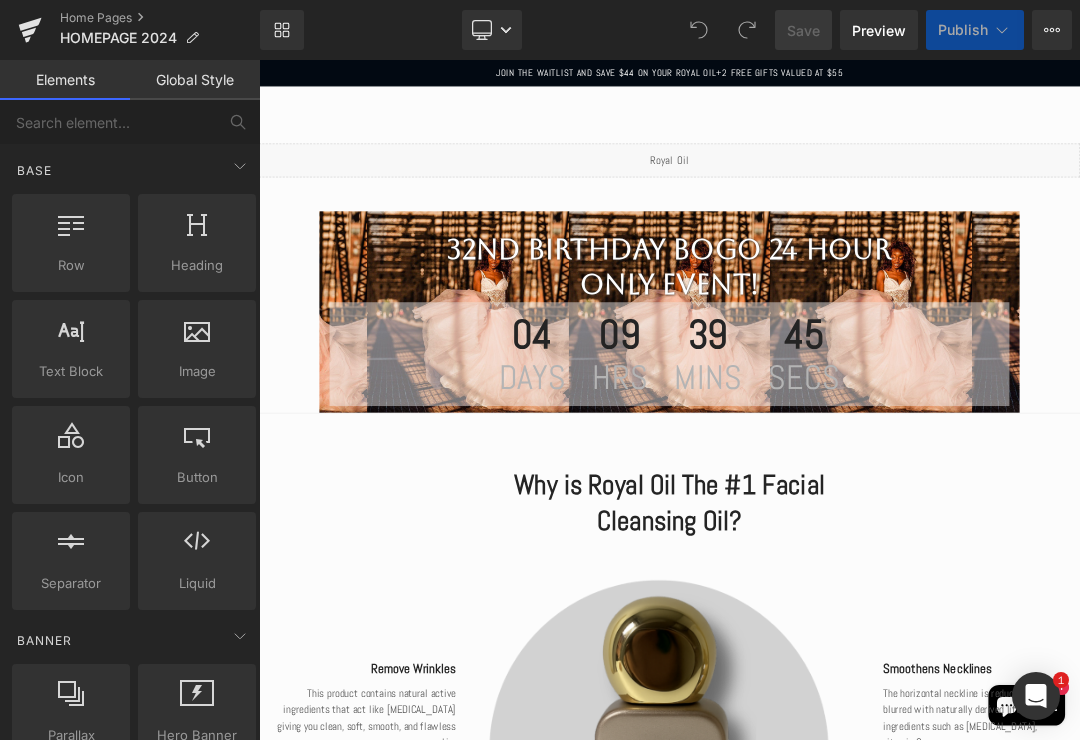 click 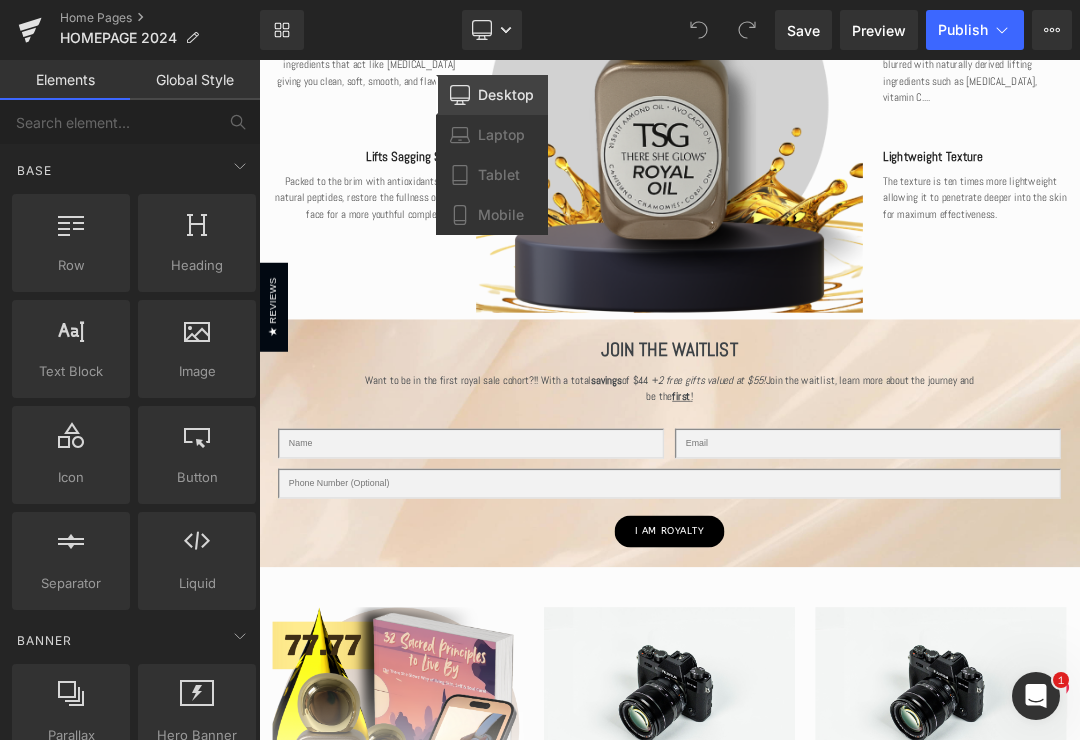 scroll, scrollTop: 0, scrollLeft: 0, axis: both 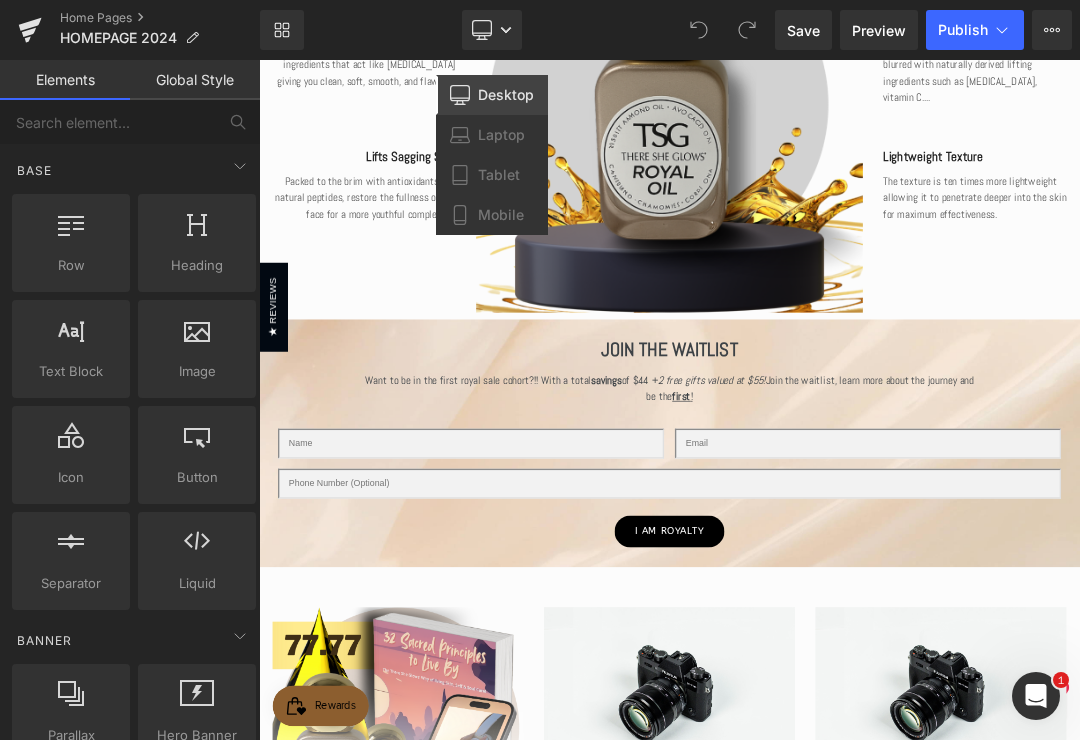 click on "Tablet" at bounding box center (492, 175) 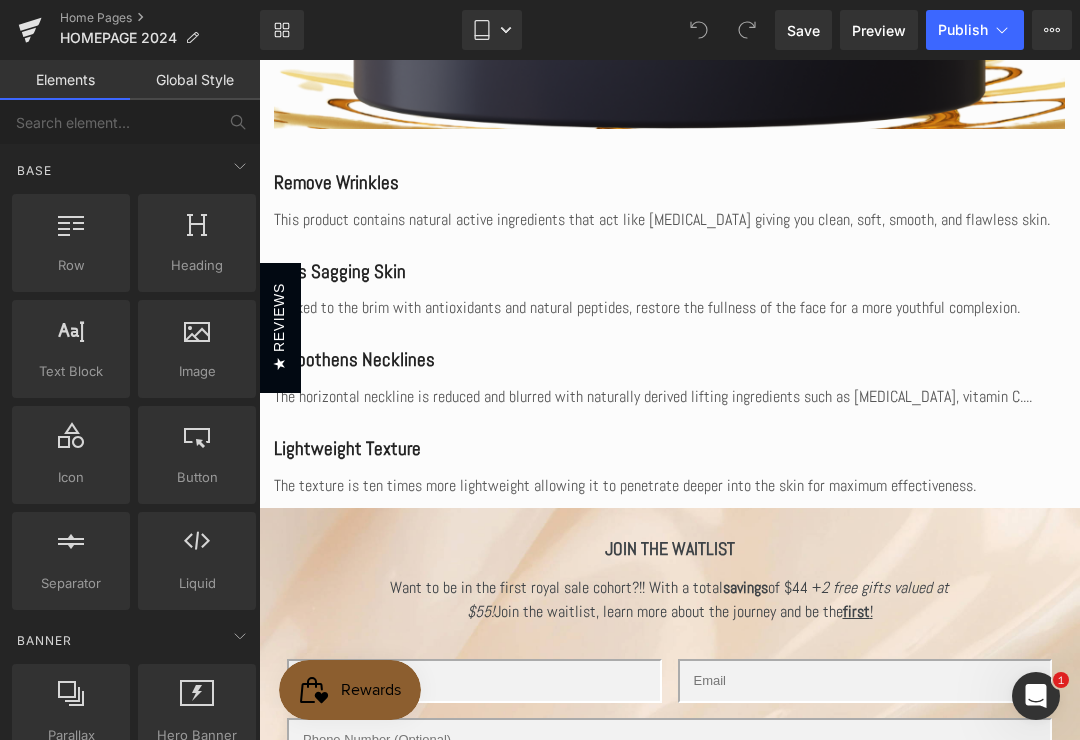 scroll, scrollTop: 1306, scrollLeft: 0, axis: vertical 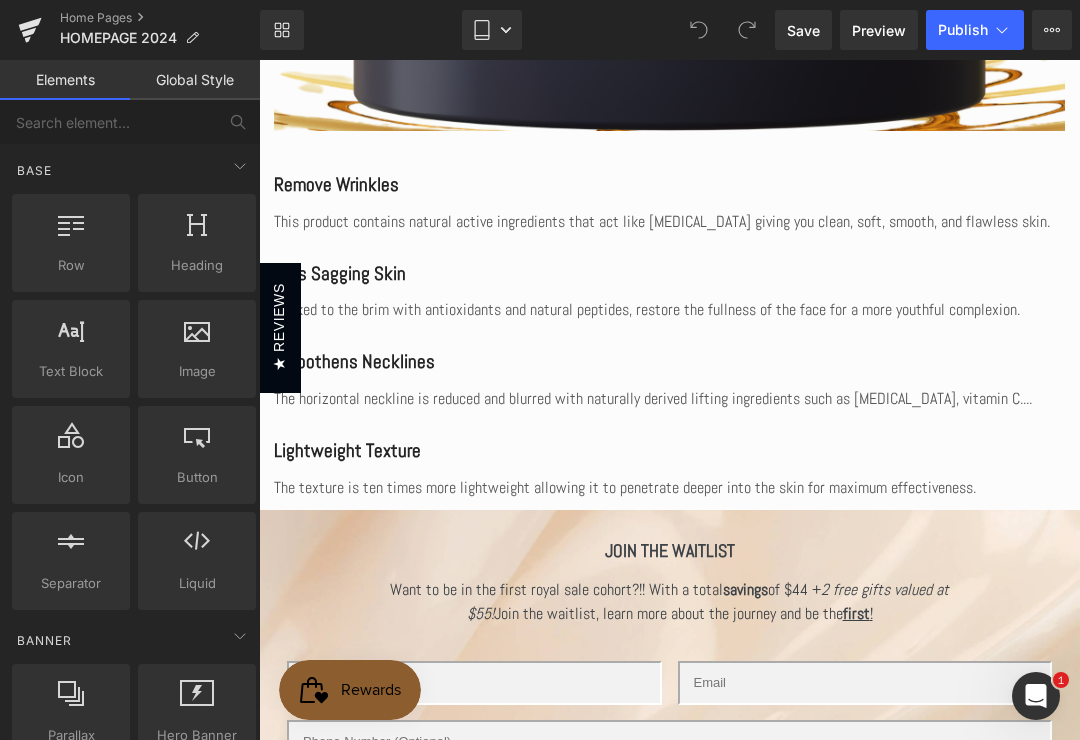 click 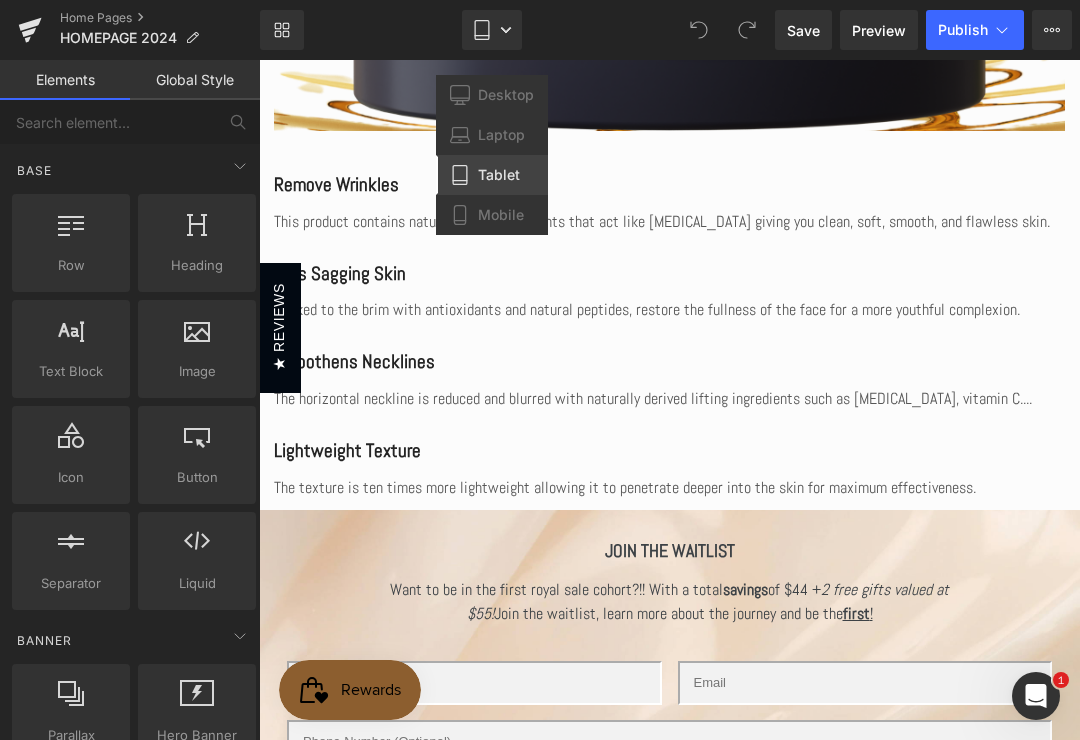 click on "Desktop" at bounding box center [506, 95] 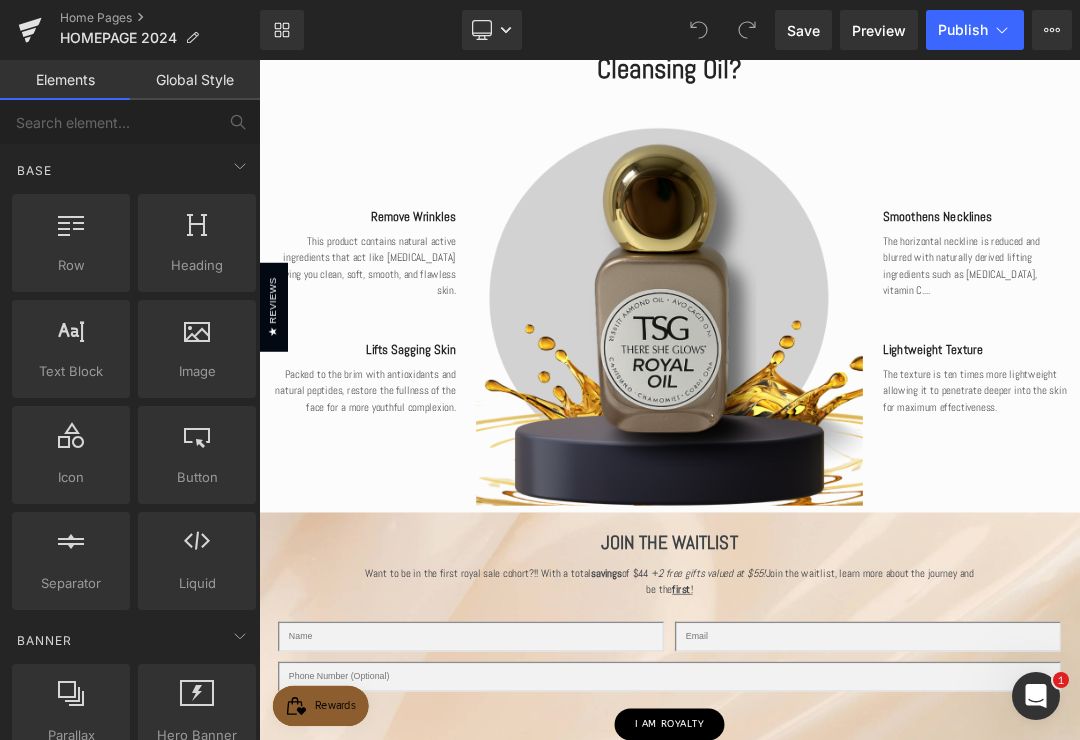 scroll, scrollTop: 652, scrollLeft: 0, axis: vertical 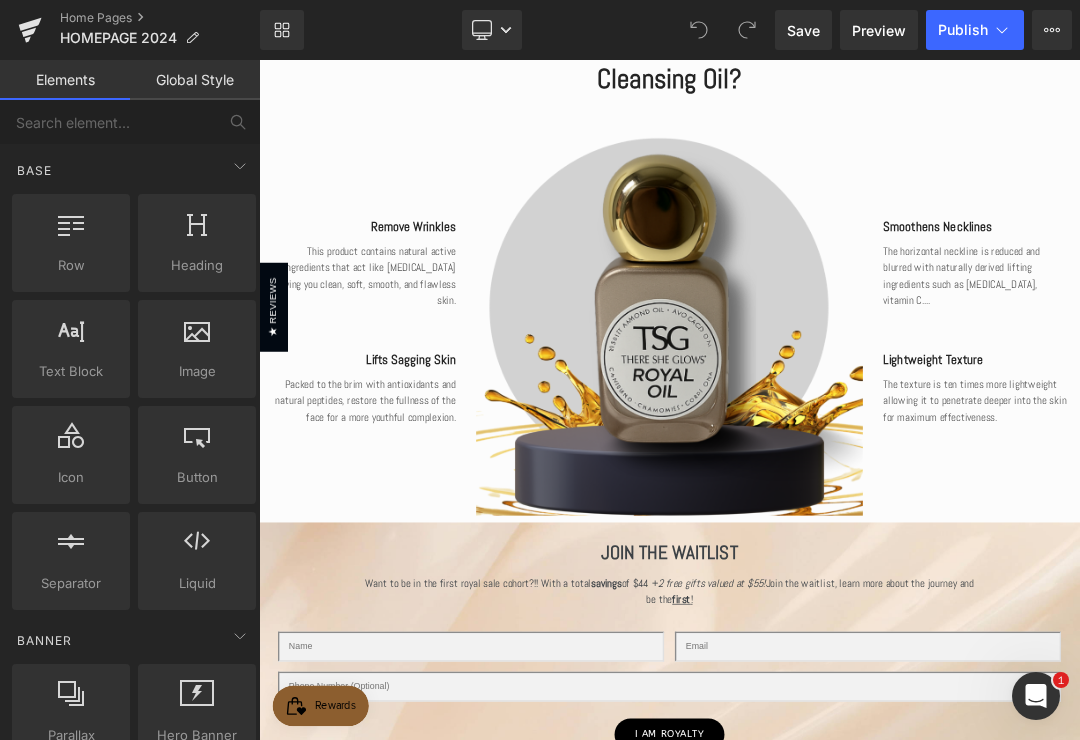 click at bounding box center (259, 60) 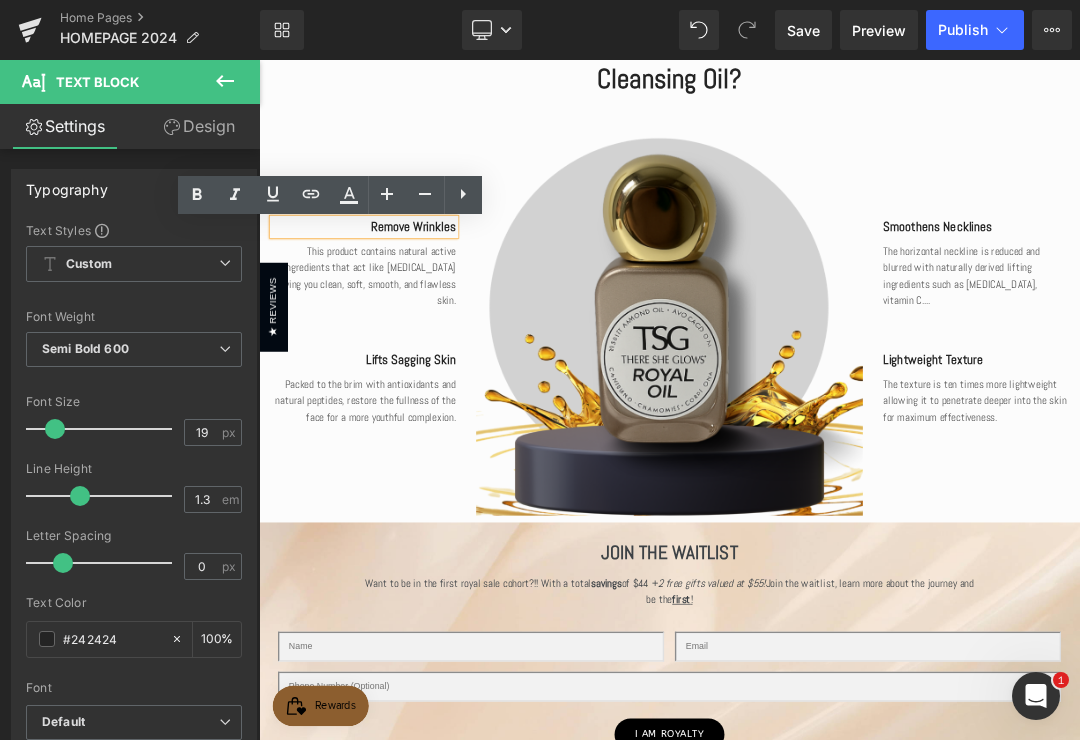 click on "Remove Wrinkles" at bounding box center [414, 305] 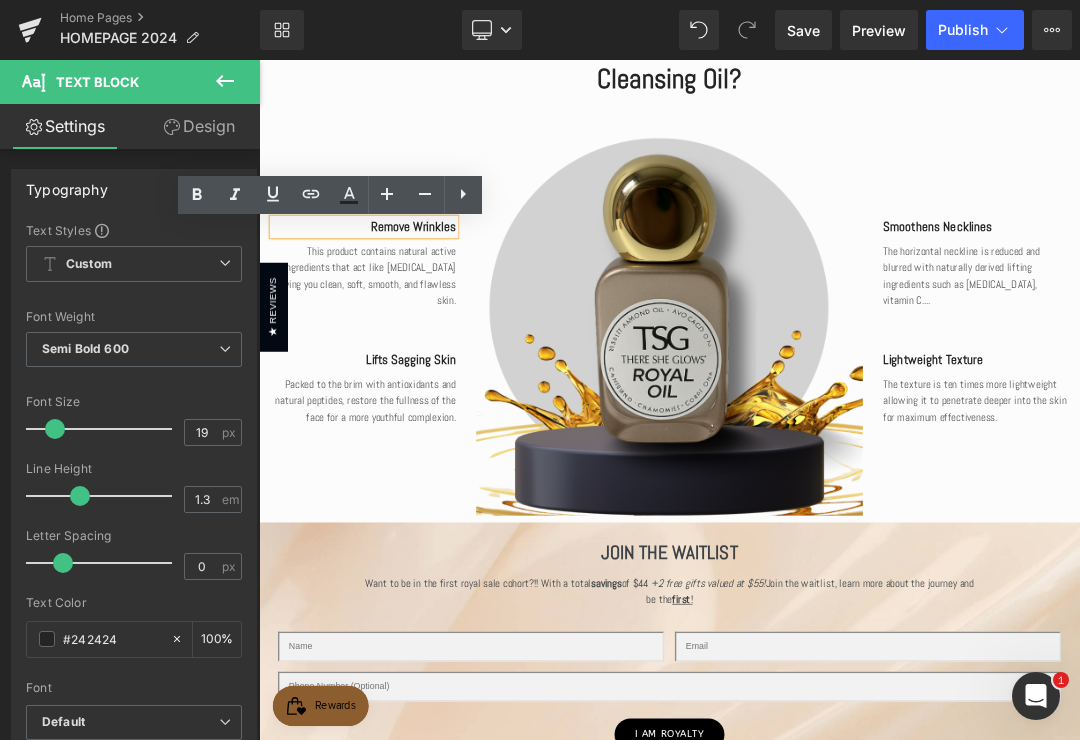 click on "Remove Wrinkles" at bounding box center (414, 305) 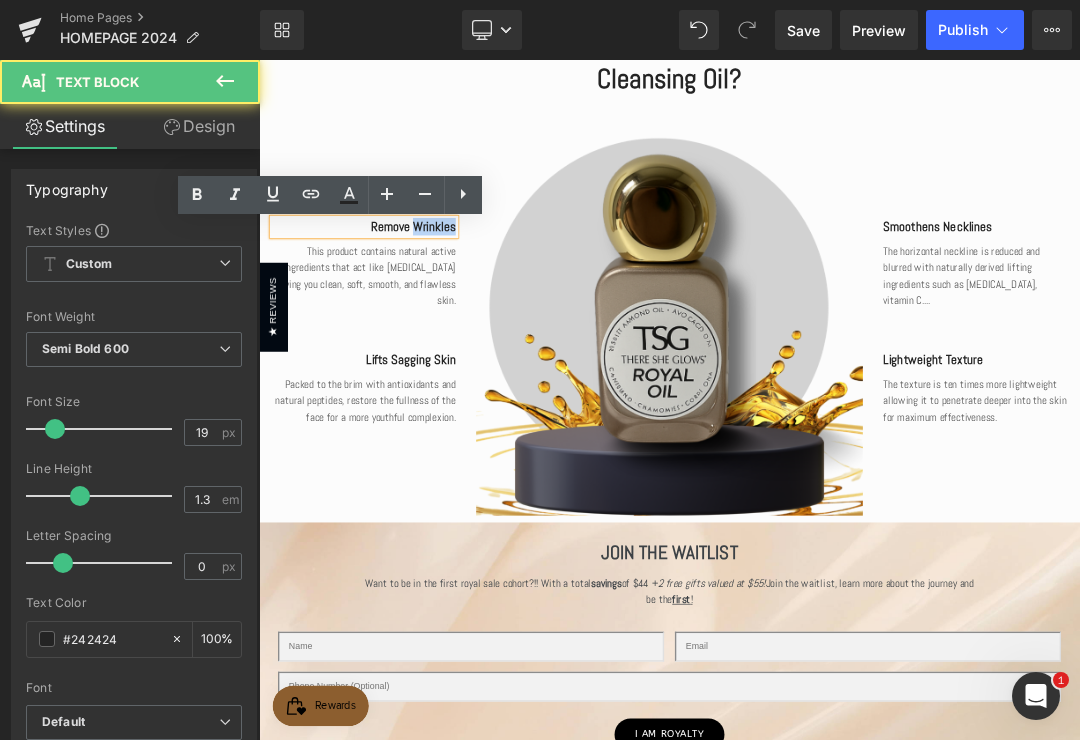 click on "Remove Wrinkles" at bounding box center (414, 305) 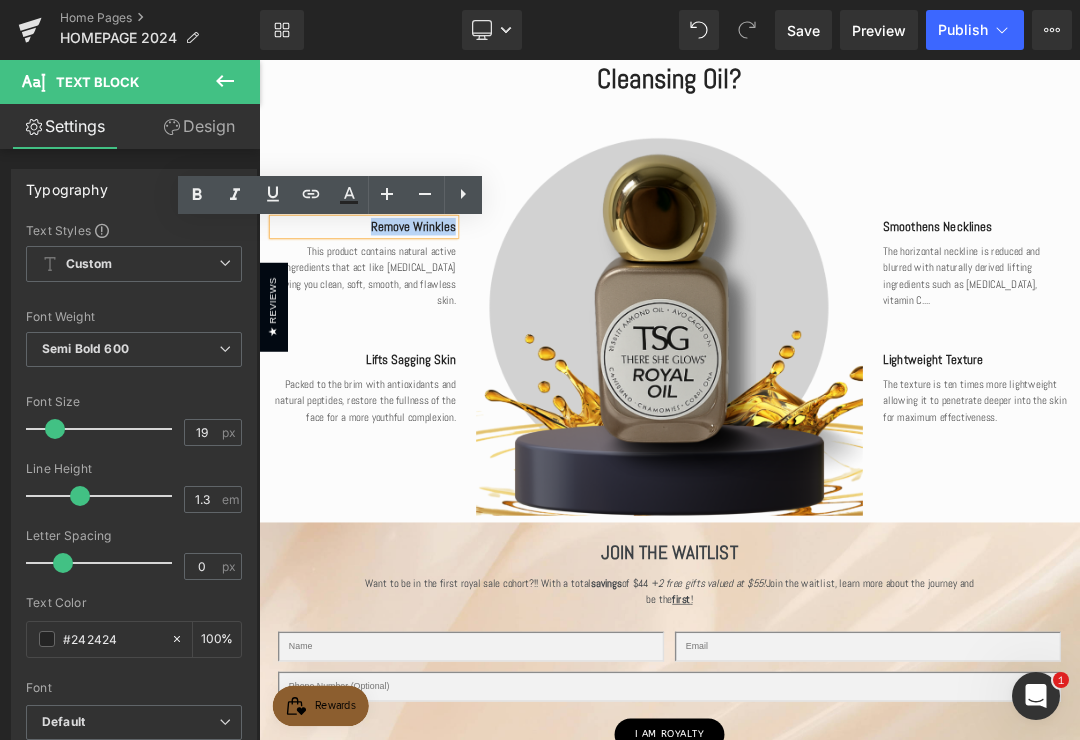 type 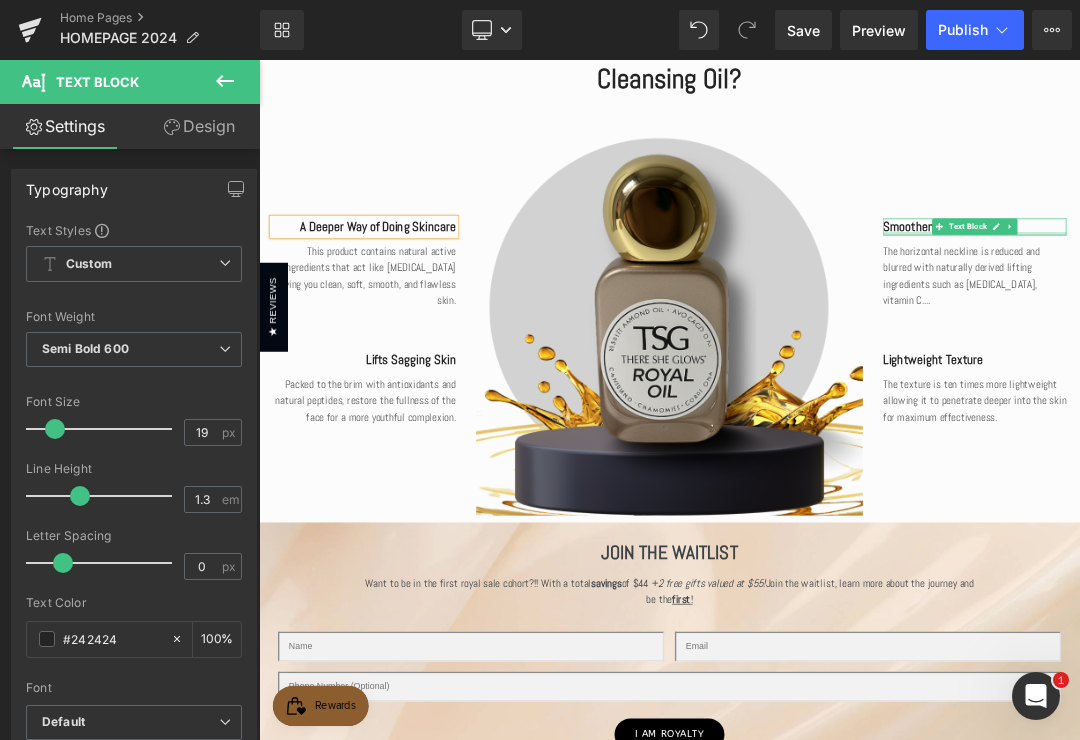 click at bounding box center [1314, 315] 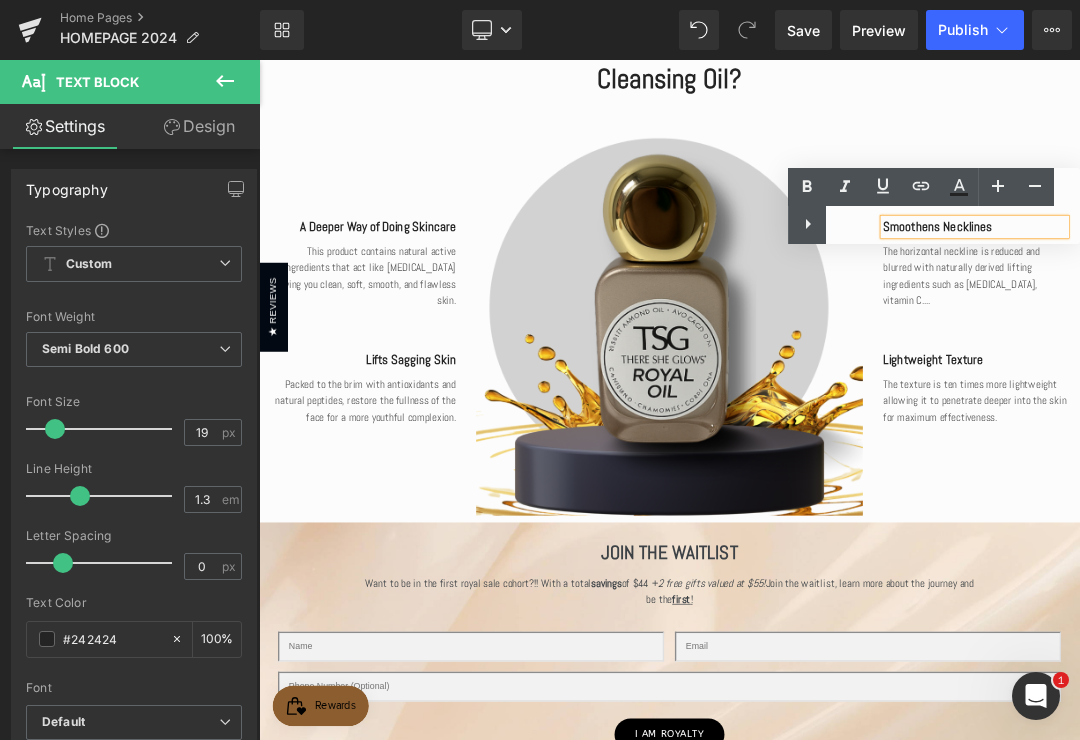 click on "Text Color Highlight Color #333333" at bounding box center (934, 206) 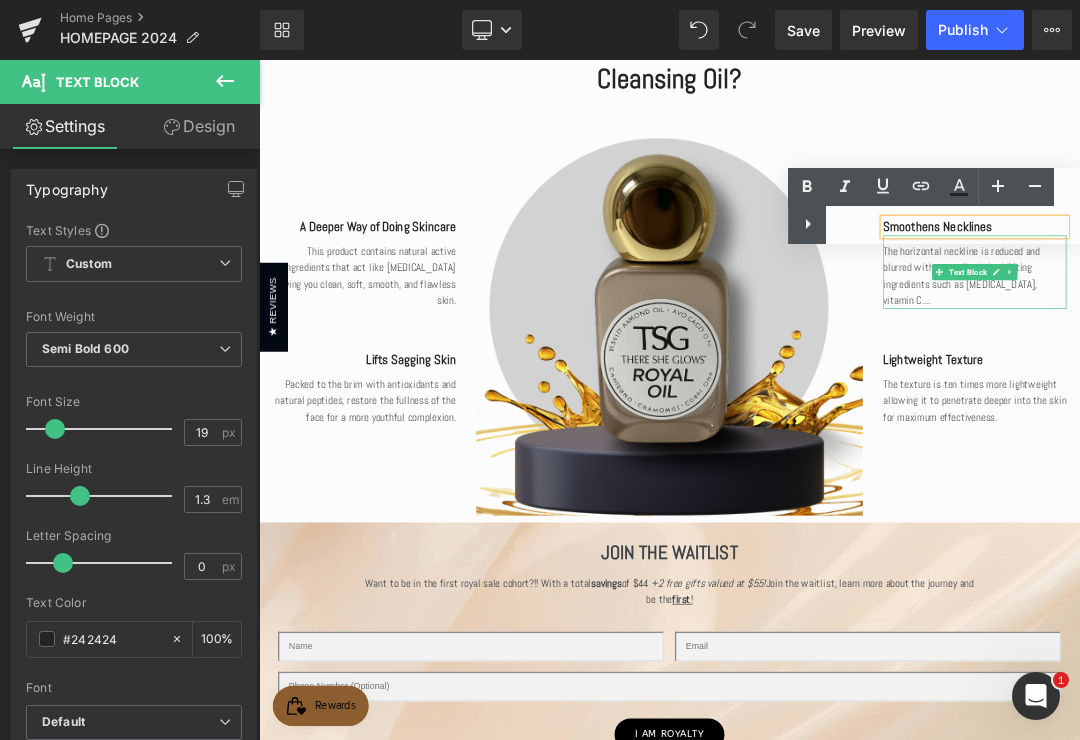 click on "The texture is ten times more lightweight allowing it to penetrate deeper into the skin for maximum effectiveness." at bounding box center (1314, 562) 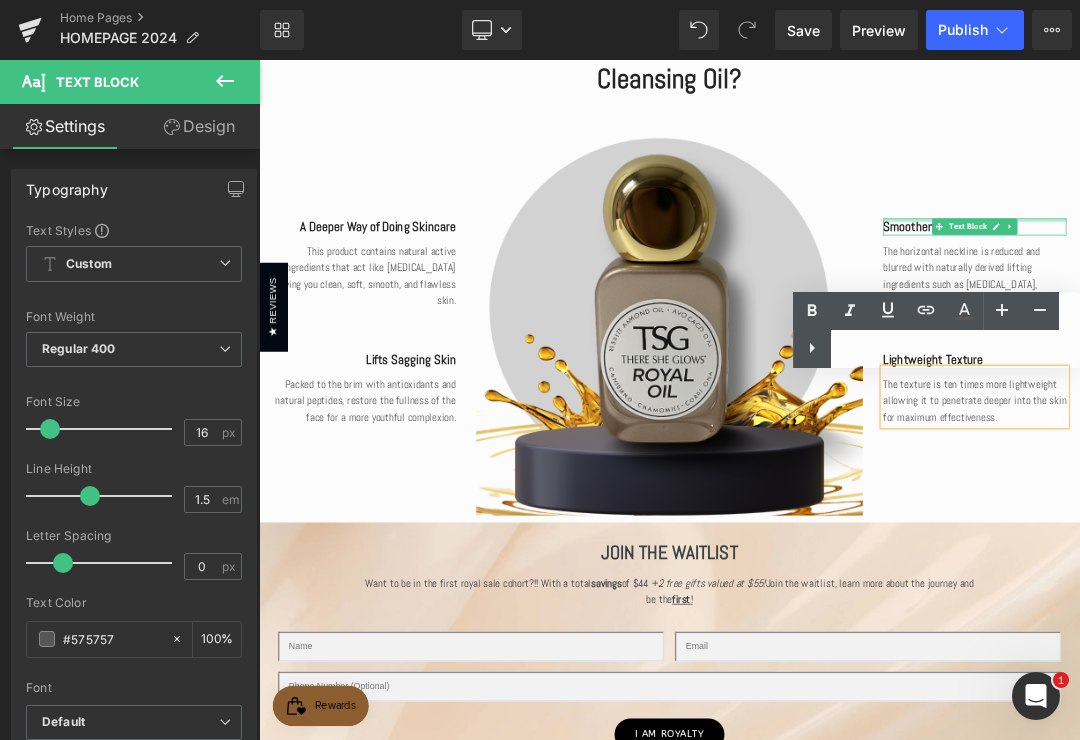 click at bounding box center (1314, 295) 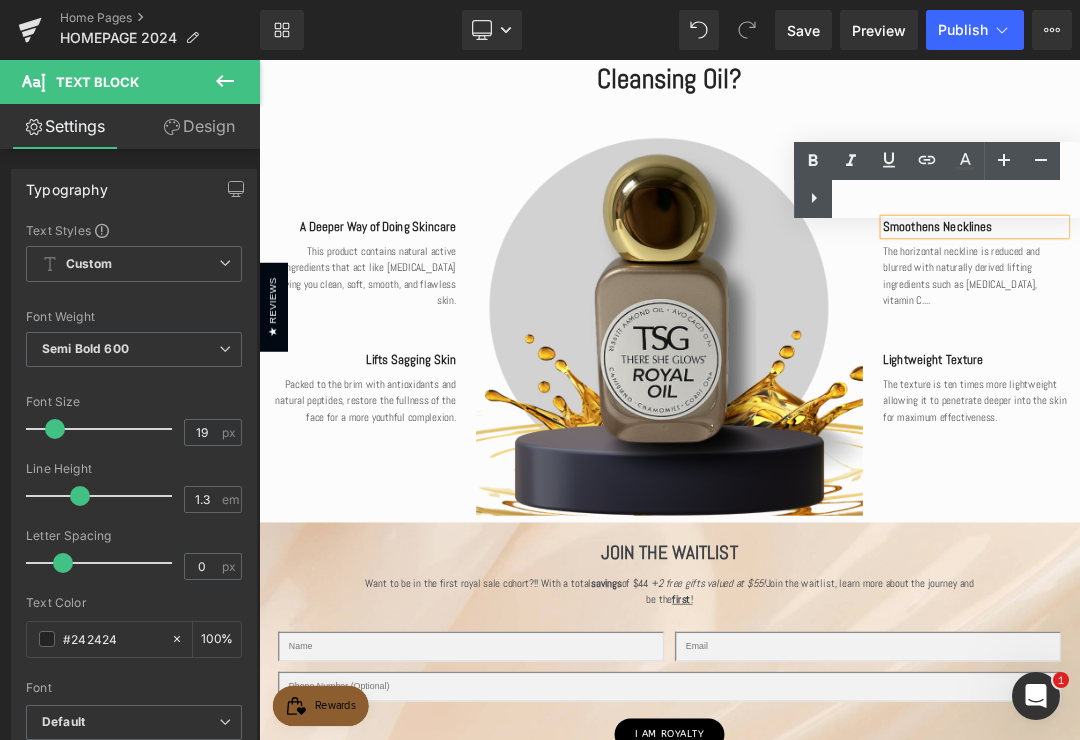 click on "Smoothens Necklines" at bounding box center (1314, 305) 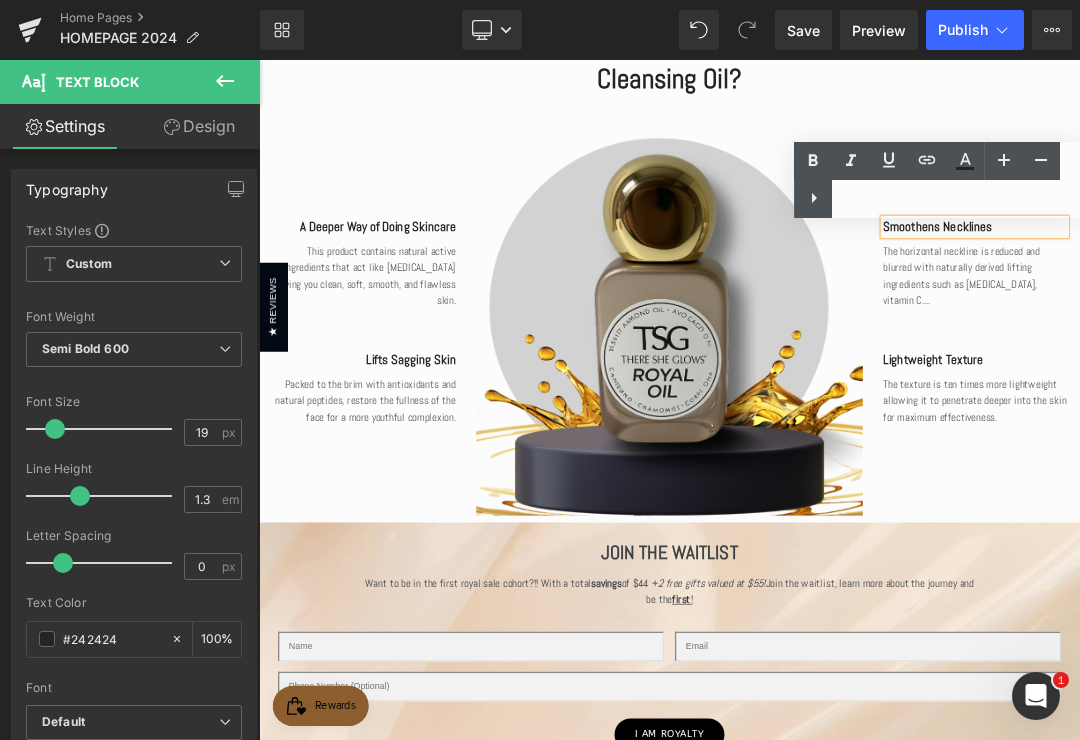 type 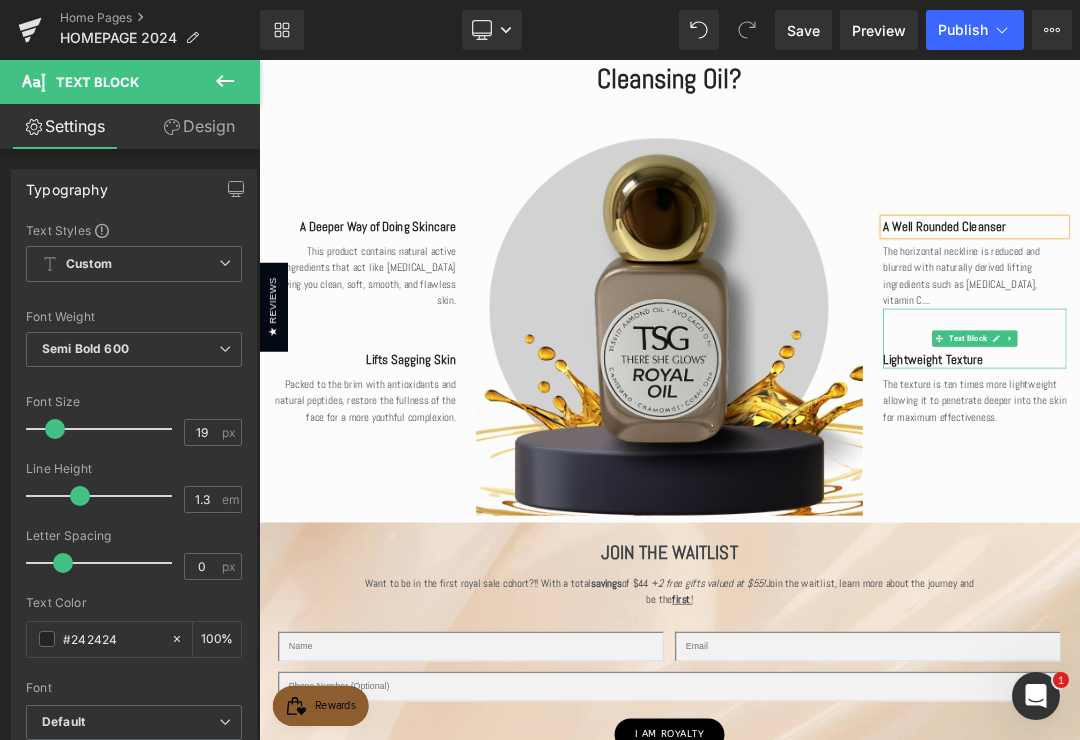 click on "Lightweight Texture" at bounding box center (1314, 502) 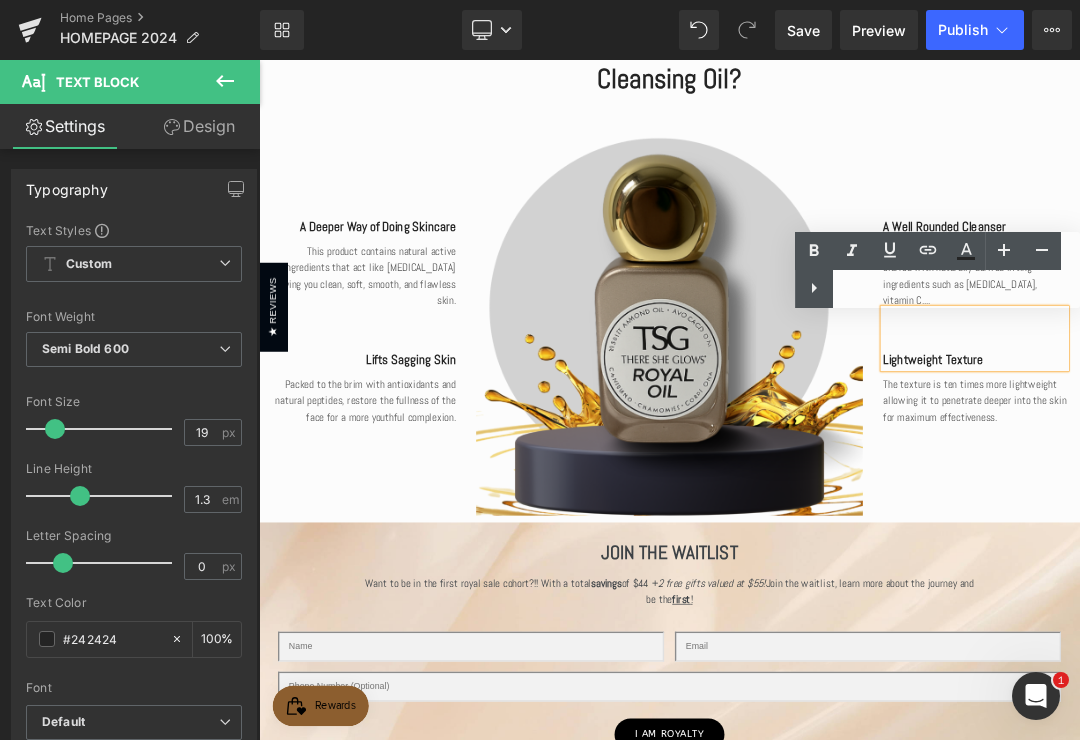 click on "Lightweight Texture" at bounding box center (1314, 502) 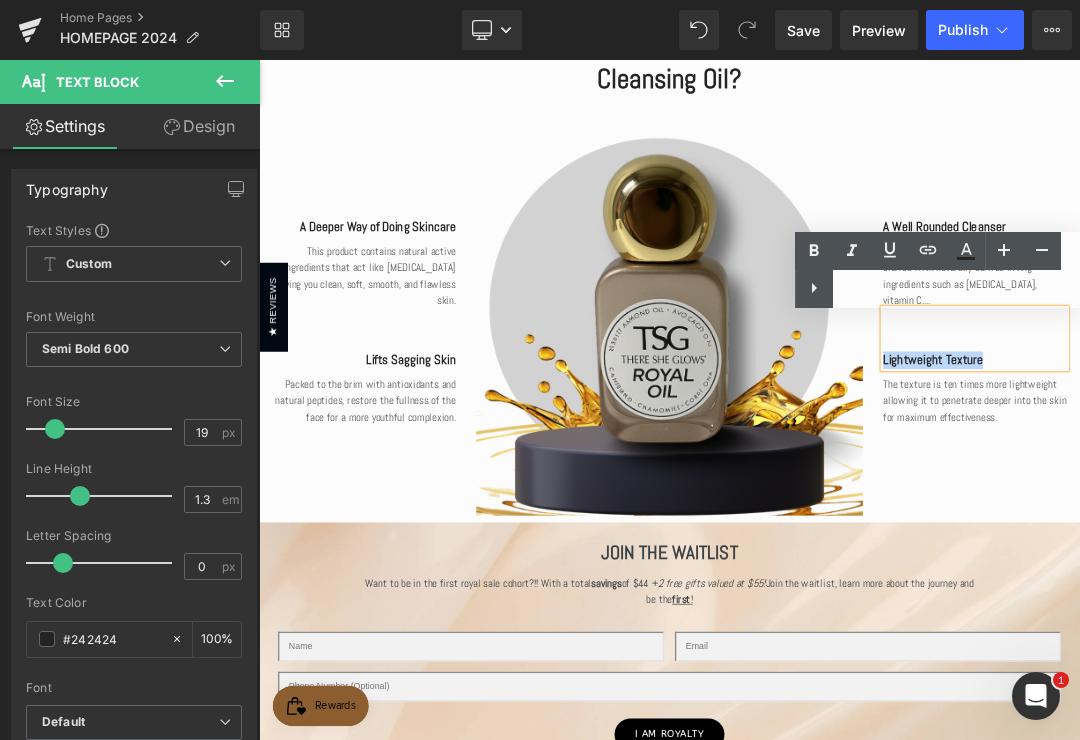 type 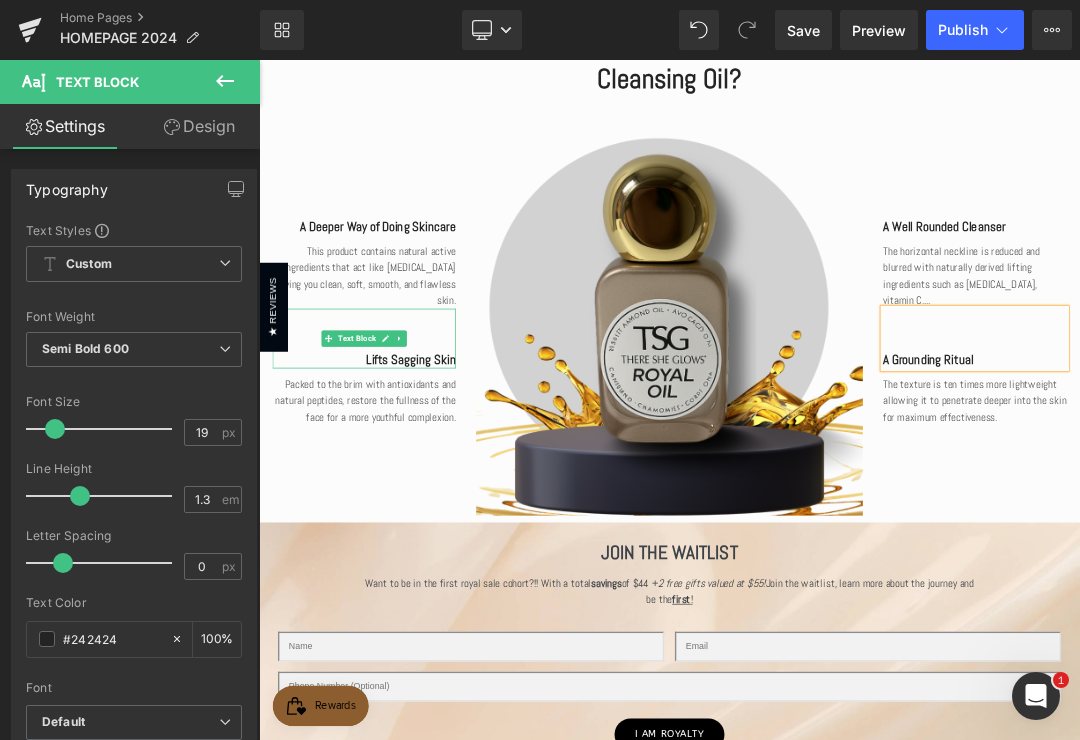 click on "Lifts Sagging Skin" at bounding box center (414, 502) 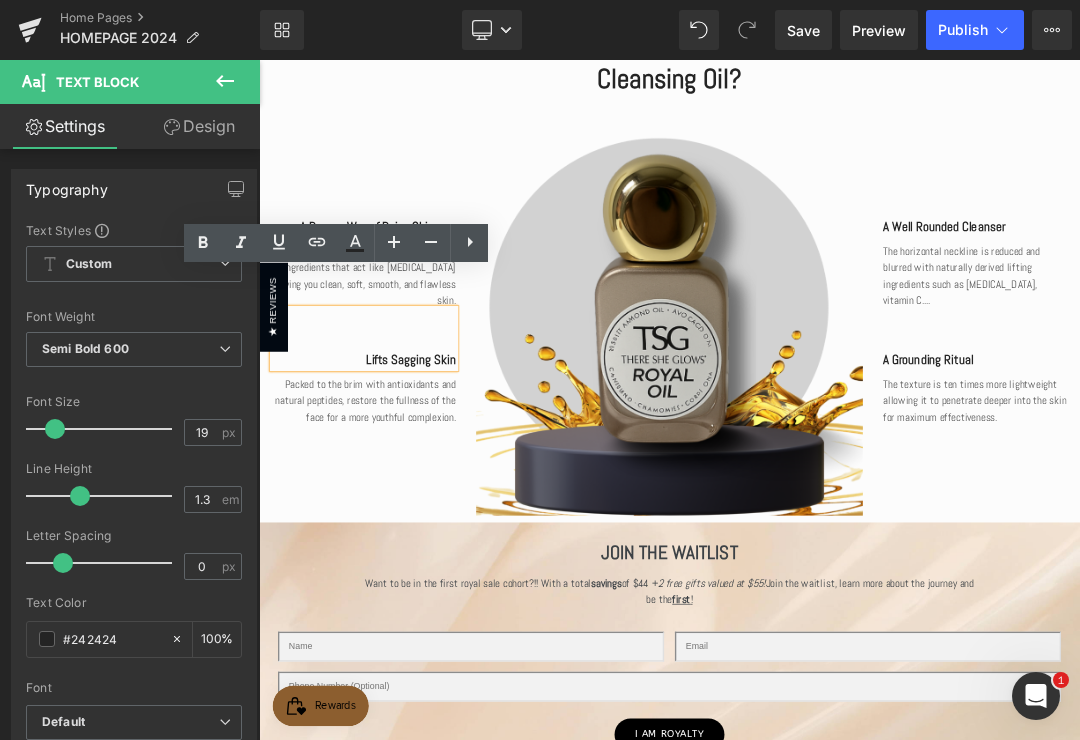 click at bounding box center [259, 60] 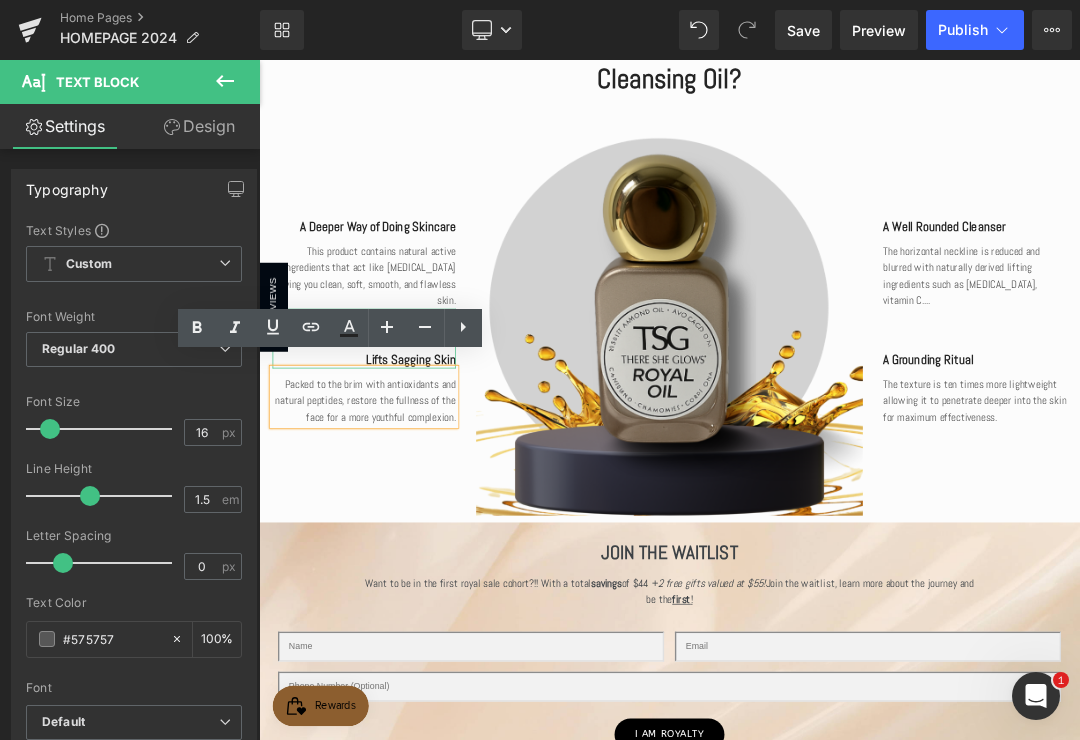 click on "Lifts Sagging Skin" at bounding box center (414, 502) 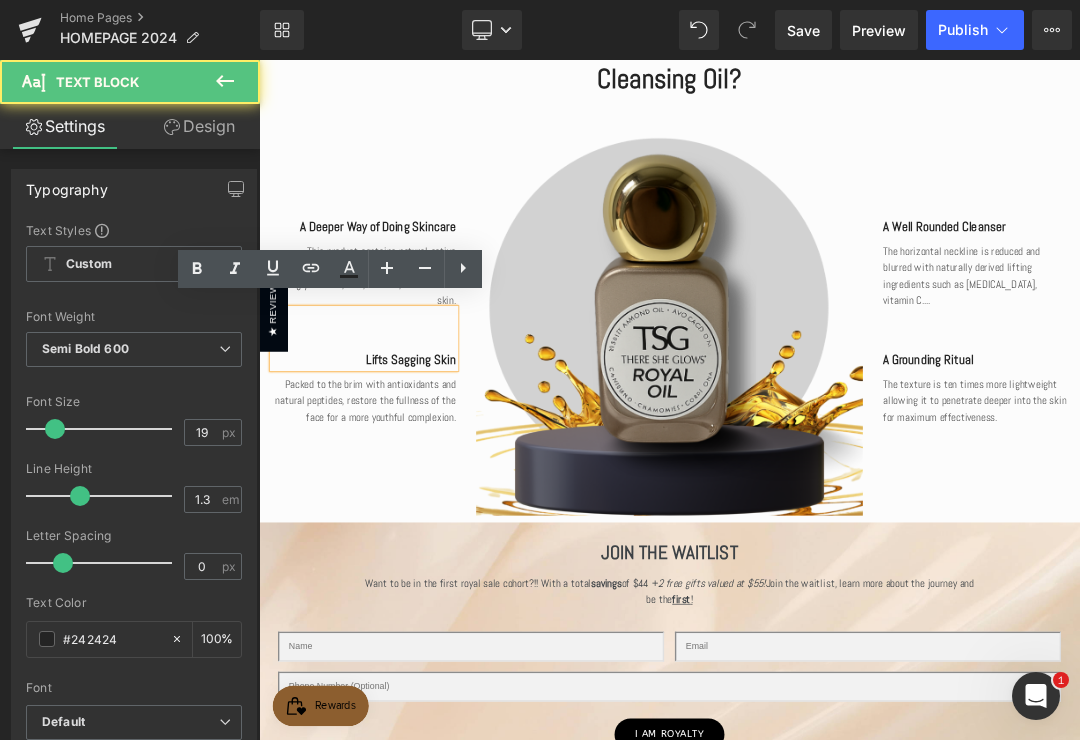 click on "Image" at bounding box center (864, 446) 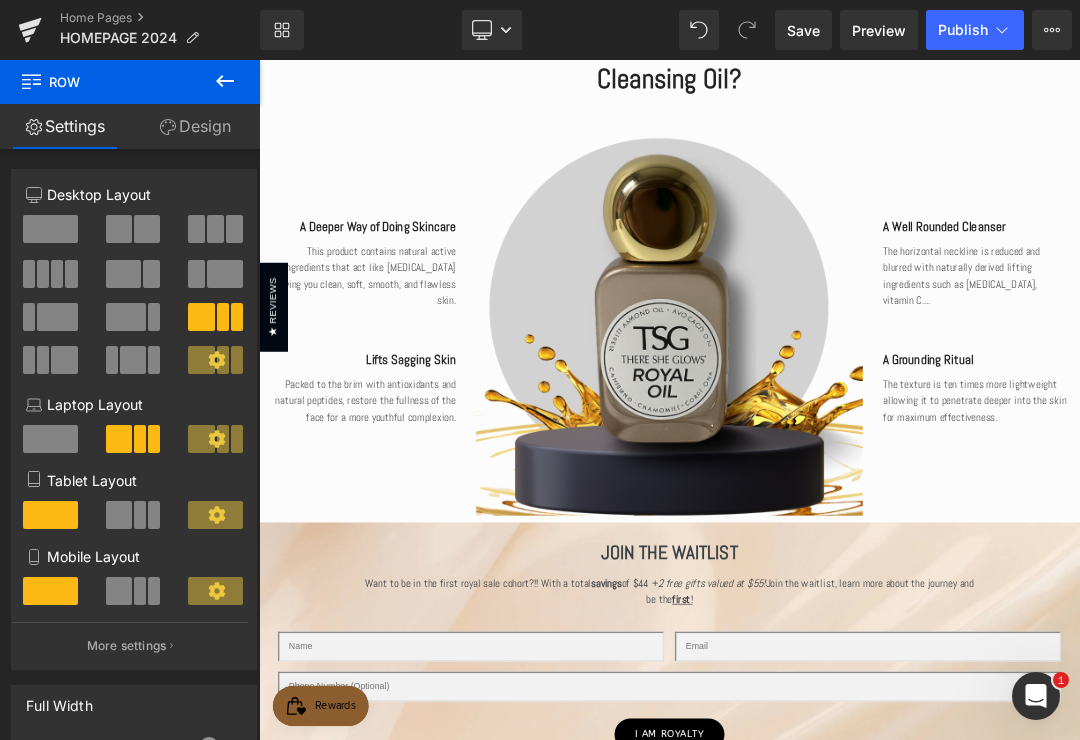 click on "Lifts Sagging Skin" at bounding box center [414, 502] 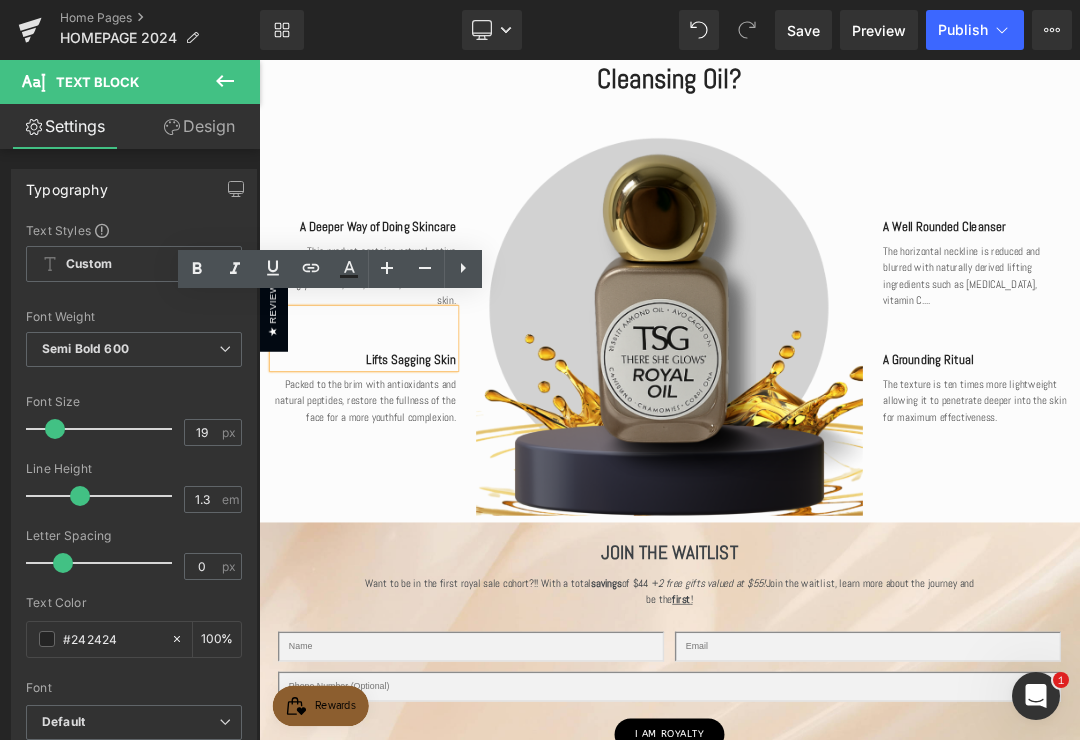 click on "Lifts Sagging Skin" at bounding box center (414, 502) 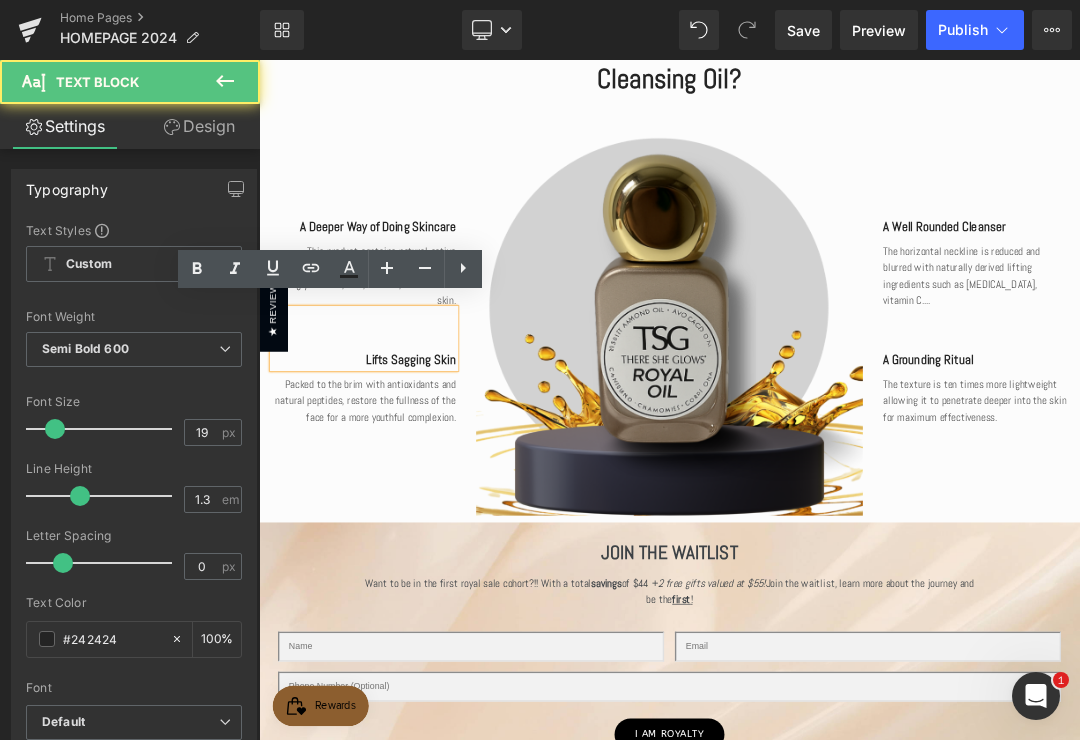 click on "Lifts Sagging Skin" at bounding box center [414, 502] 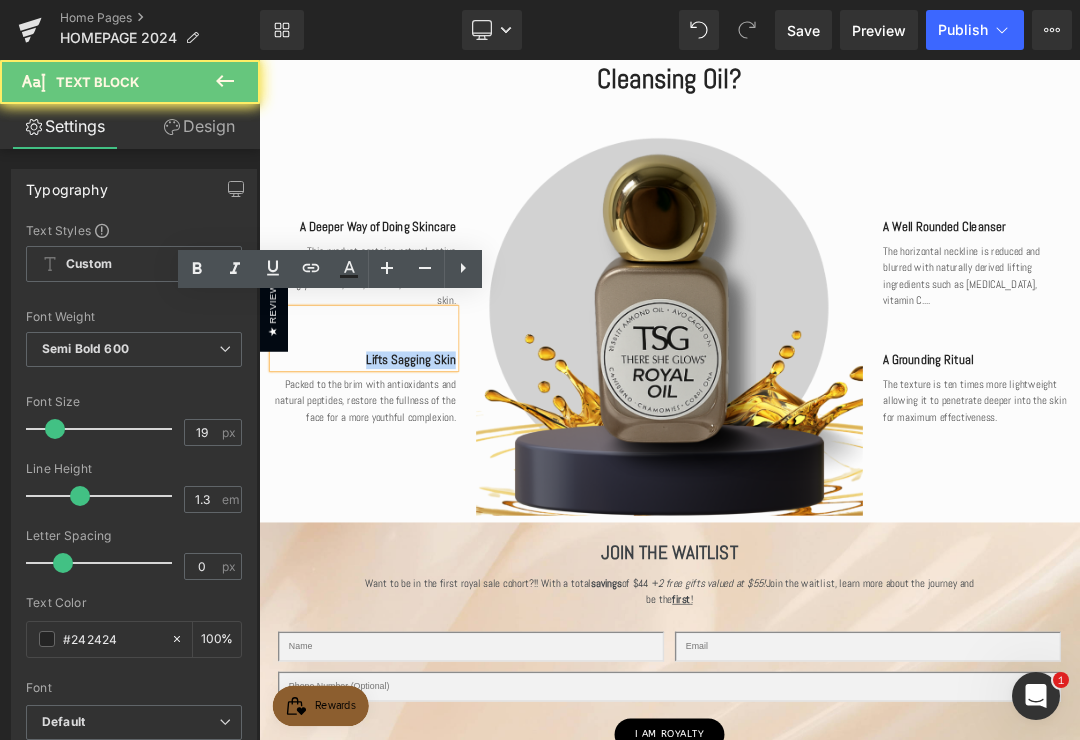 click on "Lifts Sagging Skin" at bounding box center [414, 502] 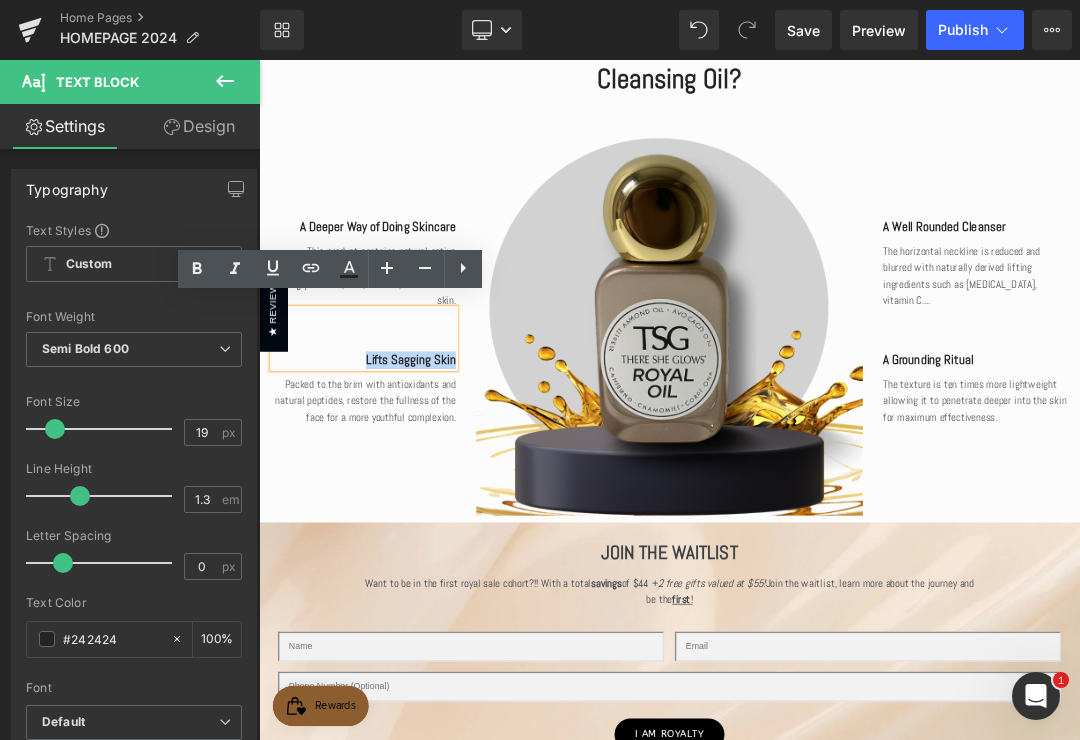 type 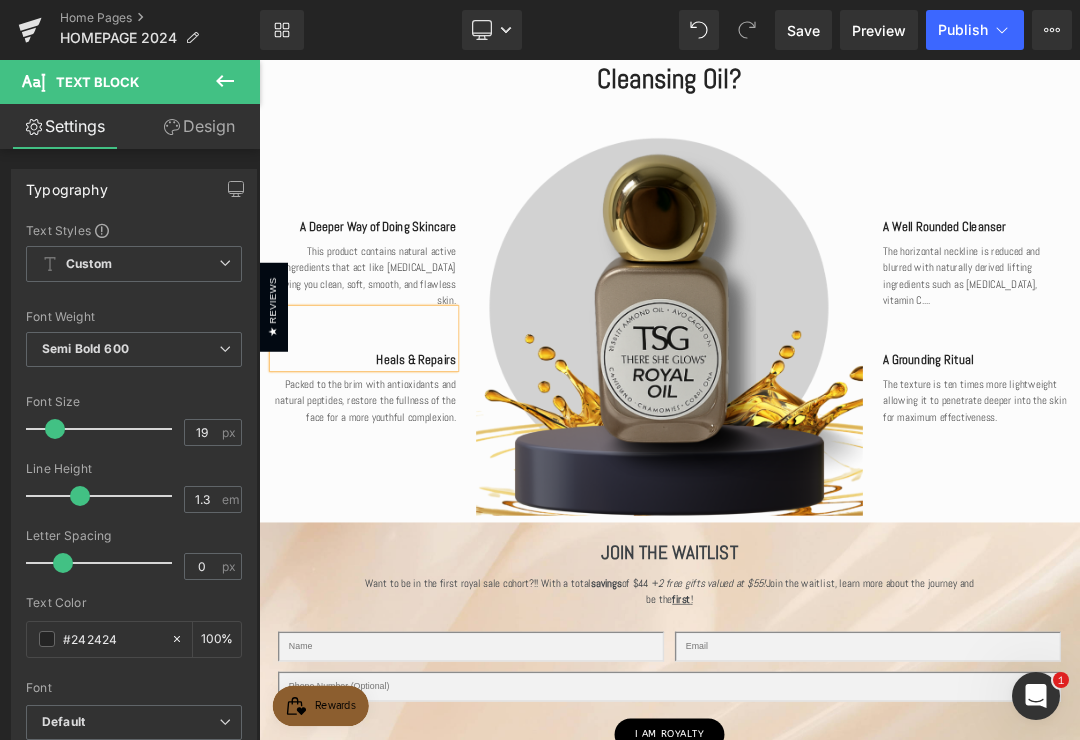 click on "A Well Rounded Cleanser Text Block         The horizontal neckline is reduced and blurred with naturally derived lifting ingredients such as [MEDICAL_DATA], vitamin C.... Text Block         A Grounding Ritual Text Block         The texture is ten times more lightweight allowing it to penetrate deeper into the skin for maximum effectiveness. Text Block" at bounding box center (1314, 446) 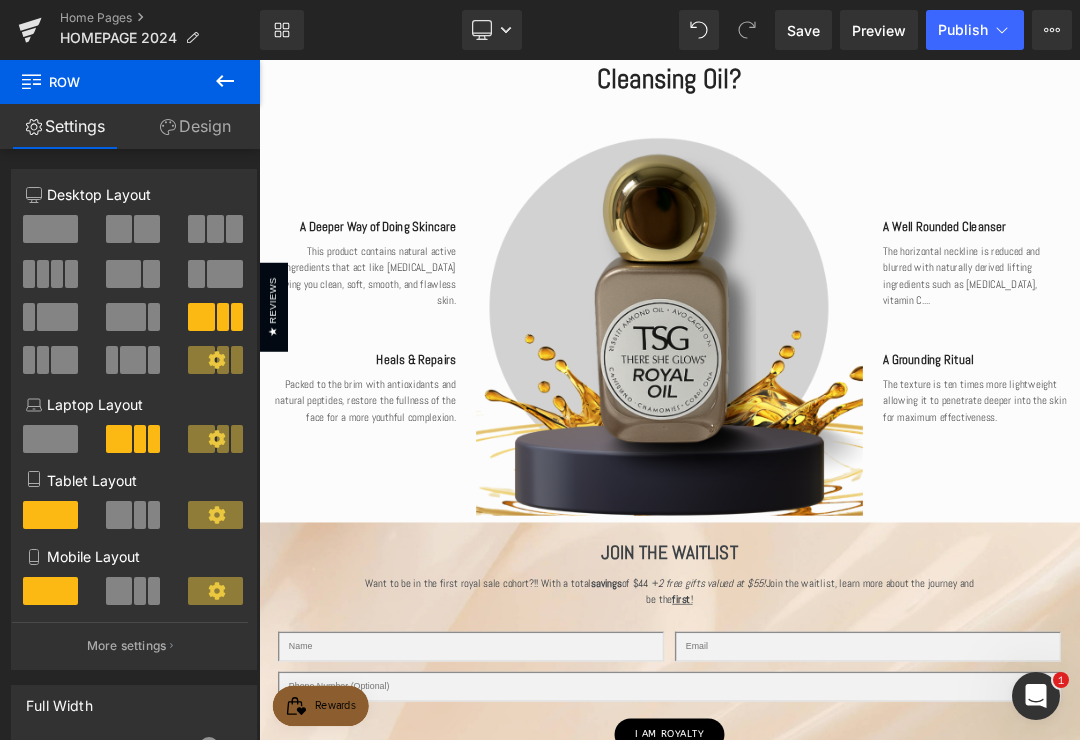 click on "Save" at bounding box center (803, 30) 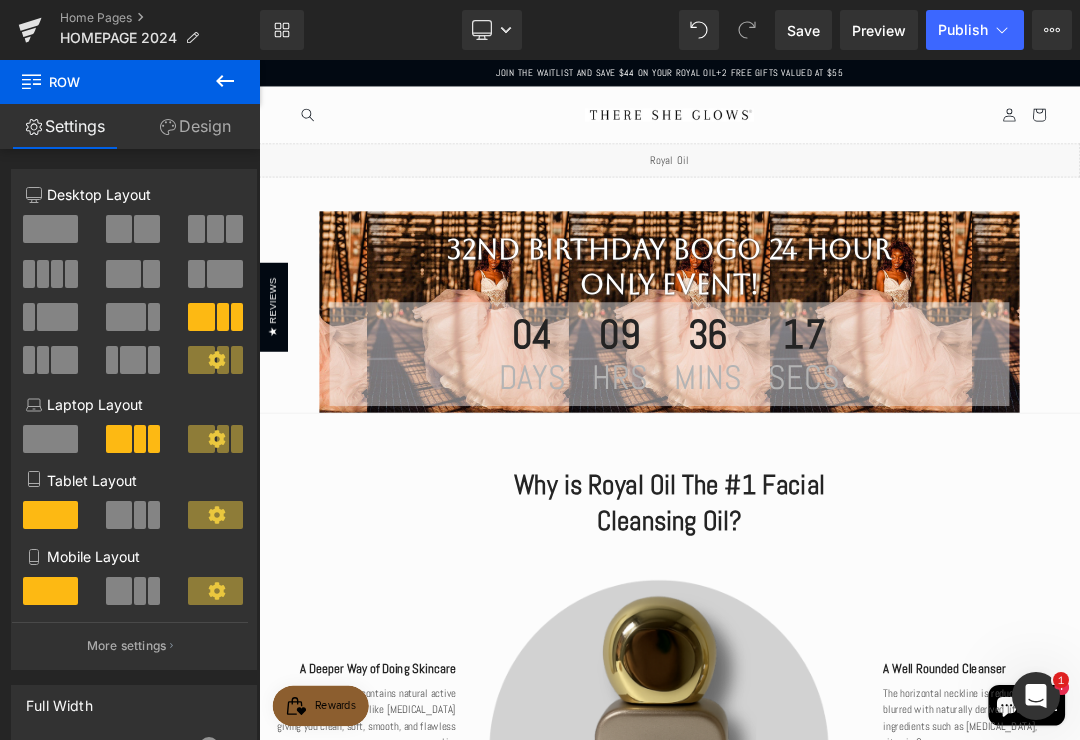 scroll, scrollTop: 0, scrollLeft: 0, axis: both 